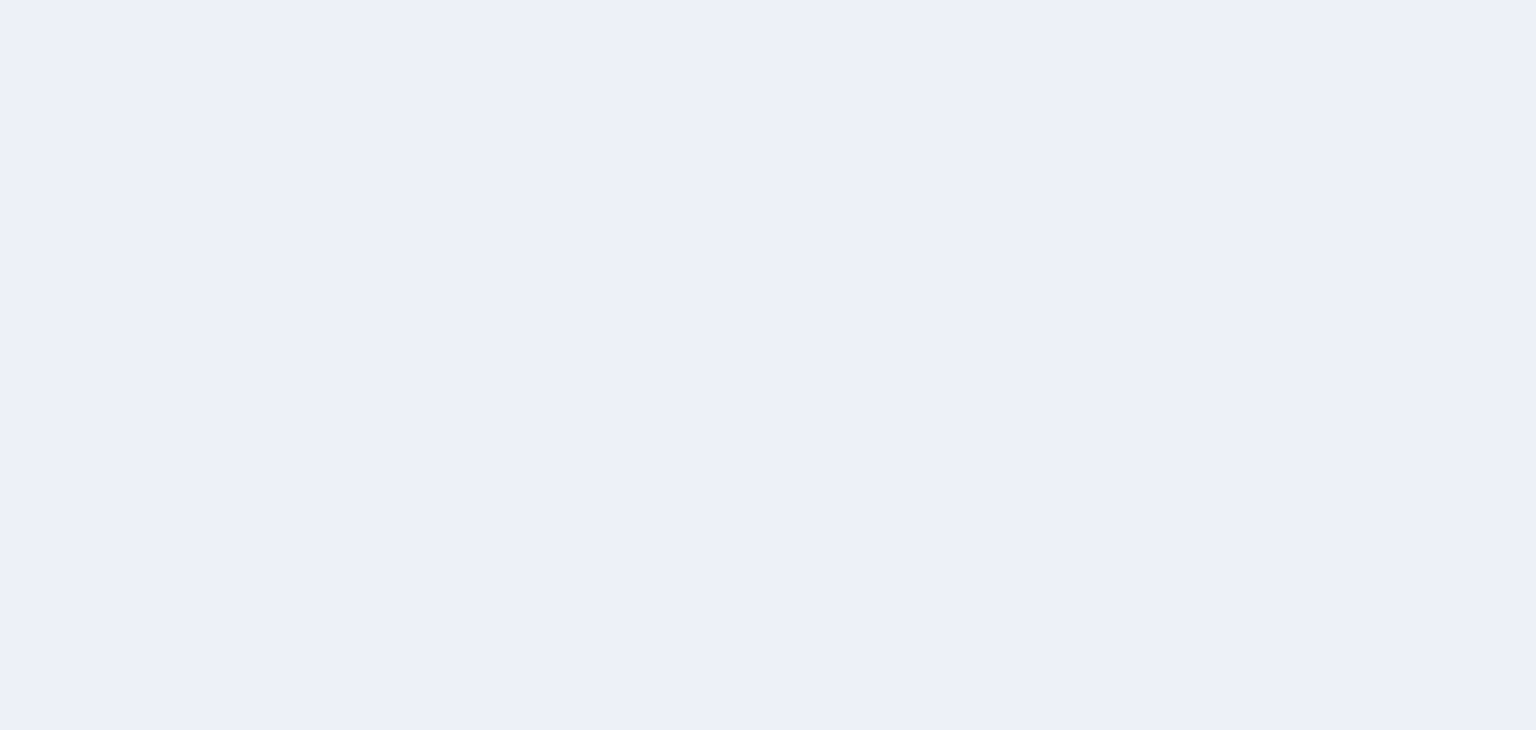 scroll, scrollTop: 0, scrollLeft: 0, axis: both 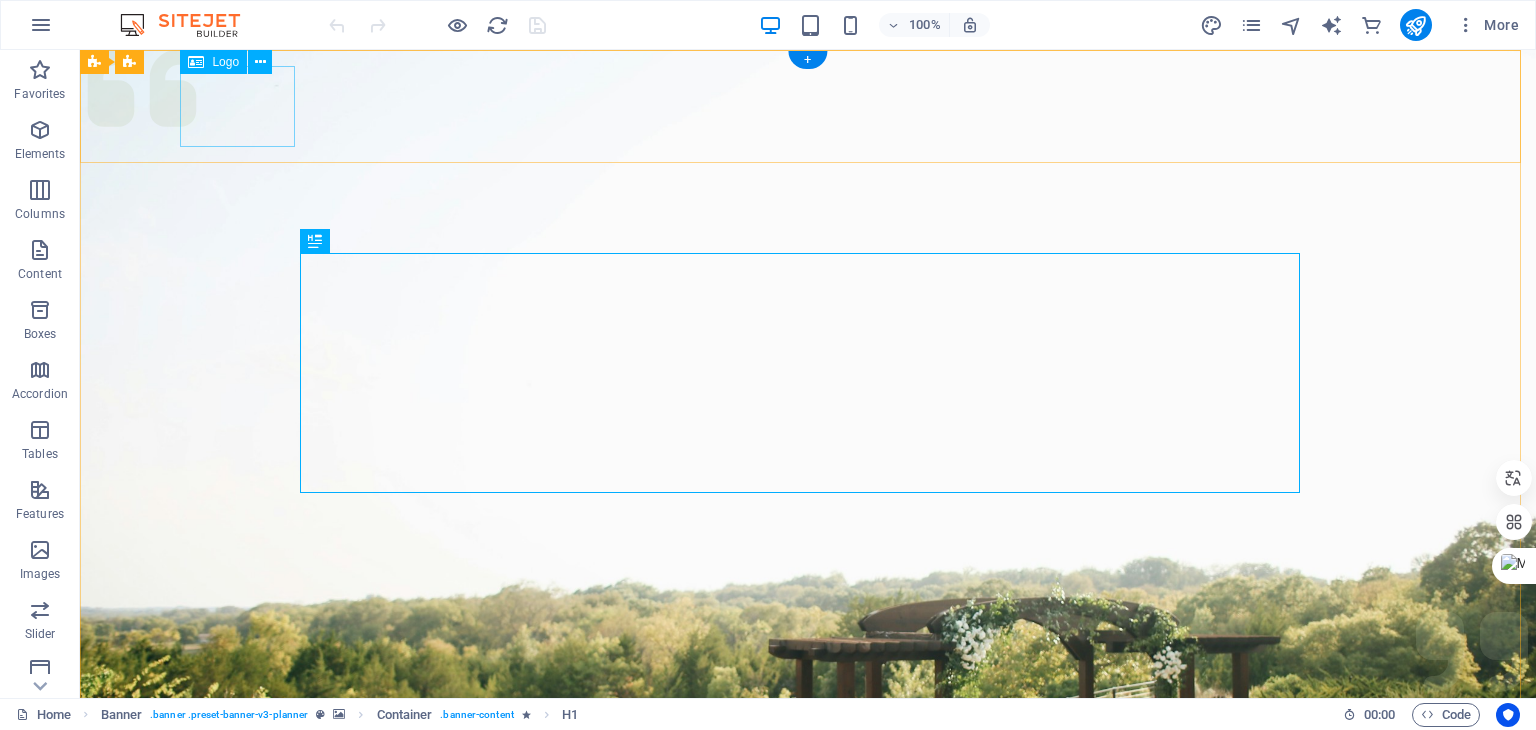 click at bounding box center (808, 1006) 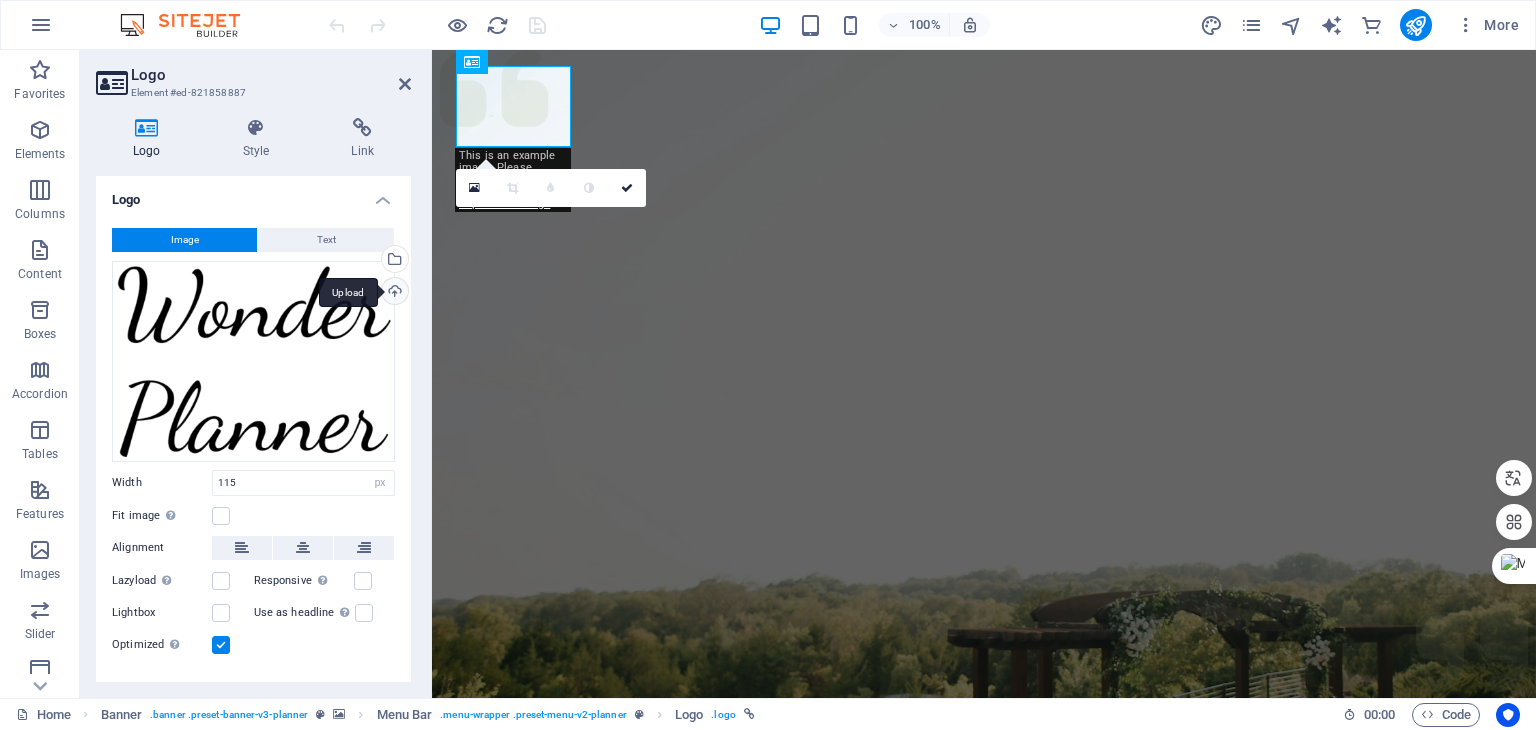 click on "Upload" at bounding box center [393, 293] 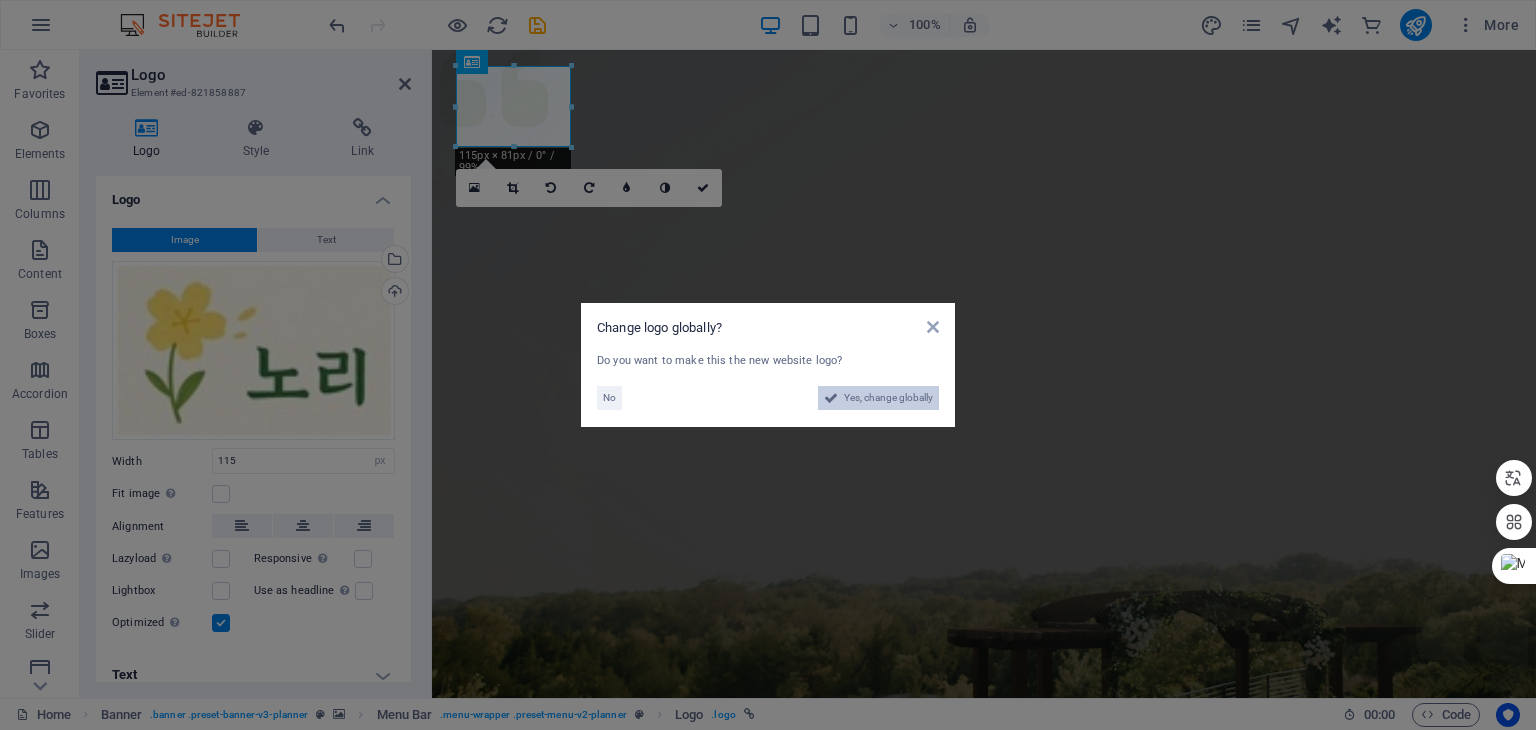 click on "Yes, change globally" at bounding box center [888, 398] 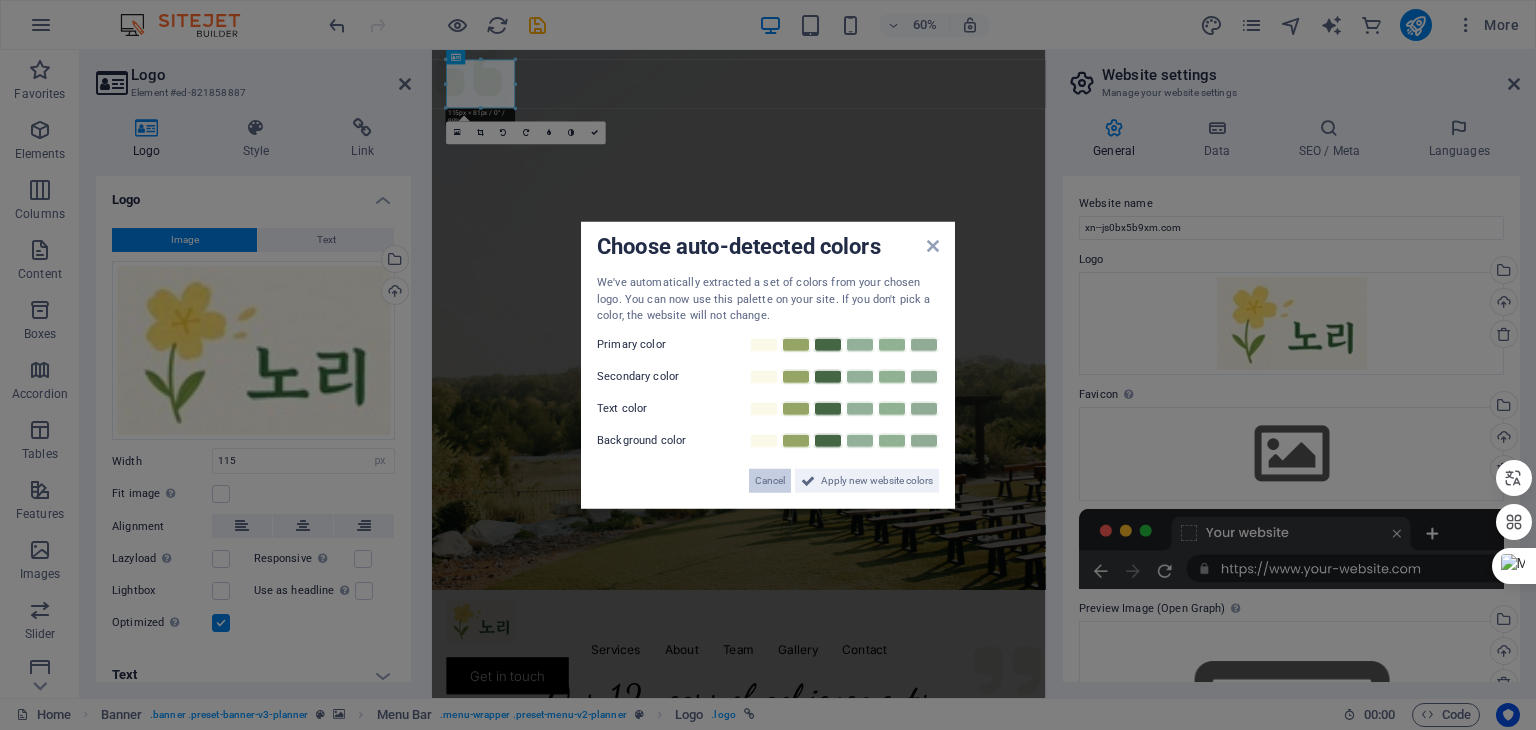 click on "Cancel" at bounding box center [770, 480] 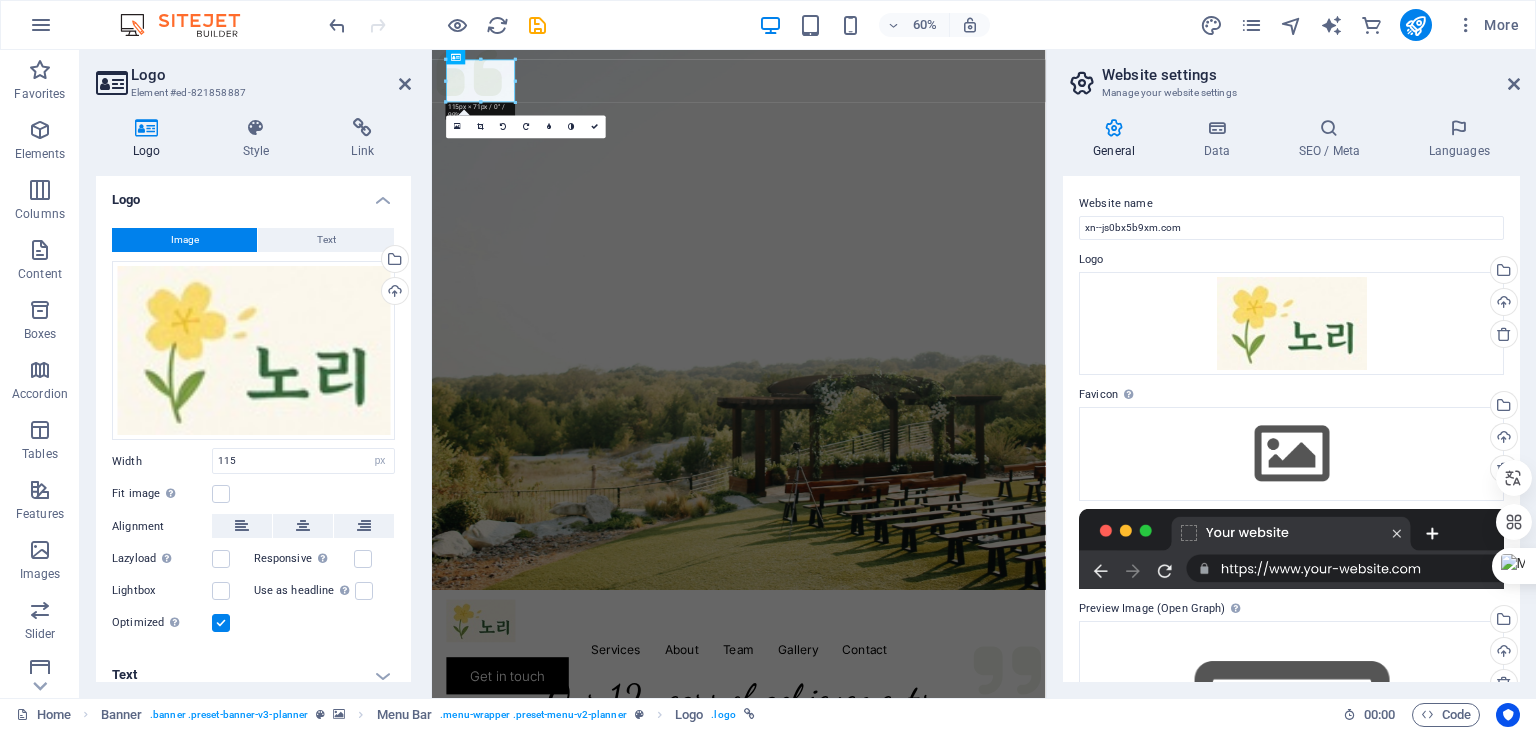 scroll, scrollTop: 14, scrollLeft: 0, axis: vertical 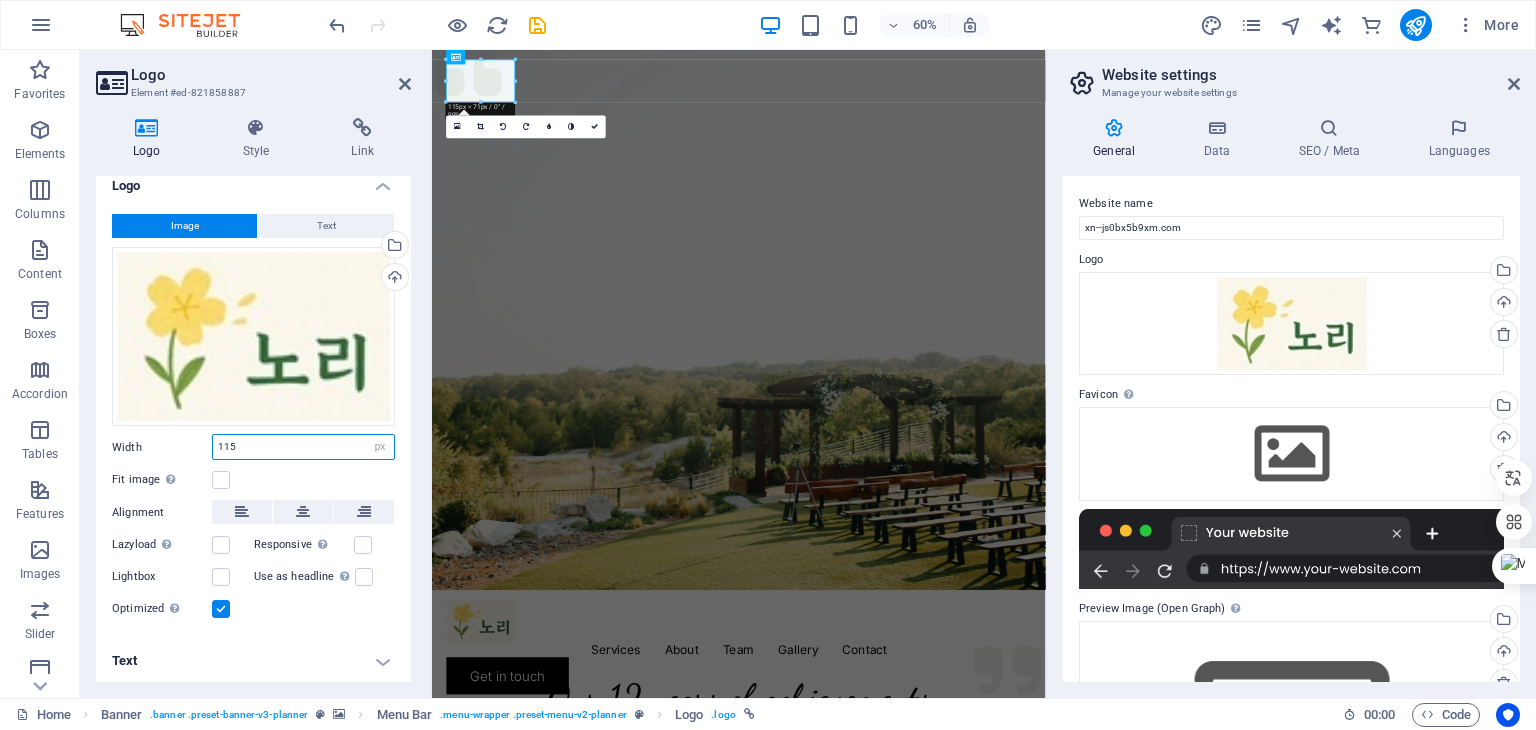 click on "115" at bounding box center (303, 447) 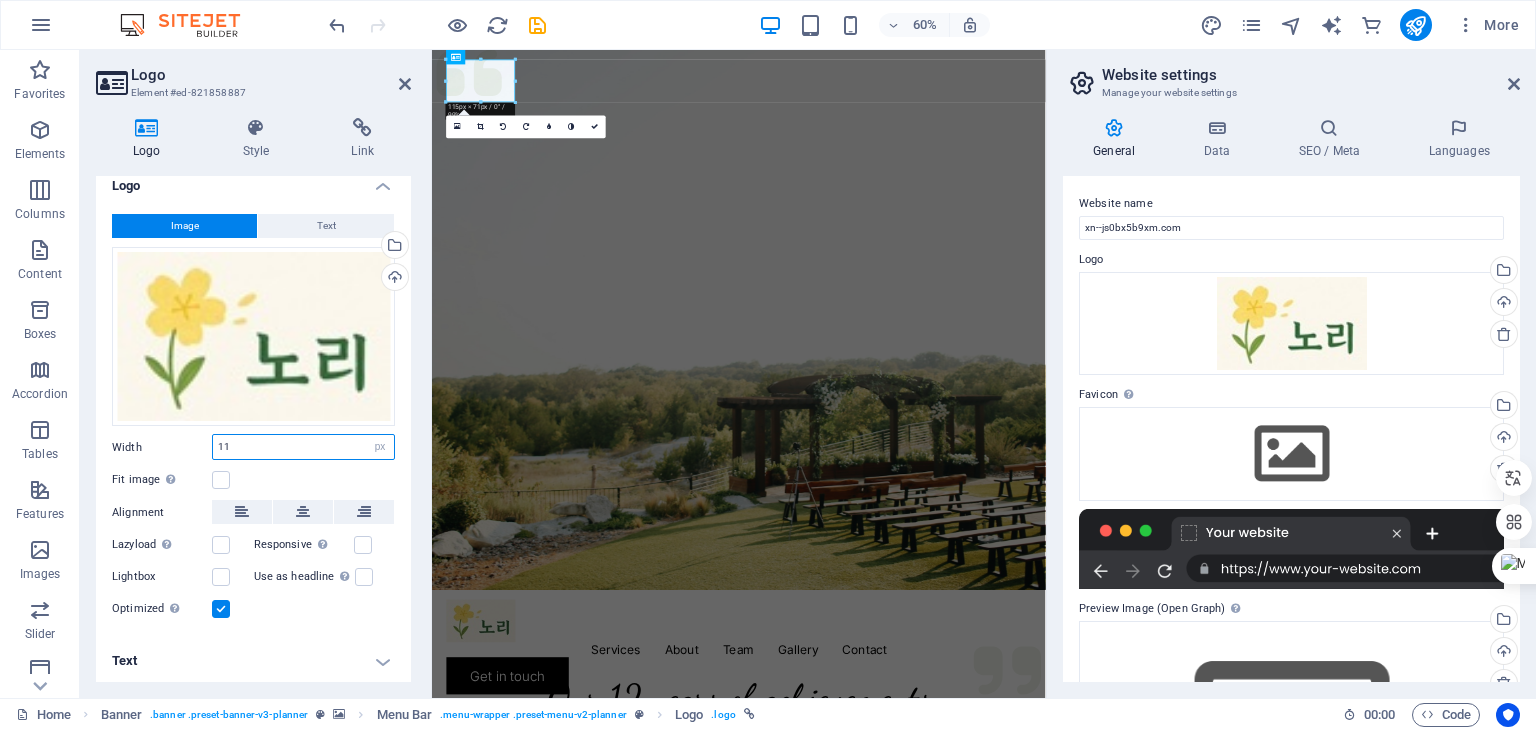 type on "1" 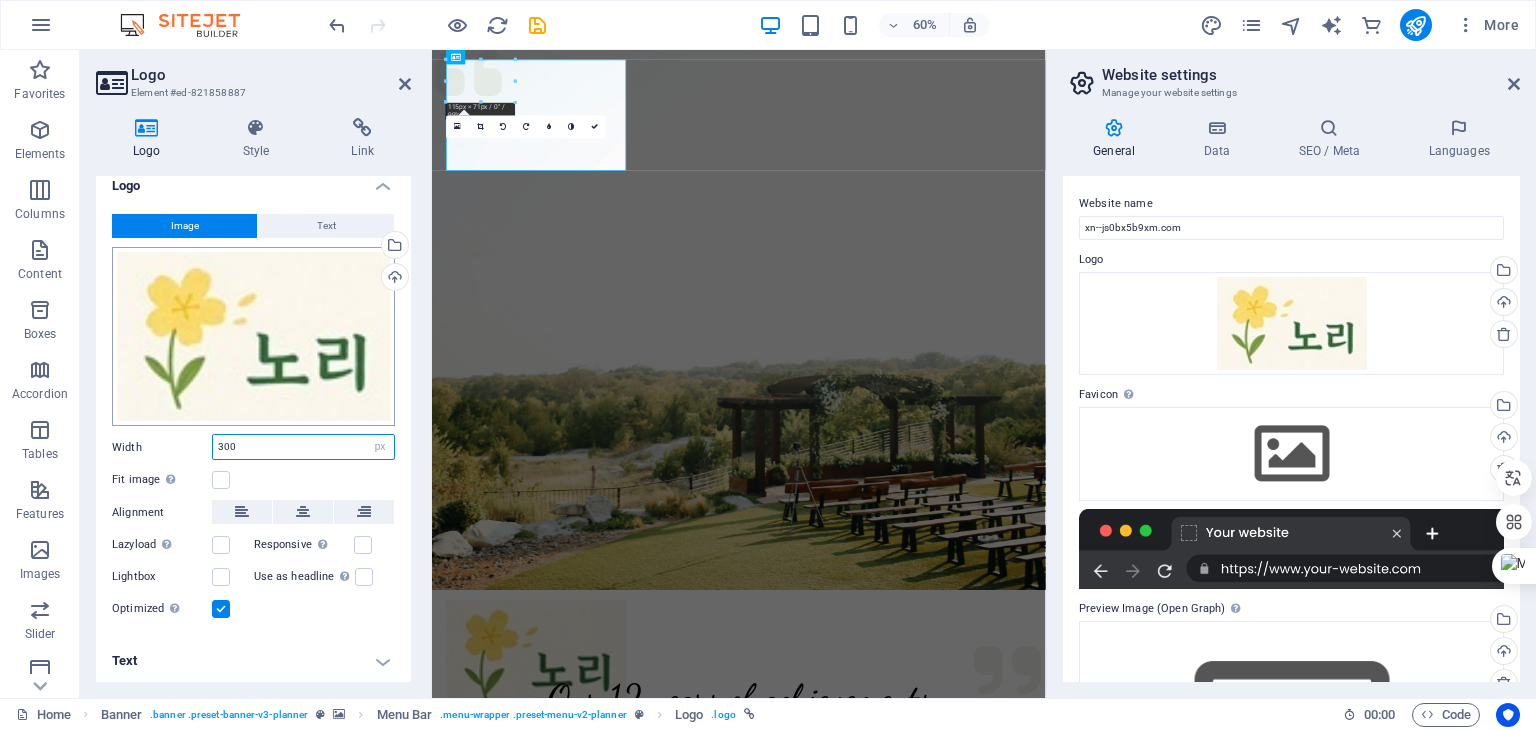 type on "300" 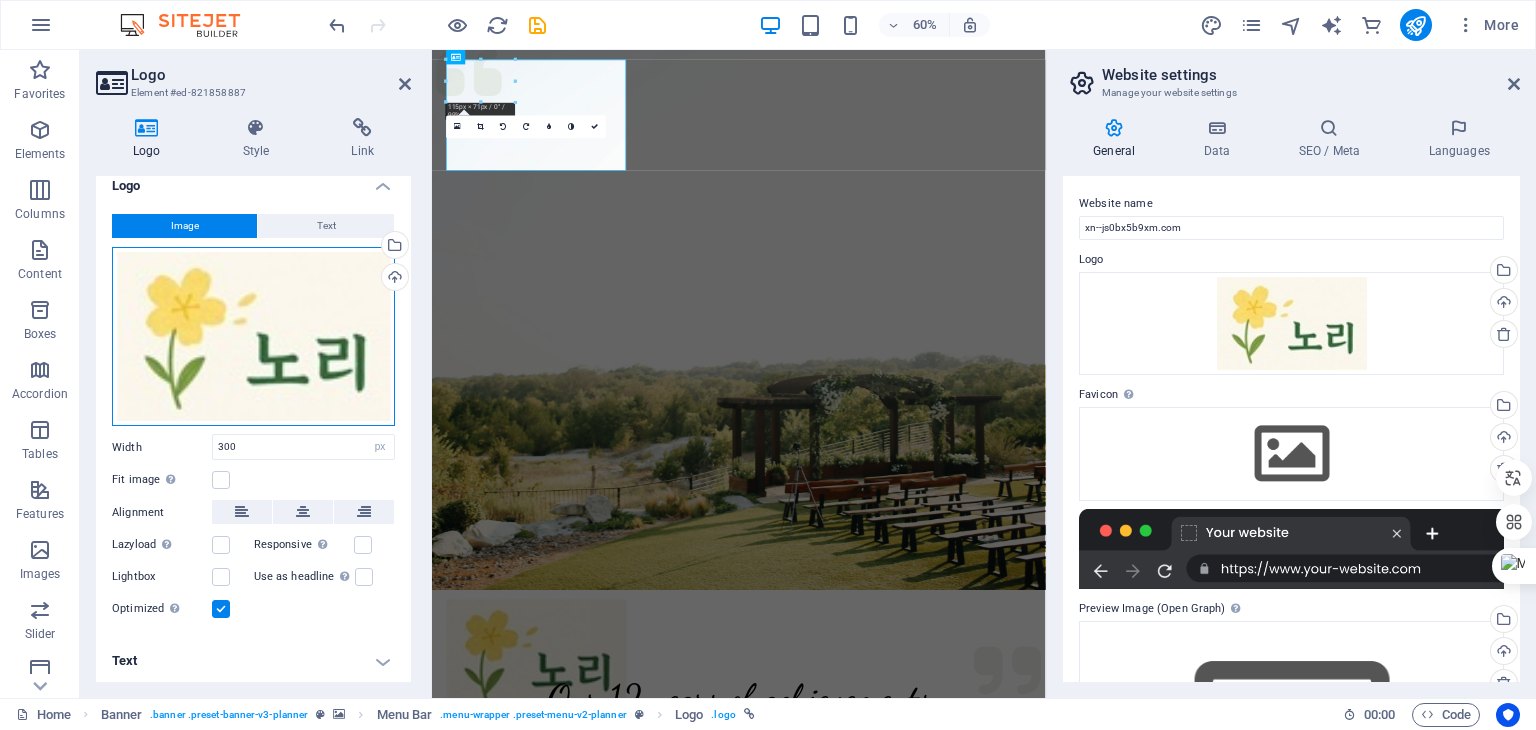 click on "Drag files here, click to choose files or select files from Files or our free stock photos & videos" at bounding box center [253, 336] 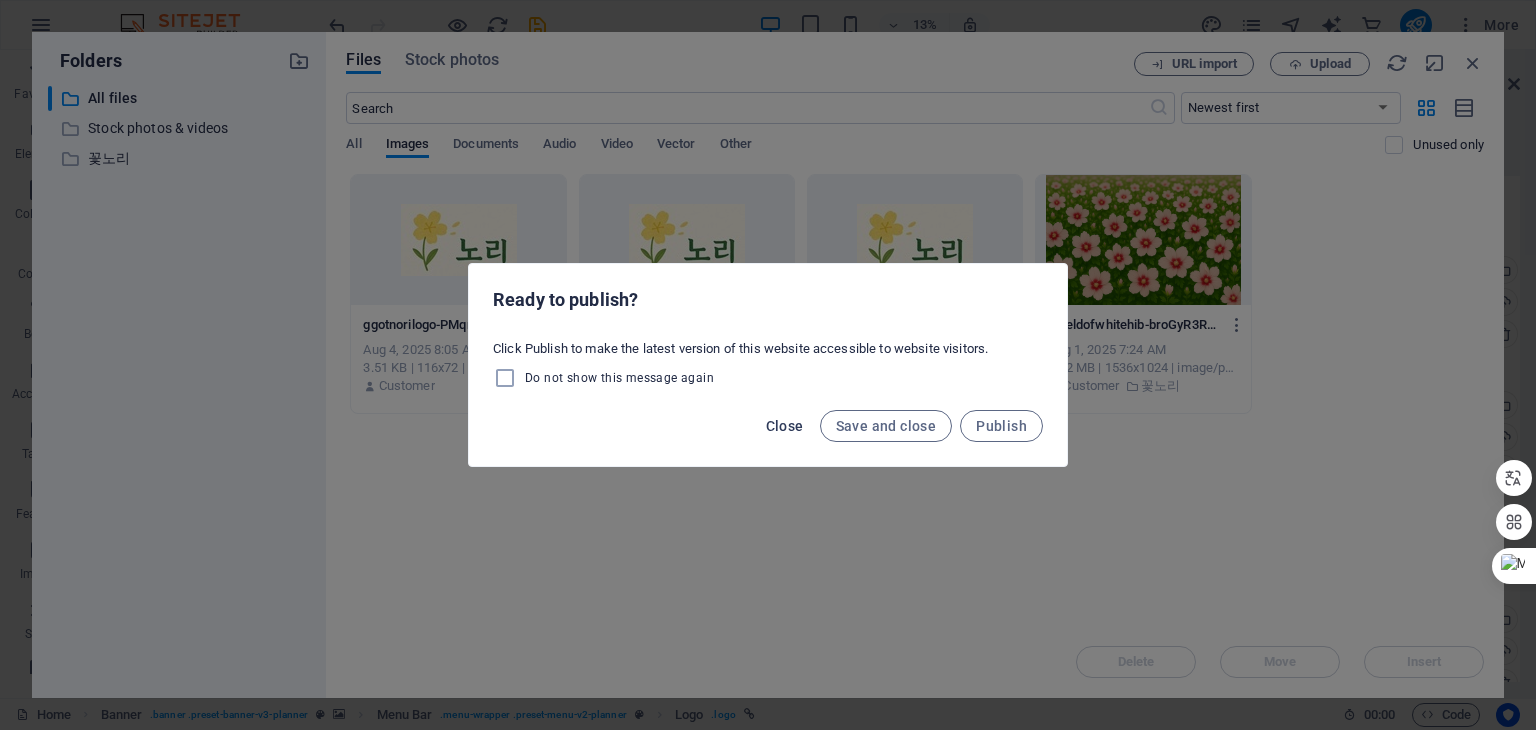 click on "Close" at bounding box center (785, 426) 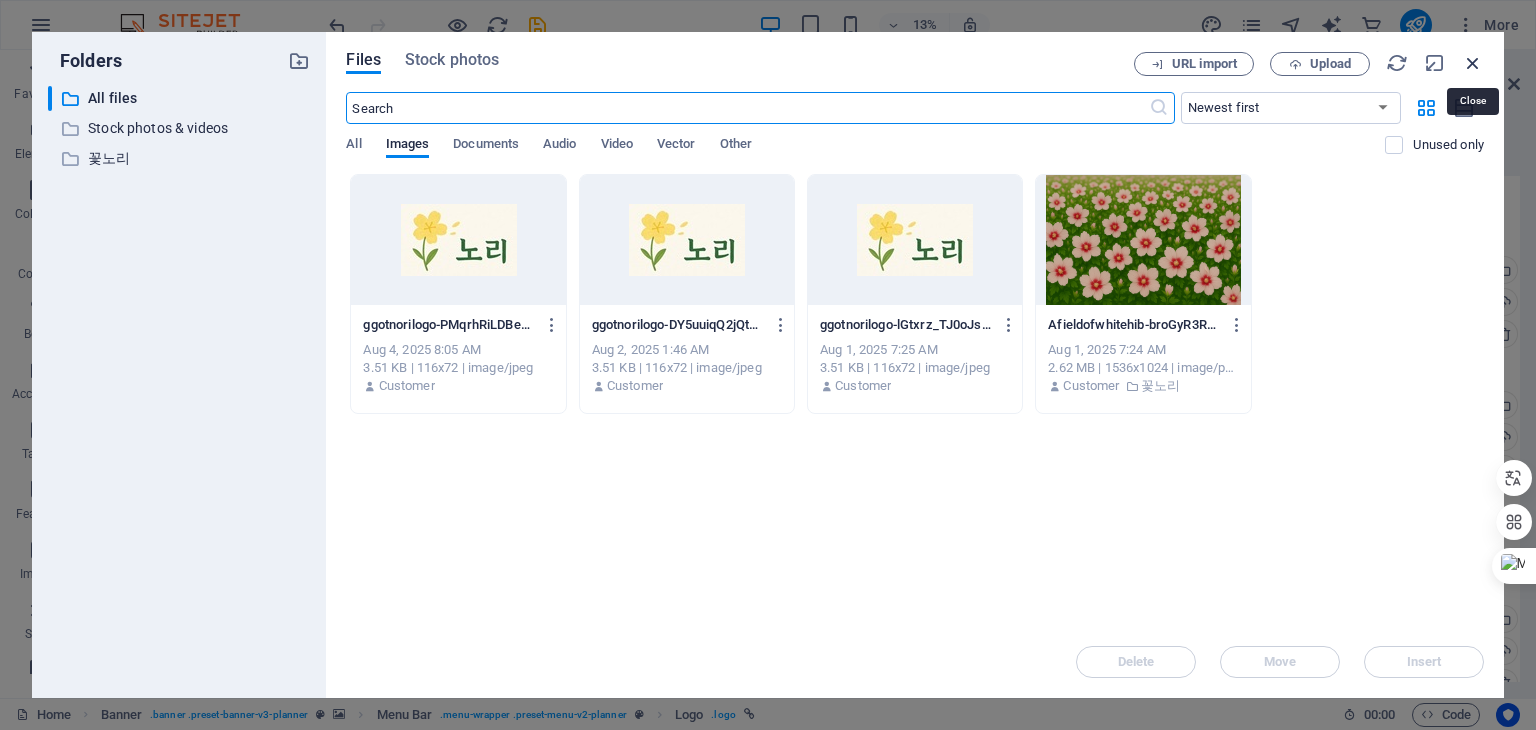 click at bounding box center (1473, 63) 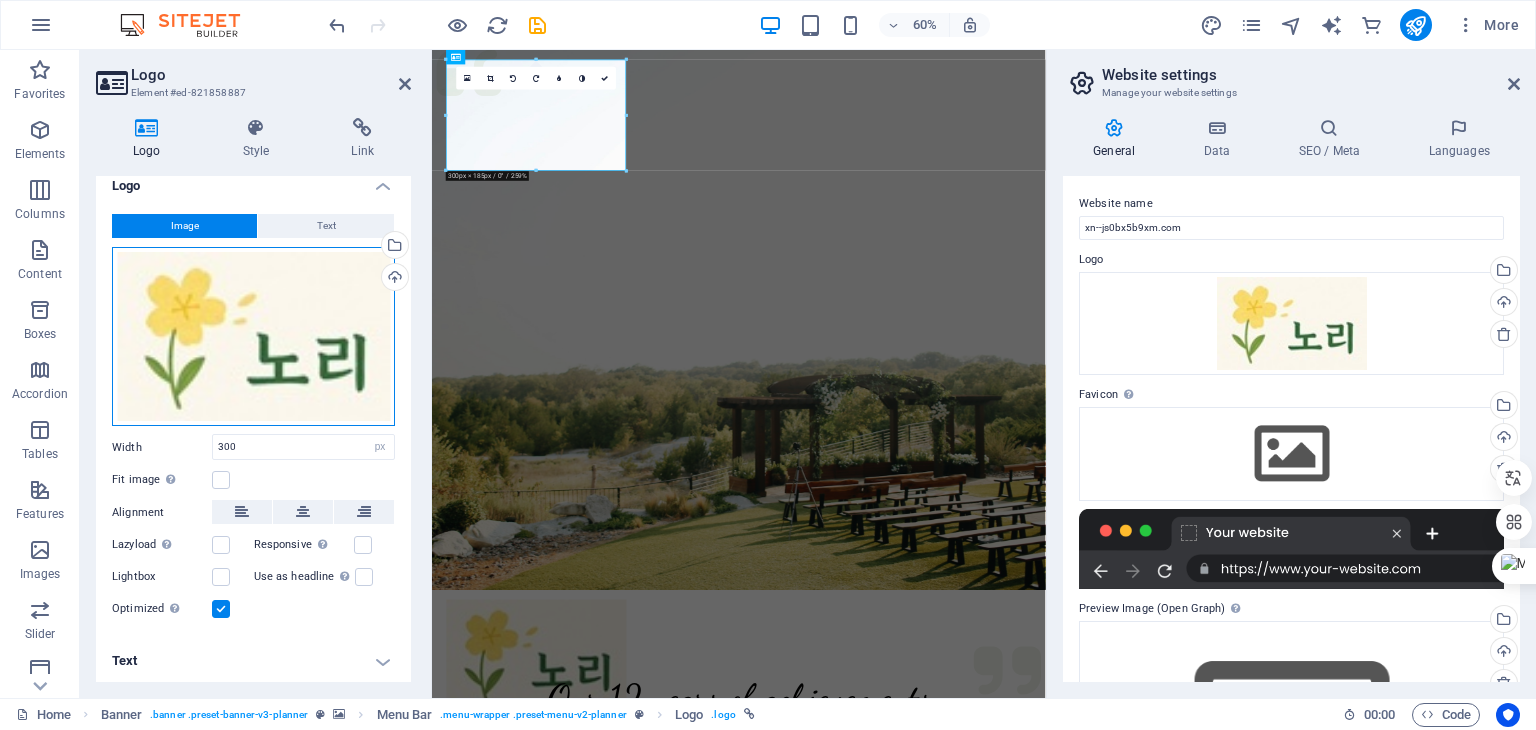 click on "Drag files here, click to choose files or select files from Files or our free stock photos & videos" at bounding box center (253, 336) 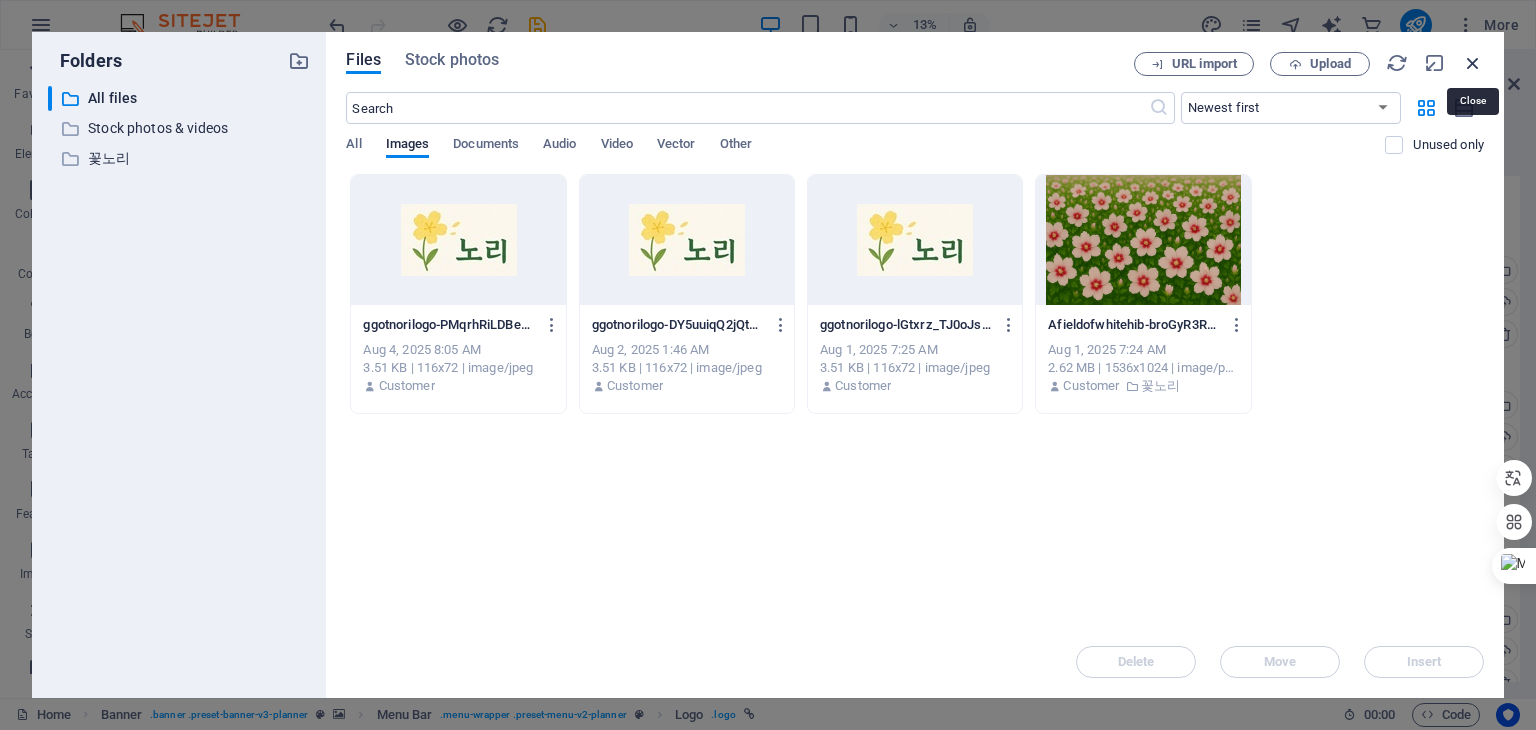 click at bounding box center [1473, 63] 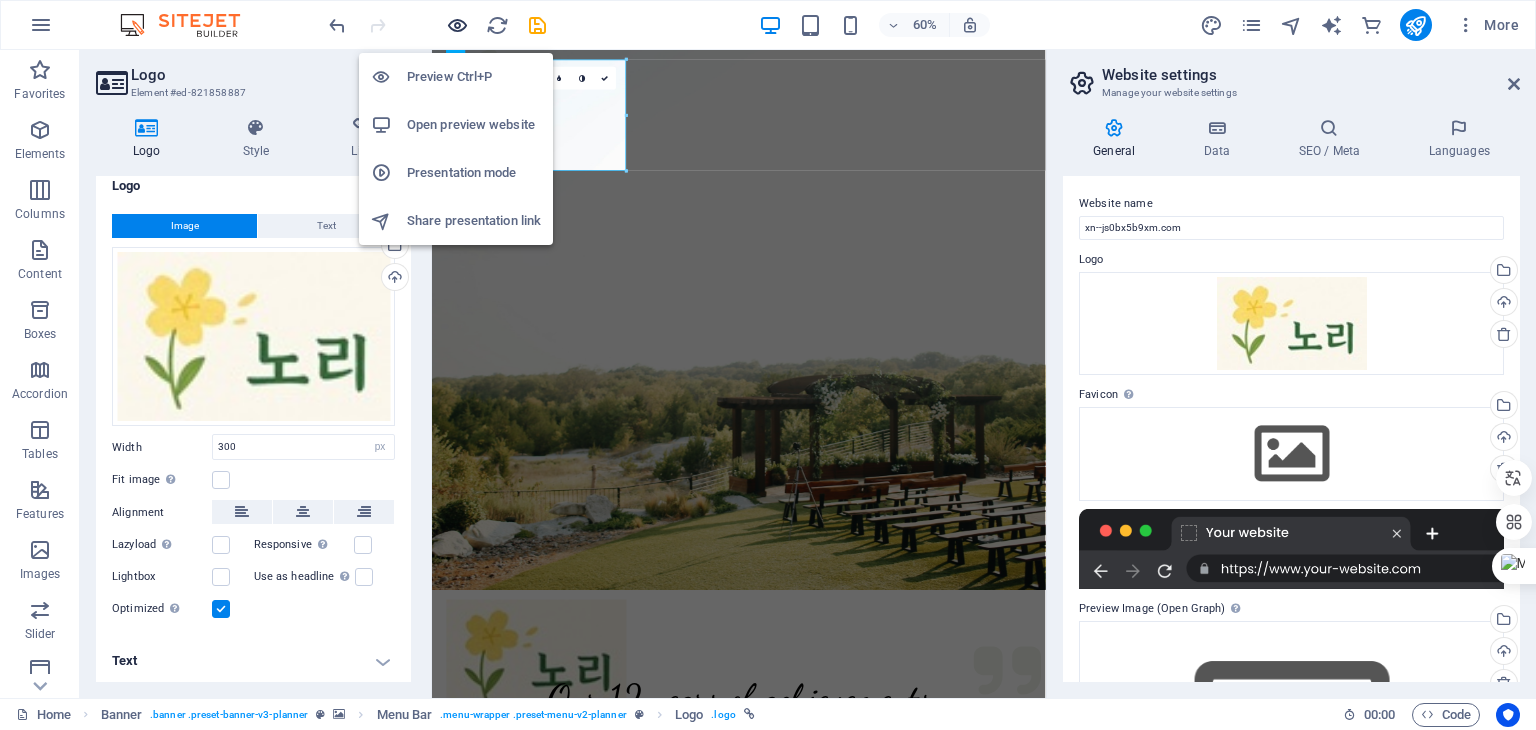 click at bounding box center [457, 25] 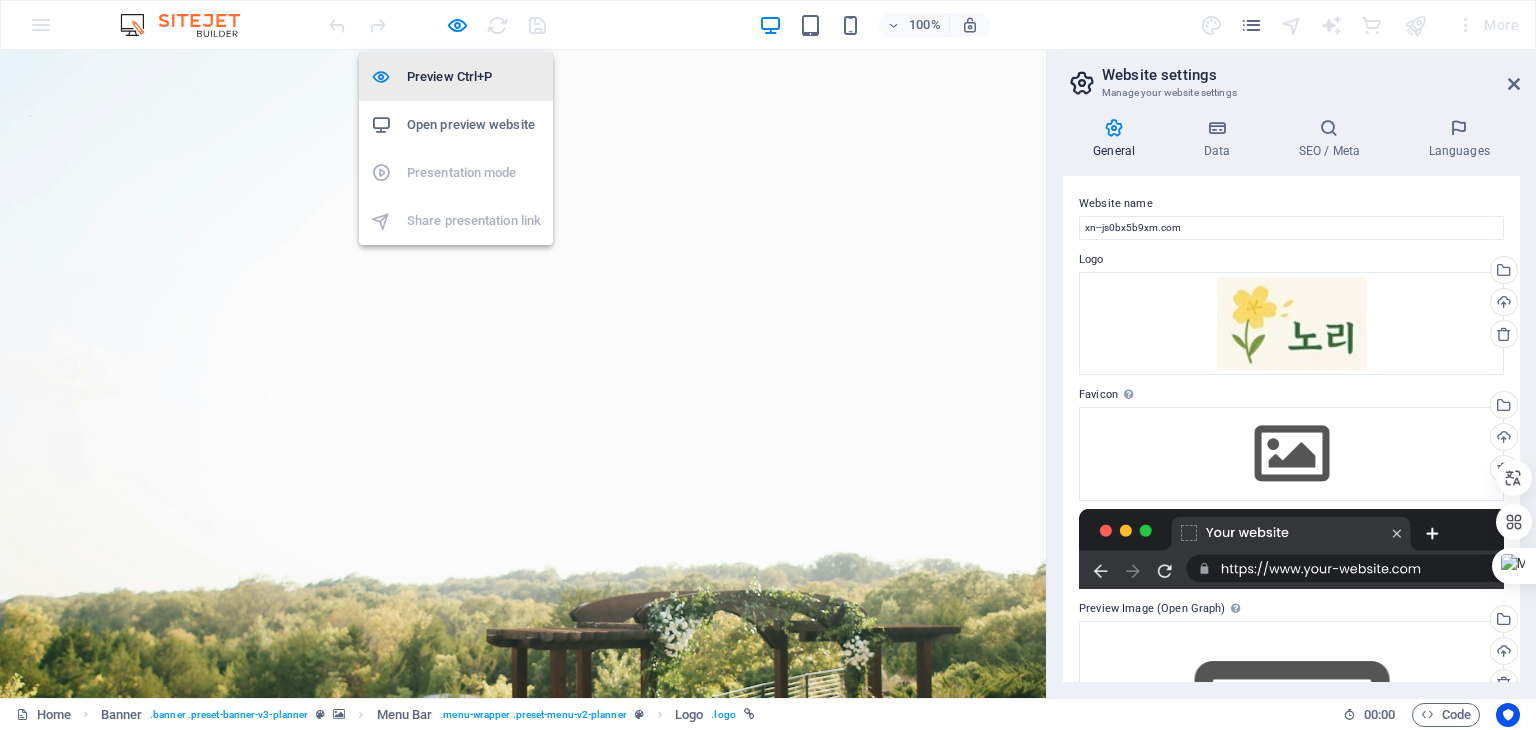 click on "Preview Ctrl+P" at bounding box center [474, 77] 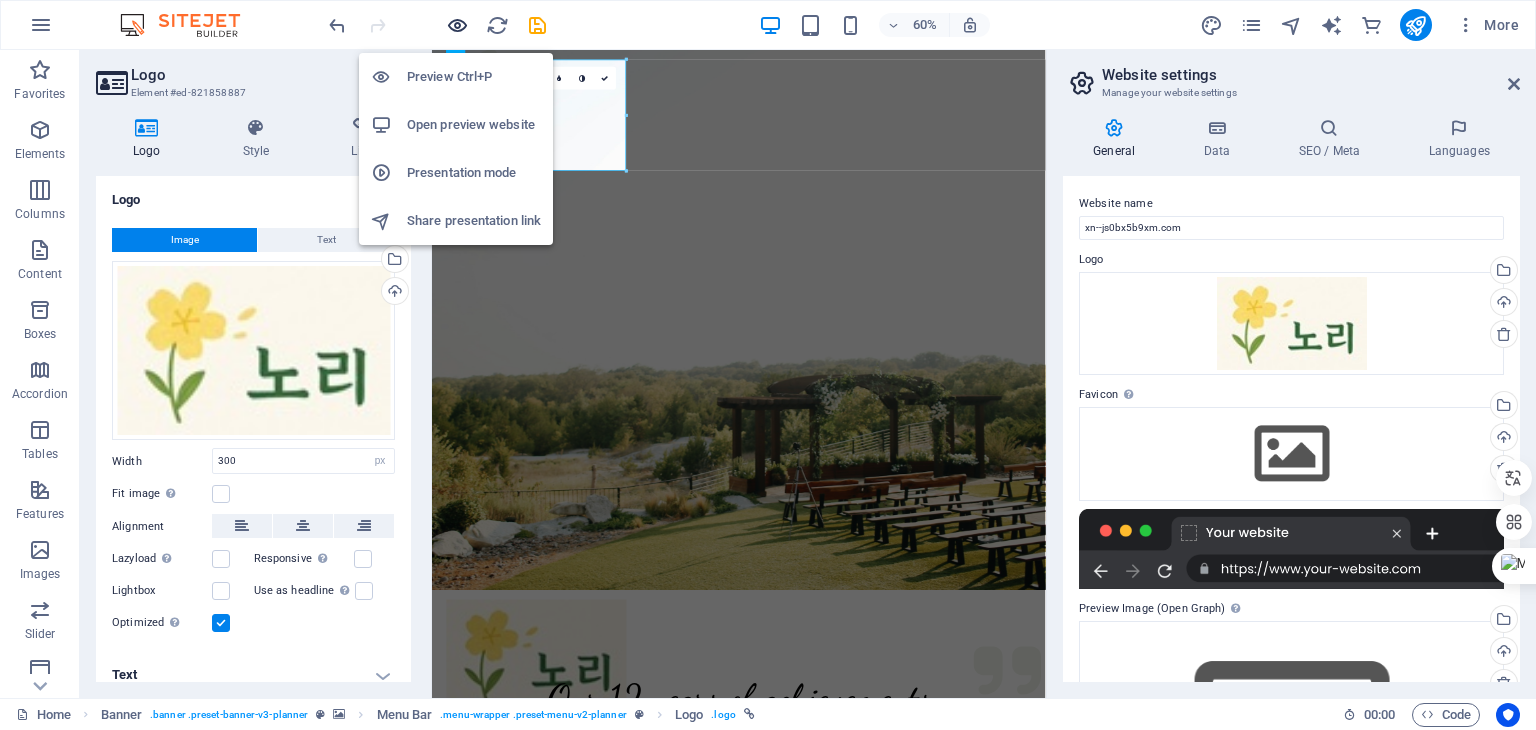 click at bounding box center [457, 25] 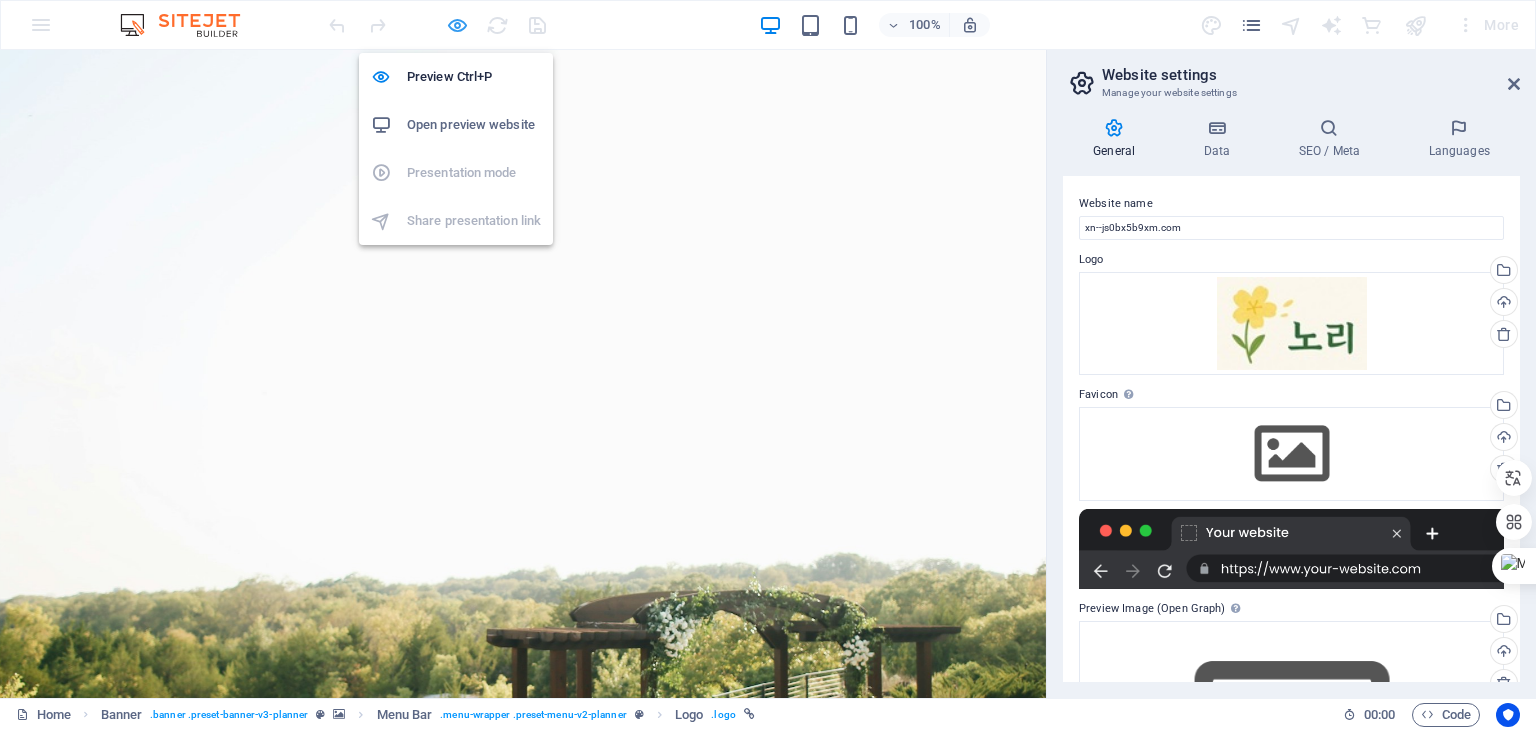 click at bounding box center (457, 25) 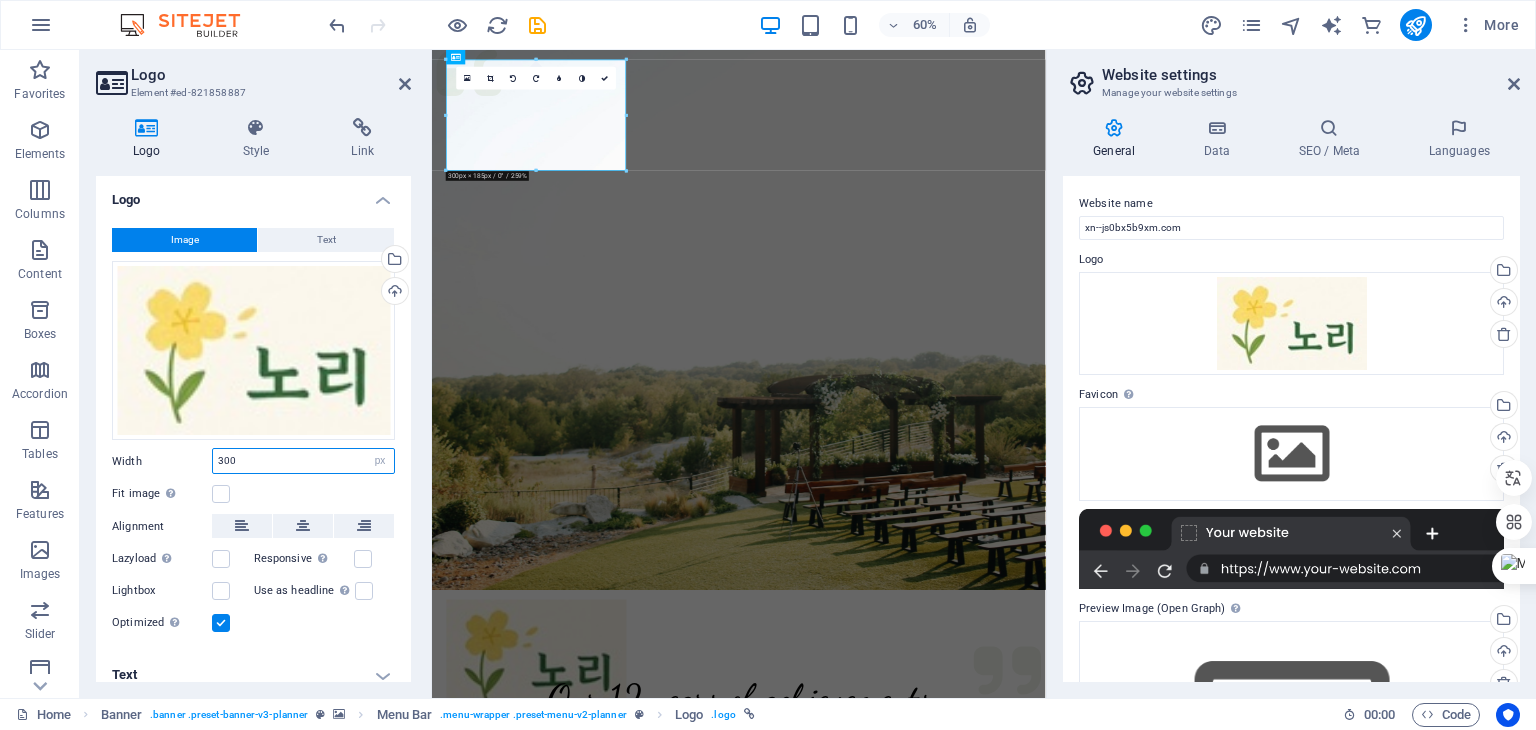 click on "300" at bounding box center (303, 461) 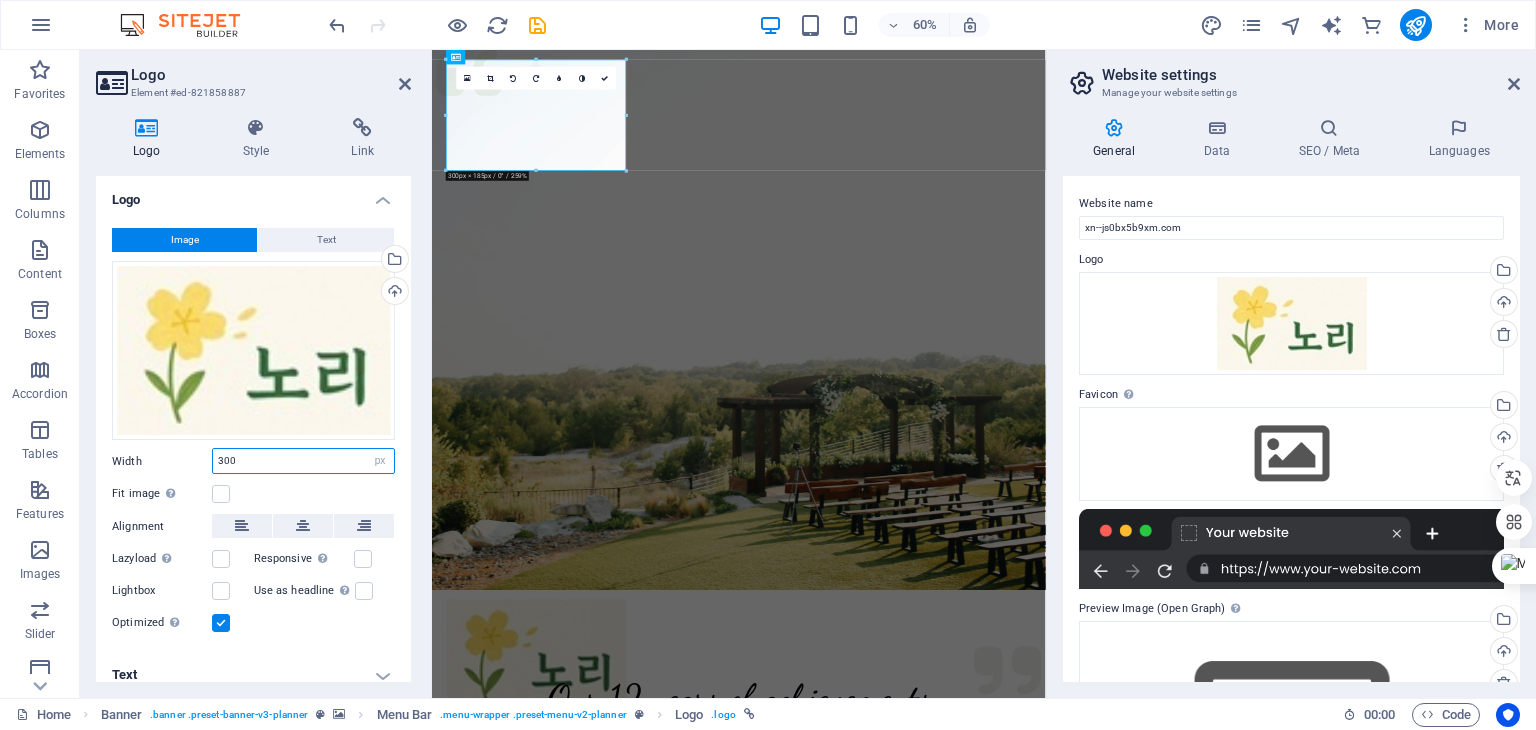 click on "Width 300 Default auto px rem % em vh vw" at bounding box center [253, 461] 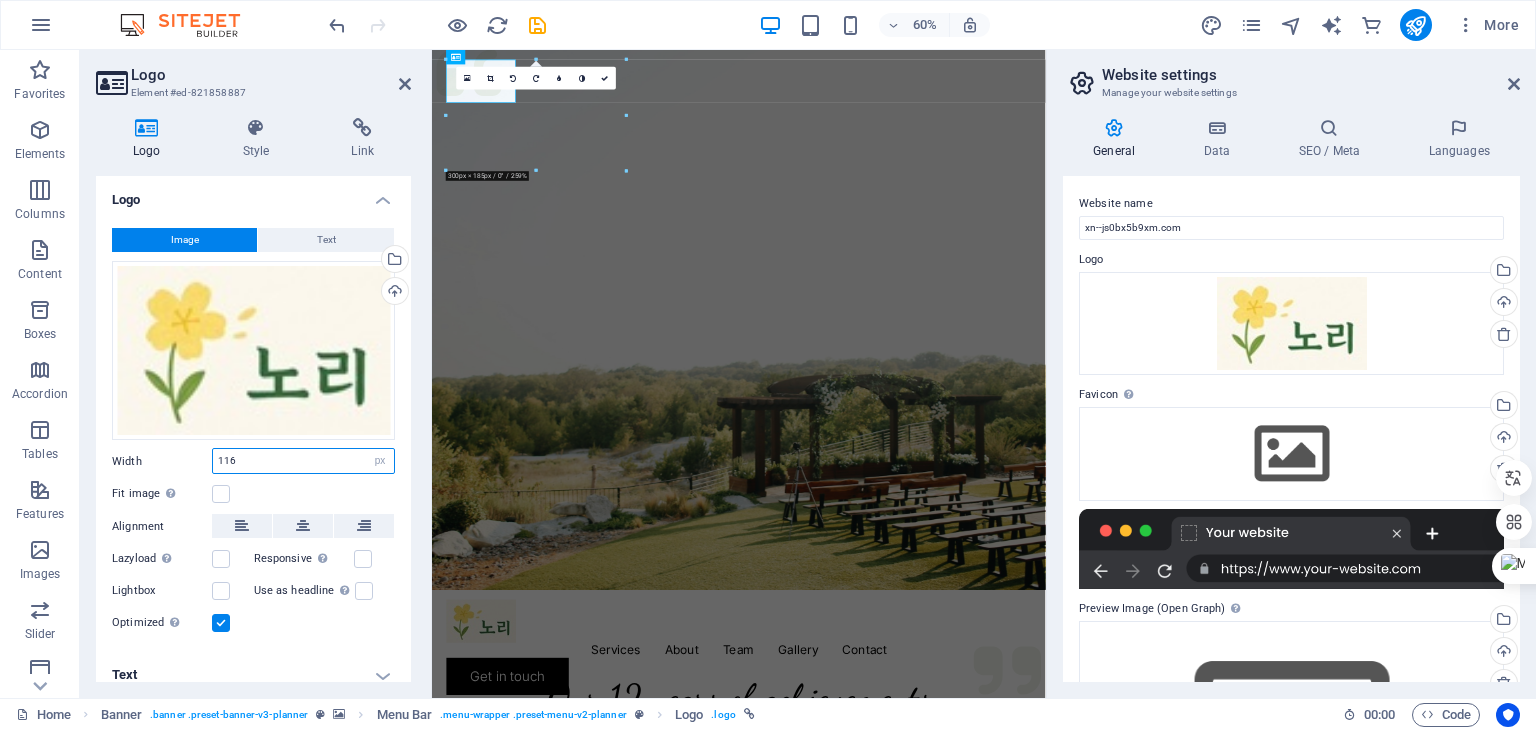 type on "116" 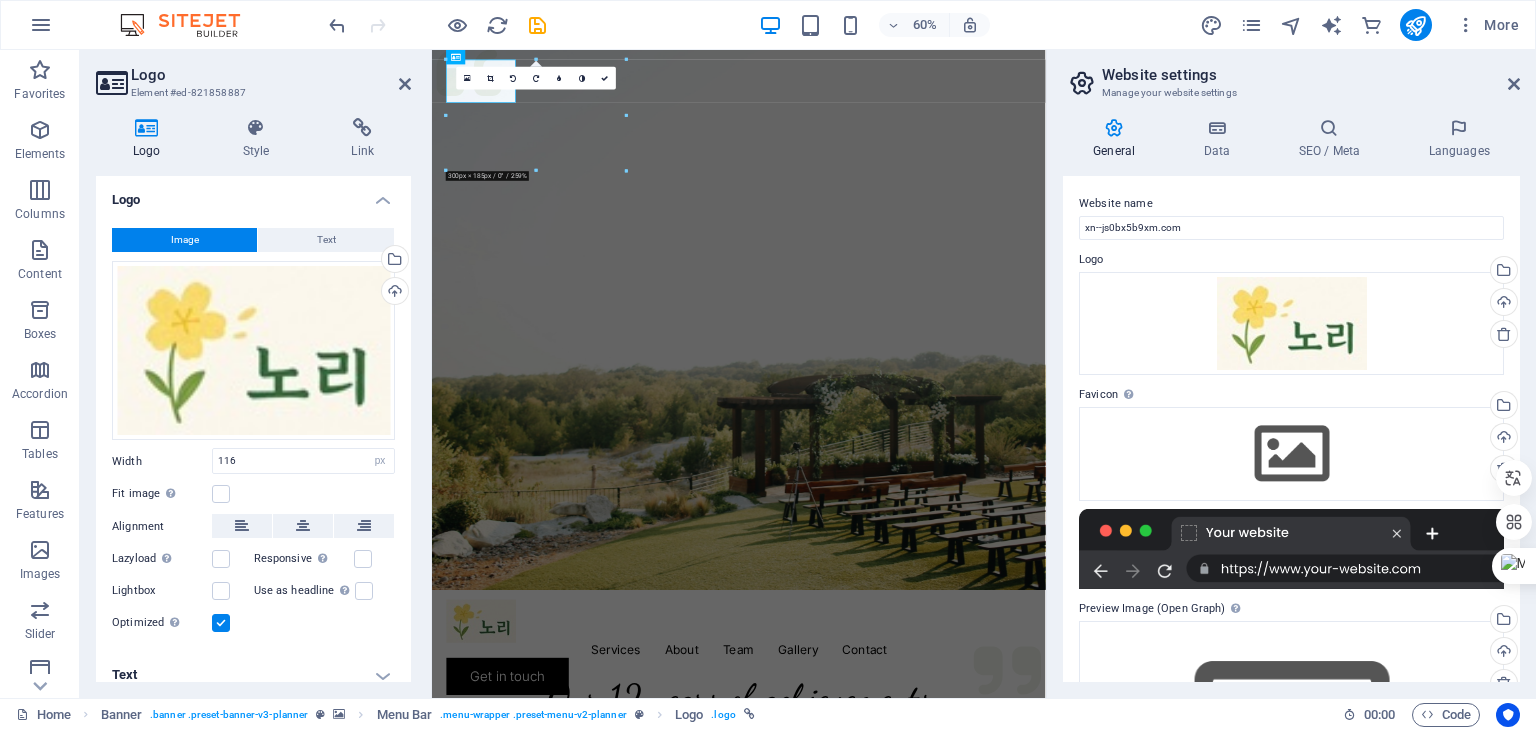 click on "Fit image Automatically fit image to a fixed width and height" at bounding box center (253, 494) 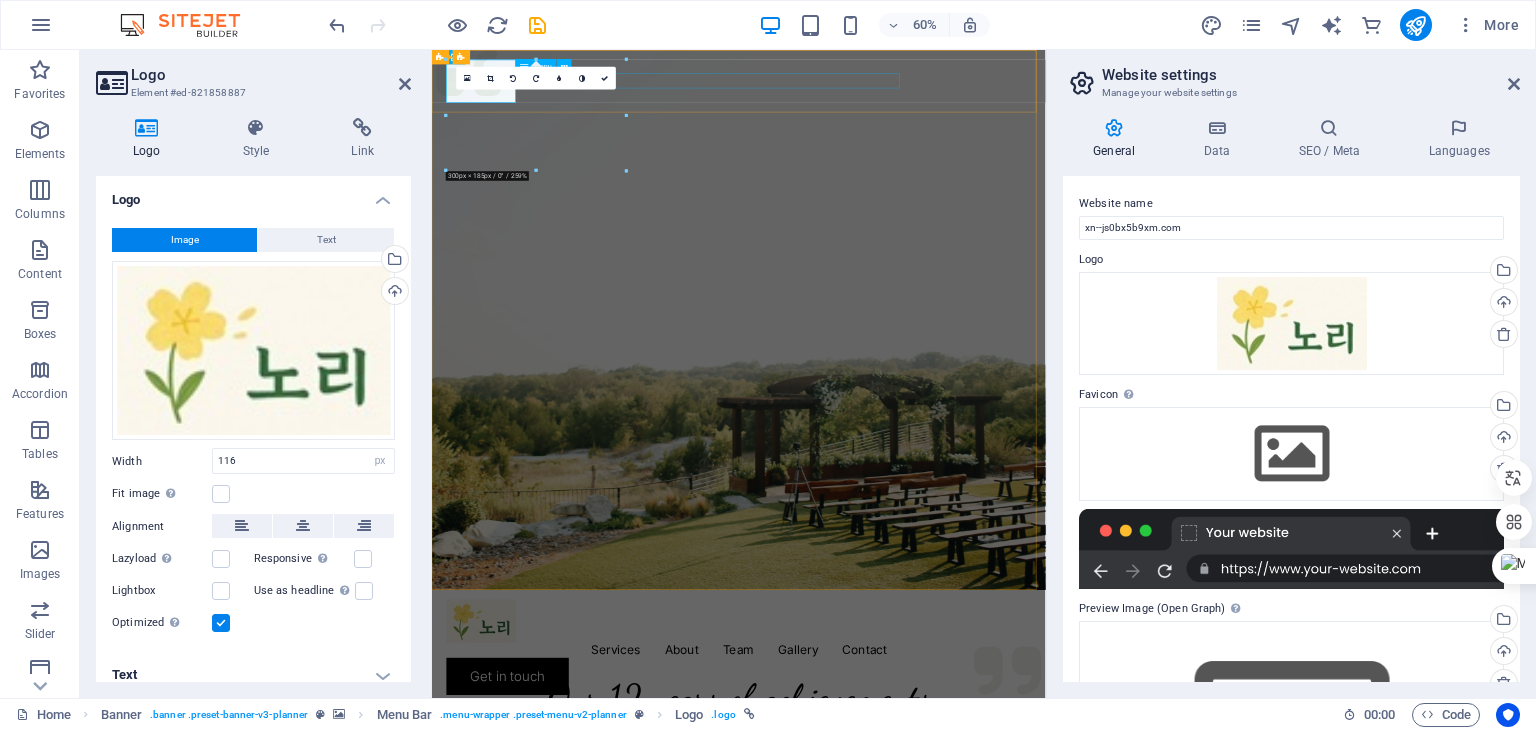 click on "Services About Team Gallery Contact" at bounding box center [943, 1050] 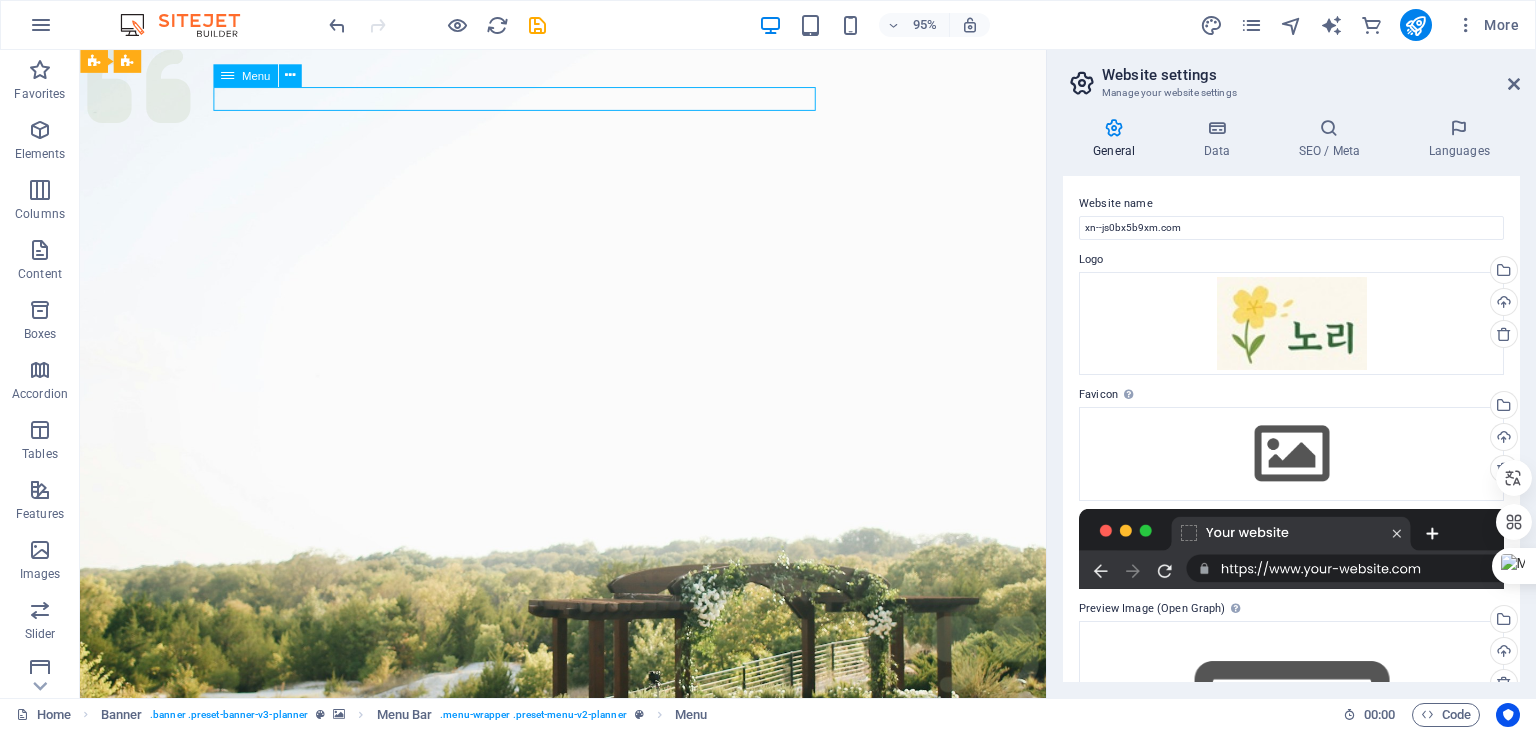 click on "Services About Team Gallery Contact" at bounding box center [588, 1050] 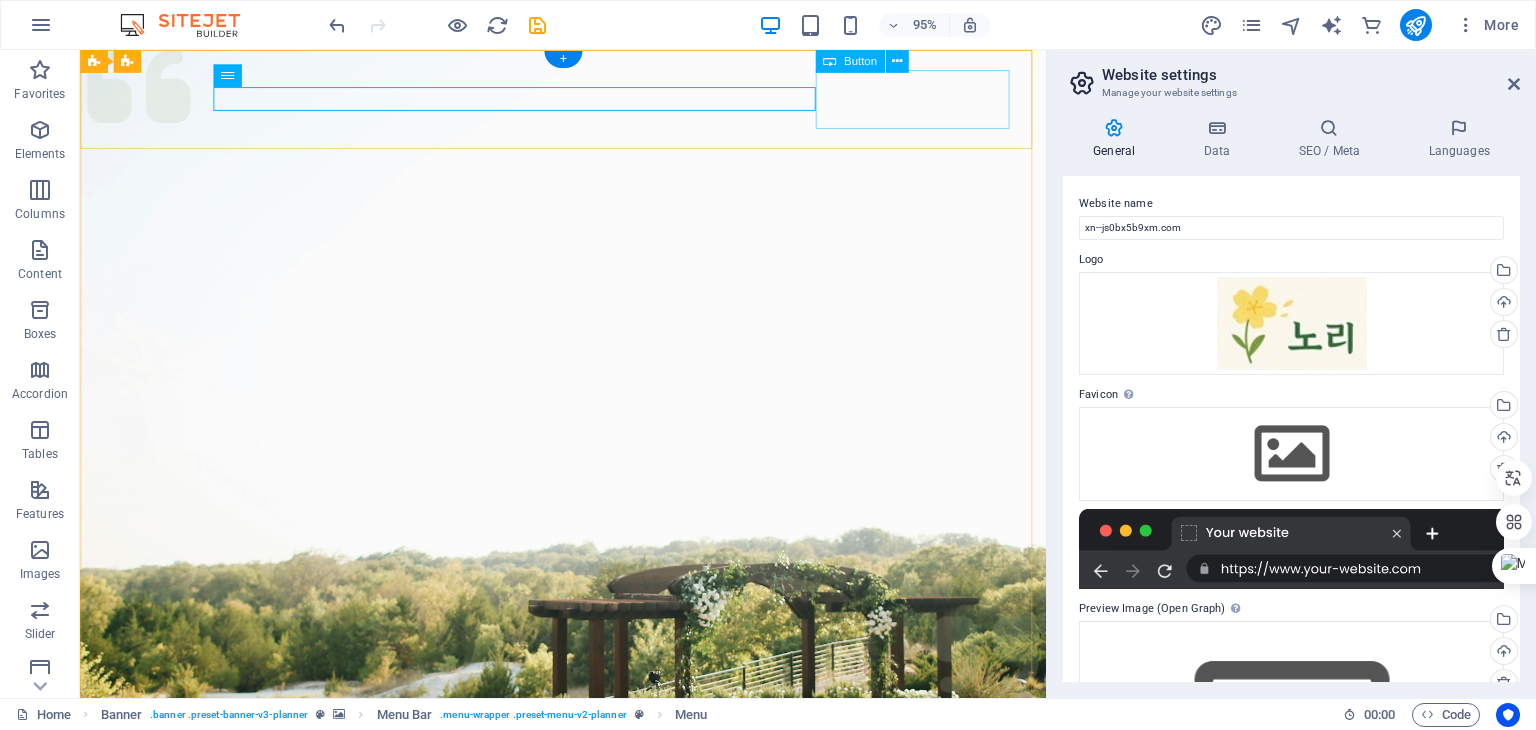 click on "Get in touch" at bounding box center [588, 1094] 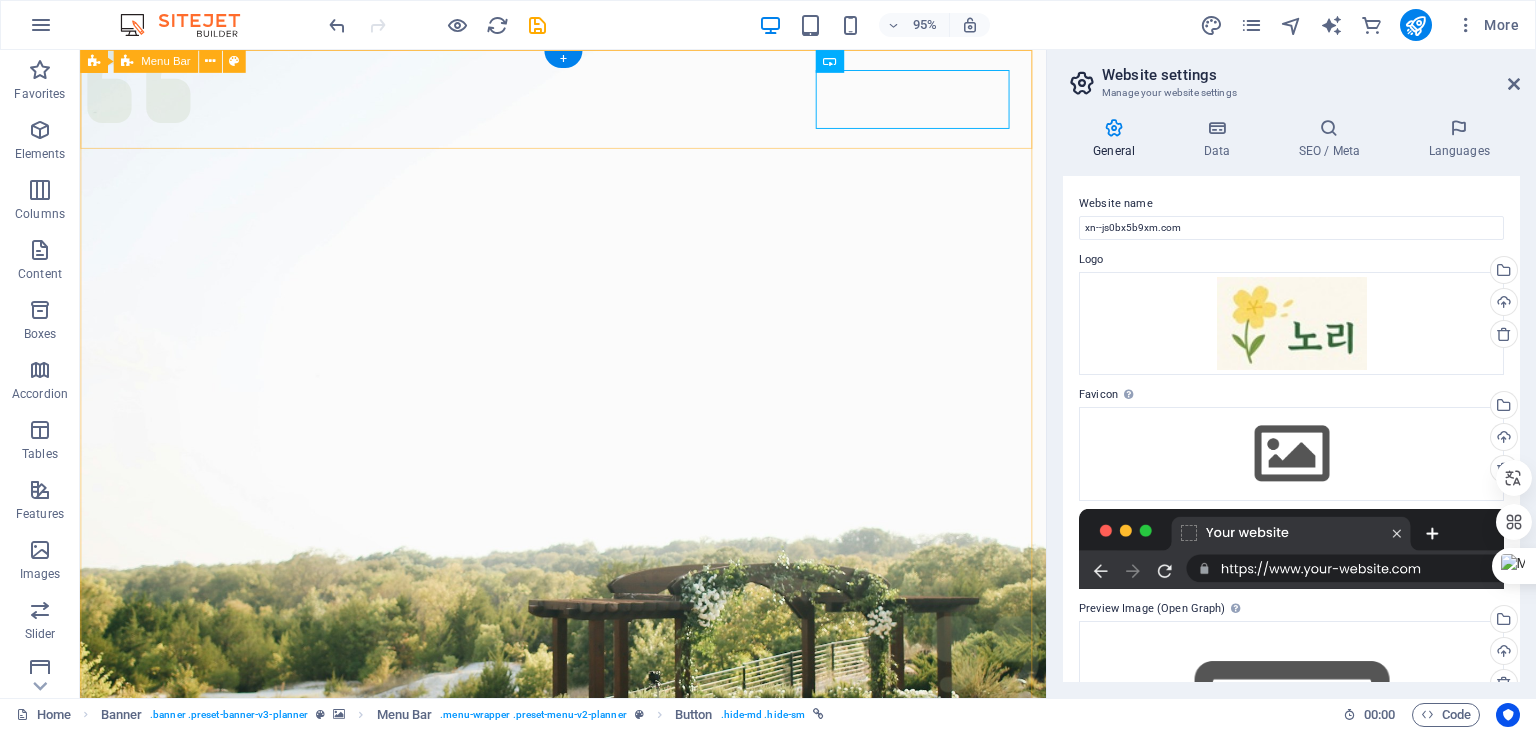 click on "Menu Services About Team Gallery Contact Get in touch" at bounding box center (588, 1045) 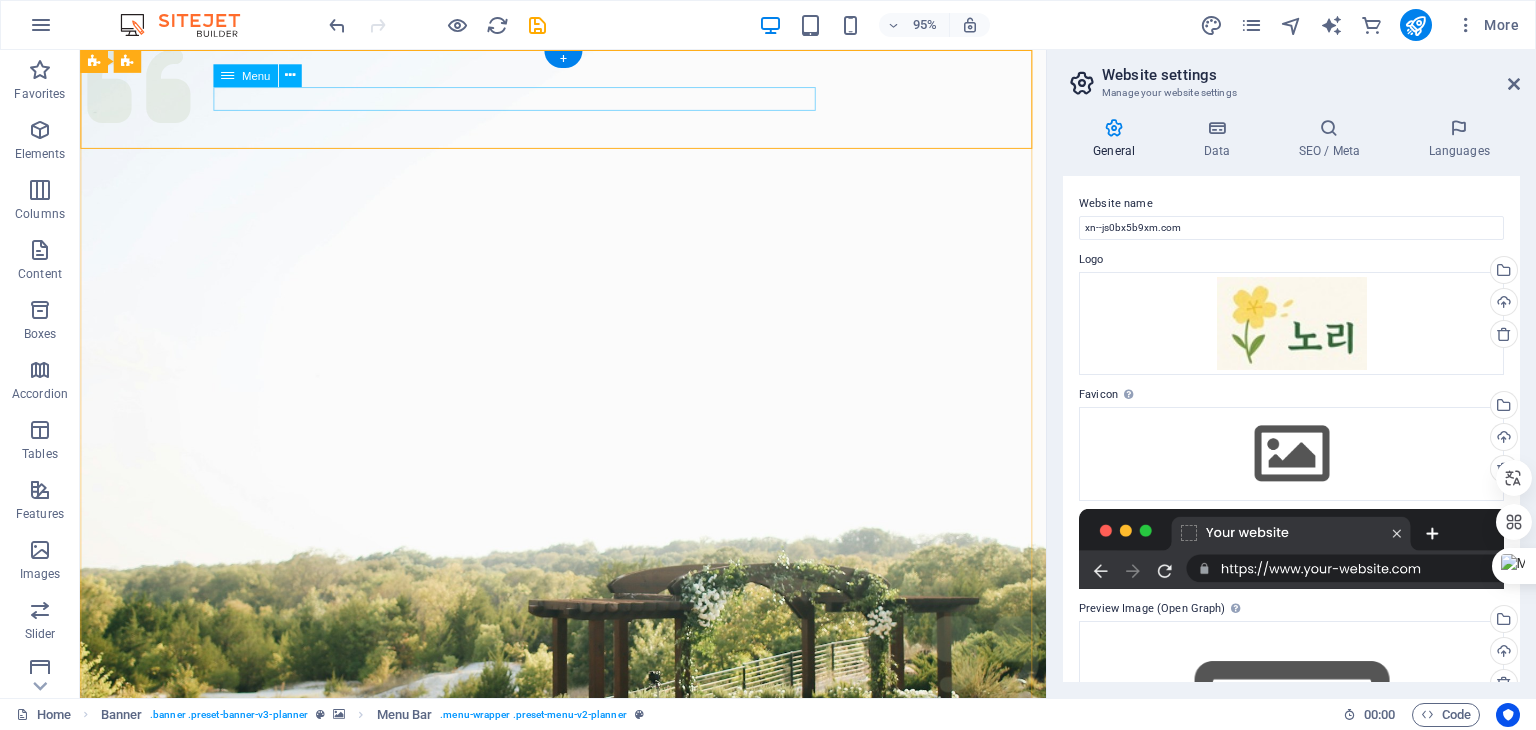 click on "Services About Team Gallery Contact" at bounding box center (588, 1050) 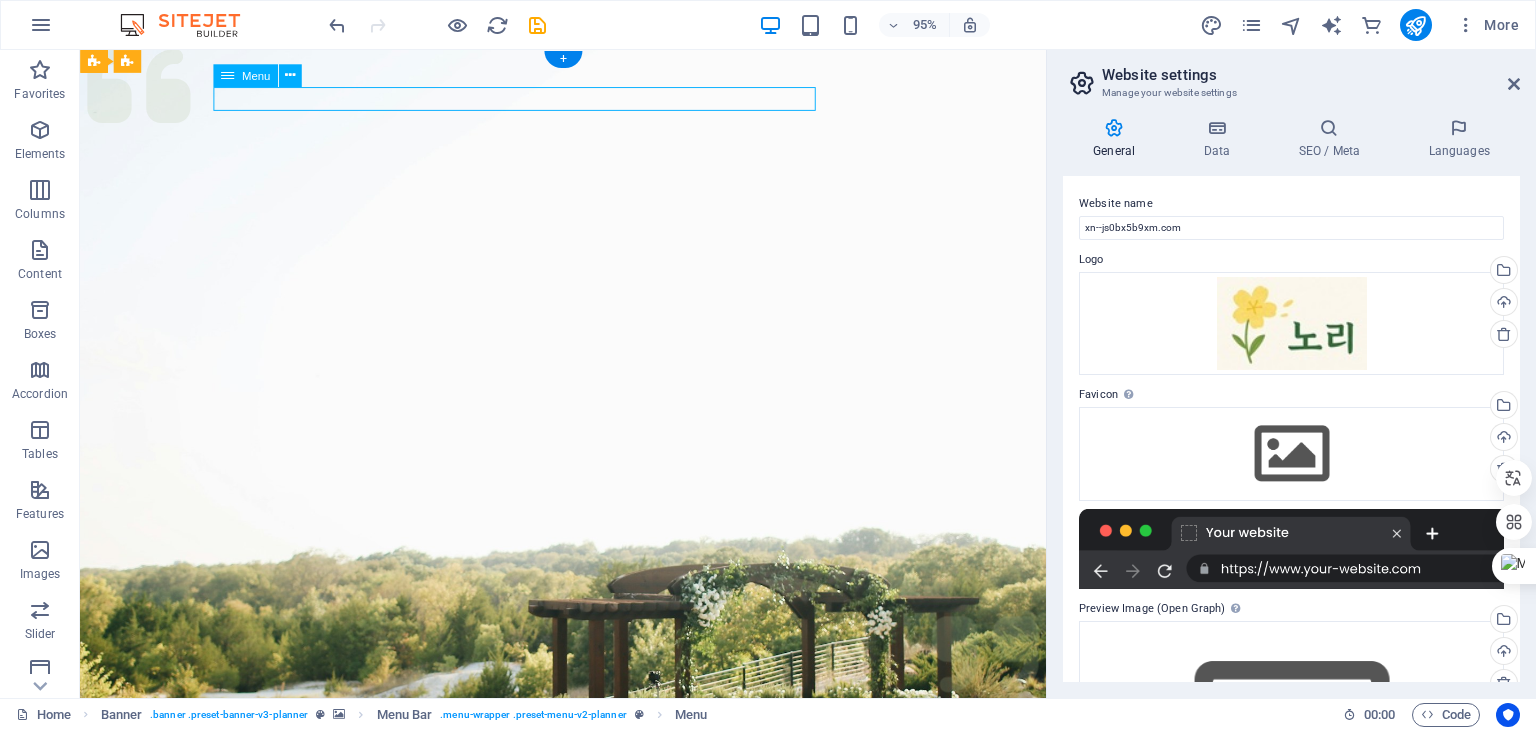 click on "Services About Team Gallery Contact" at bounding box center [588, 1050] 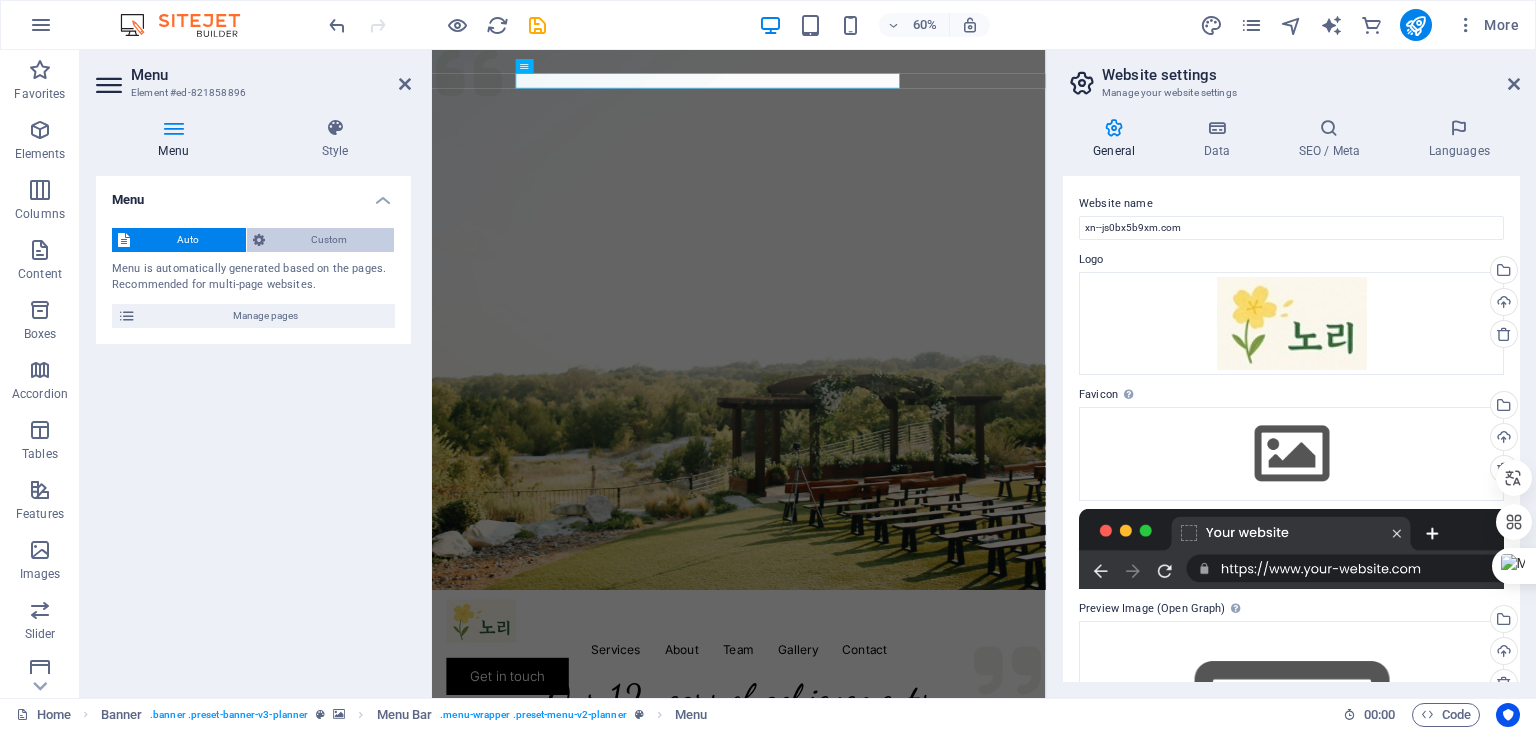 click on "Custom" at bounding box center [330, 240] 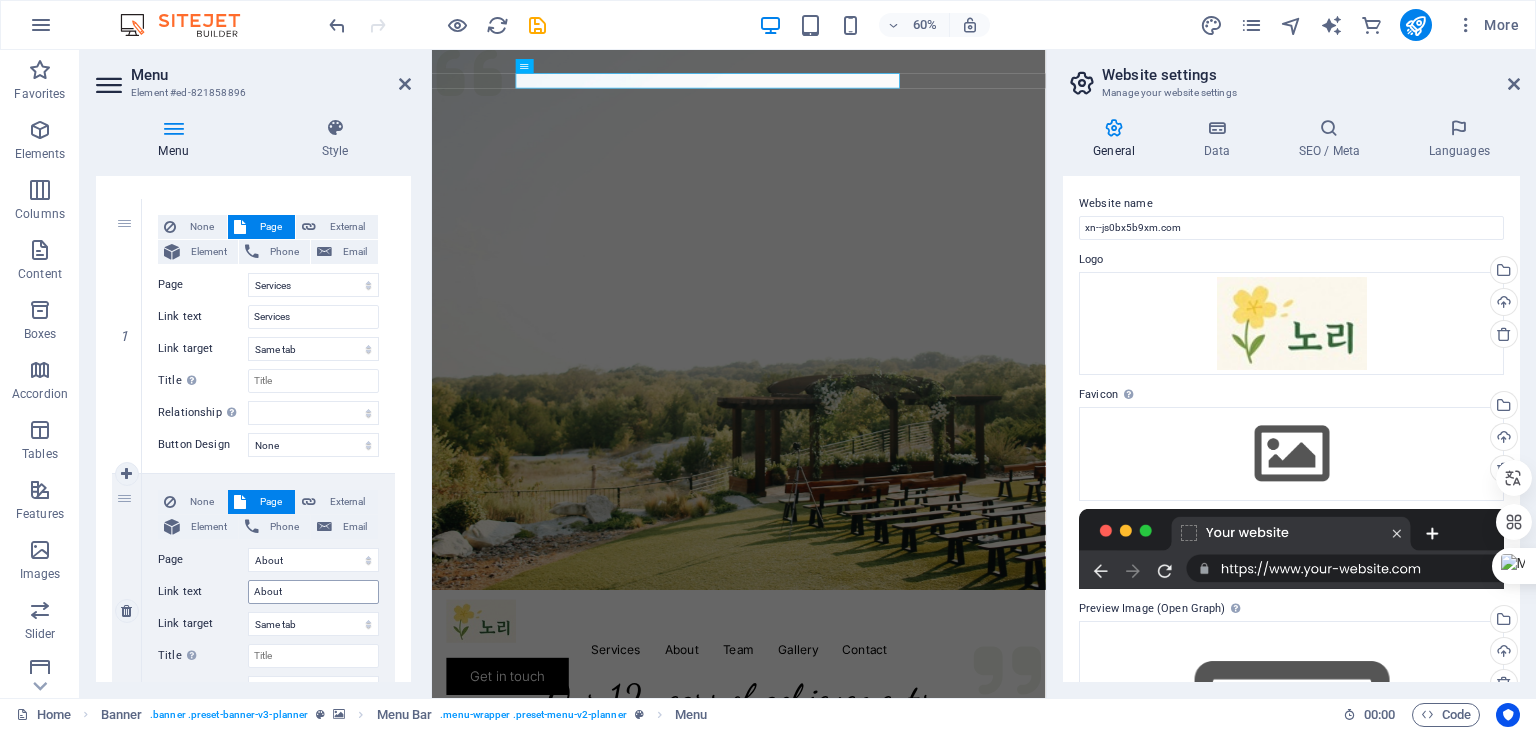 scroll, scrollTop: 100, scrollLeft: 0, axis: vertical 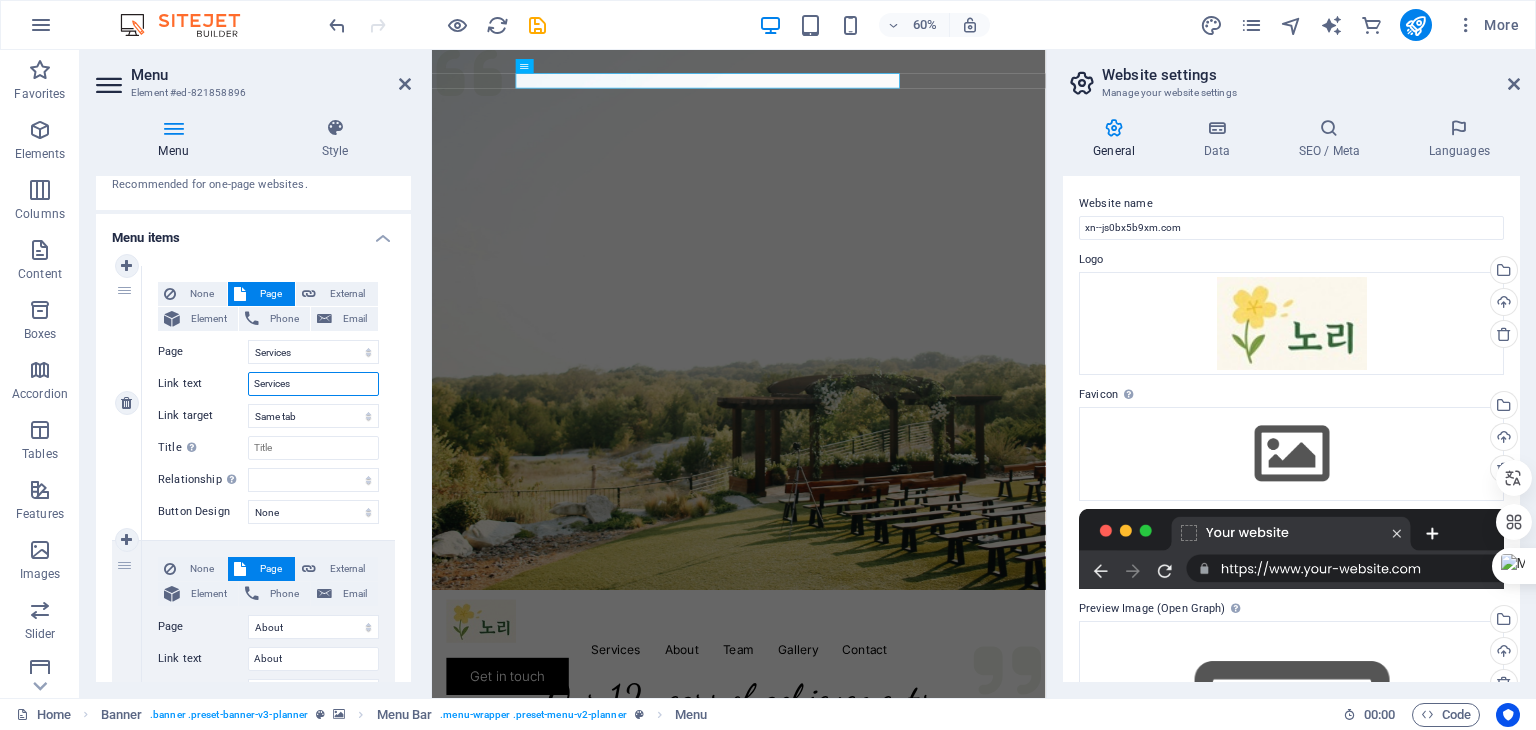 click on "Services" at bounding box center (313, 384) 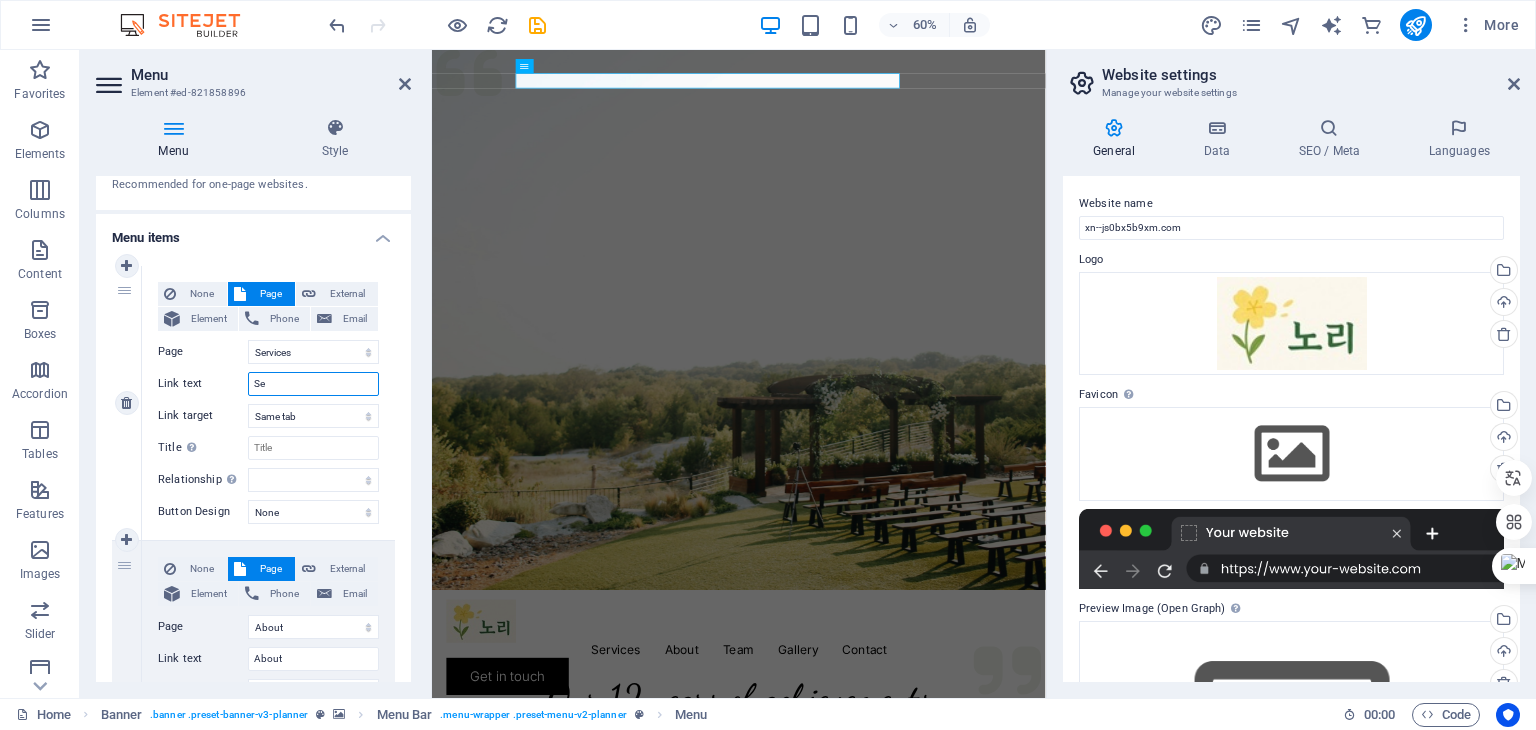type on "S" 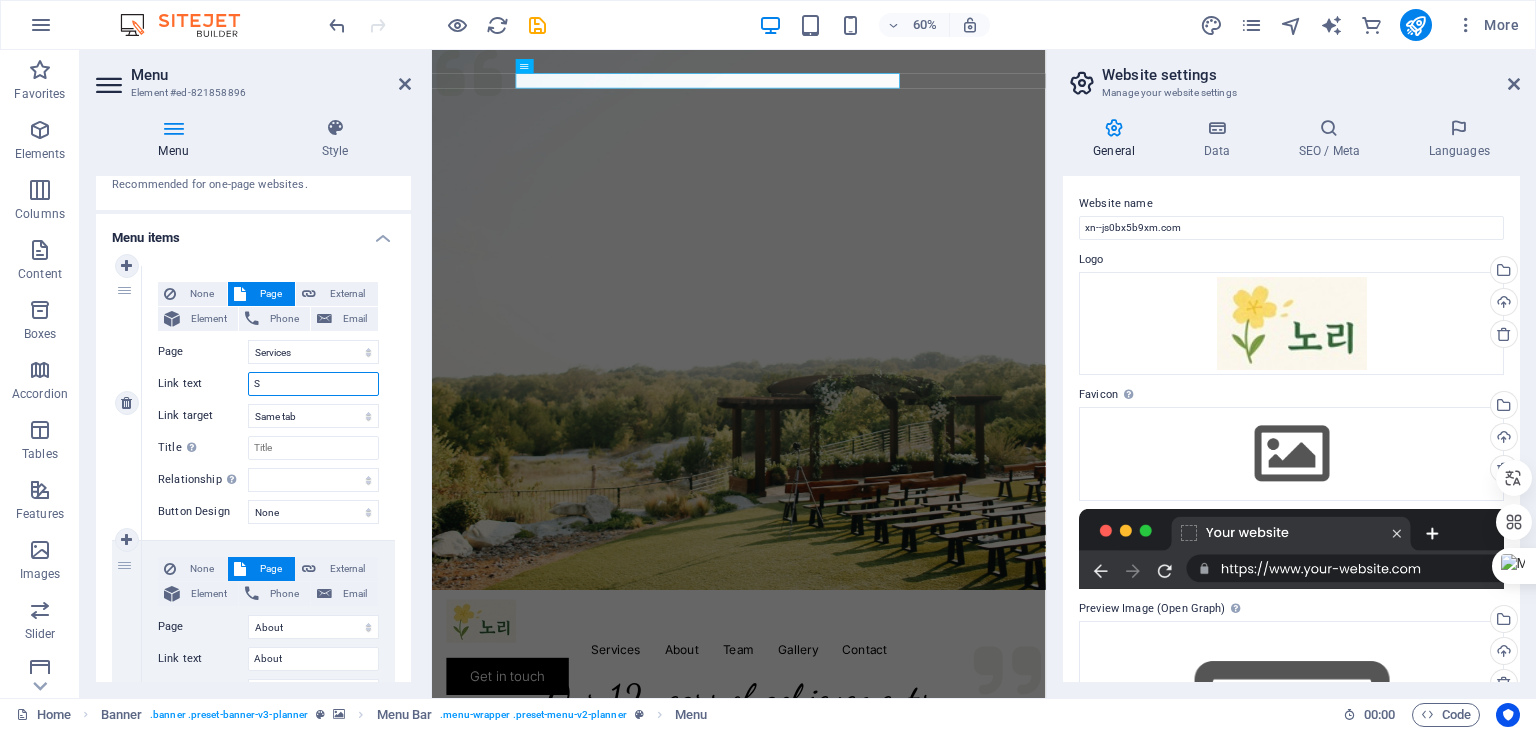 type 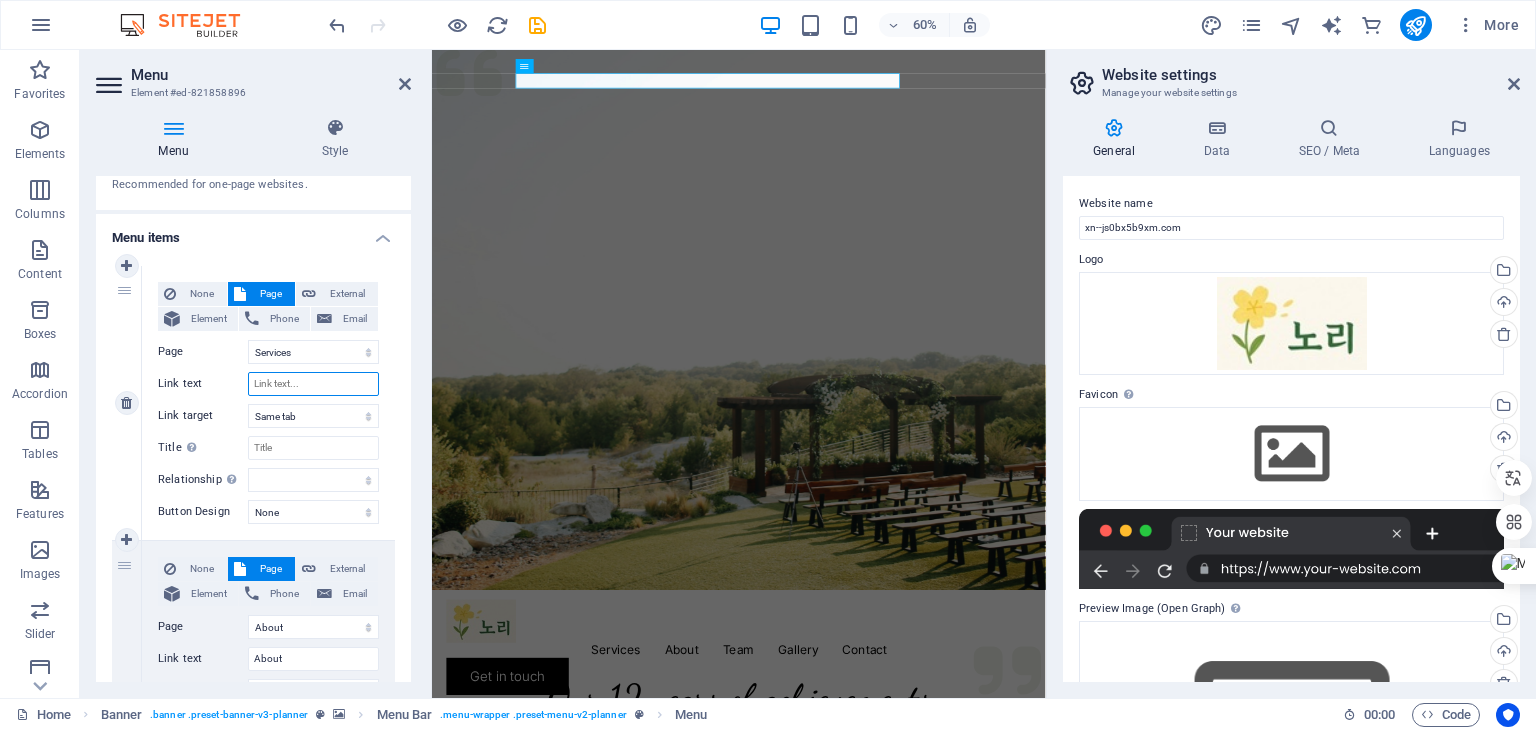 select 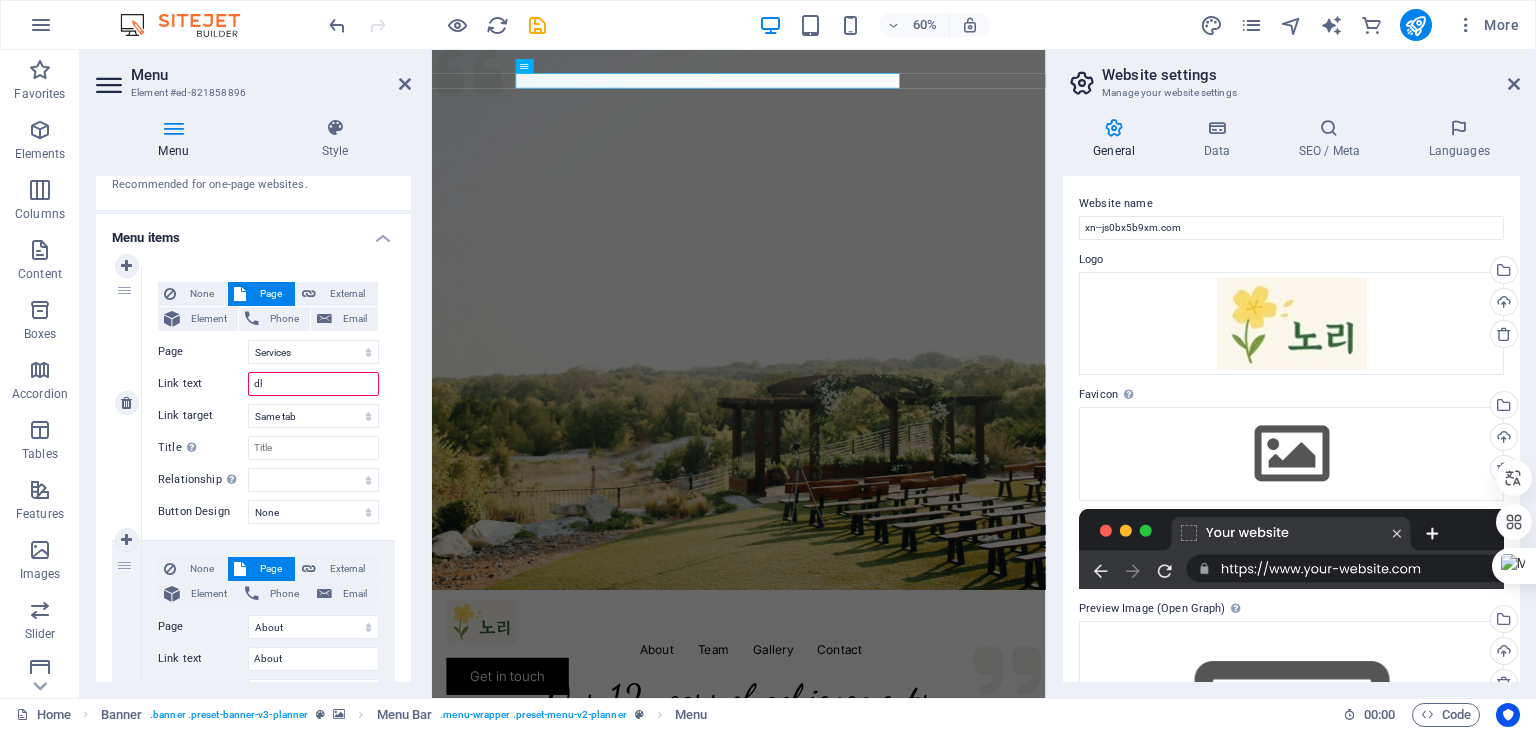 type on "d" 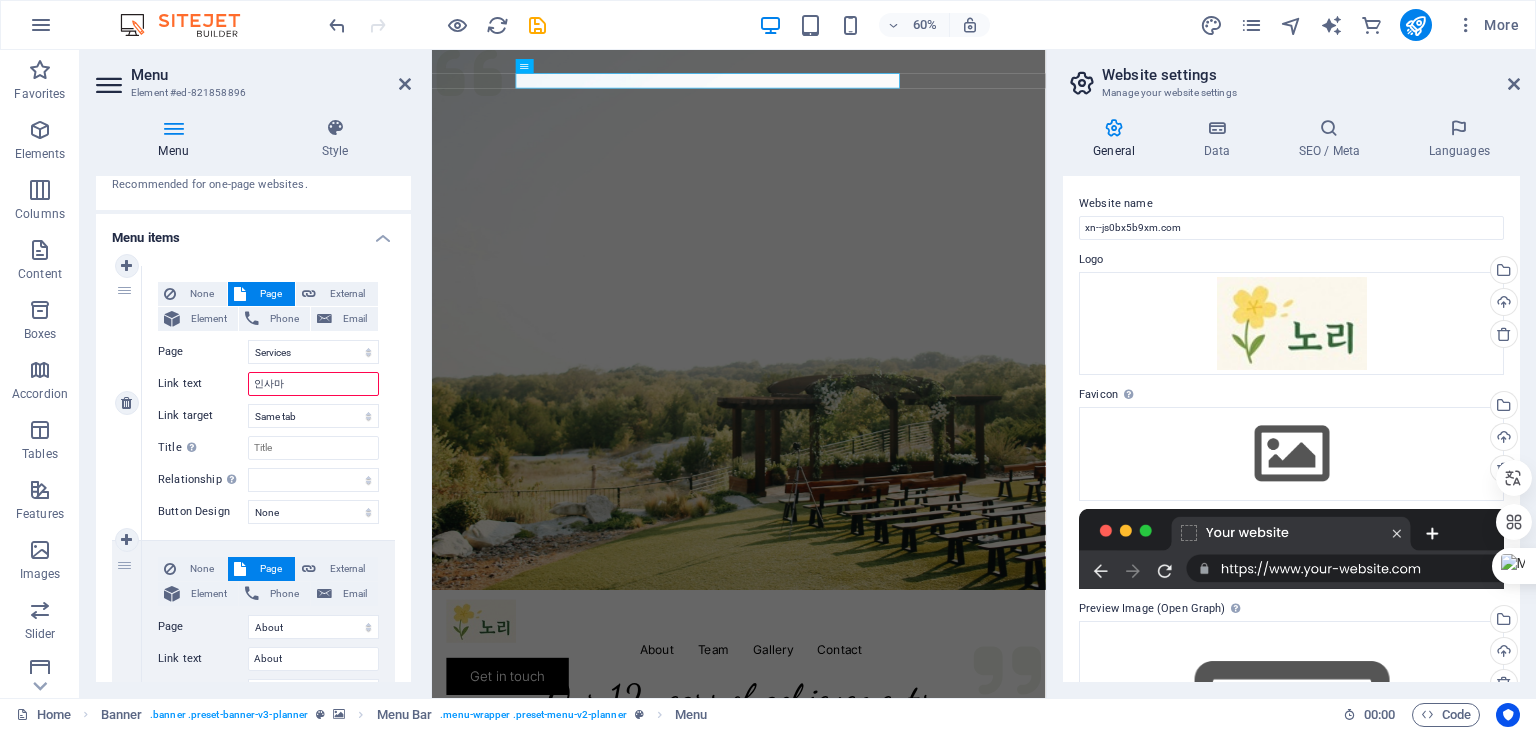 type on "인사말" 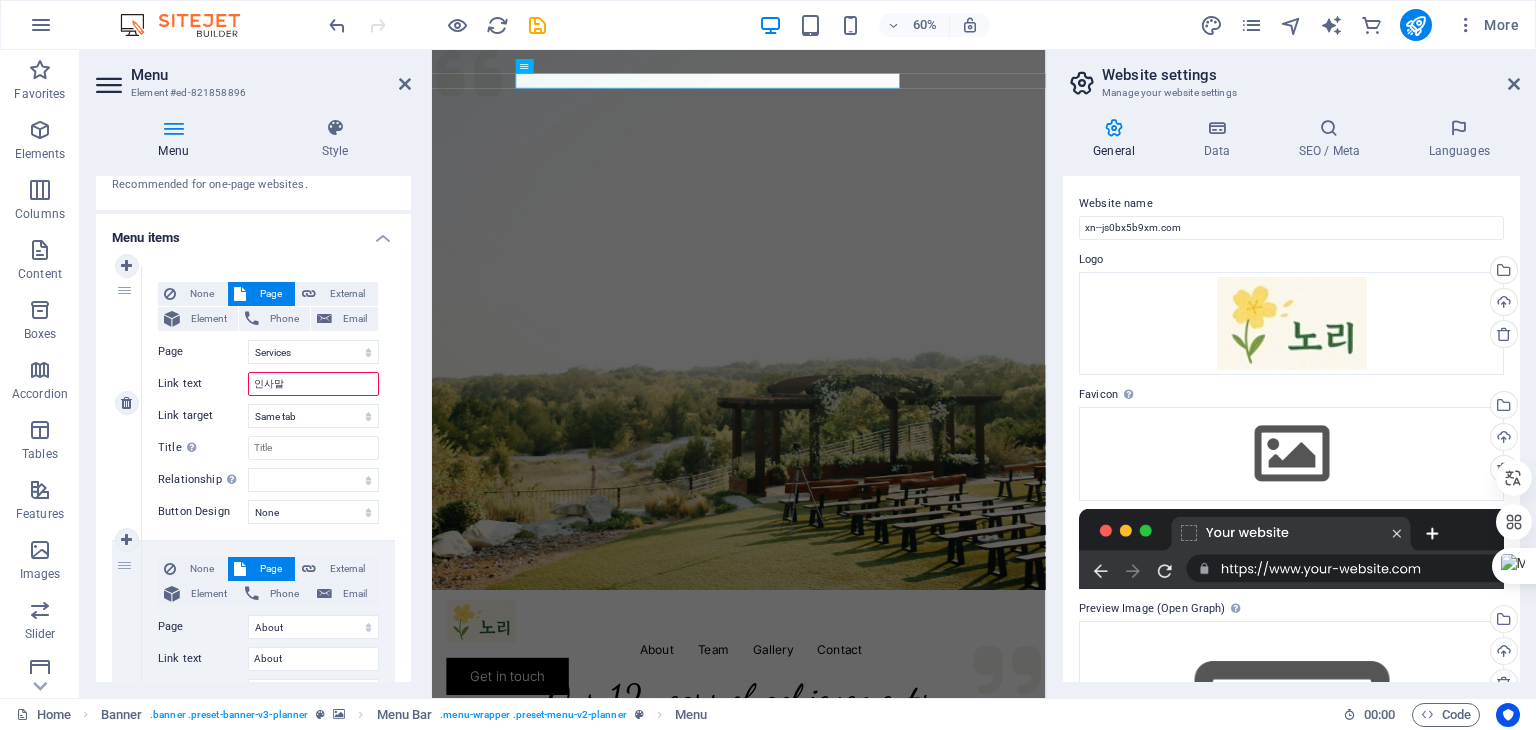 select 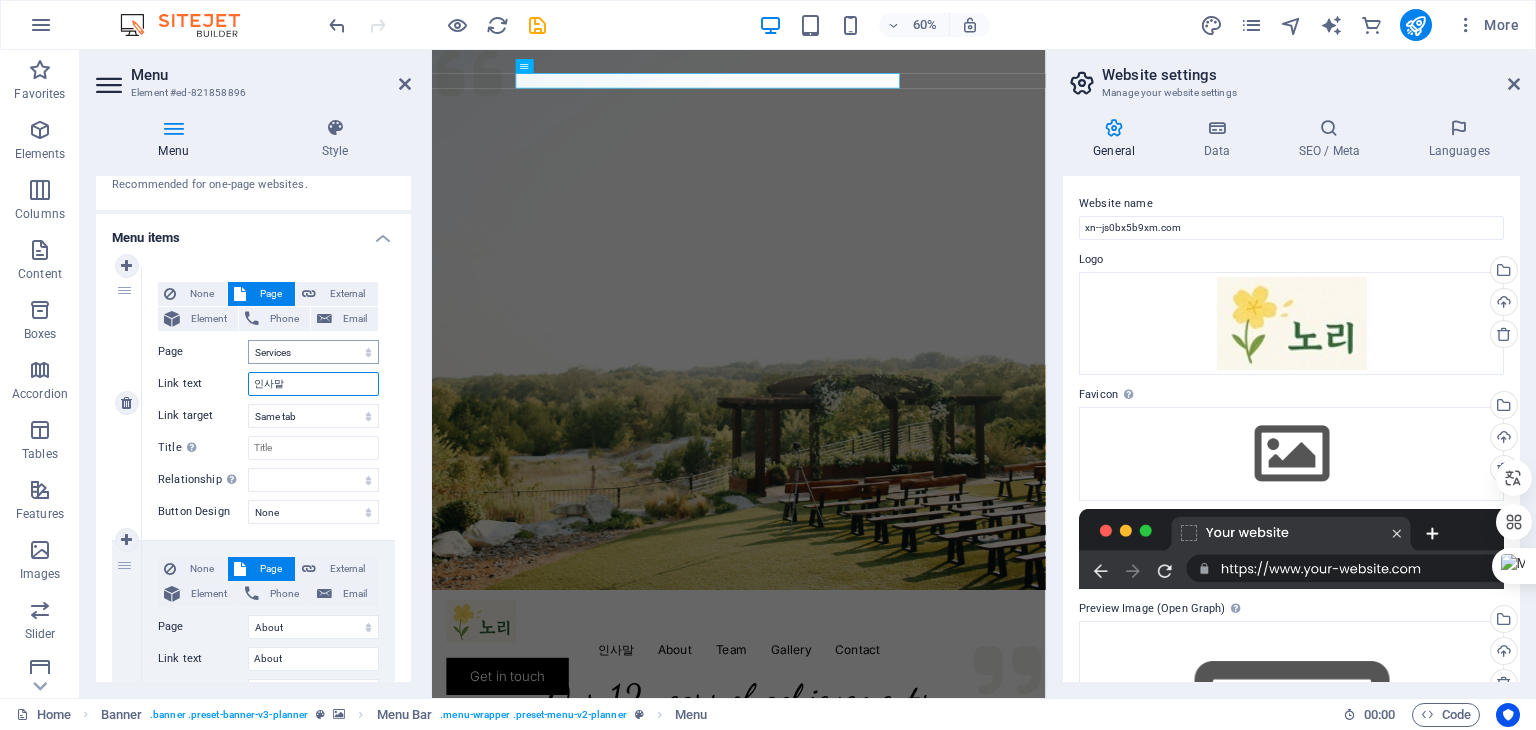 type on "인사말" 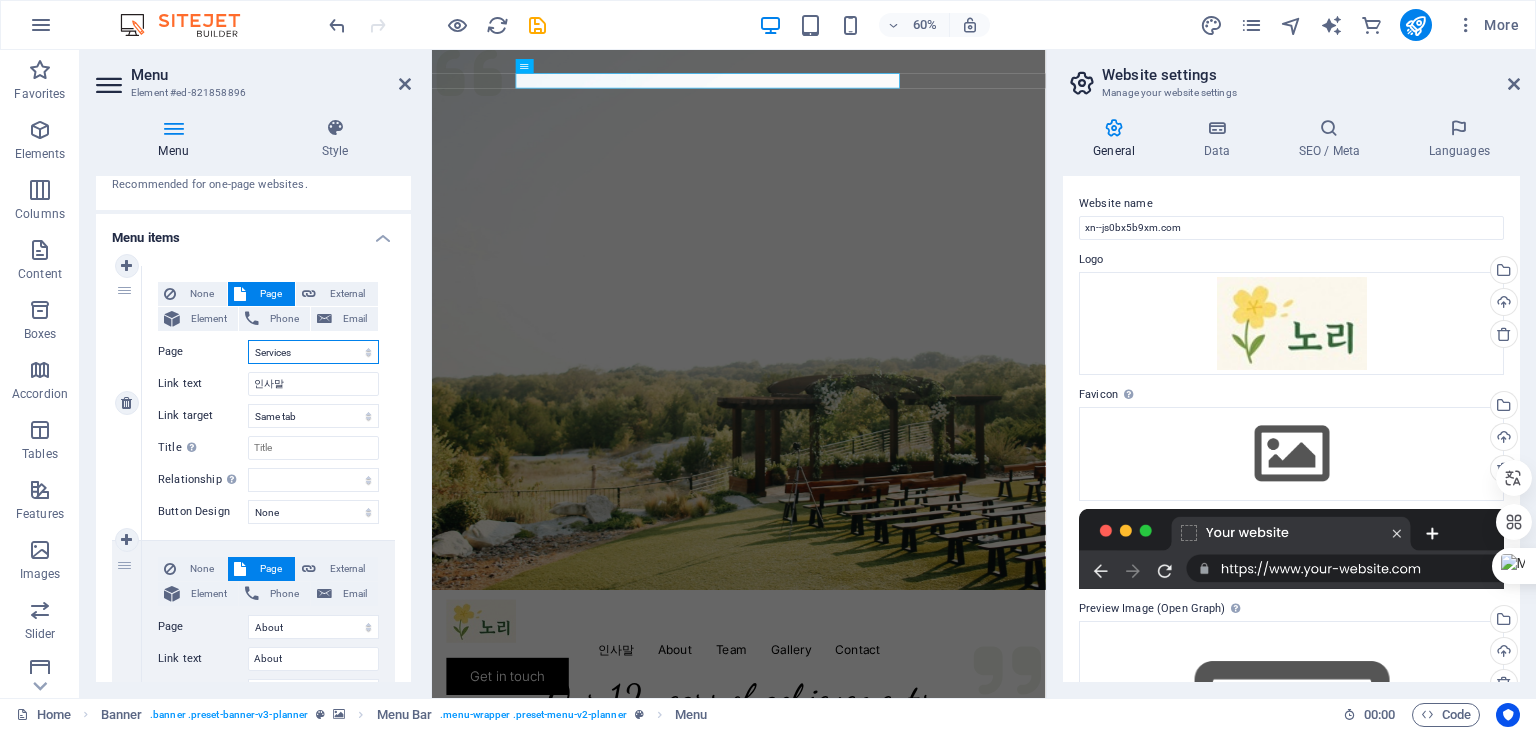 click on "Home Services About Team Gallery Contact Legal Notice Privacy" at bounding box center [313, 352] 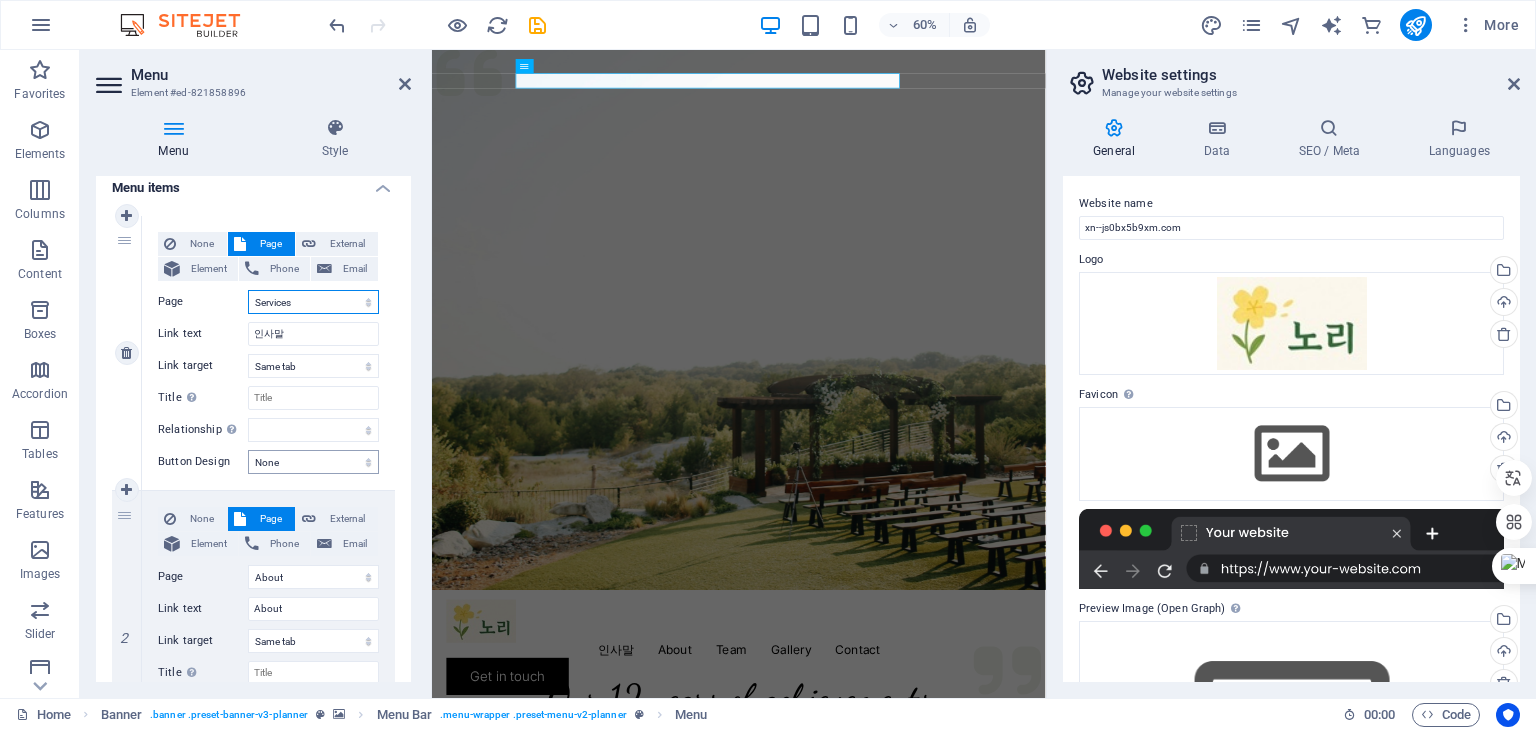 scroll, scrollTop: 300, scrollLeft: 0, axis: vertical 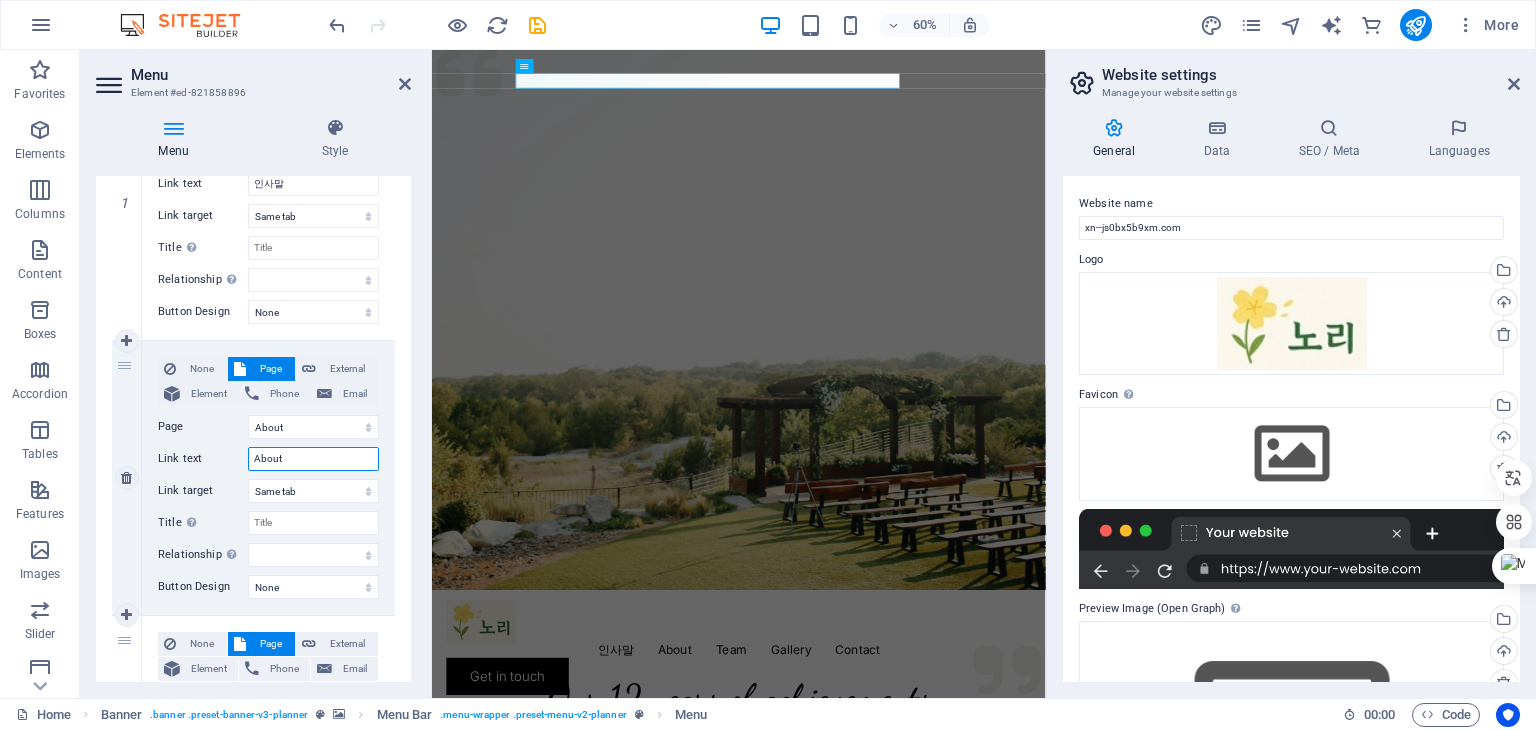 click on "About" at bounding box center (313, 459) 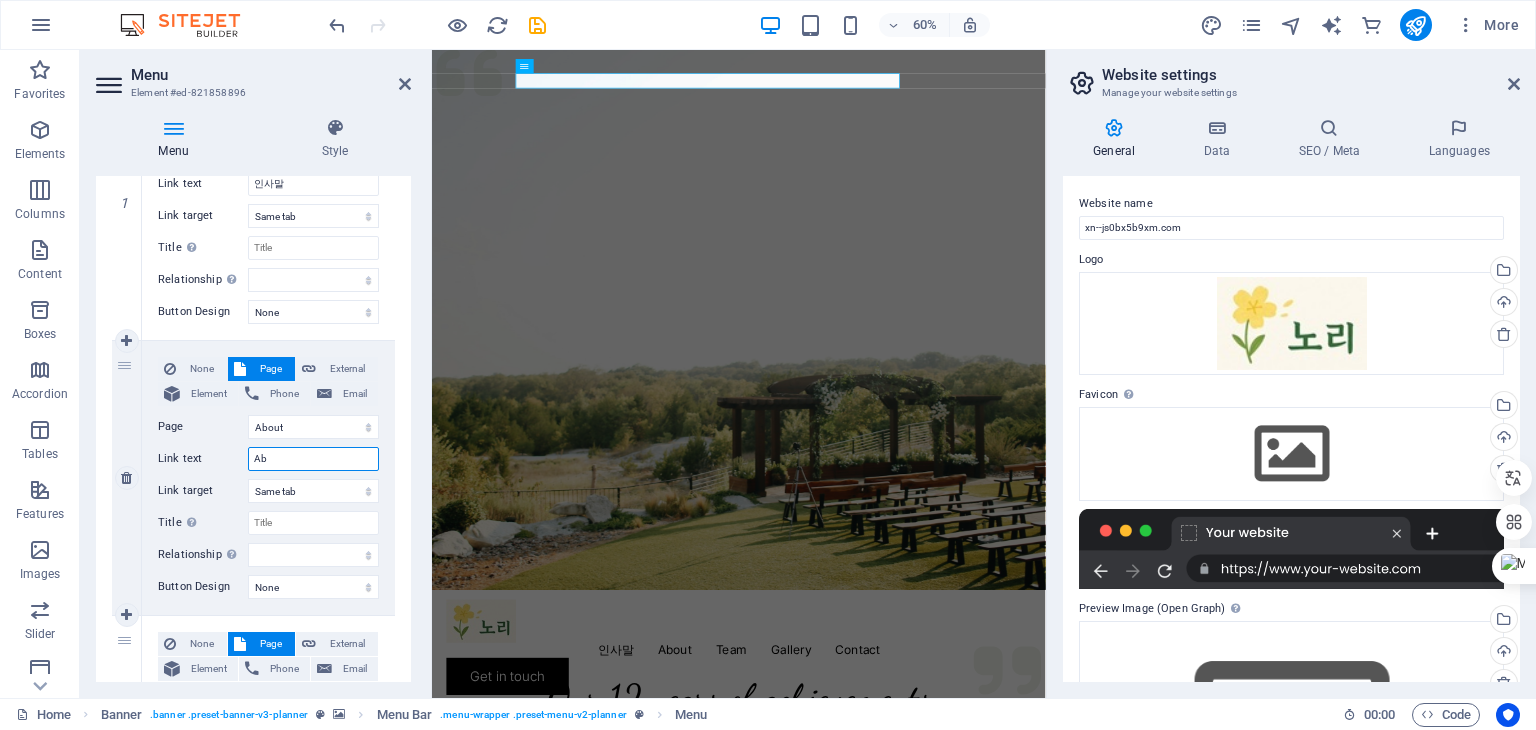 type on "A" 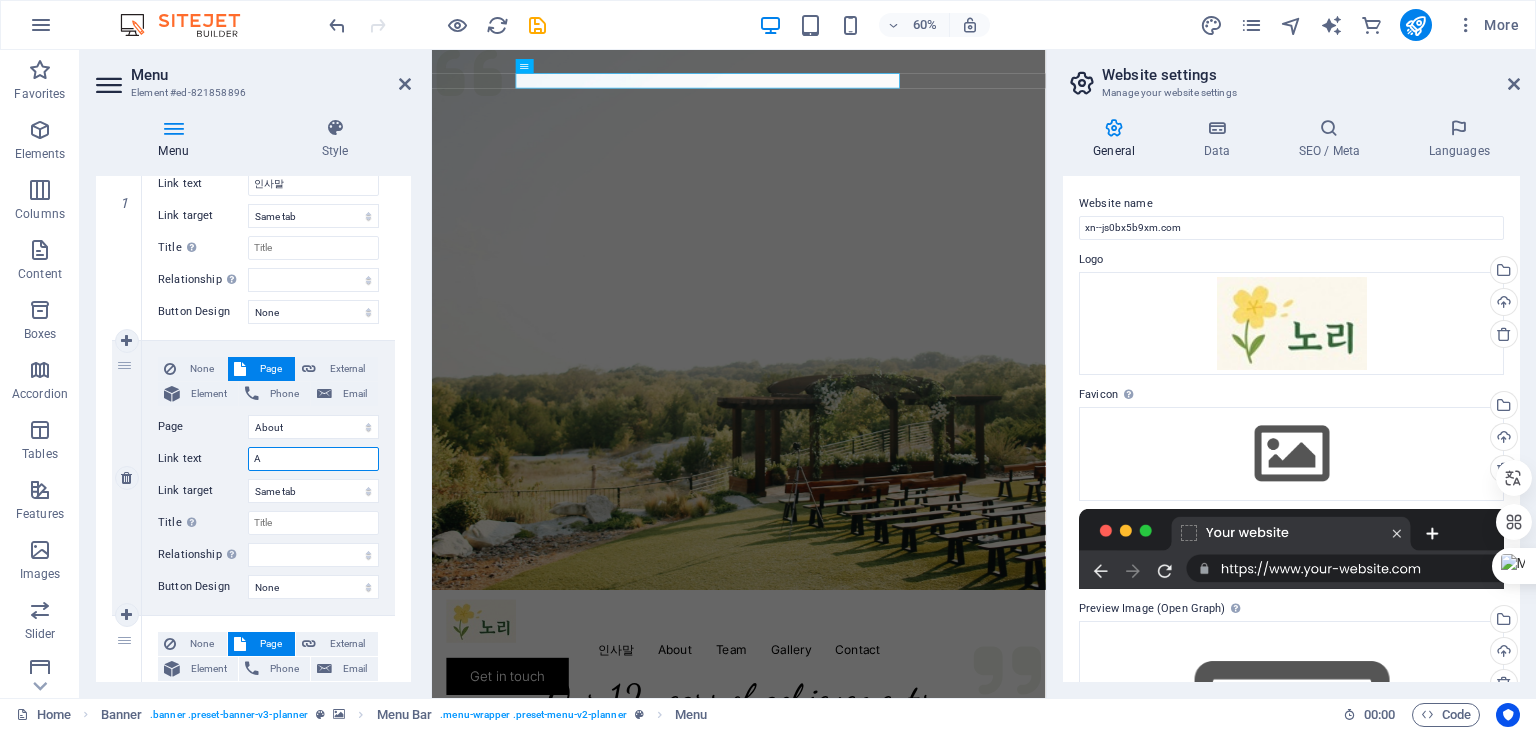 type 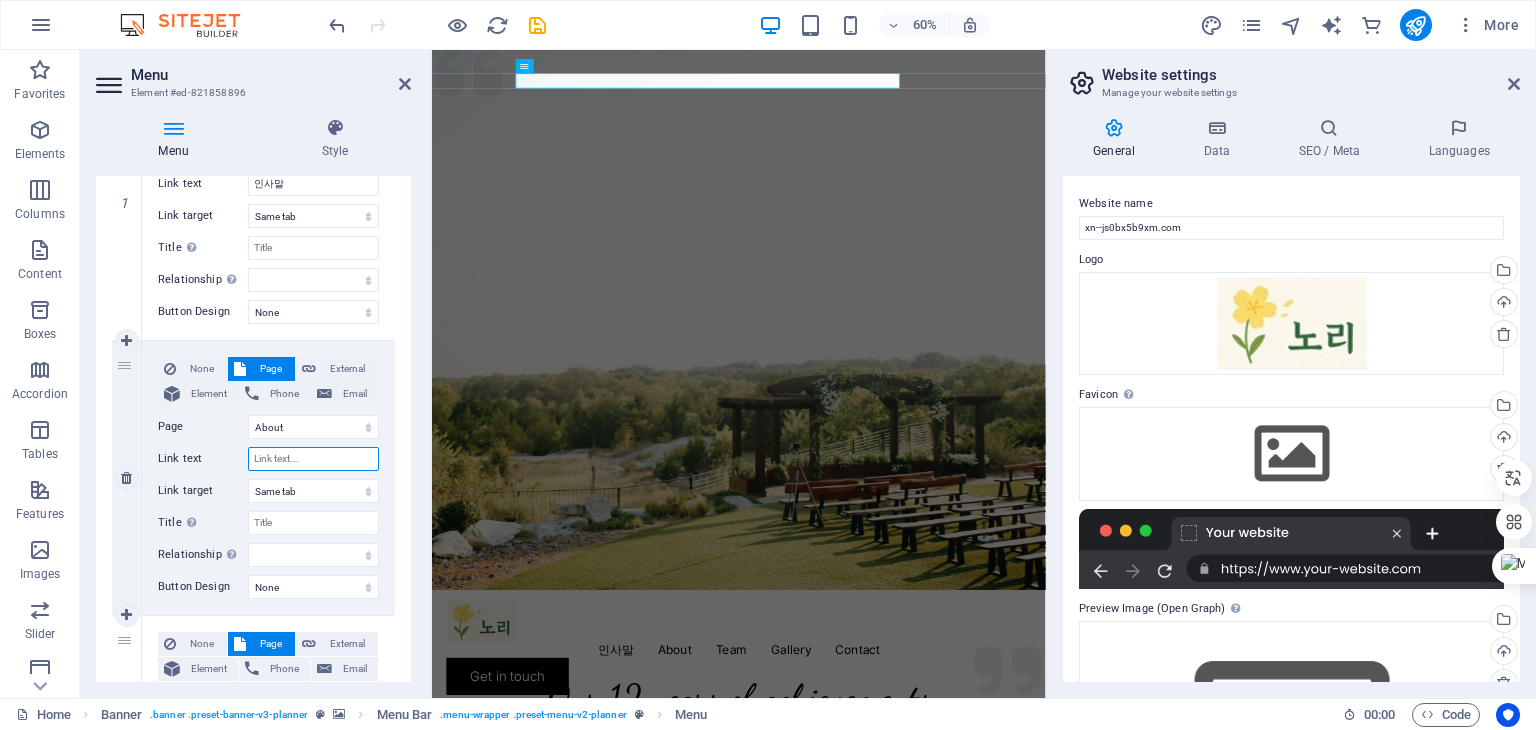 select 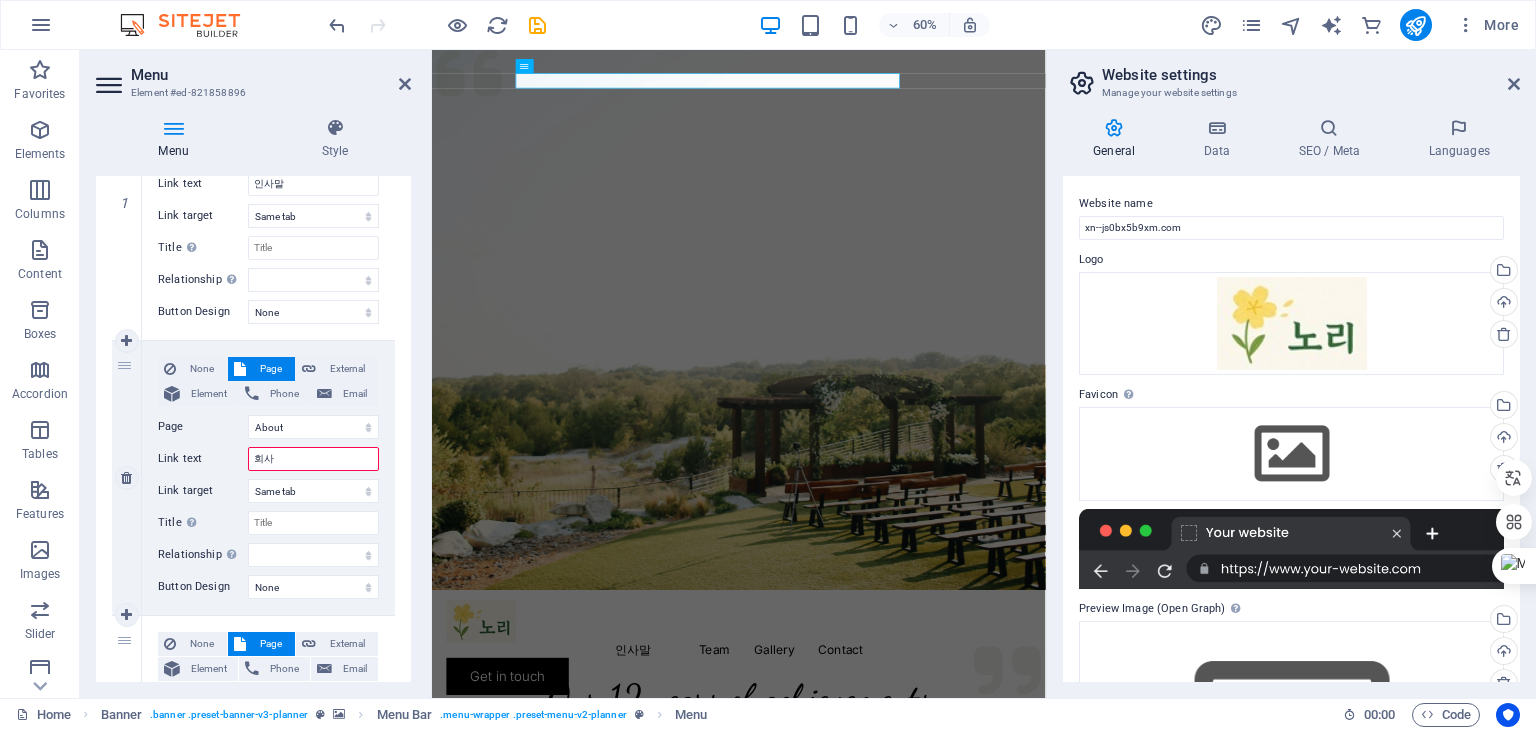 type on "회삿" 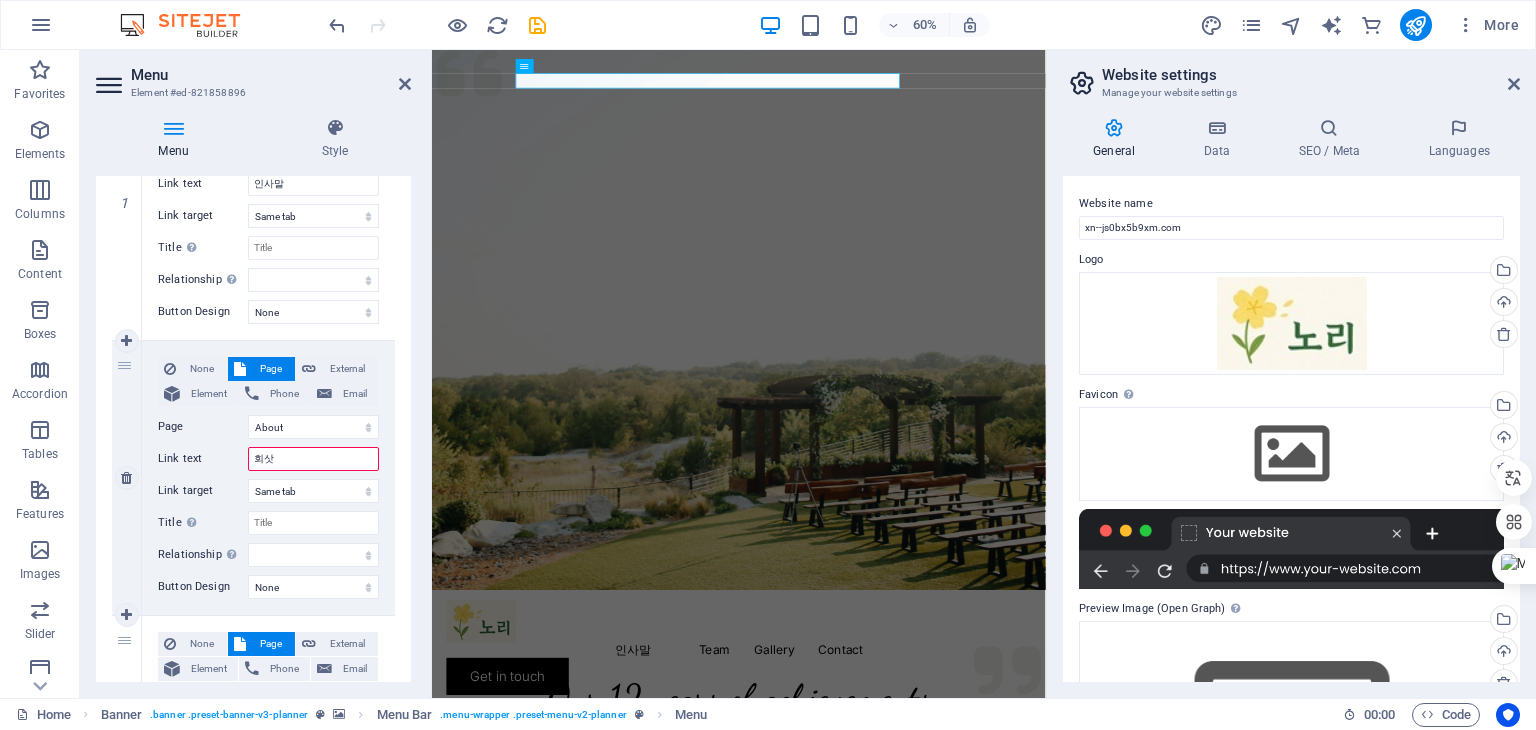 select 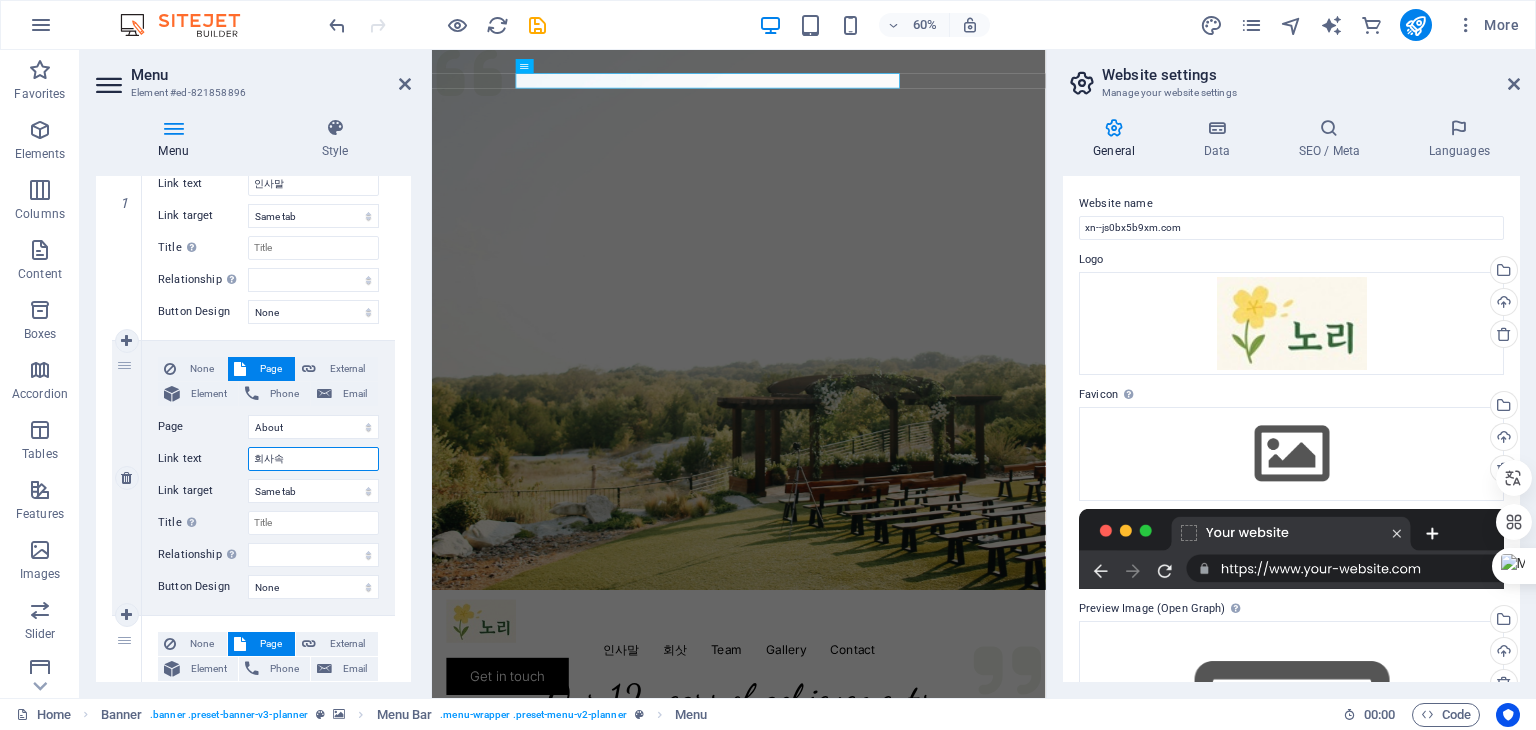 type on "회사소개" 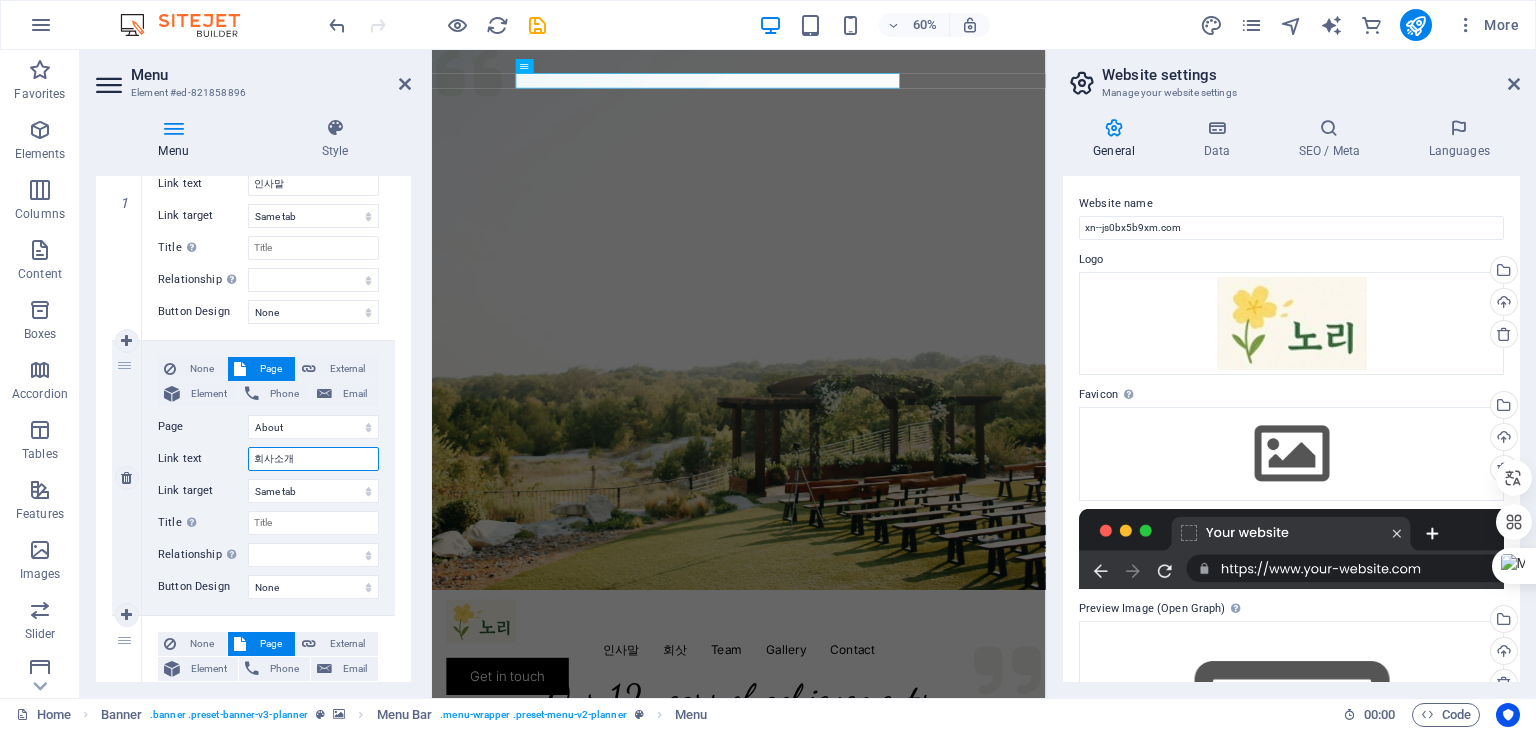 select 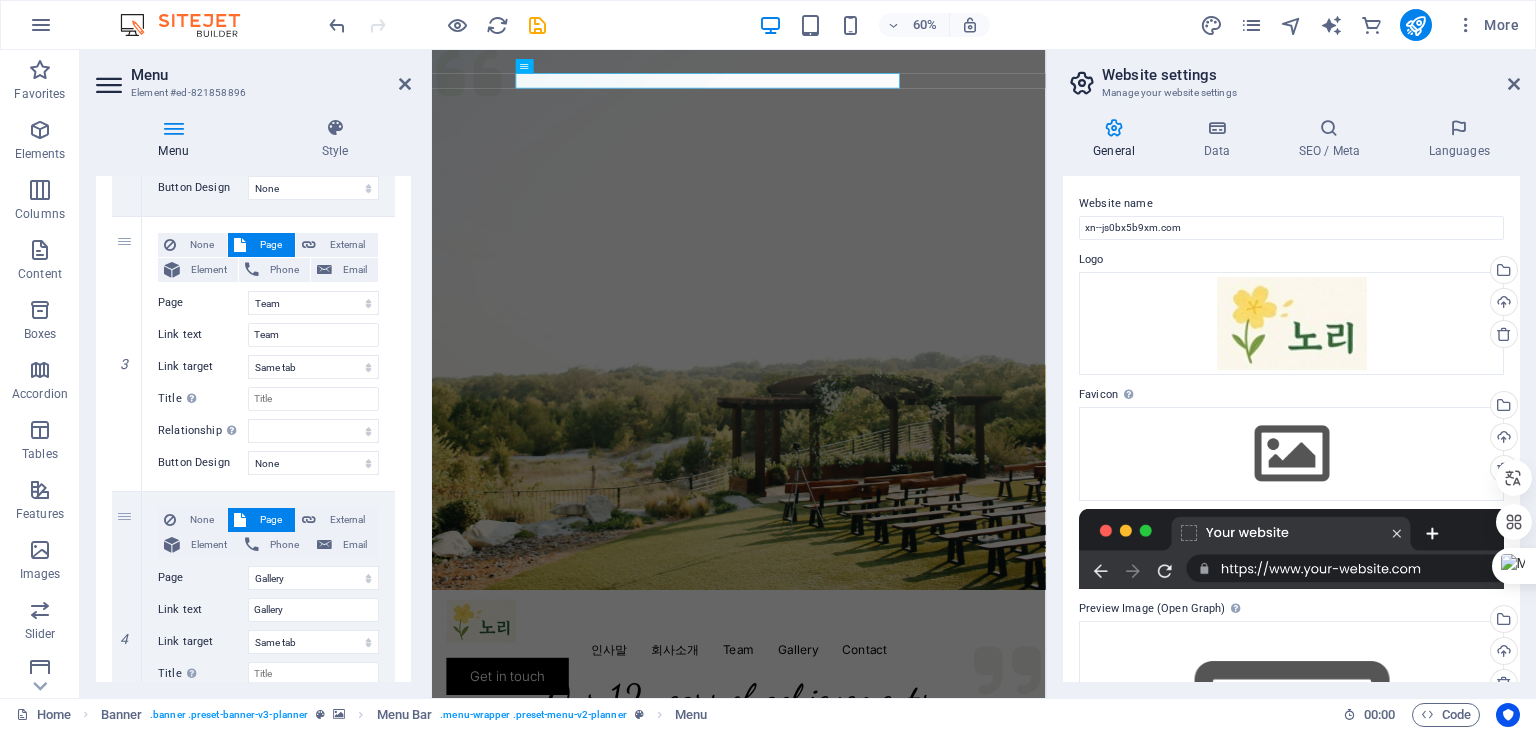 scroll, scrollTop: 700, scrollLeft: 0, axis: vertical 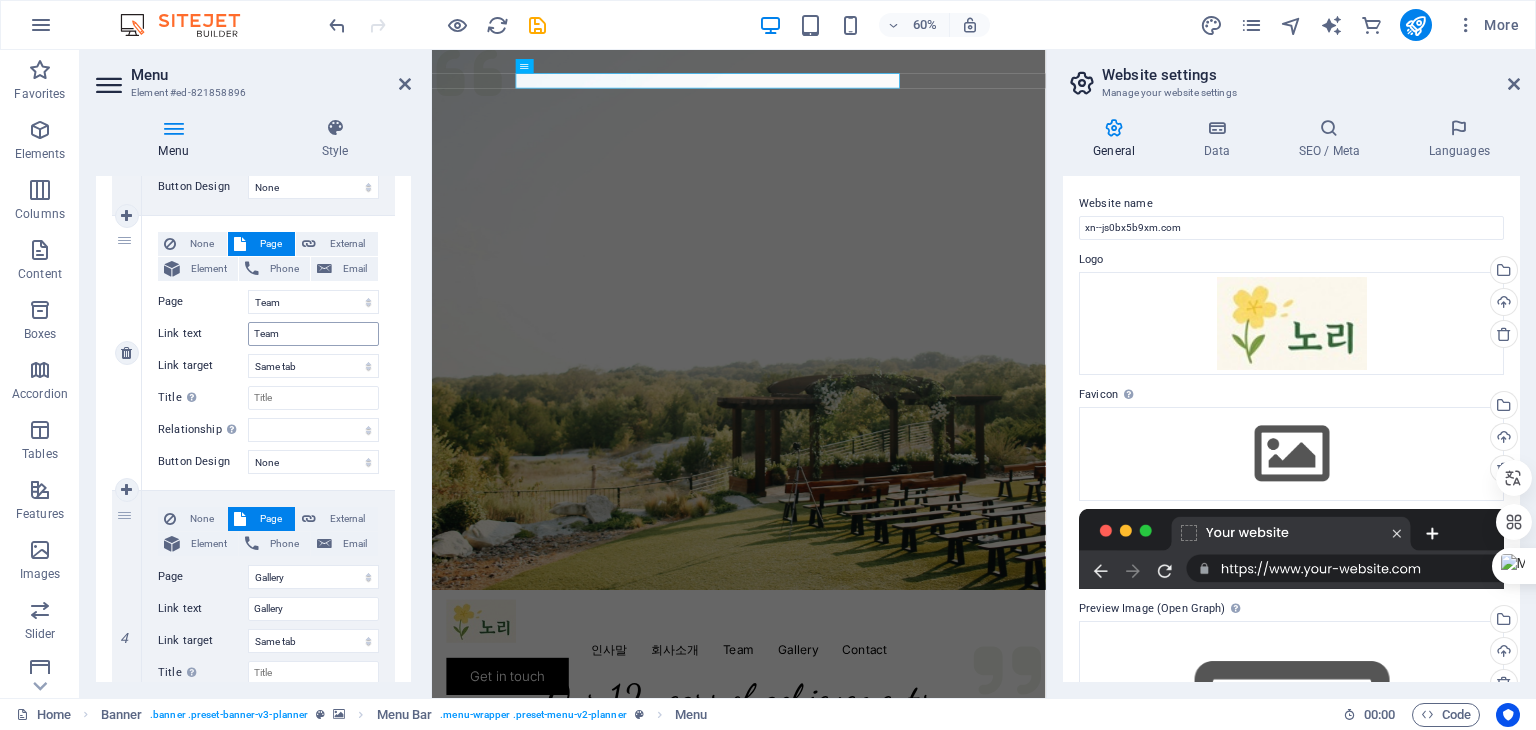 type on "회사소개" 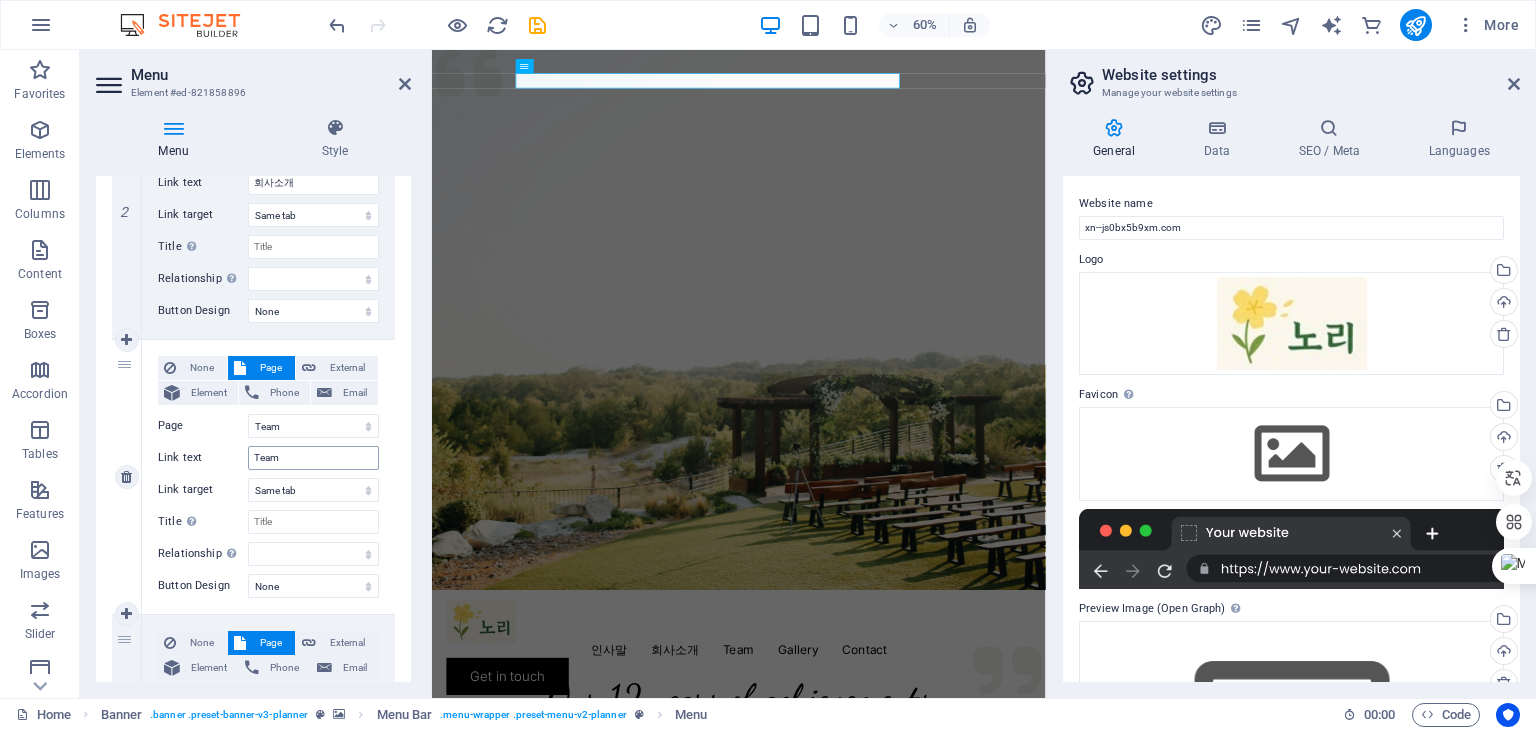 click on "None Page External Element Phone Email Page Home Services About Team Gallery Contact Legal Notice Privacy Element
URL /about Phone Email Link text 회사소개 Link target New tab Same tab Overlay Title Additional link description, should not be the same as the link text. The title is most often shown as a tooltip text when the mouse moves over the element. Leave empty if uncertain. Relationship Sets the  relationship of this link to the link target . For example, the value "nofollow" instructs search engines not to follow the link. Can be left empty. alternate author bookmark external help license next nofollow noreferrer noopener prev search tag Button Design None Default Primary Secondary" at bounding box center (268, 202) 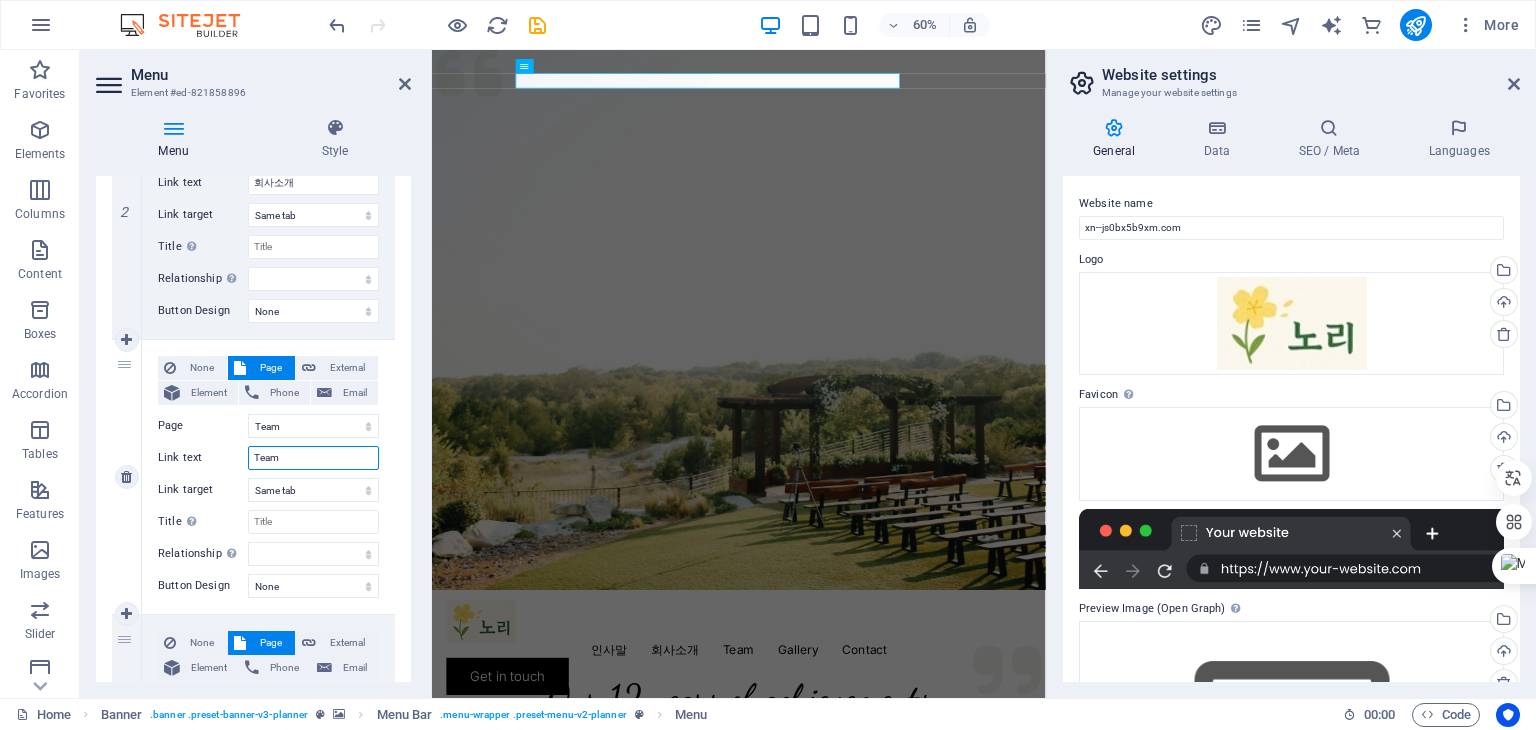 click on "Team" at bounding box center (313, 458) 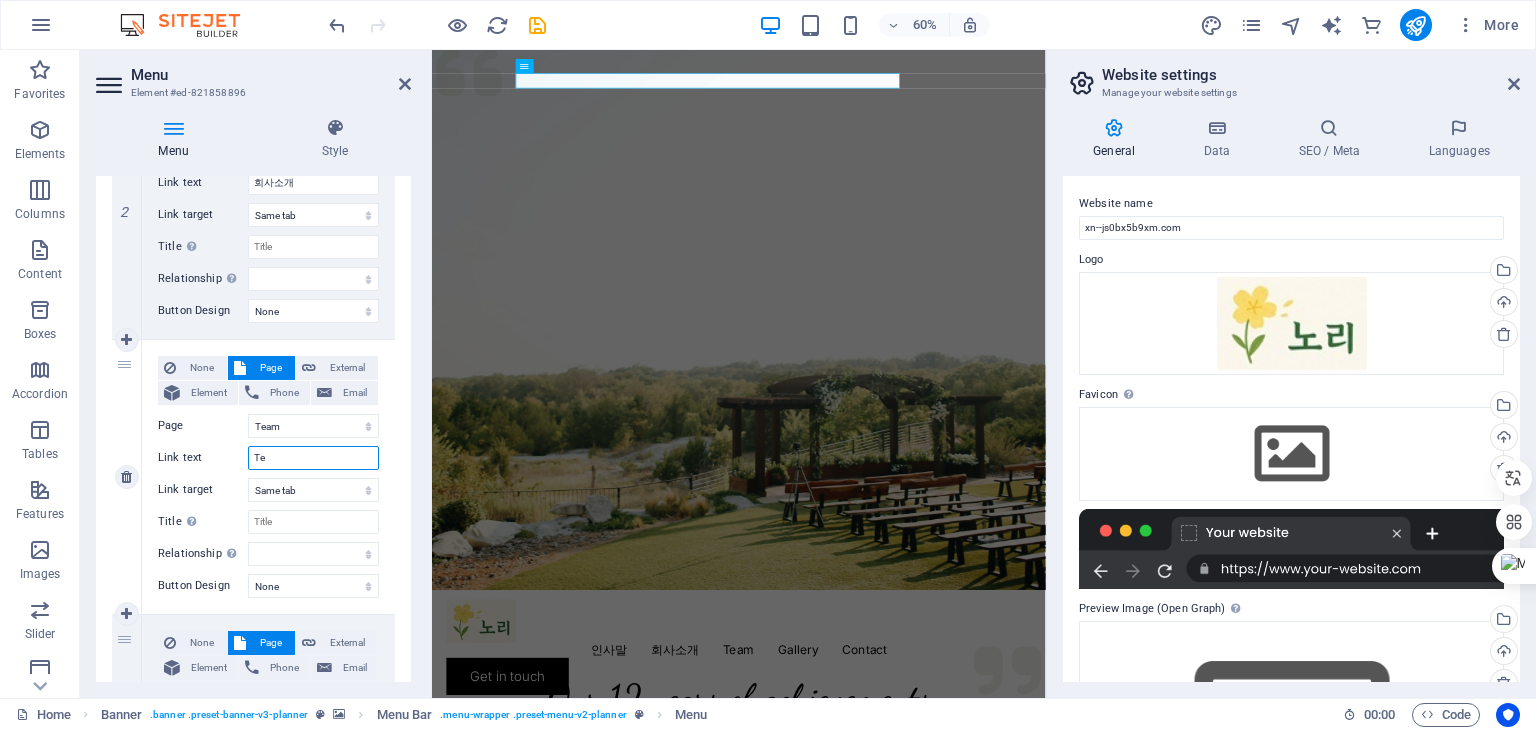 type on "T" 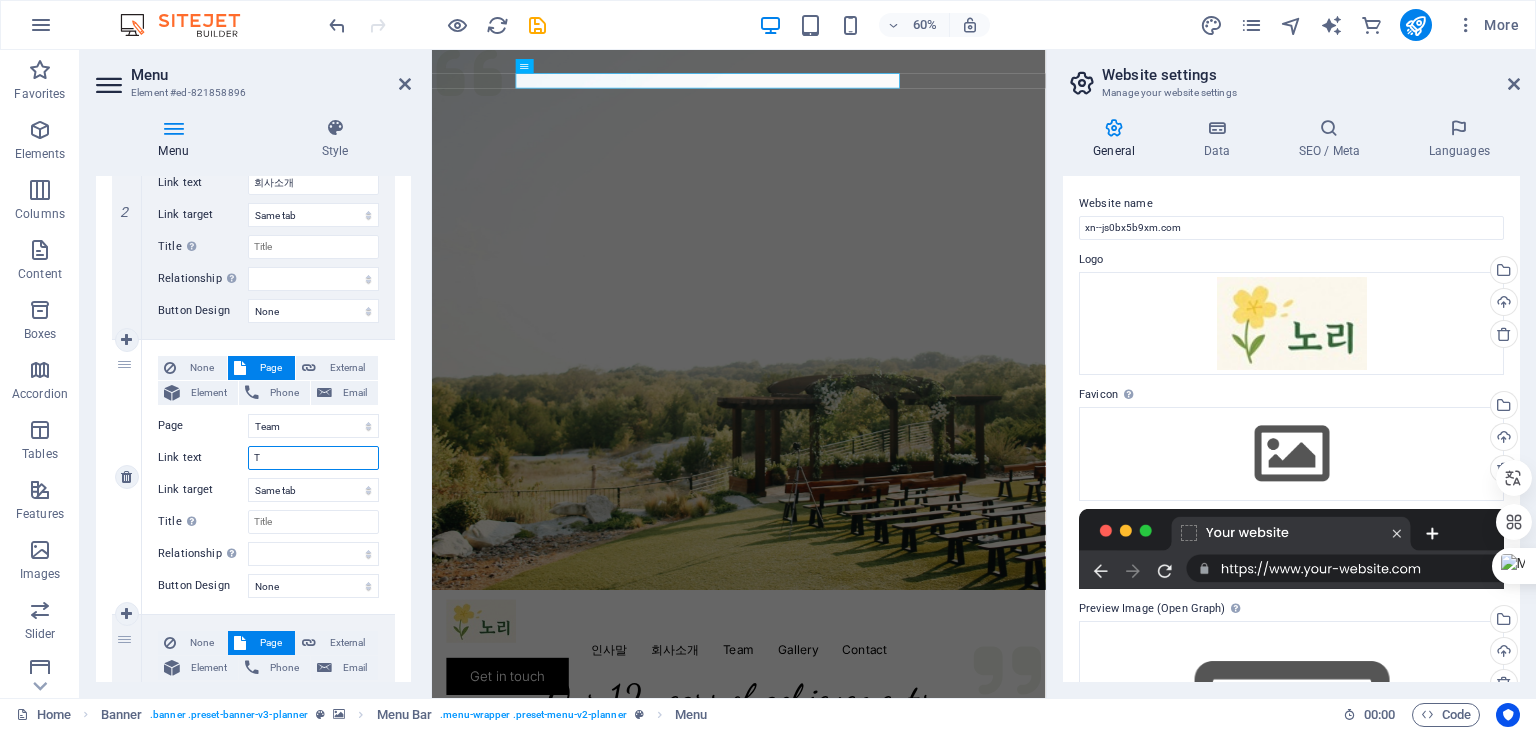 type 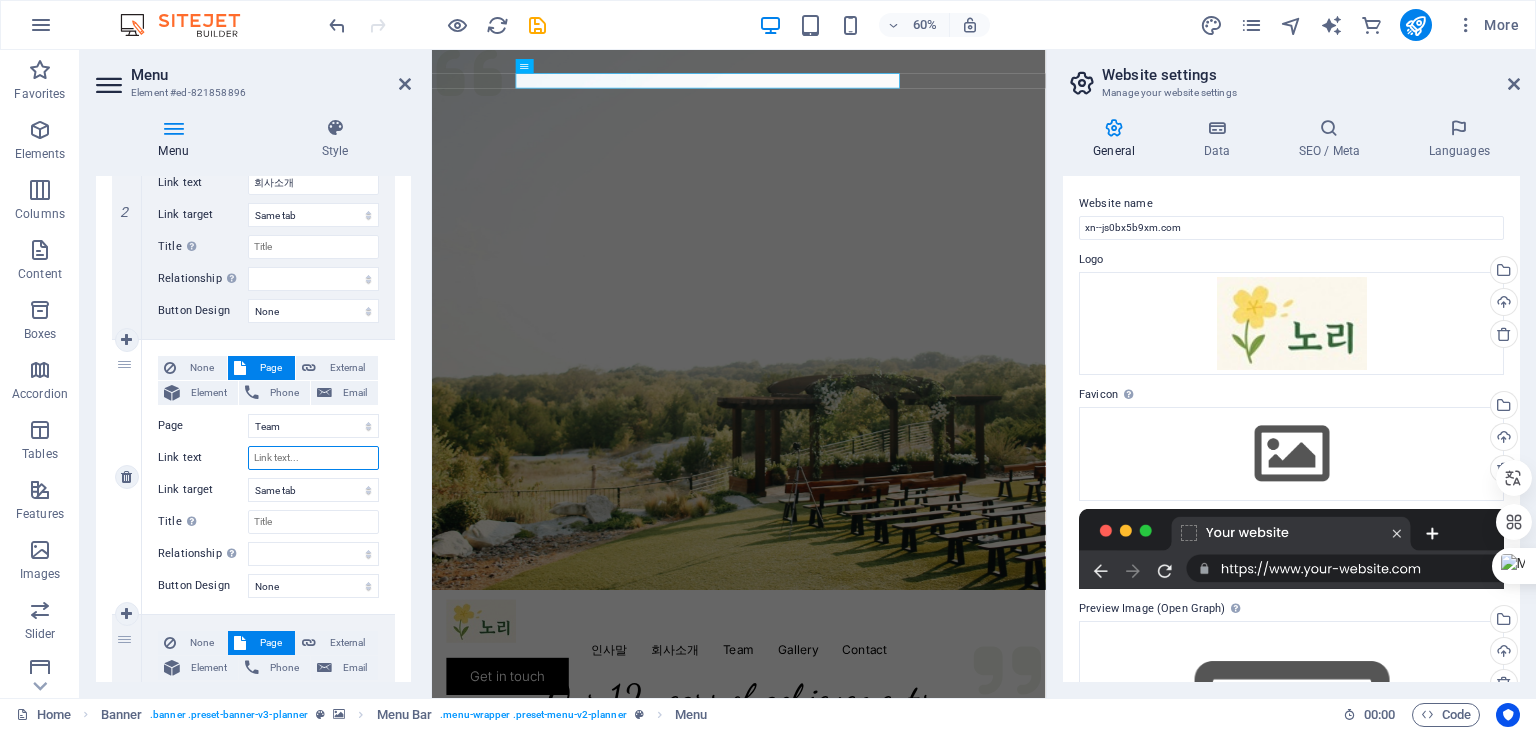 select 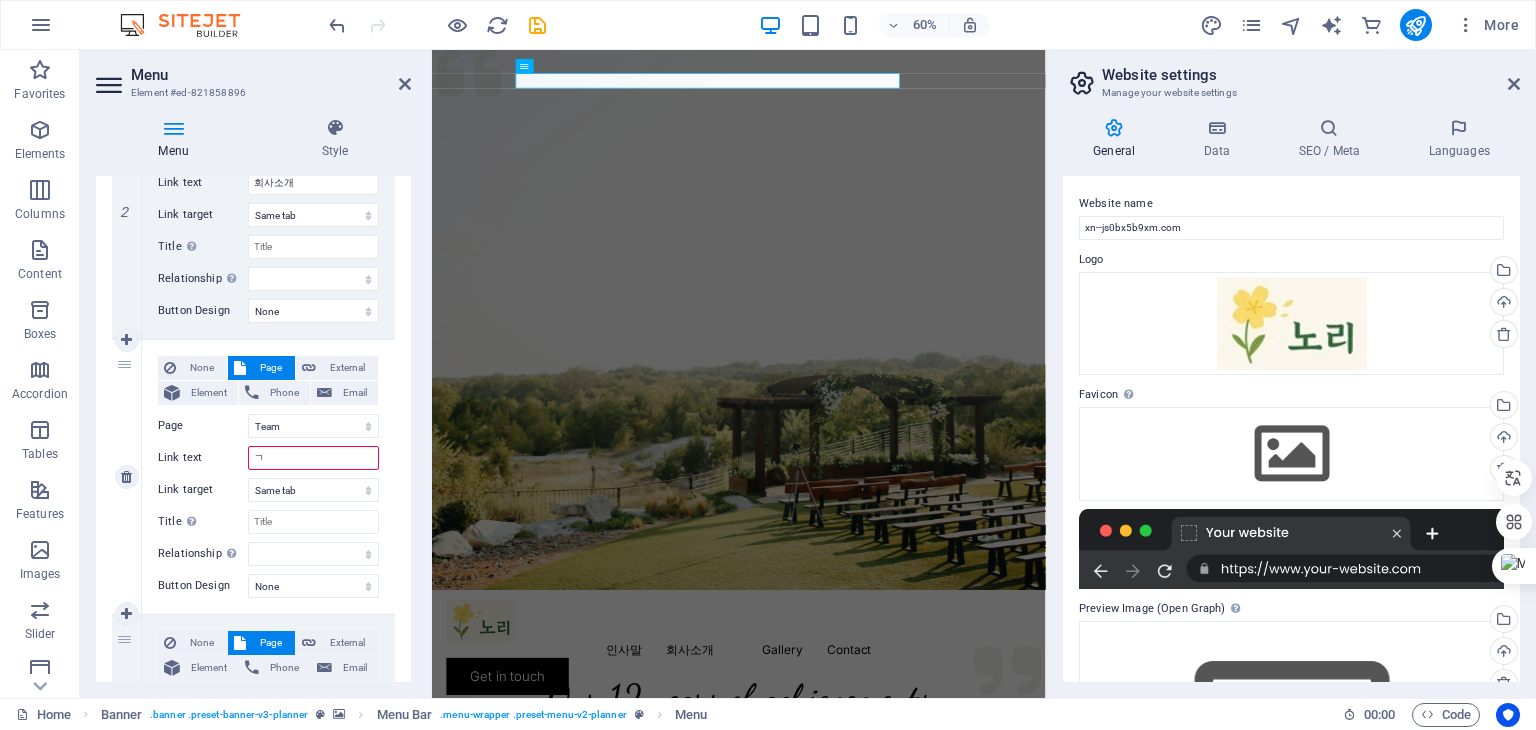 type on "교" 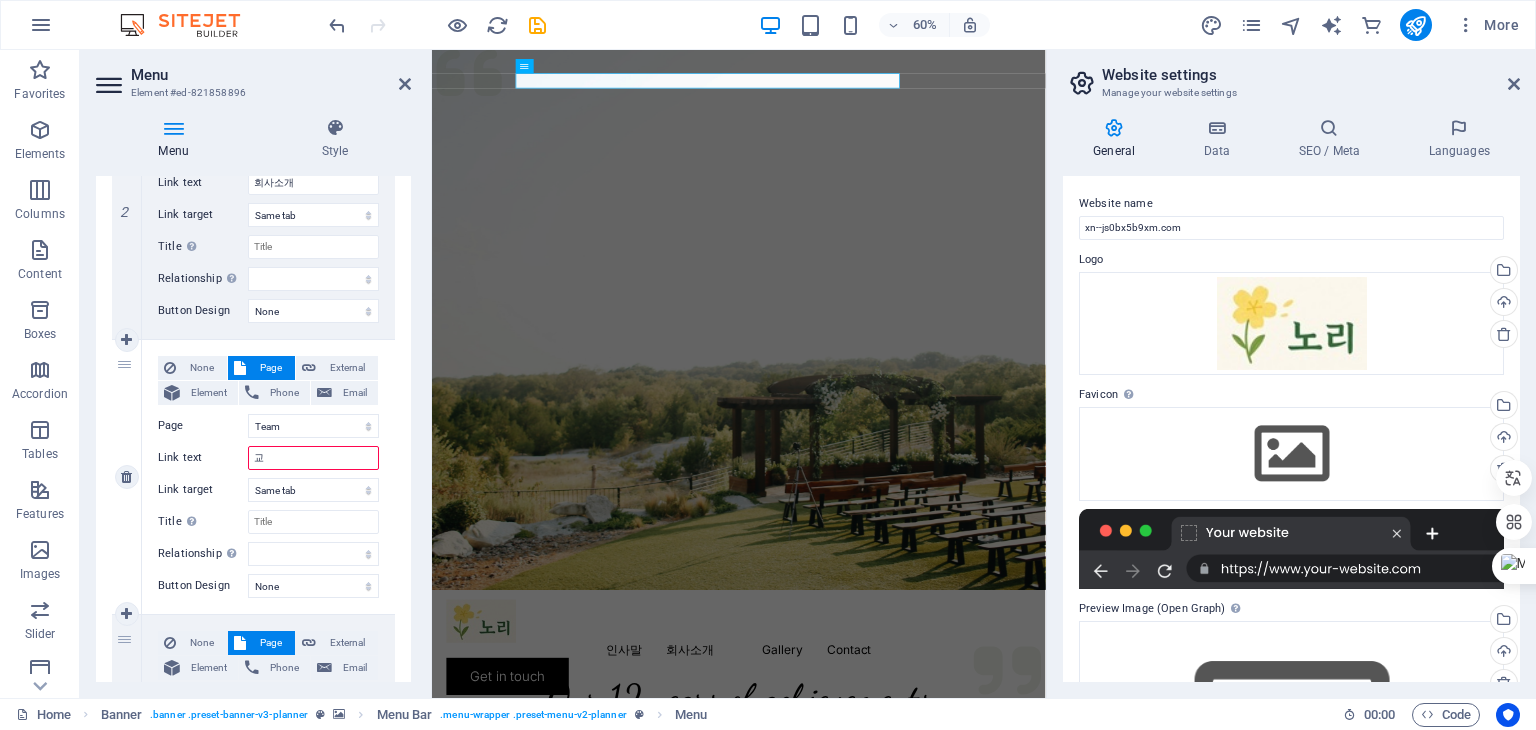 select 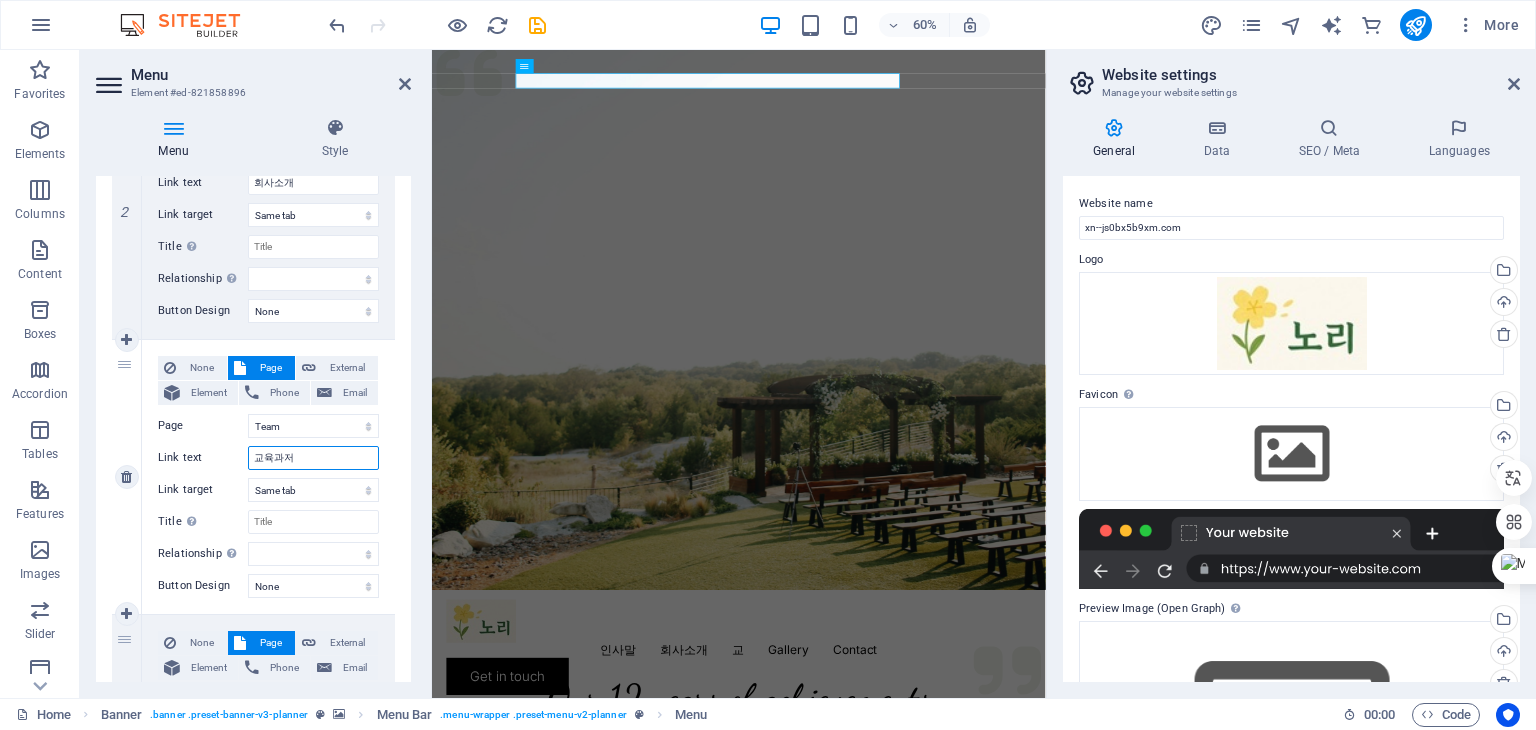type on "교육과정" 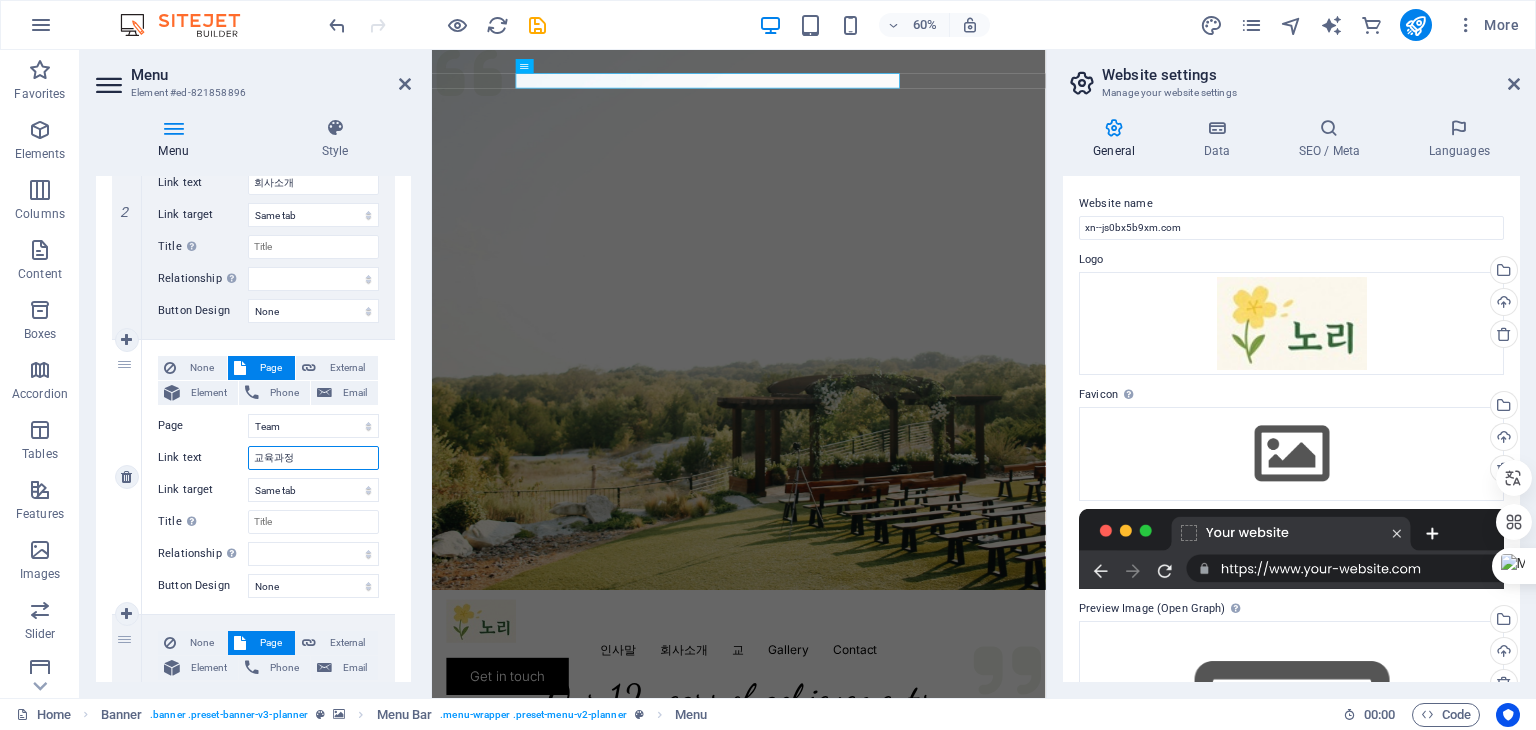 select 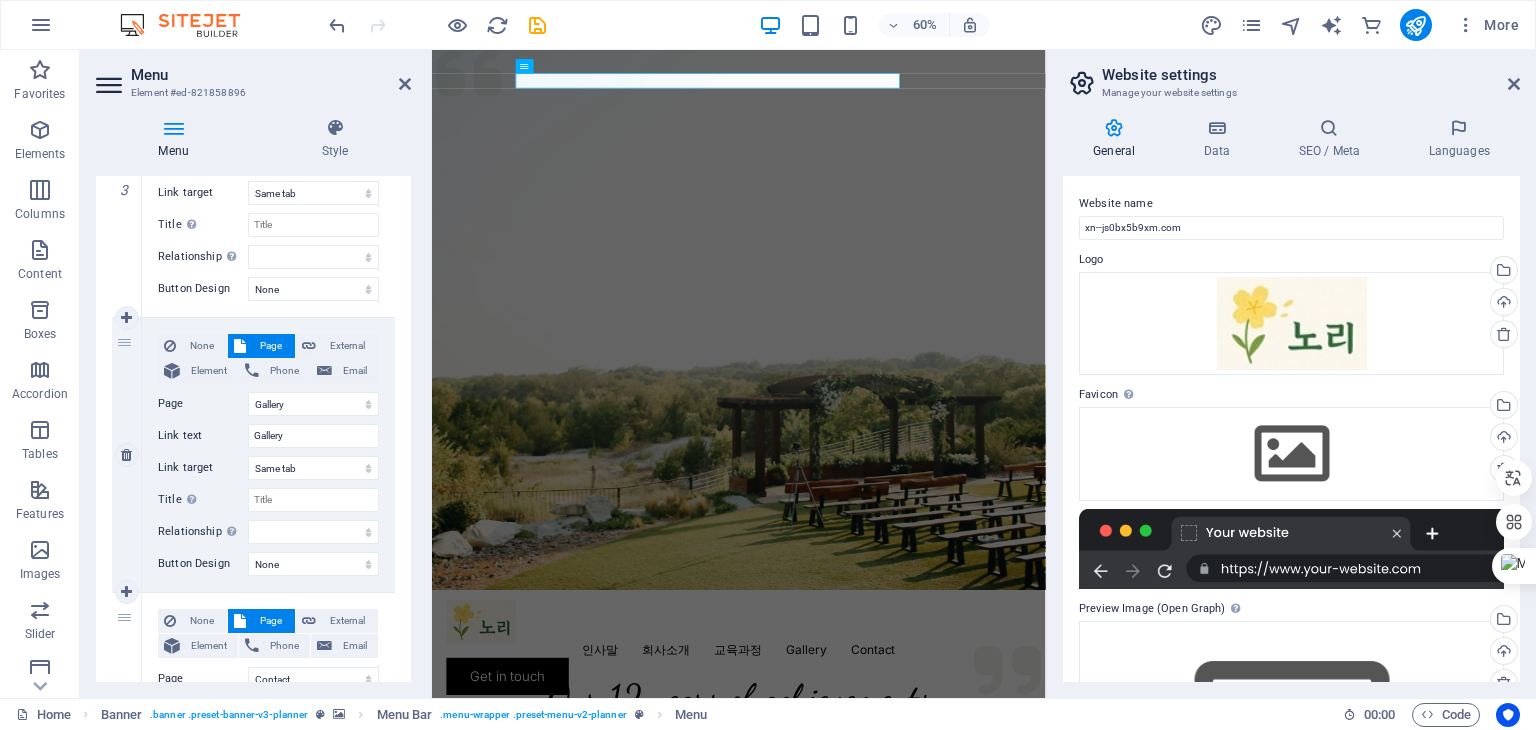 scroll, scrollTop: 876, scrollLeft: 0, axis: vertical 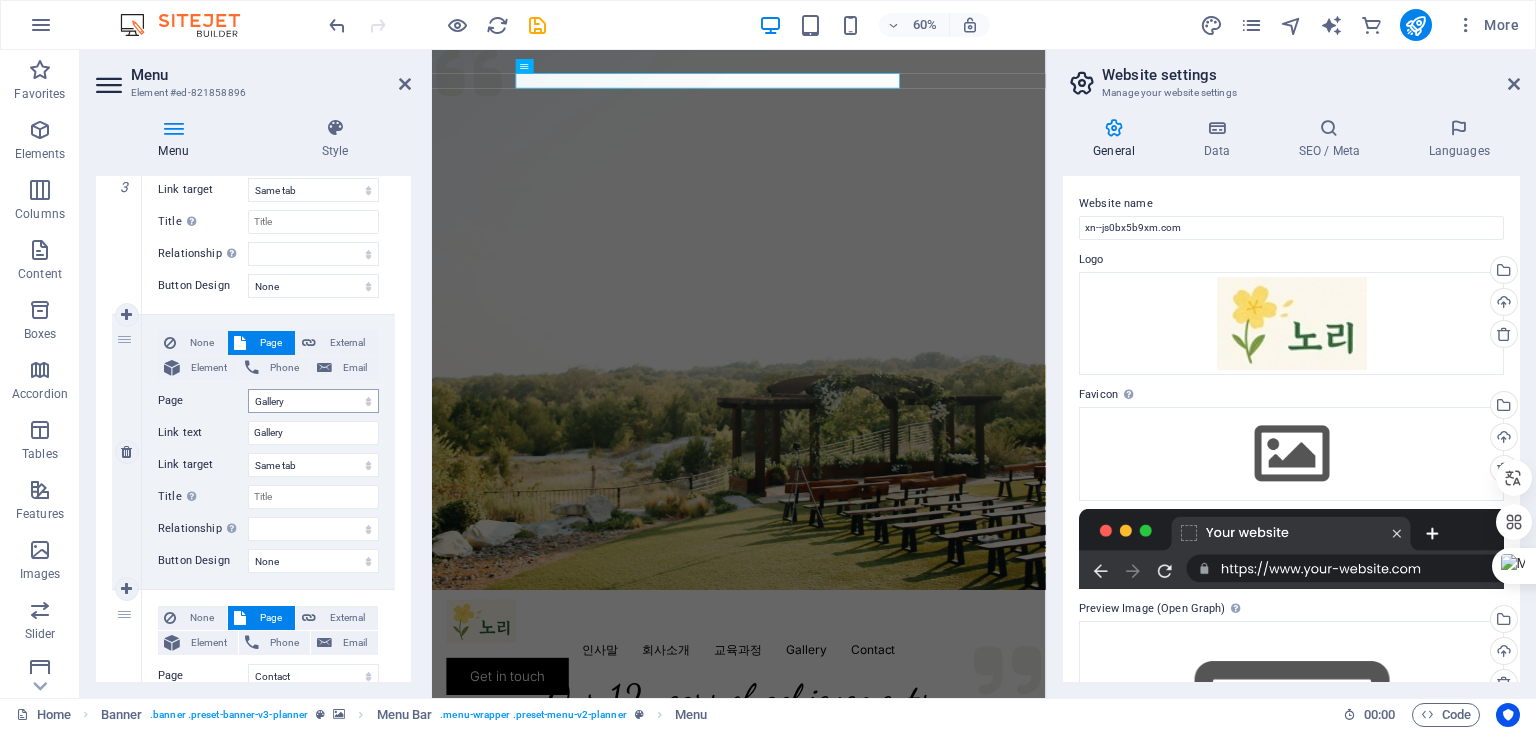 type on "교육과정" 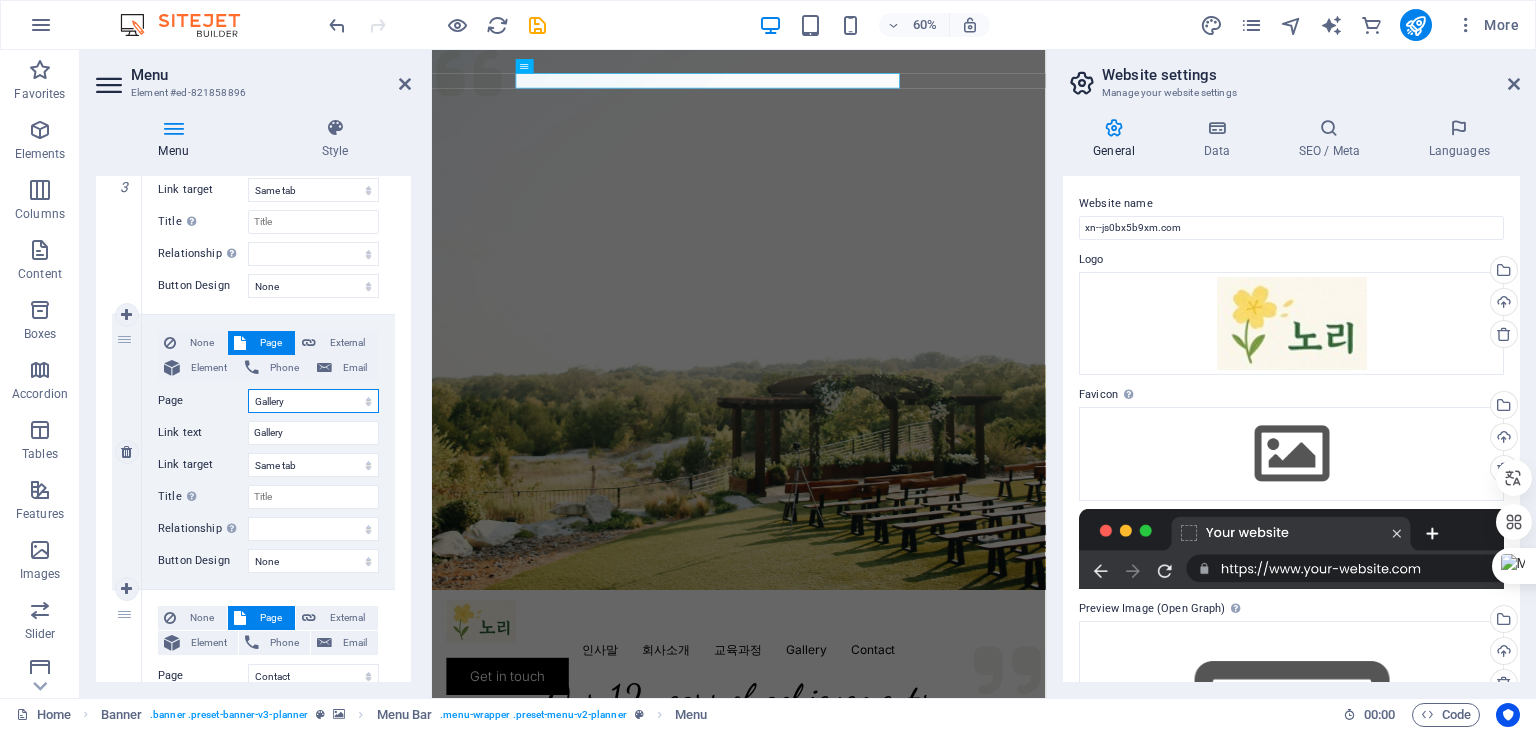 scroll, scrollTop: 851, scrollLeft: 0, axis: vertical 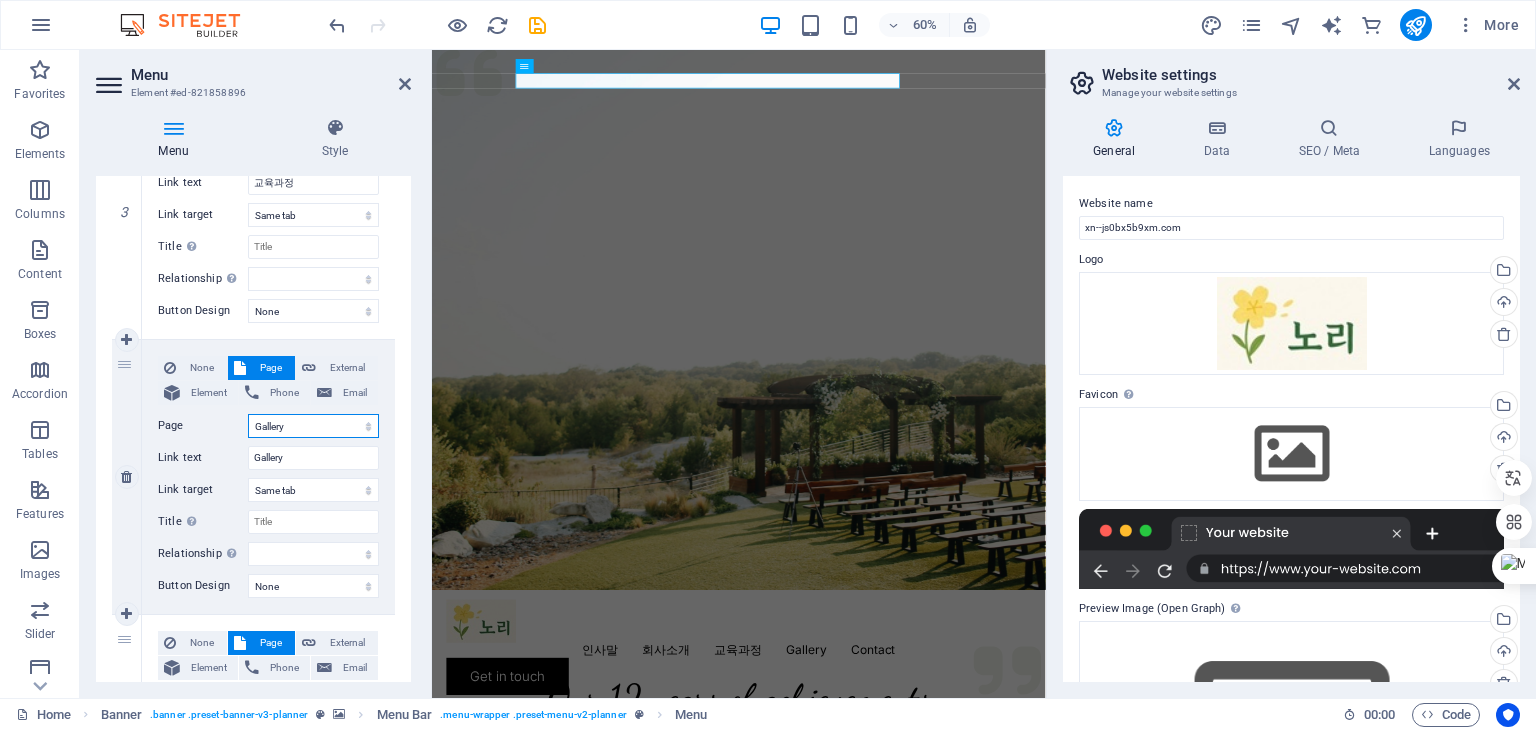 click on "Home Services About Team Gallery Contact Legal Notice Privacy" at bounding box center [313, 426] 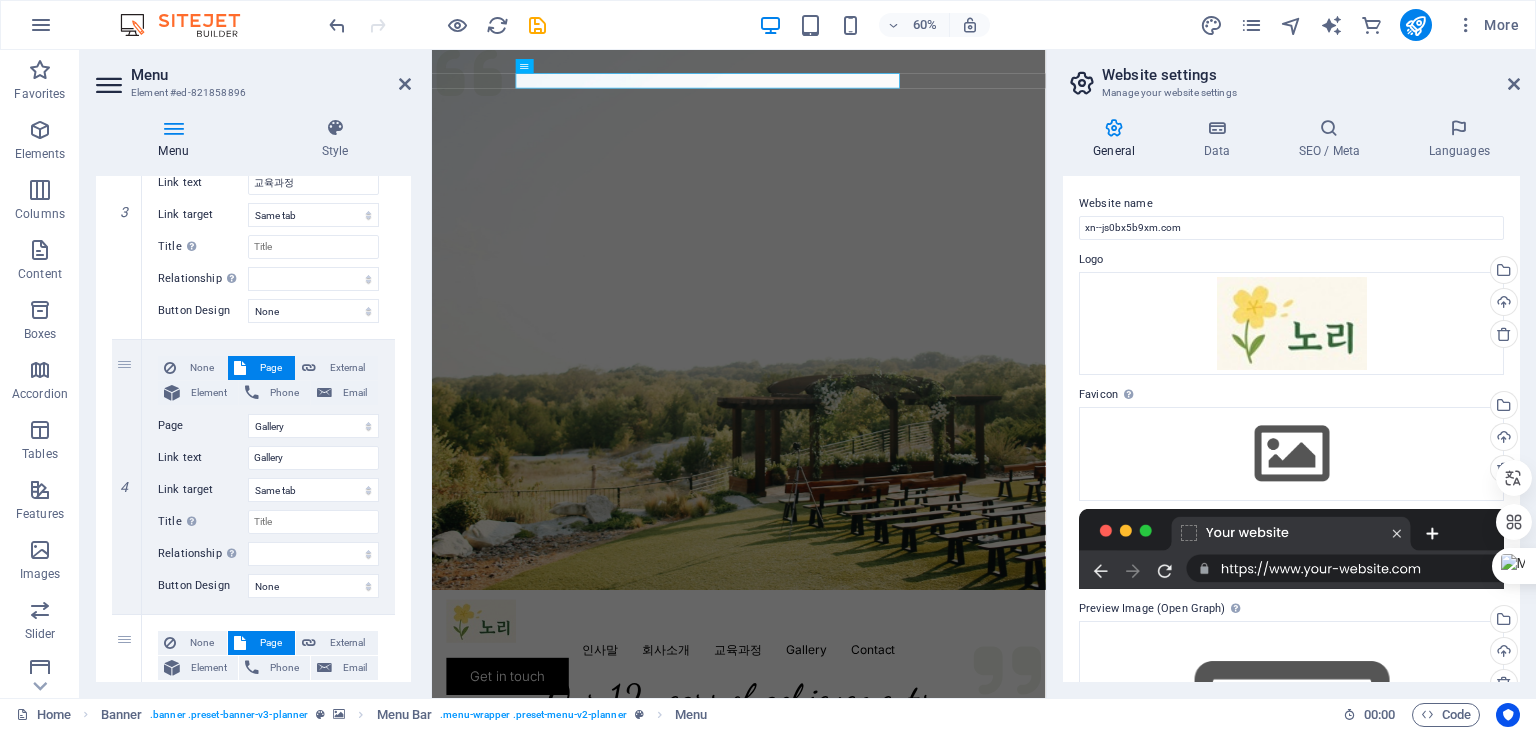 drag, startPoint x: 411, startPoint y: 553, endPoint x: 412, endPoint y: 605, distance: 52.009613 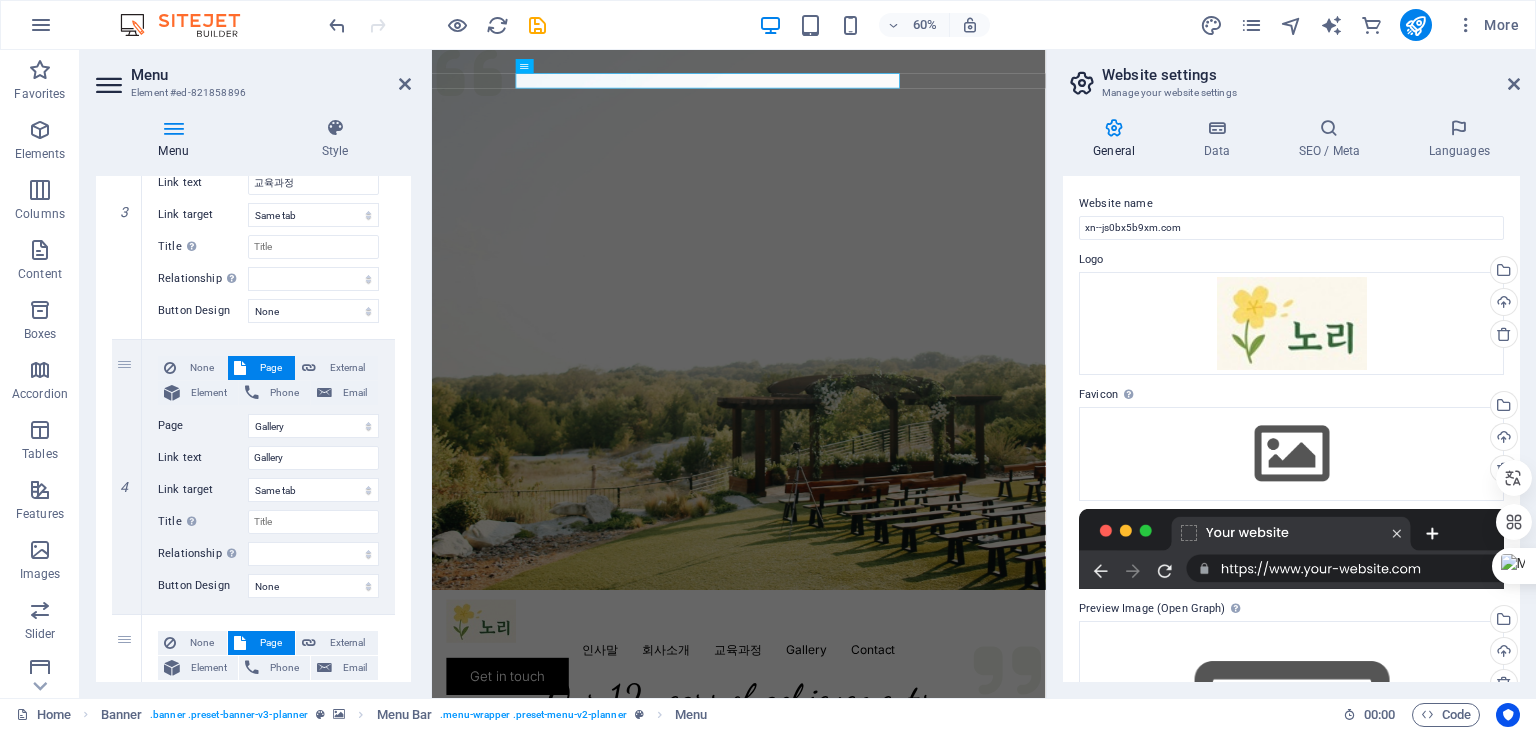 click on "Menu Style Menu Auto Custom Create custom menu items for this menu. Recommended for one-page websites. Manage pages Menu items 1 None Page External Element Phone Email Page Home Services About Team Gallery Contact Legal Notice Privacy Element
URL /services Phone Email Link text 인사말 Link target New tab Same tab Overlay Title Additional link description, should not be the same as the link text. The title is most often shown as a tooltip text when the mouse moves over the element. Leave empty if uncertain. Relationship Sets the  relationship of this link to the link target . For example, the value "nofollow" instructs search engines not to follow the link. Can be left empty. alternate author bookmark external help license next nofollow noreferrer noopener prev search tag Button Design None Default Primary Secondary 2 None Page External Element Phone Email Page Home Services About Team Gallery Contact Legal Notice Privacy Element
URL /about Phone Email New tab" at bounding box center [253, 400] 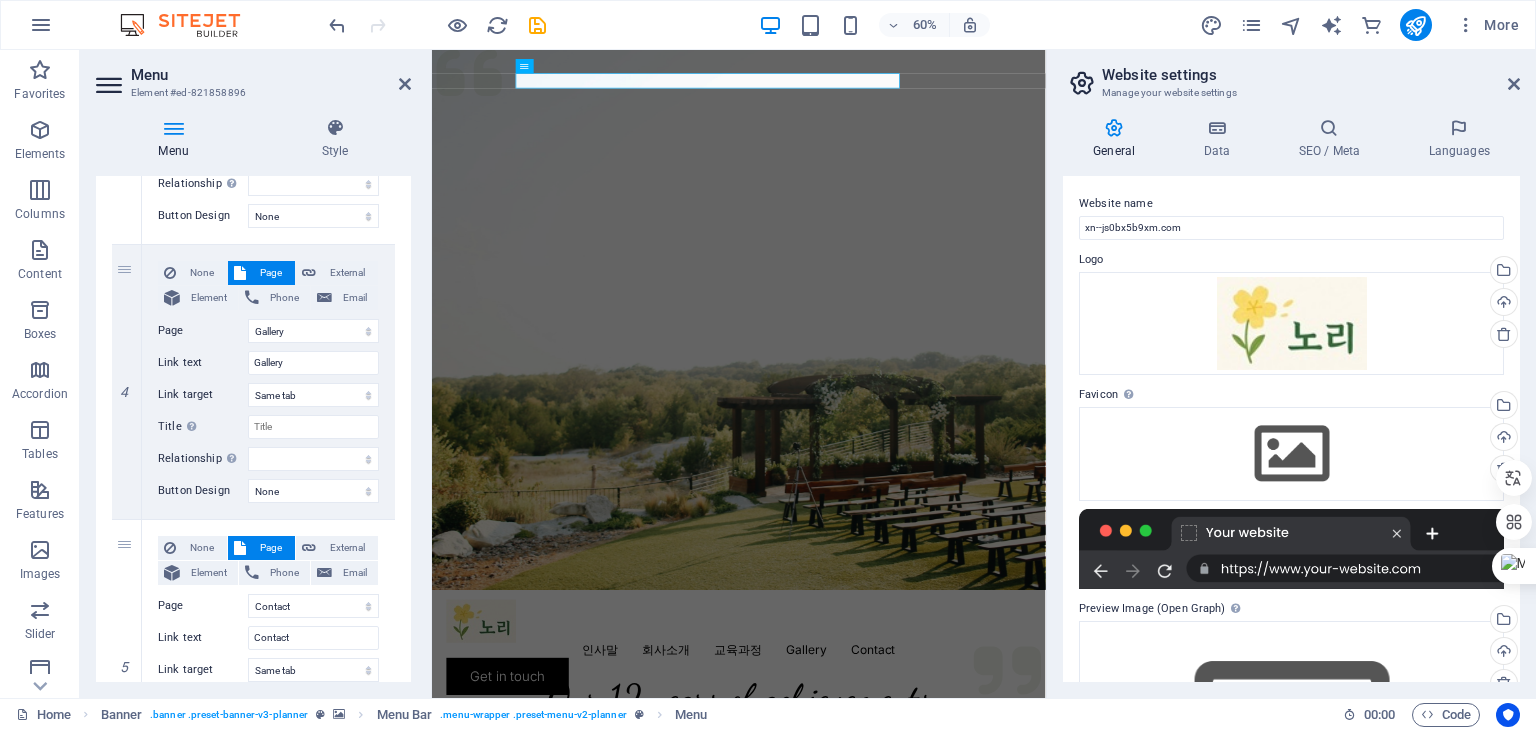 scroll, scrollTop: 954, scrollLeft: 0, axis: vertical 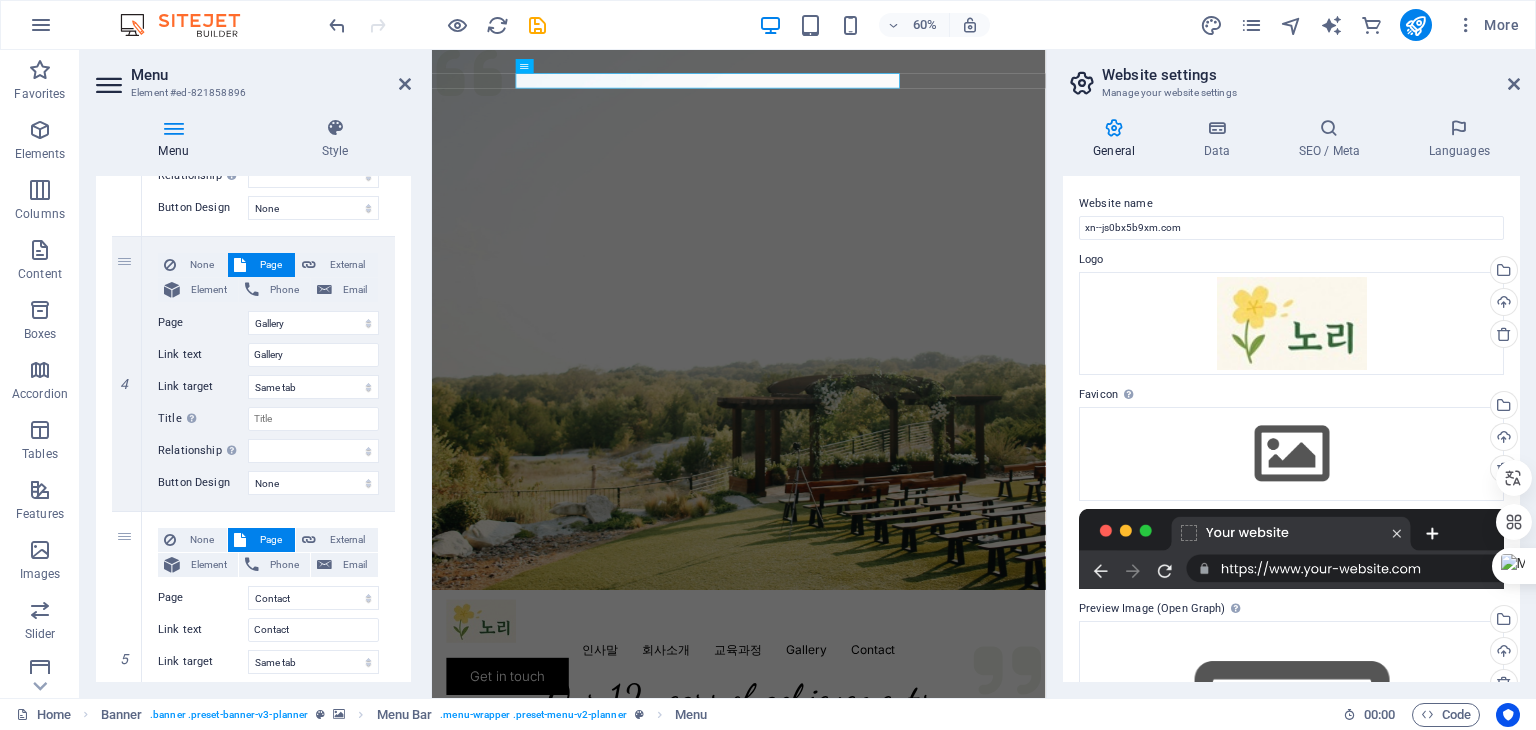 drag, startPoint x: 412, startPoint y: 613, endPoint x: 417, endPoint y: 675, distance: 62.201286 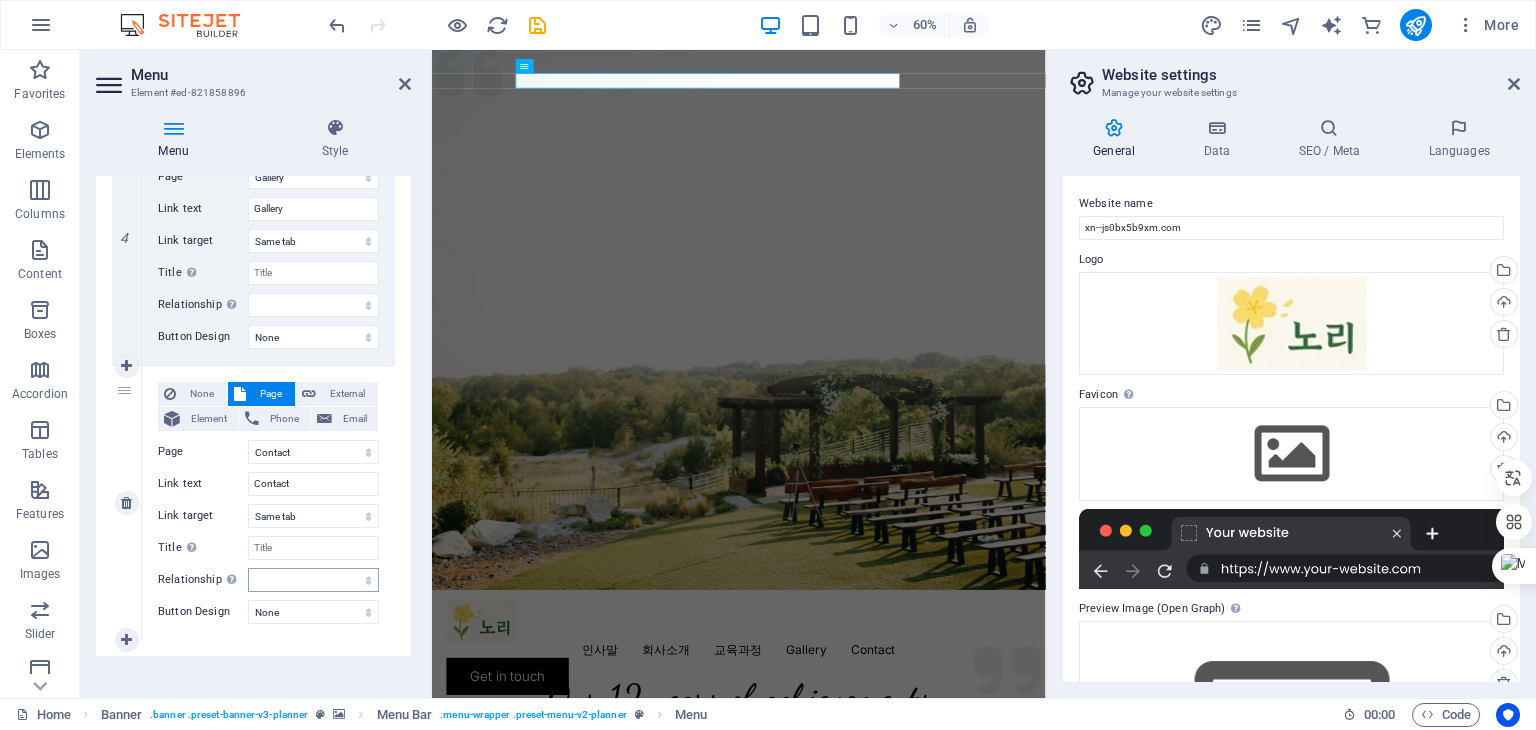 scroll, scrollTop: 1113, scrollLeft: 0, axis: vertical 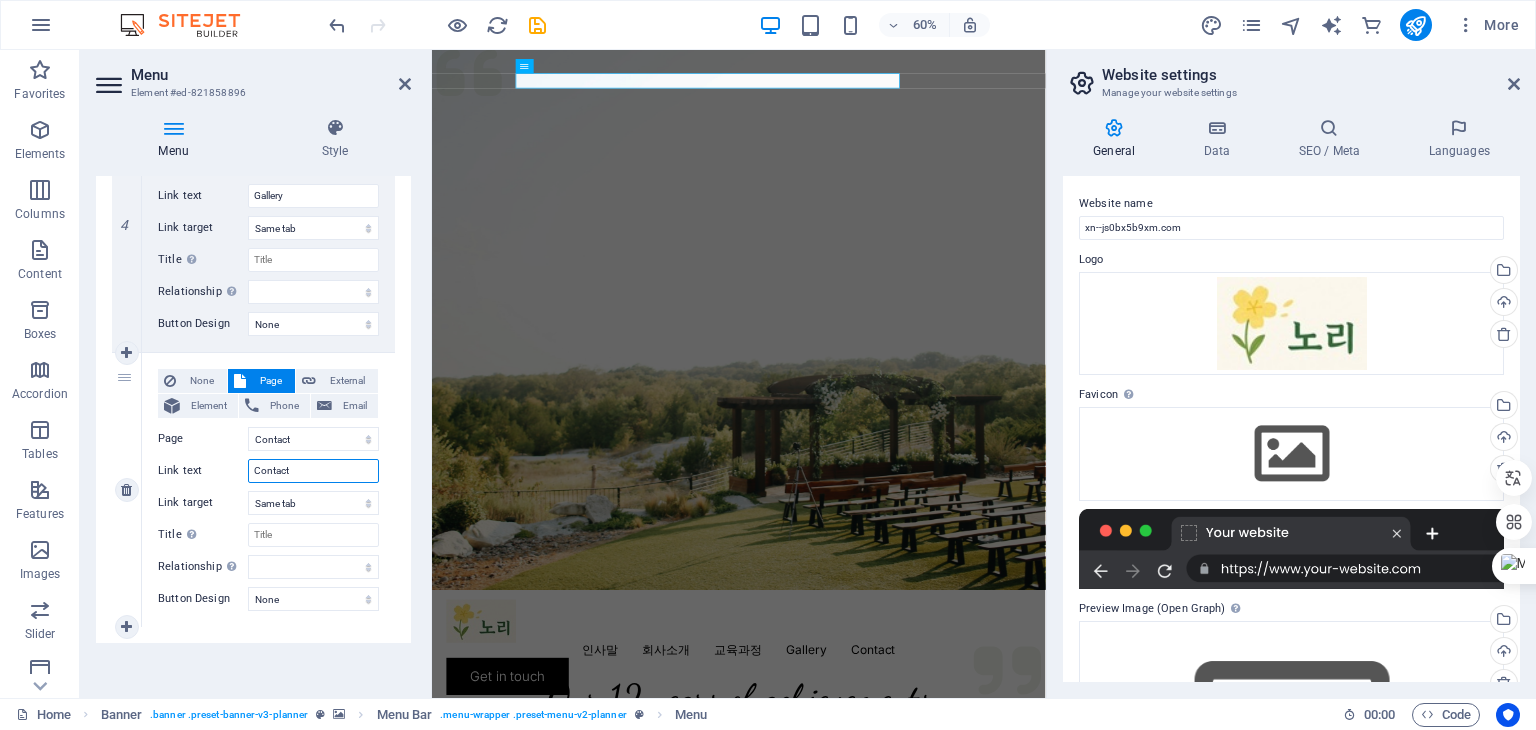 click on "Contact" at bounding box center (313, 471) 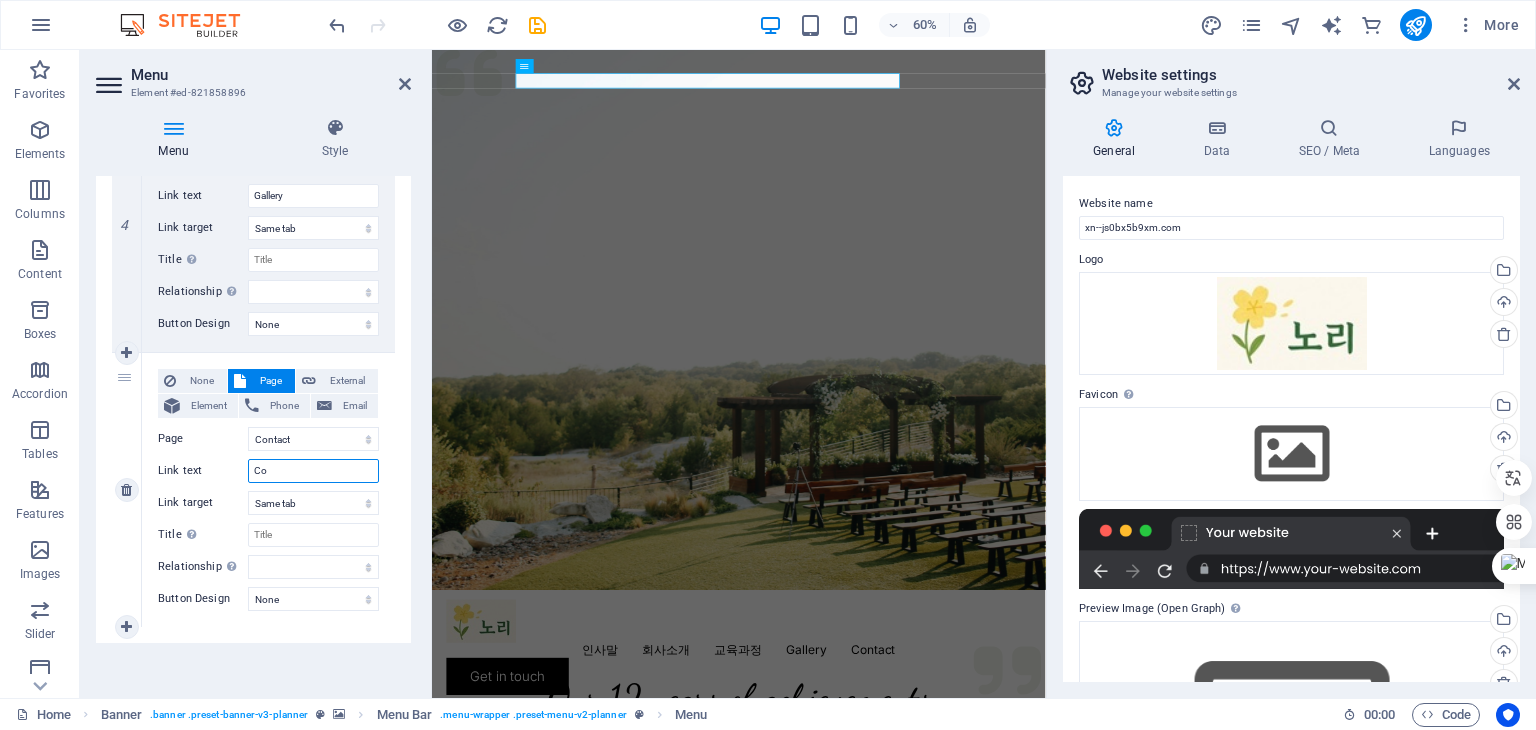 type on "C" 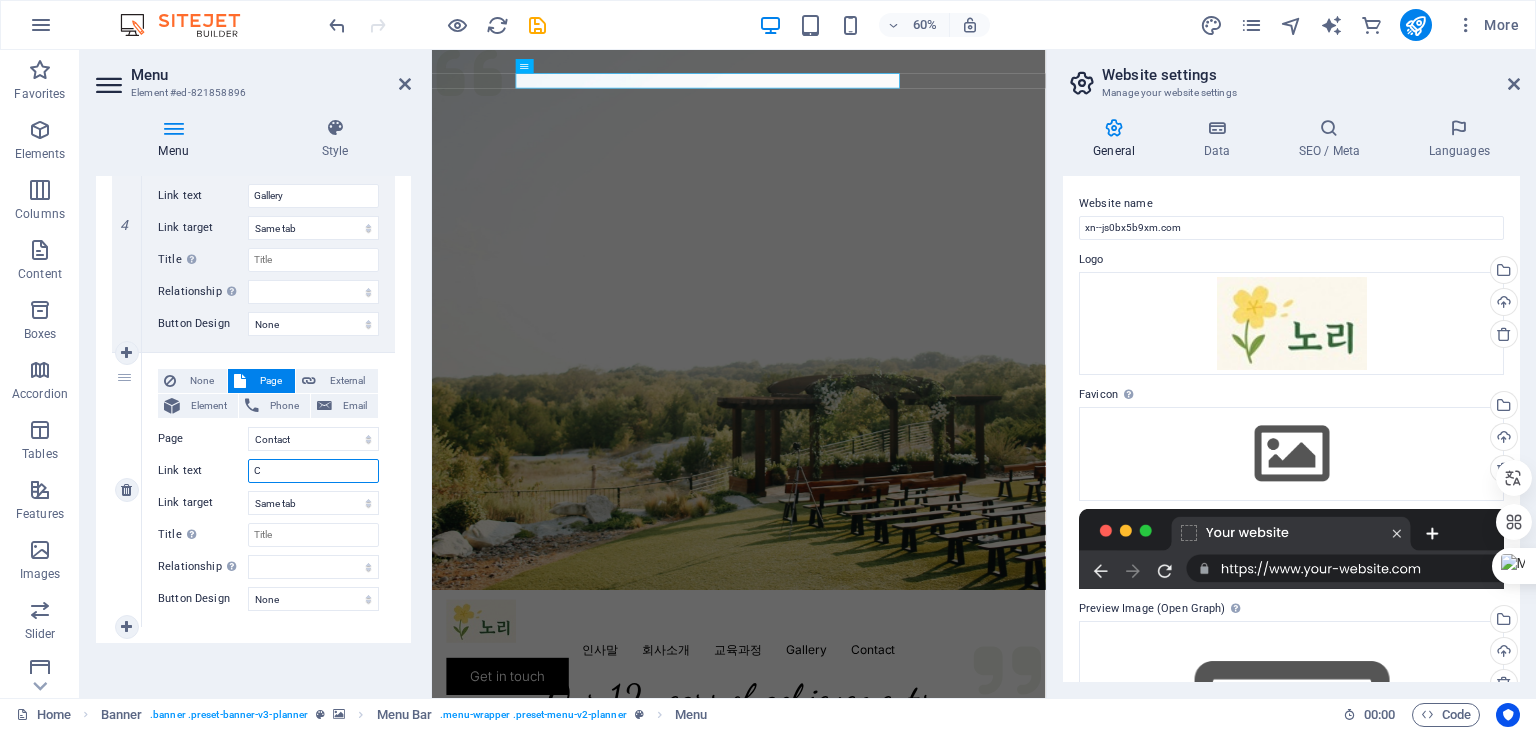 type 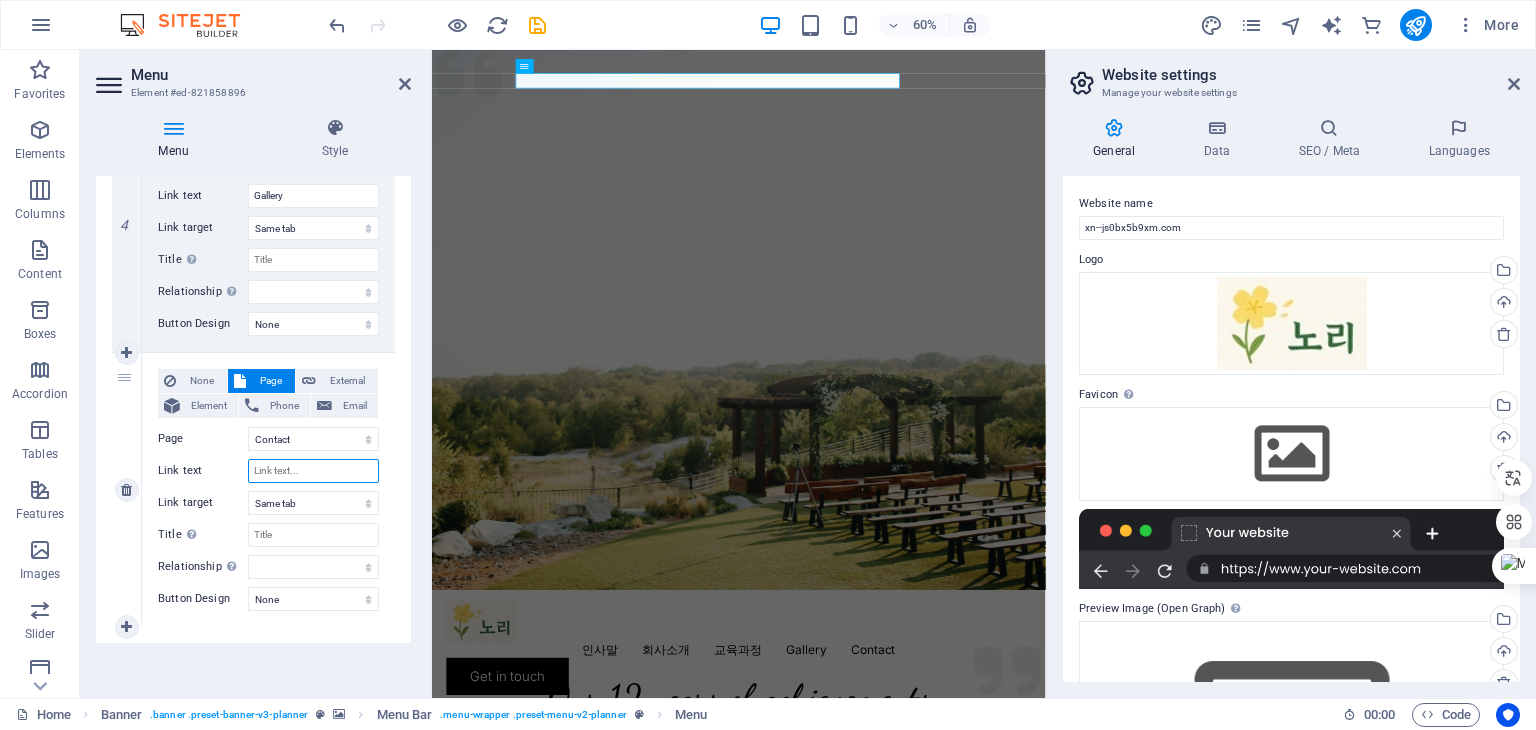 select 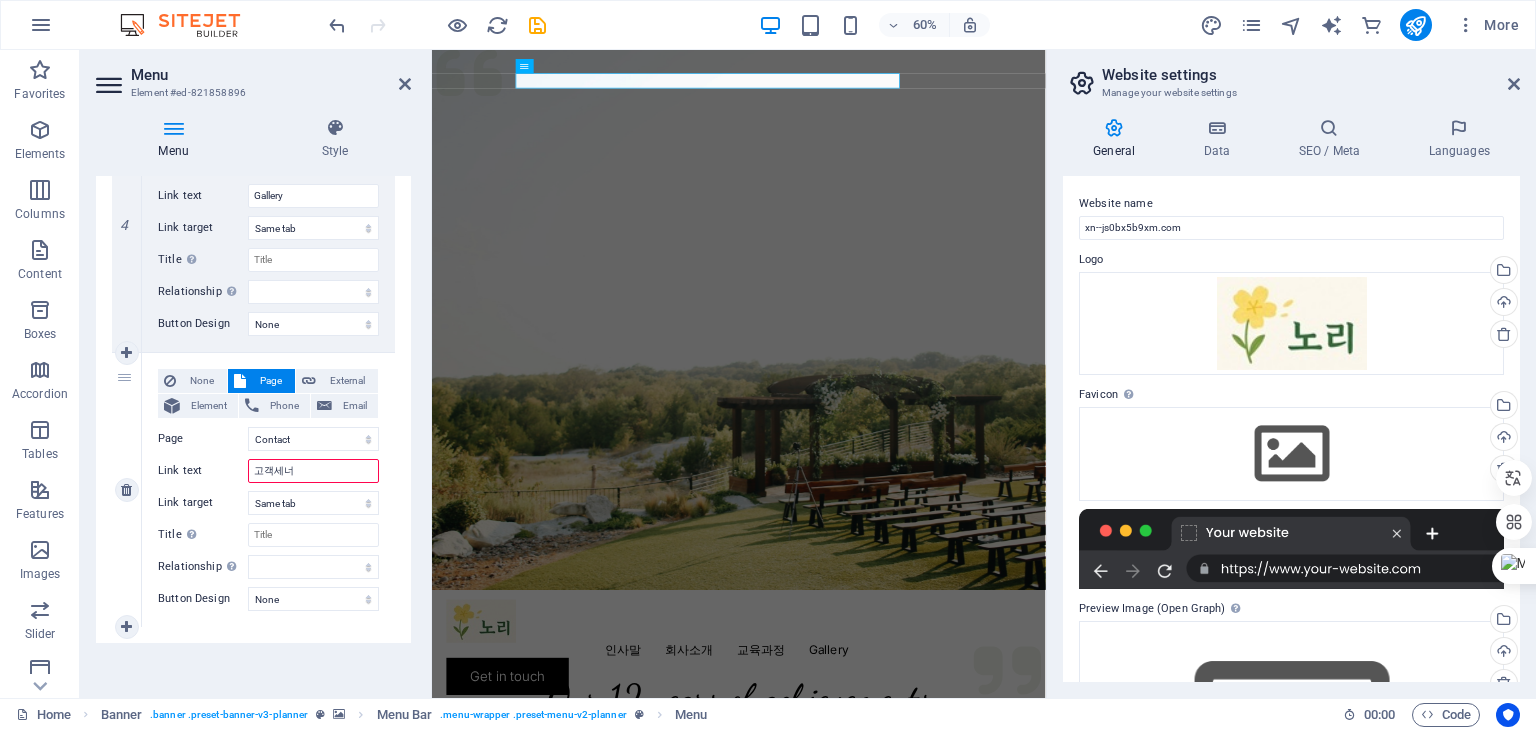 type on "고객세ㄴ" 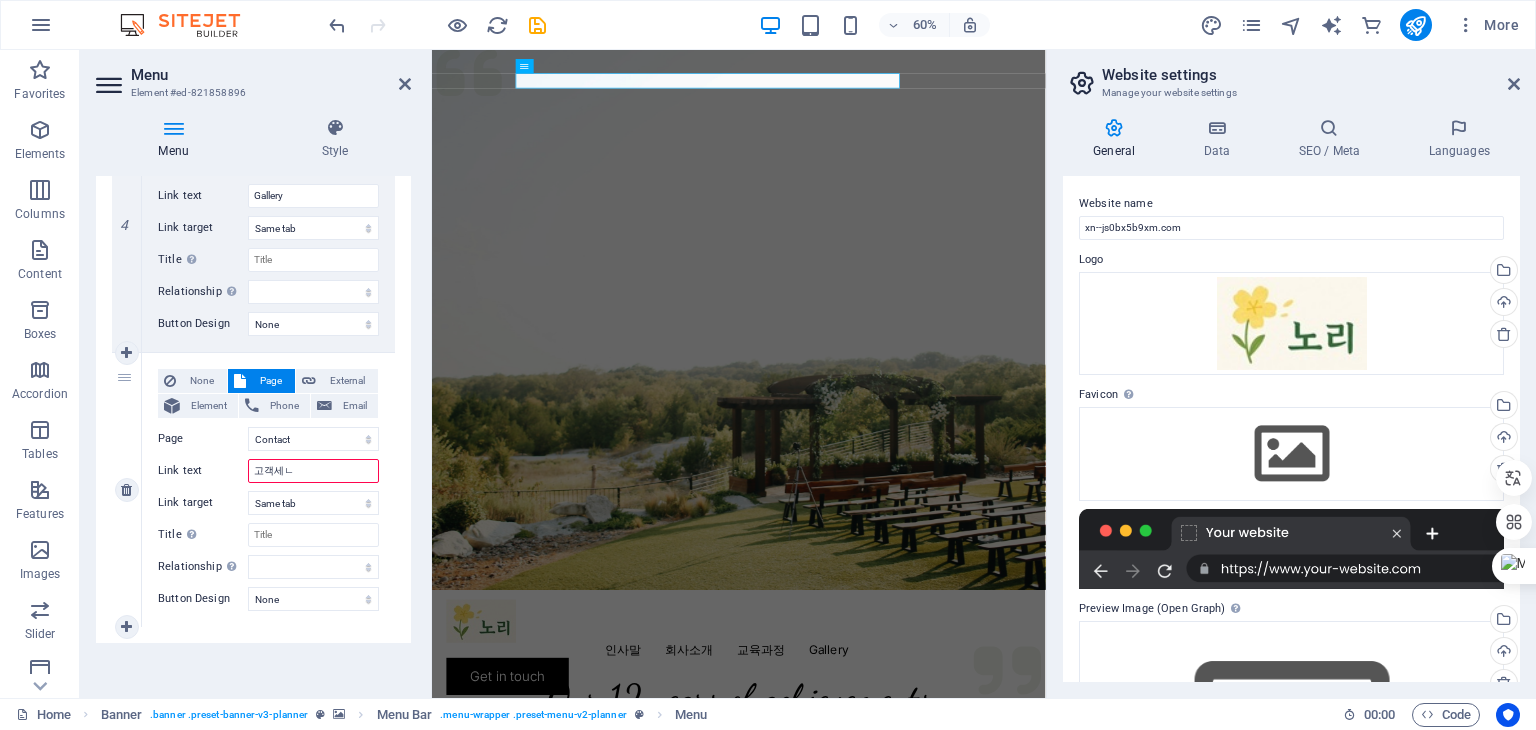 select 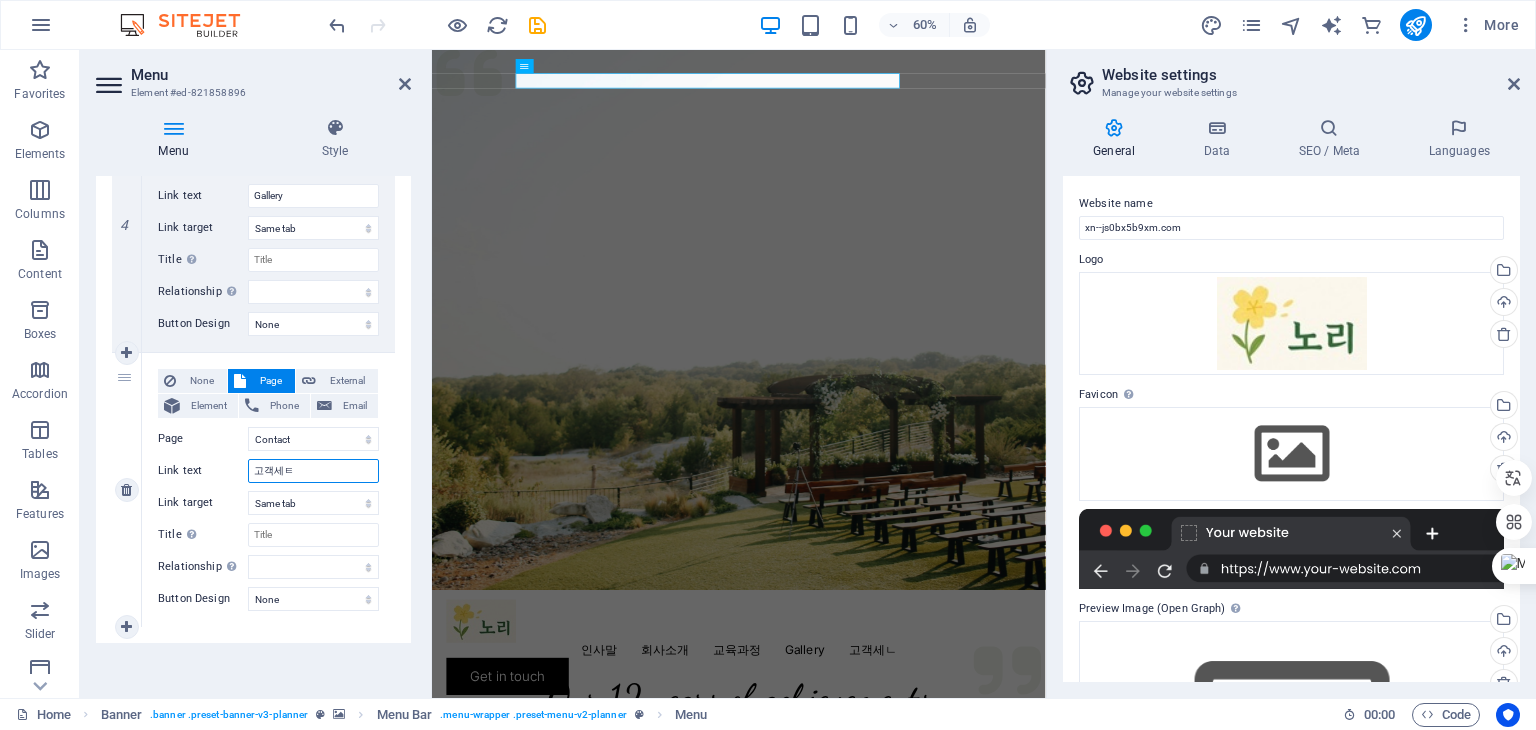 type on "고객세터" 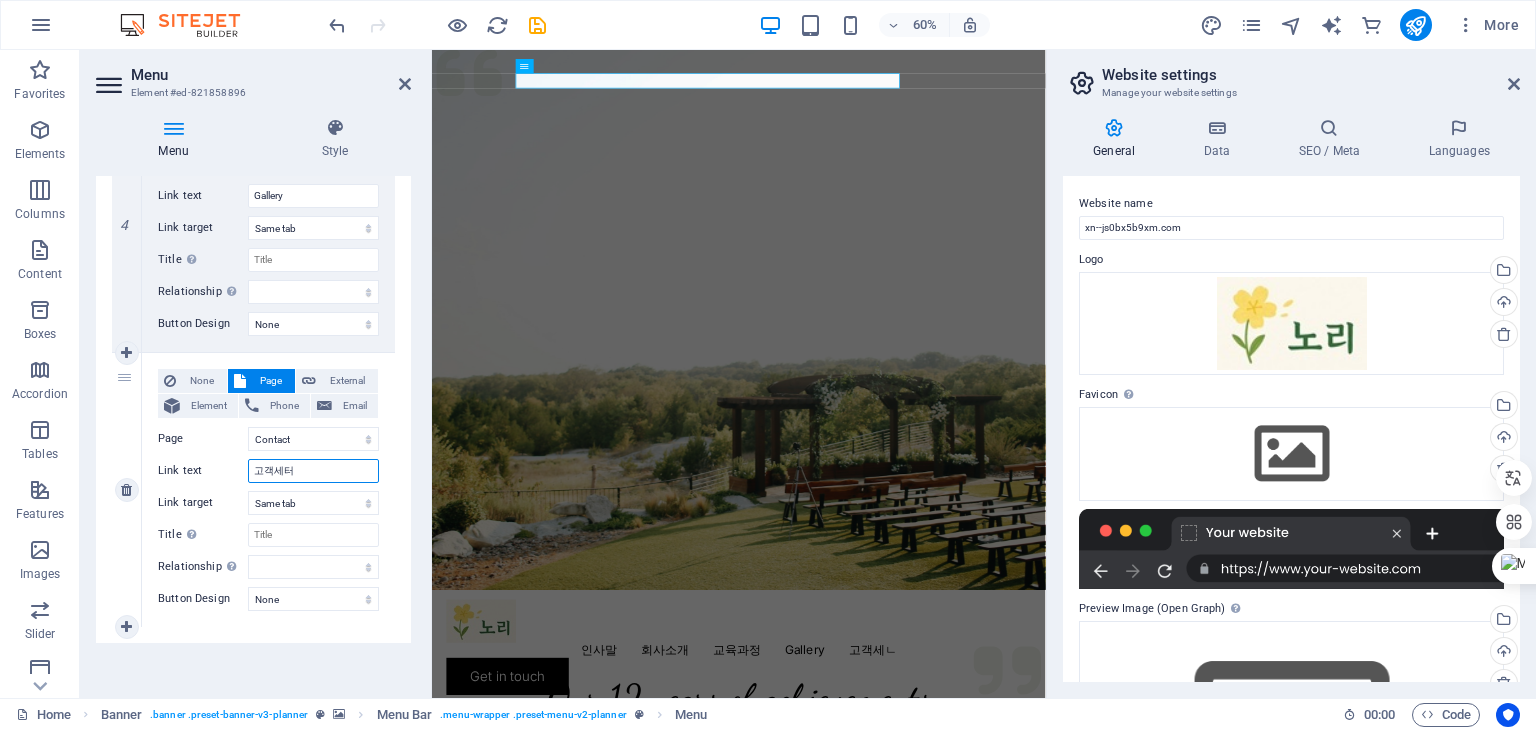 select 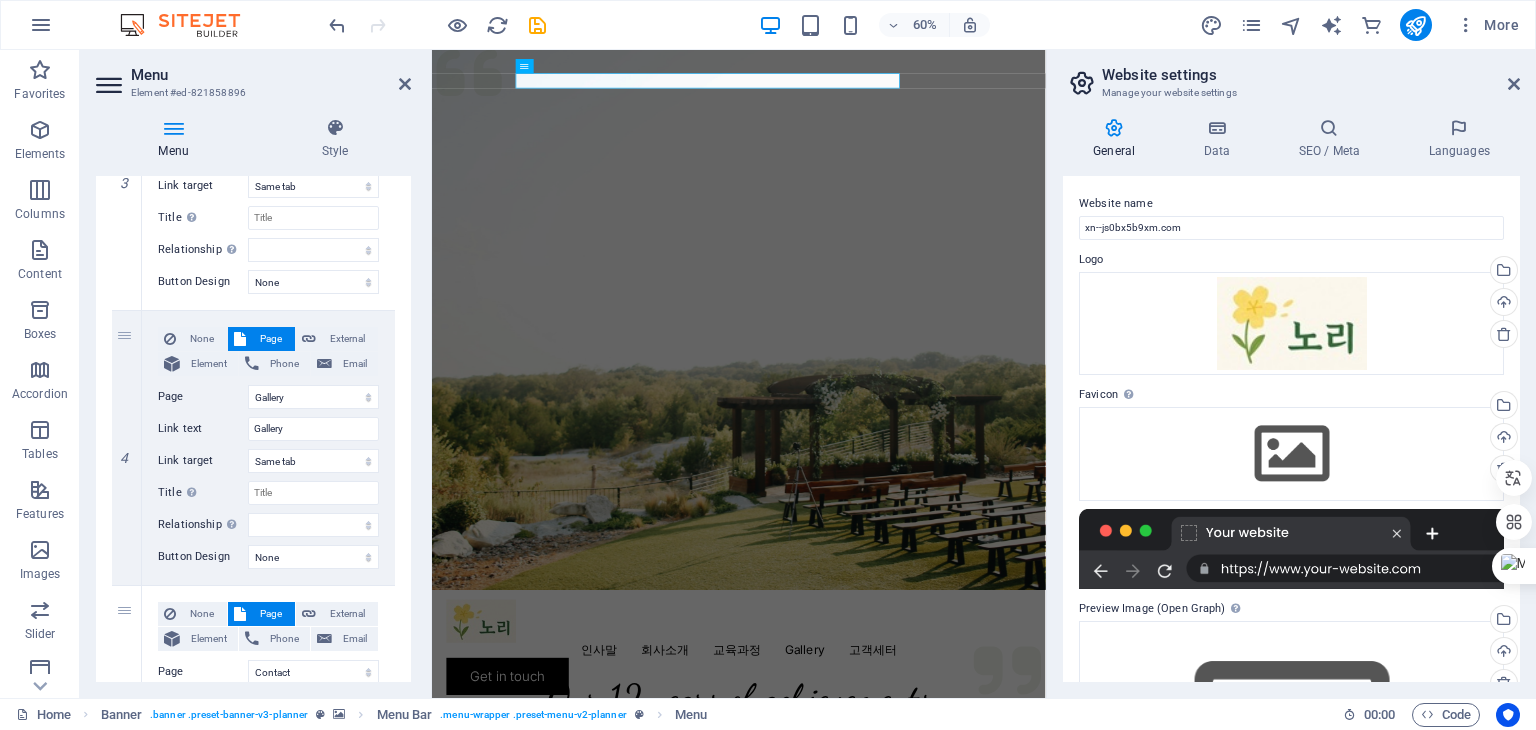 scroll, scrollTop: 813, scrollLeft: 0, axis: vertical 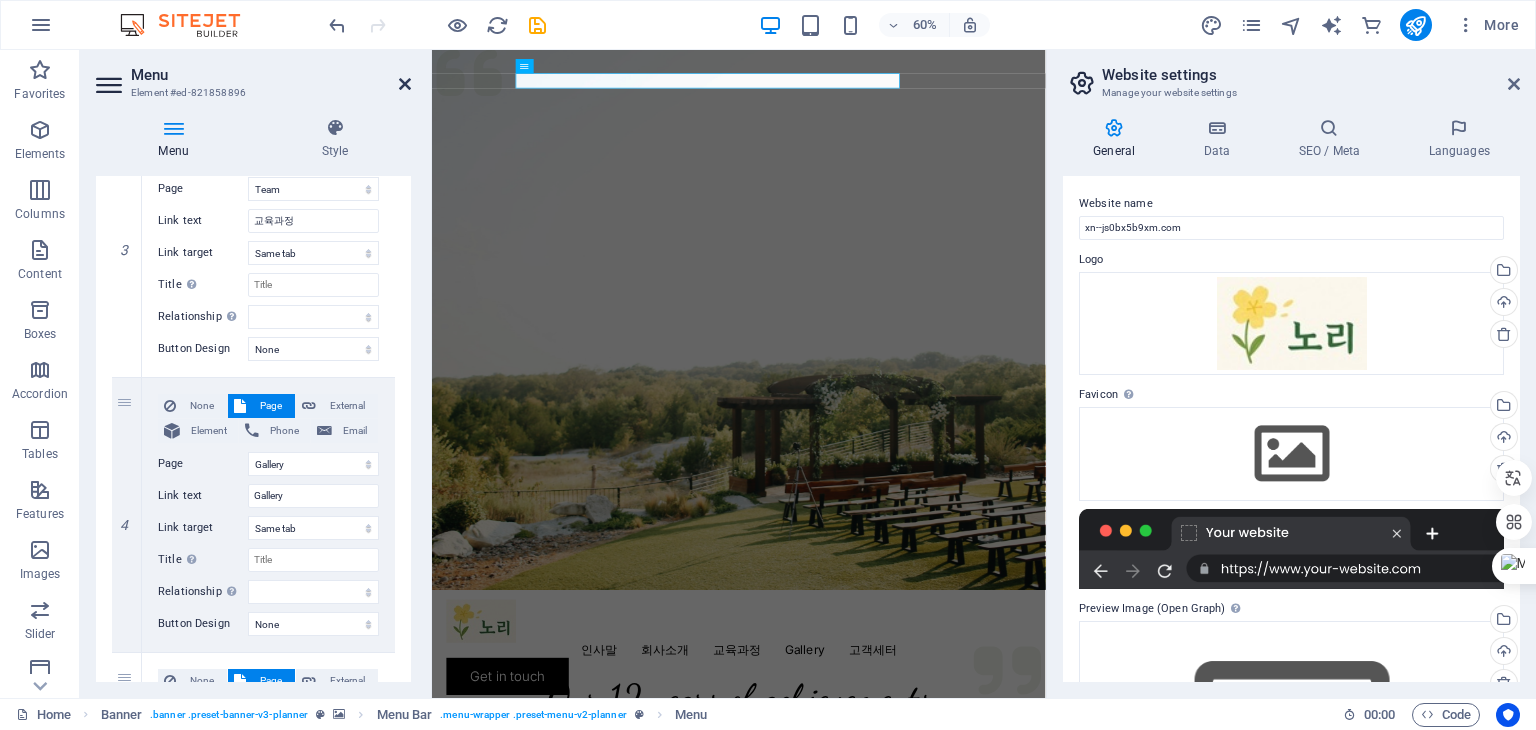 type on "고객세터" 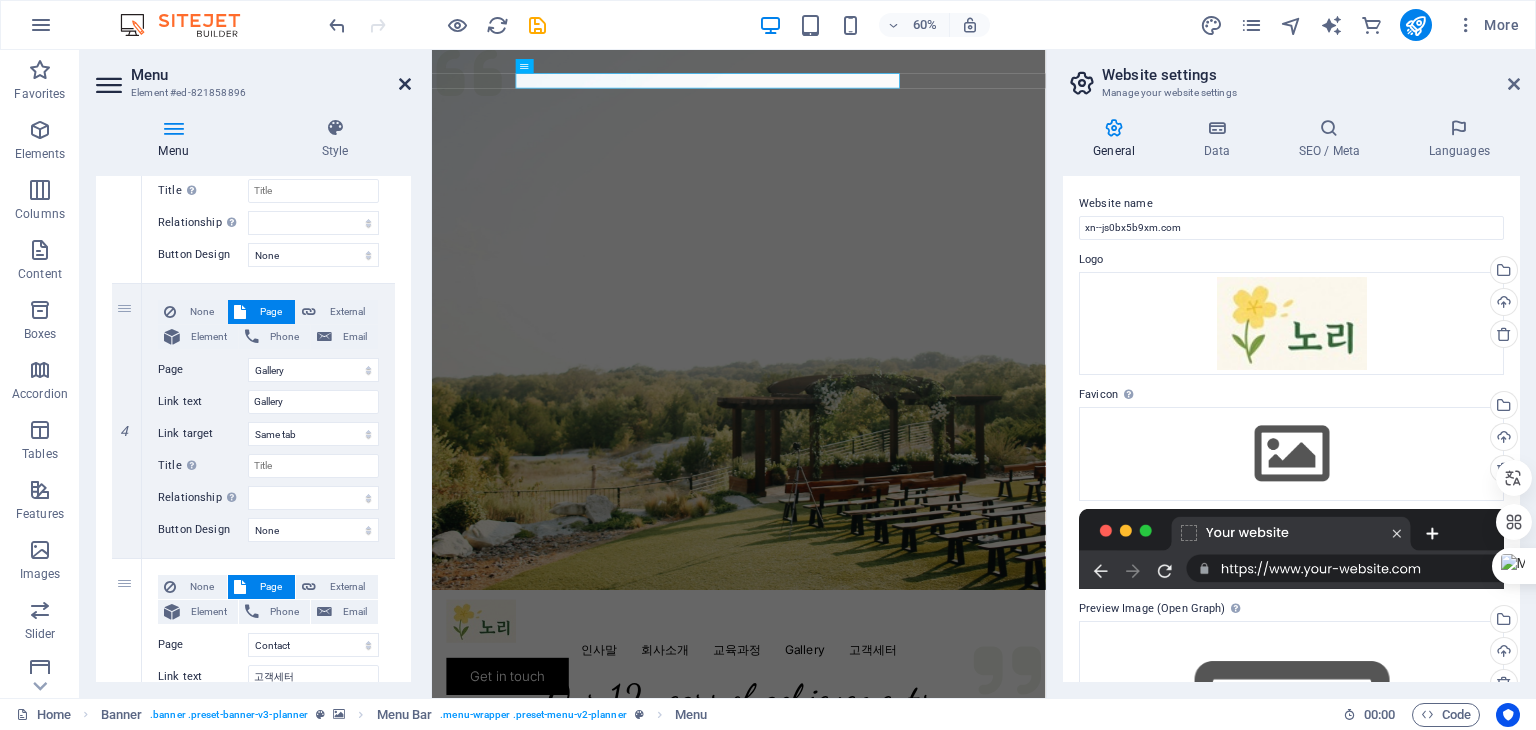 click at bounding box center (405, 84) 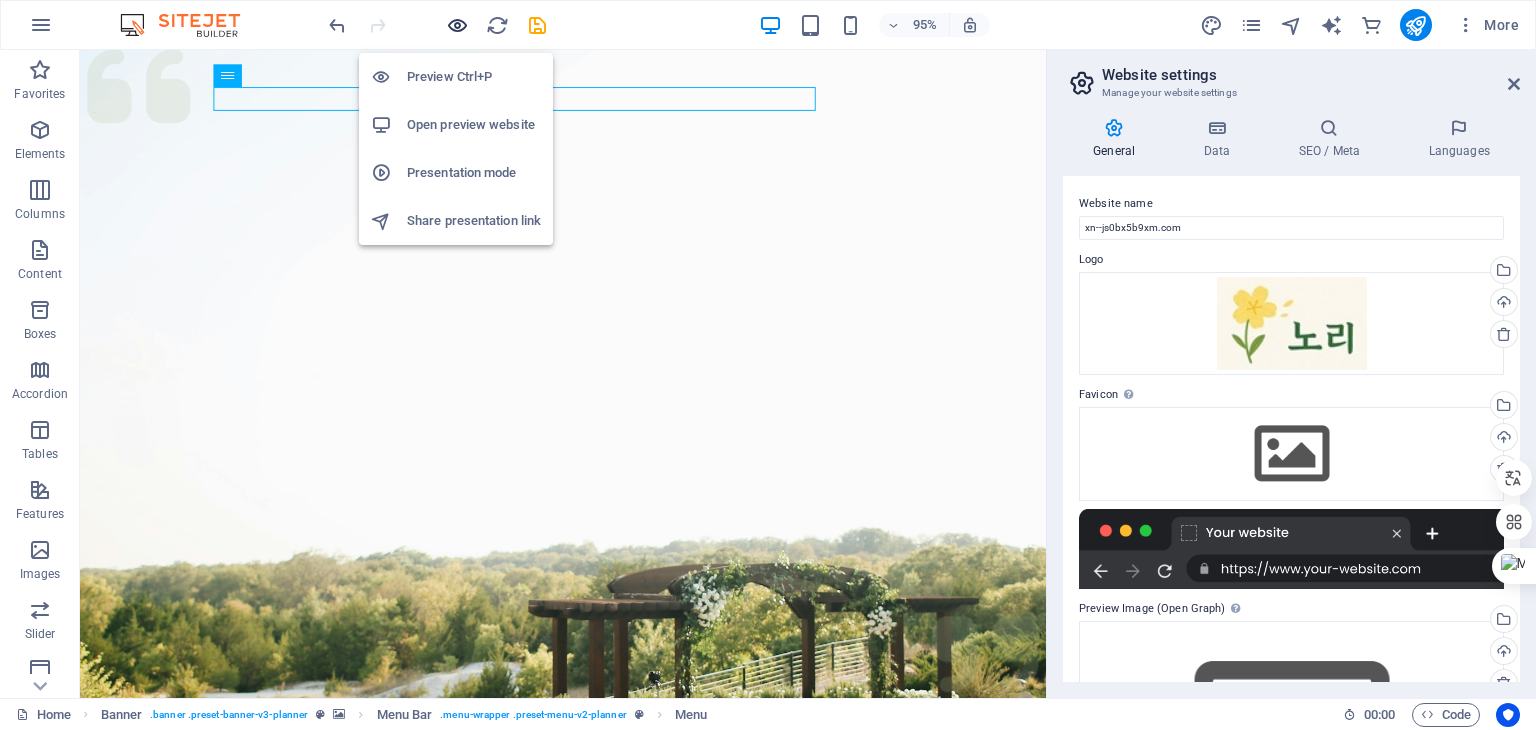 click at bounding box center [457, 25] 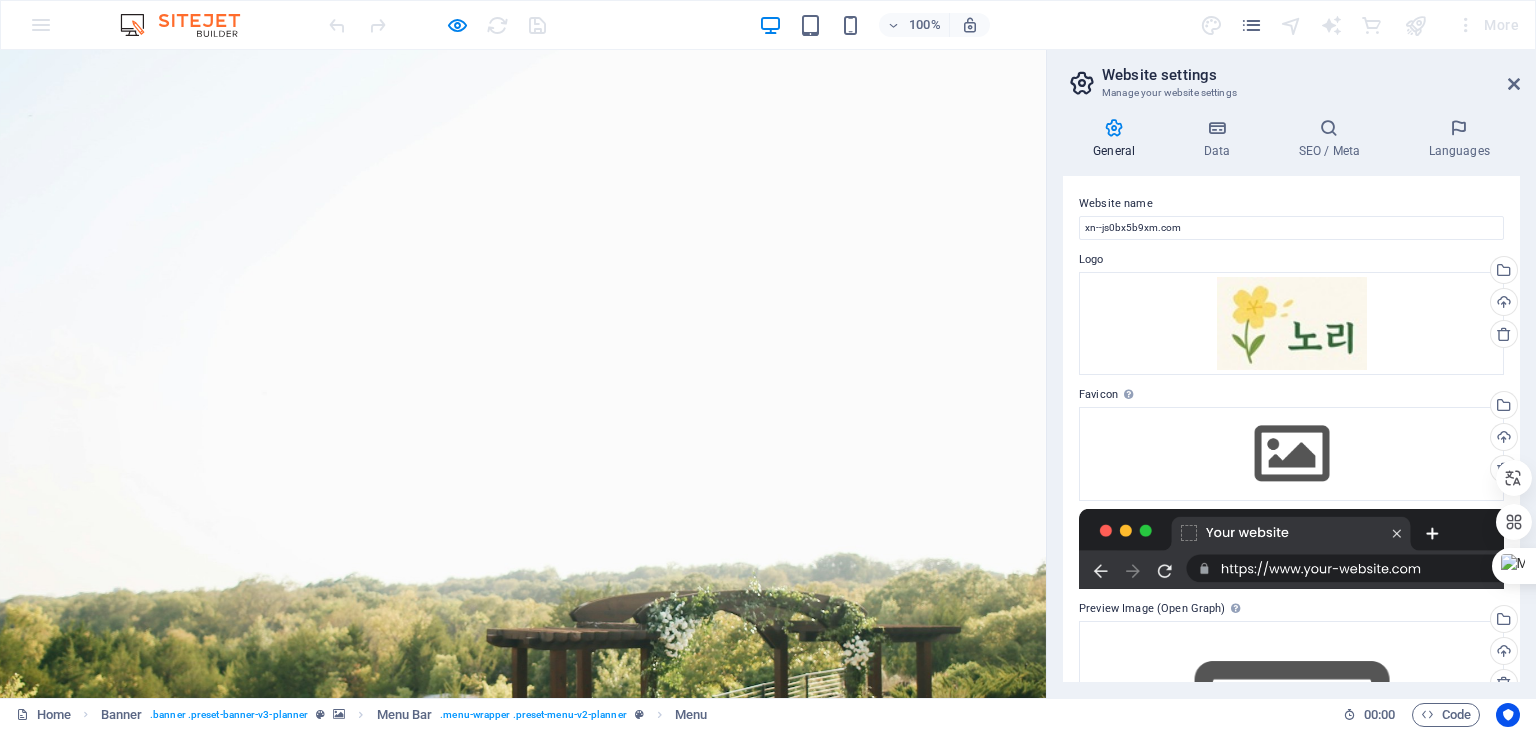 click on "인사말" at bounding box center [290, 1050] 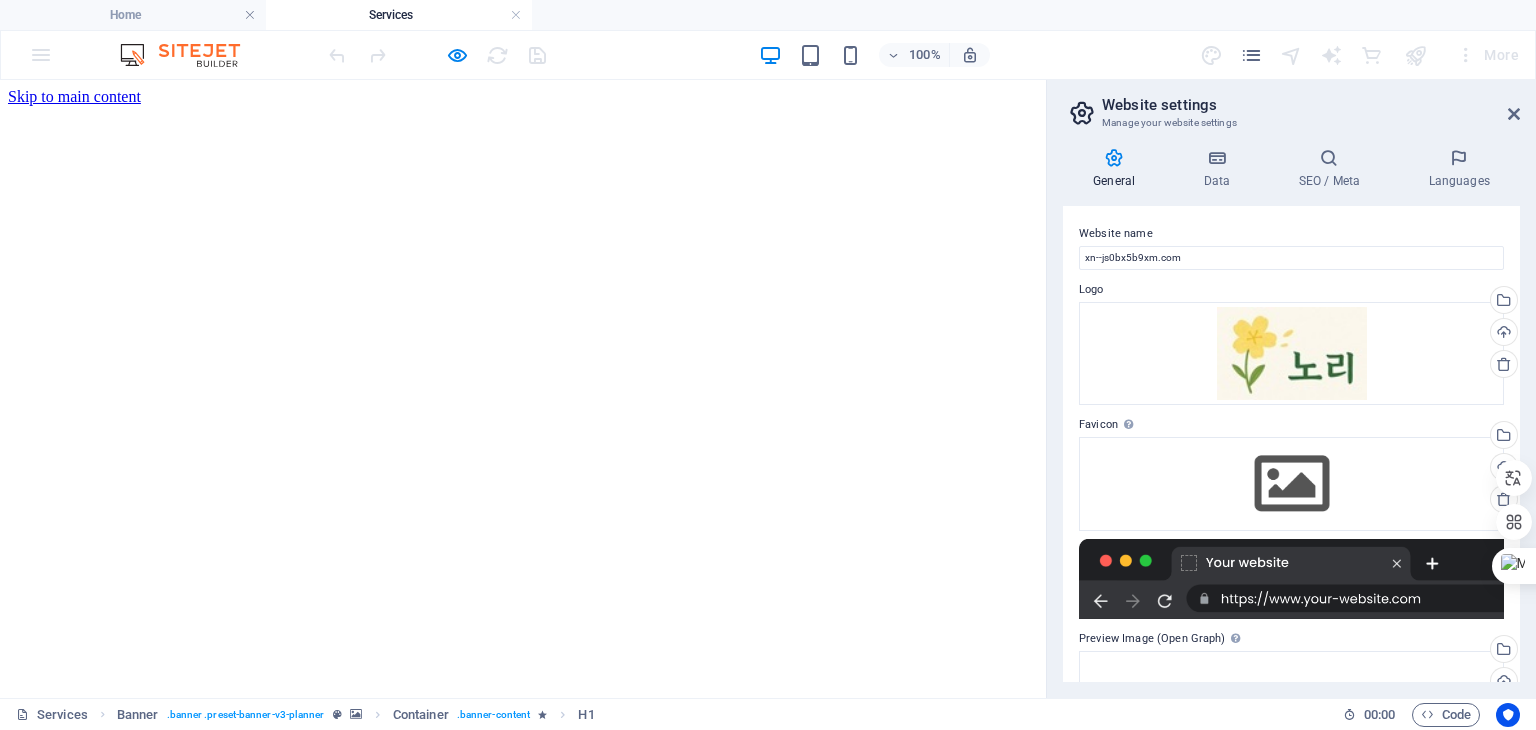 scroll, scrollTop: 0, scrollLeft: 0, axis: both 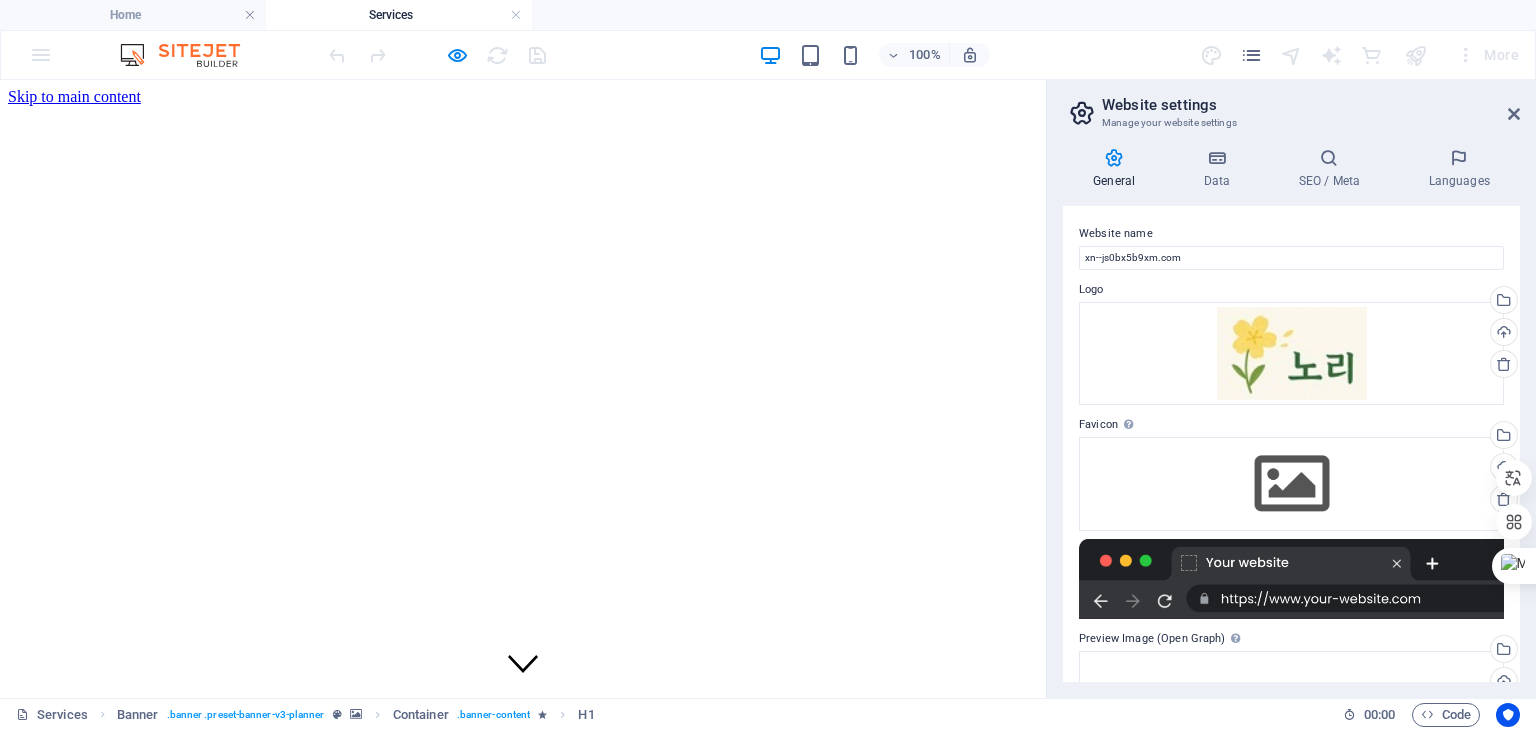 click on "Get in touch" at bounding box center (523, 1243) 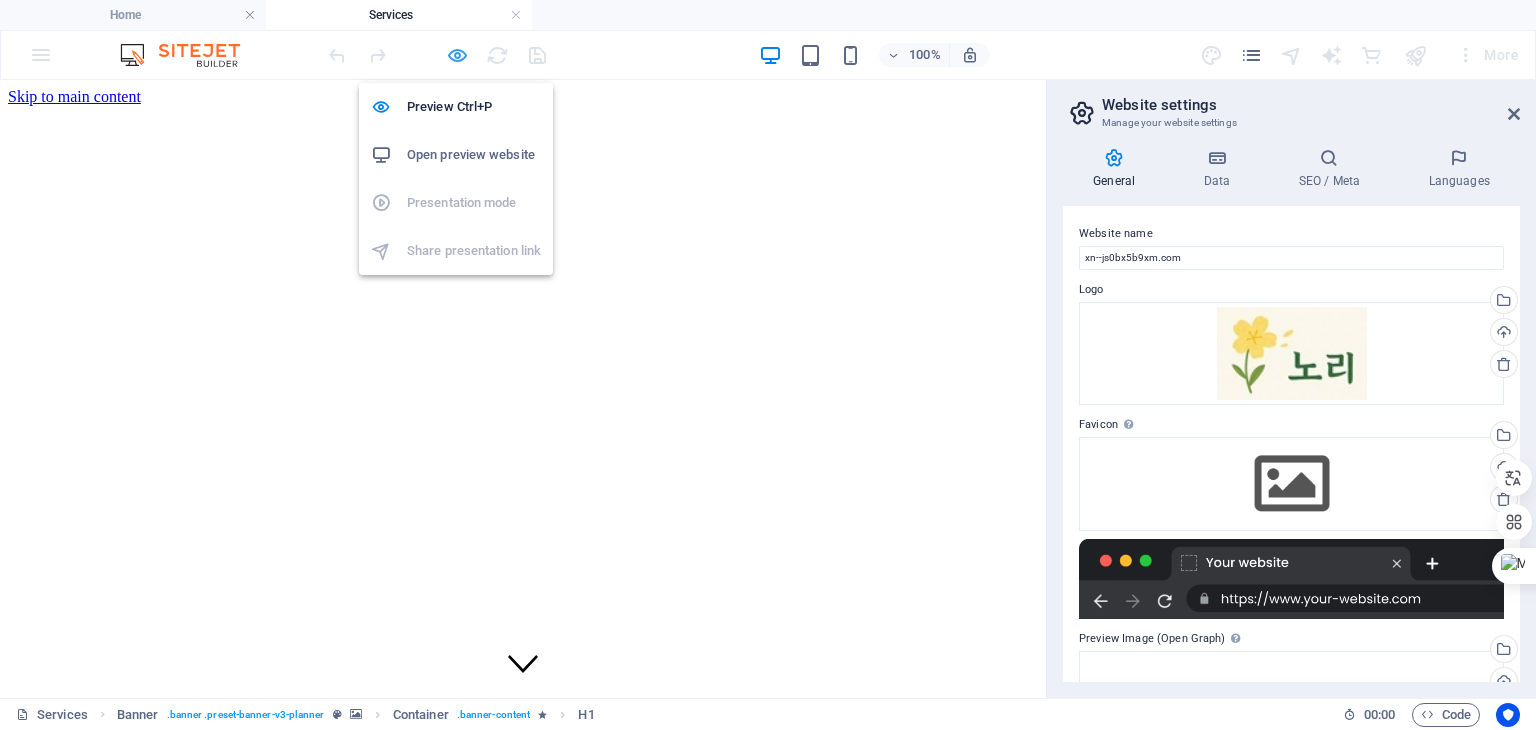 click at bounding box center (457, 55) 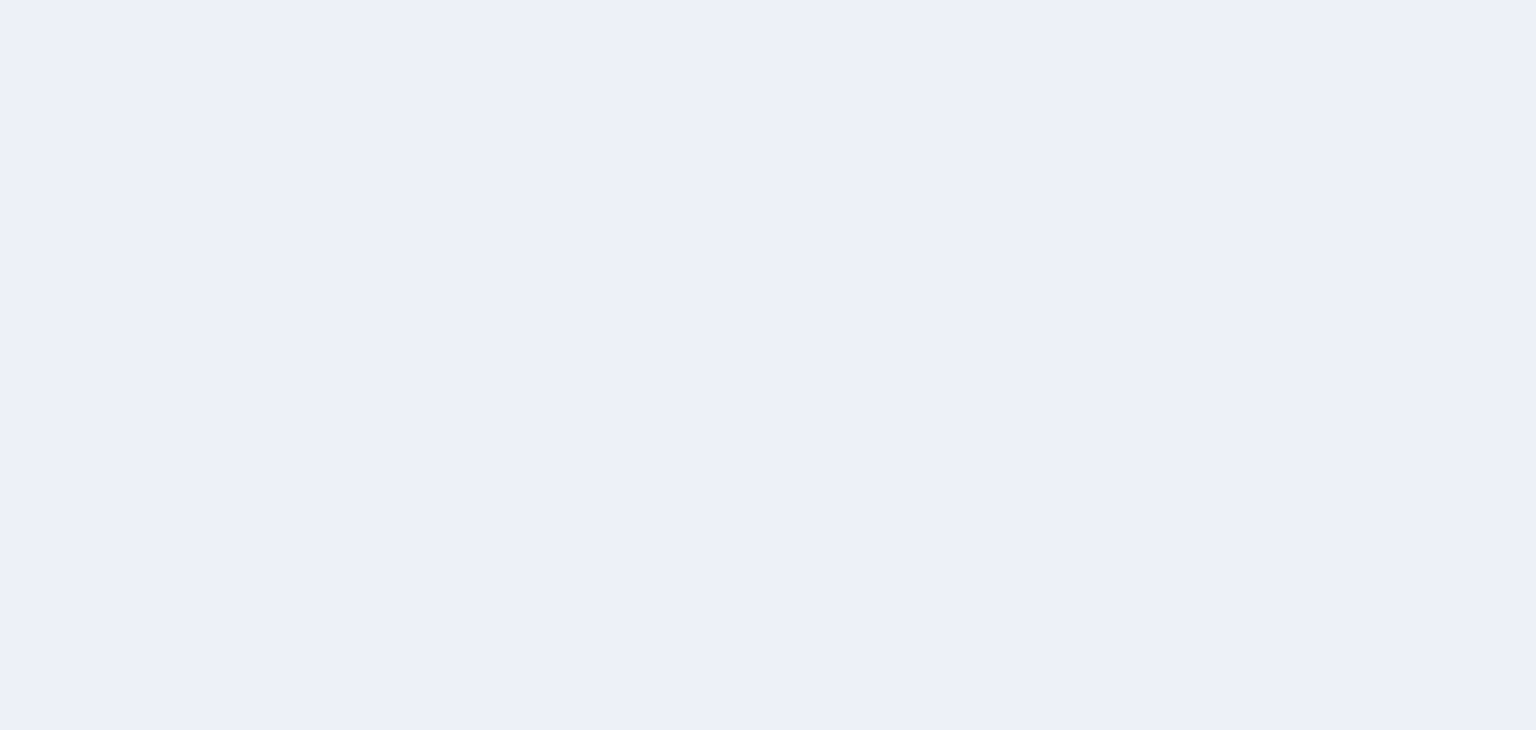 scroll, scrollTop: 0, scrollLeft: 0, axis: both 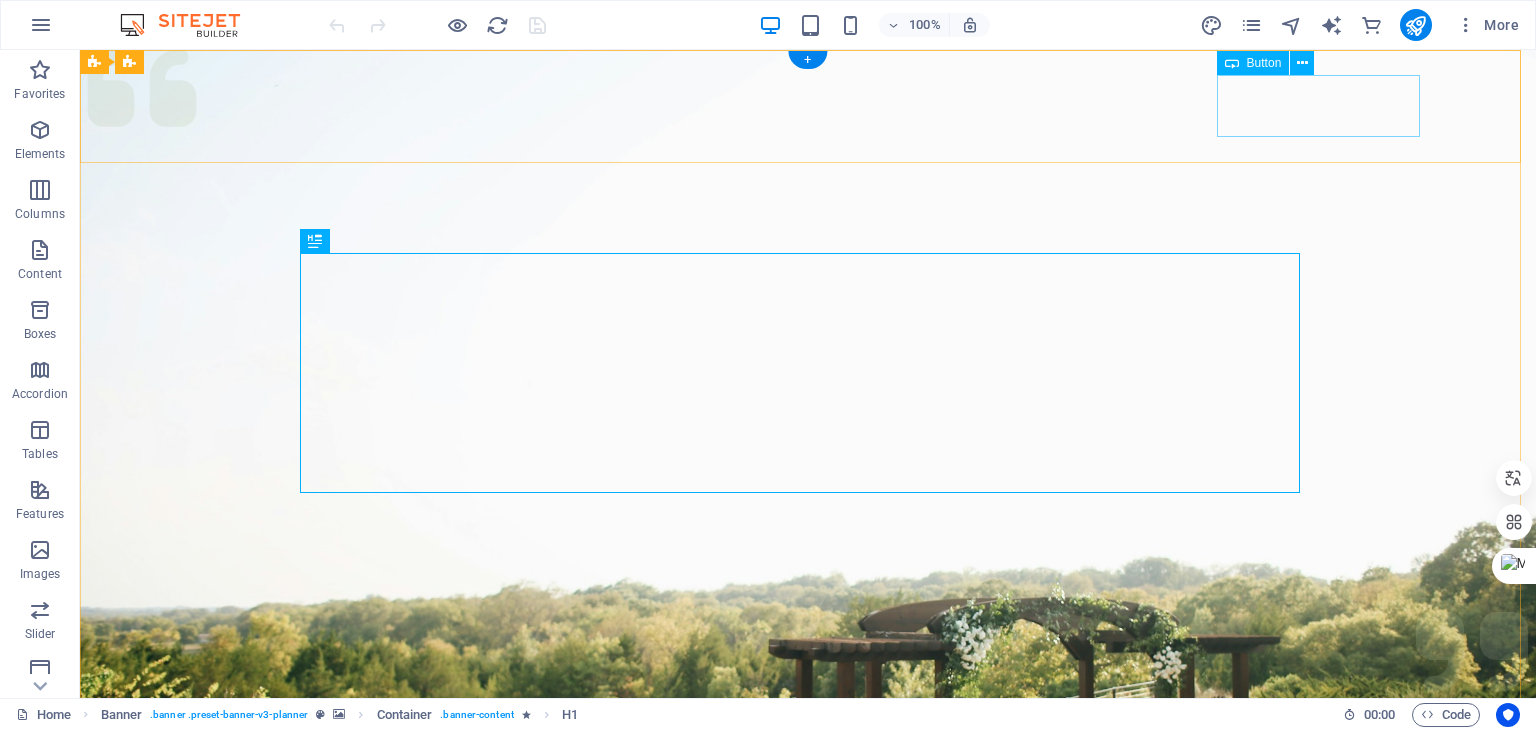 click on "Get in touch" at bounding box center (808, 1103) 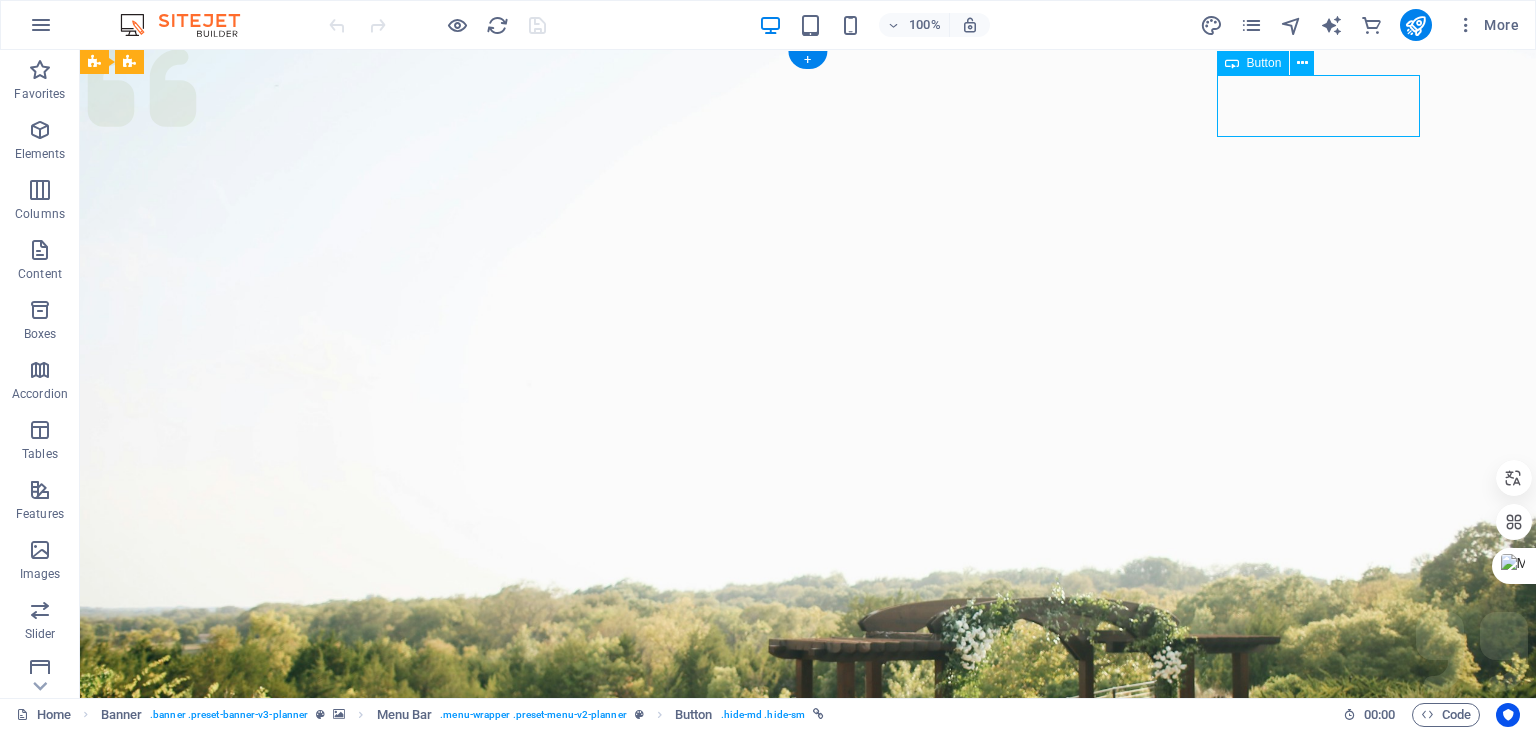 click on "Get in touch" at bounding box center (808, 1103) 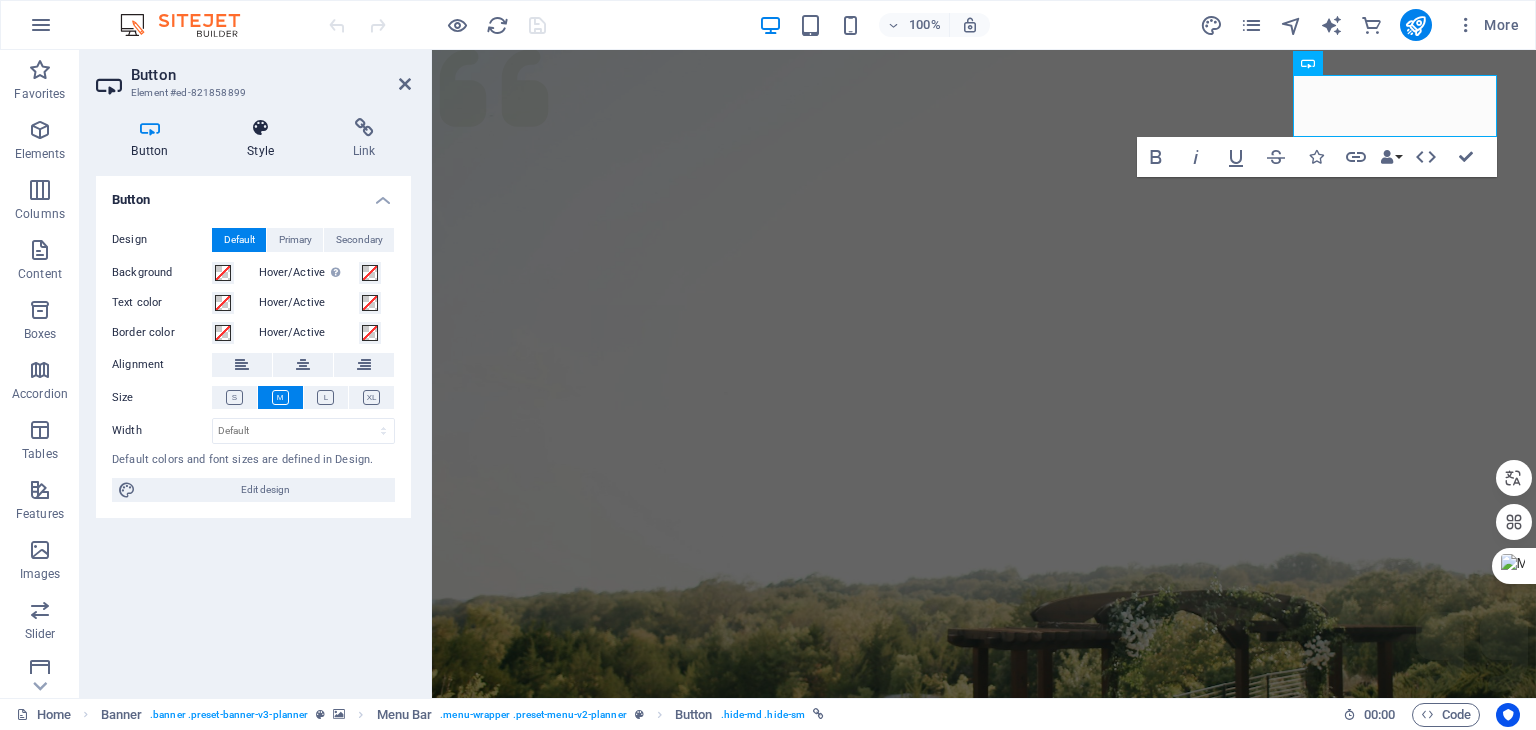 click on "Style" at bounding box center (265, 139) 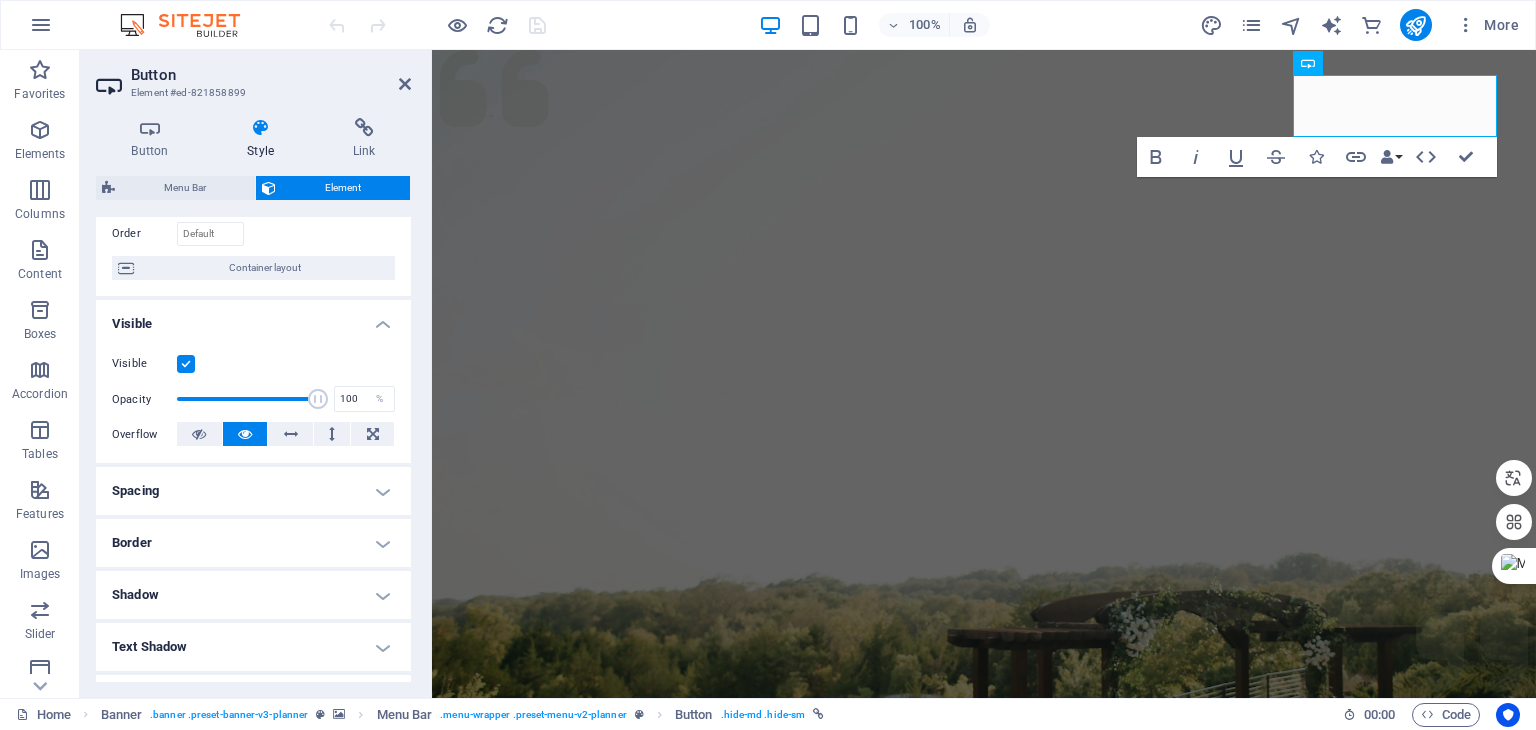 scroll, scrollTop: 0, scrollLeft: 0, axis: both 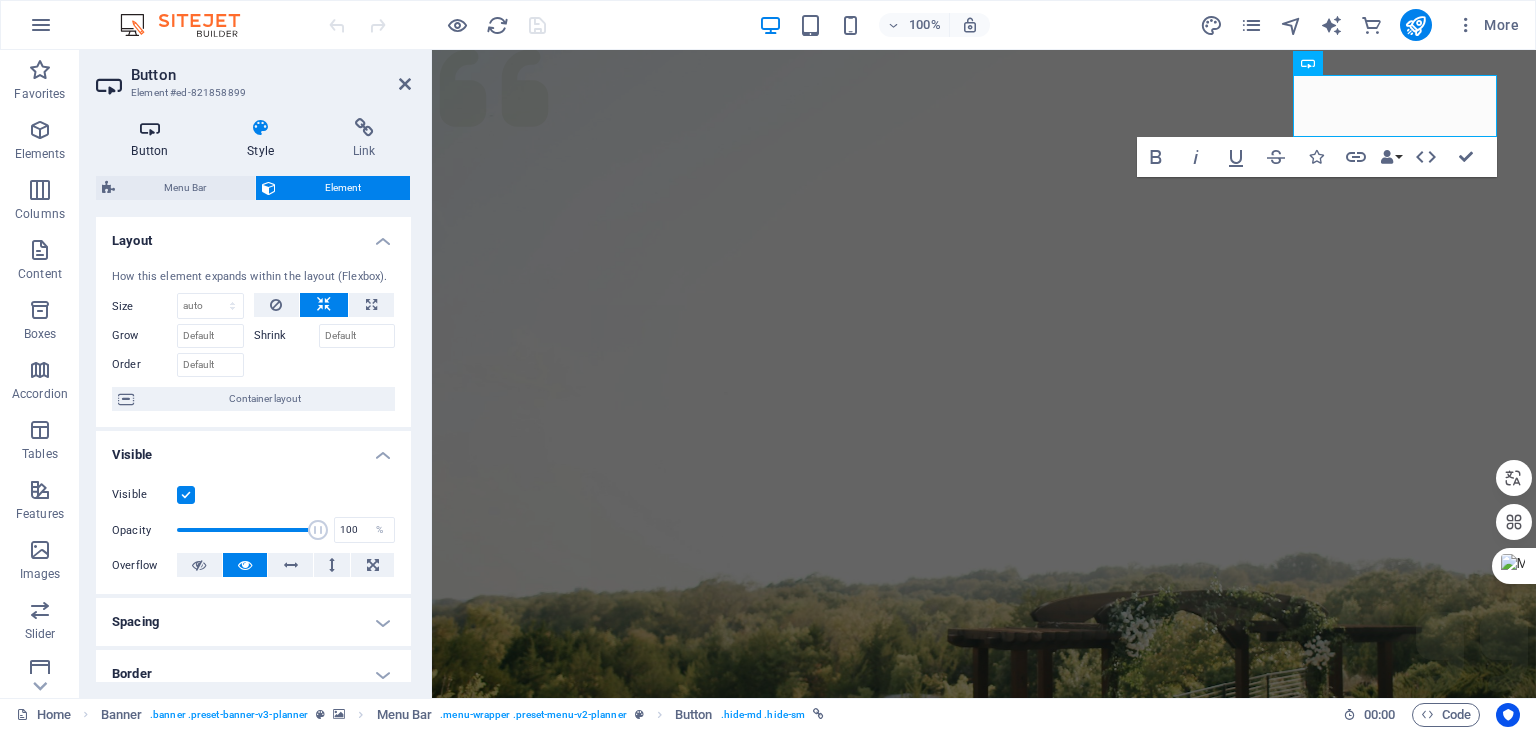 click at bounding box center (150, 128) 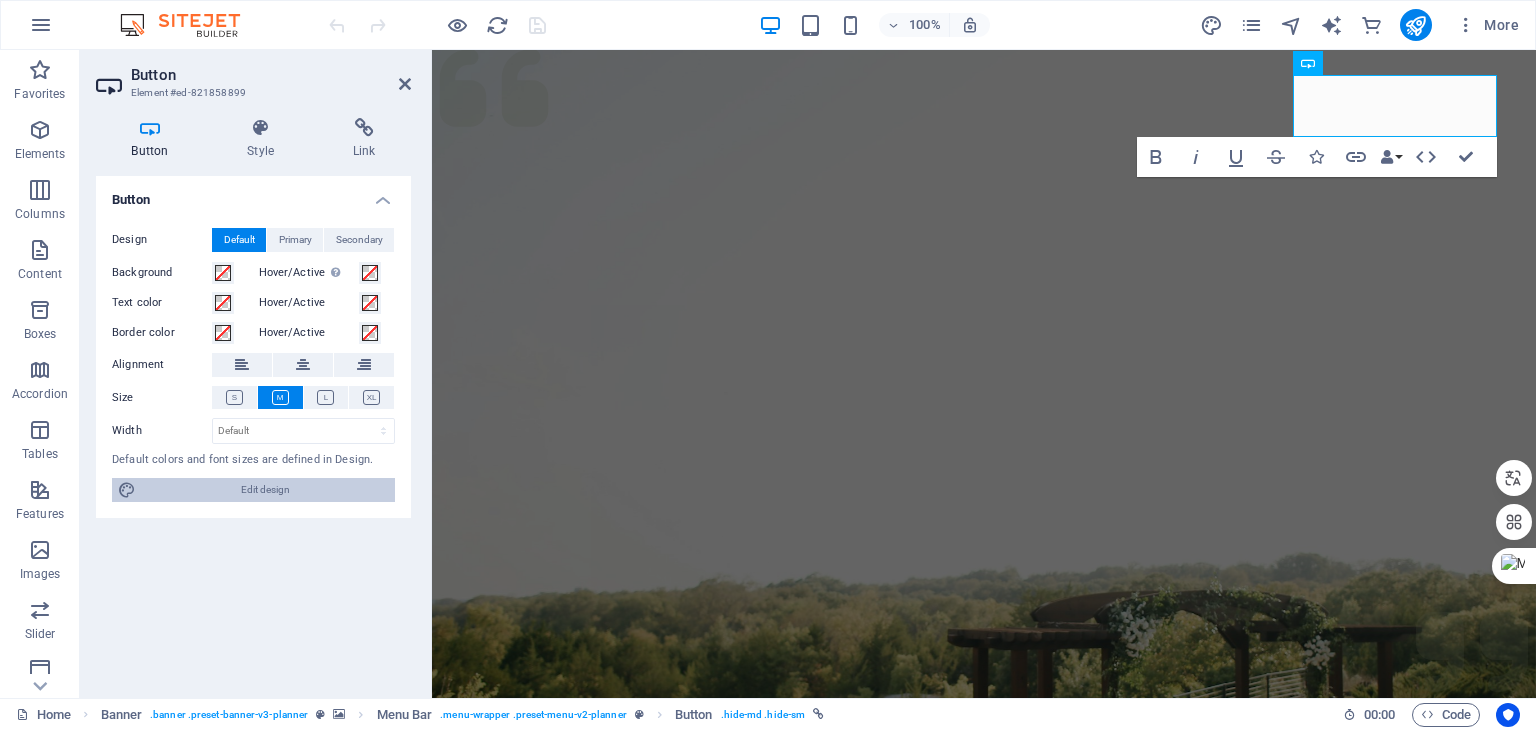 click on "Edit design" at bounding box center [265, 490] 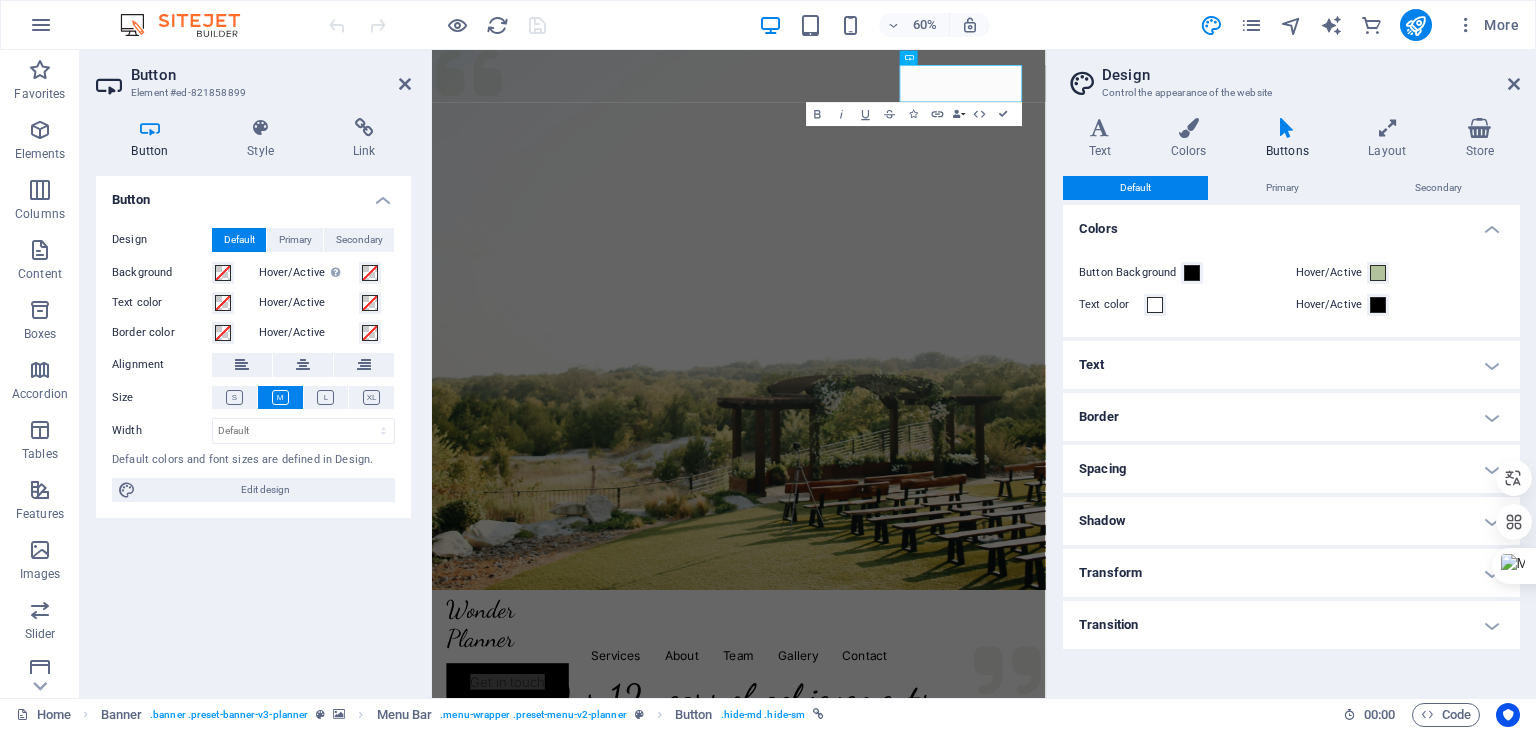 click at bounding box center [1287, 128] 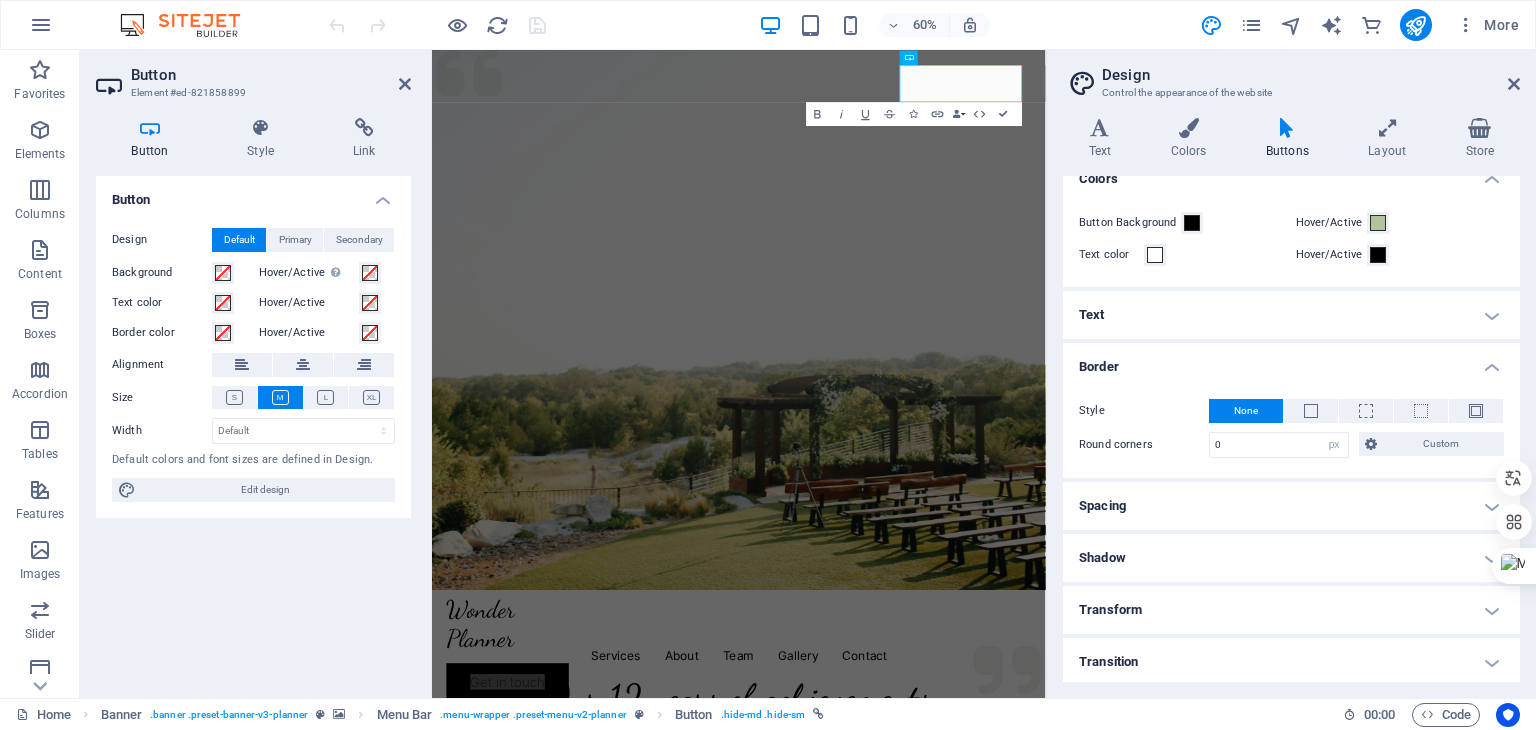 scroll, scrollTop: 53, scrollLeft: 0, axis: vertical 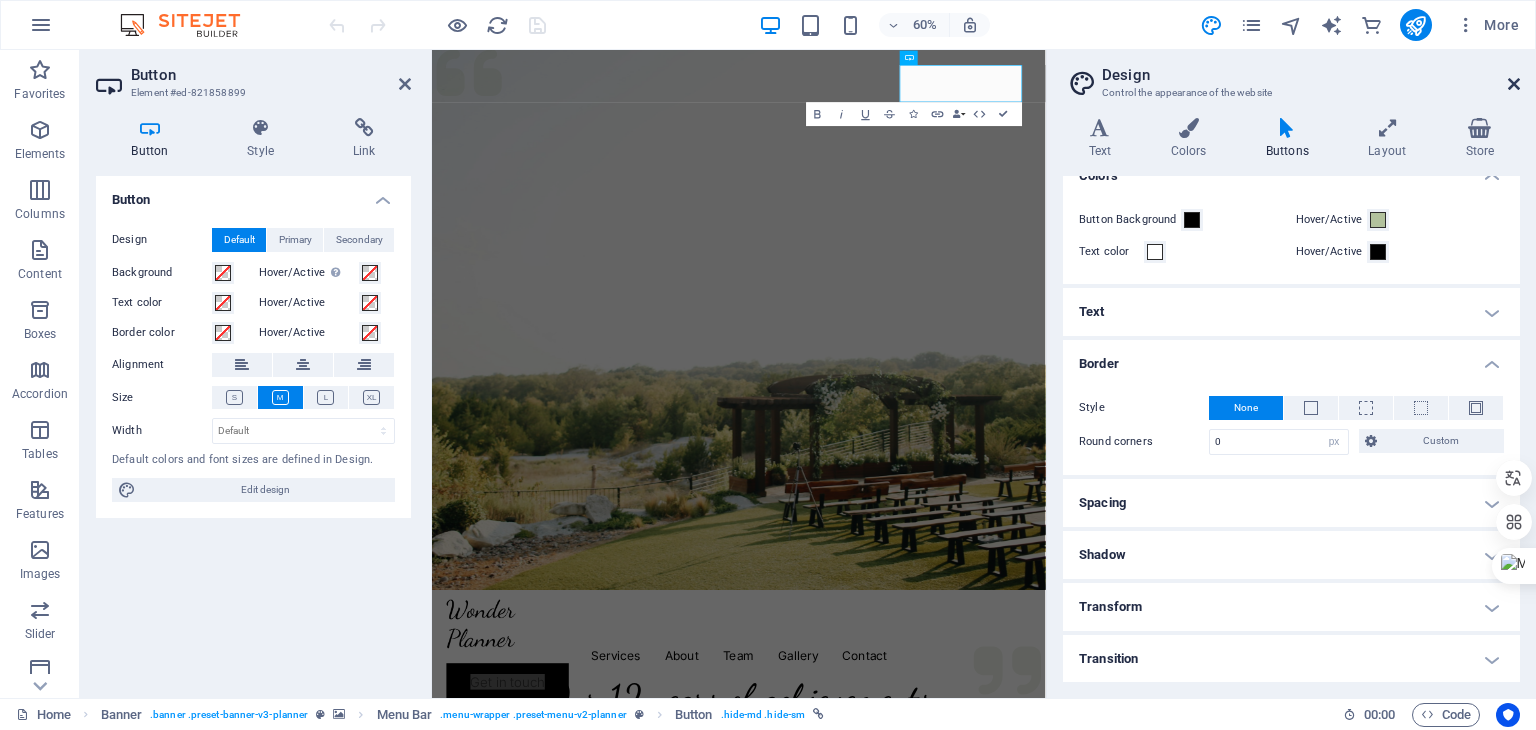 click at bounding box center [1514, 84] 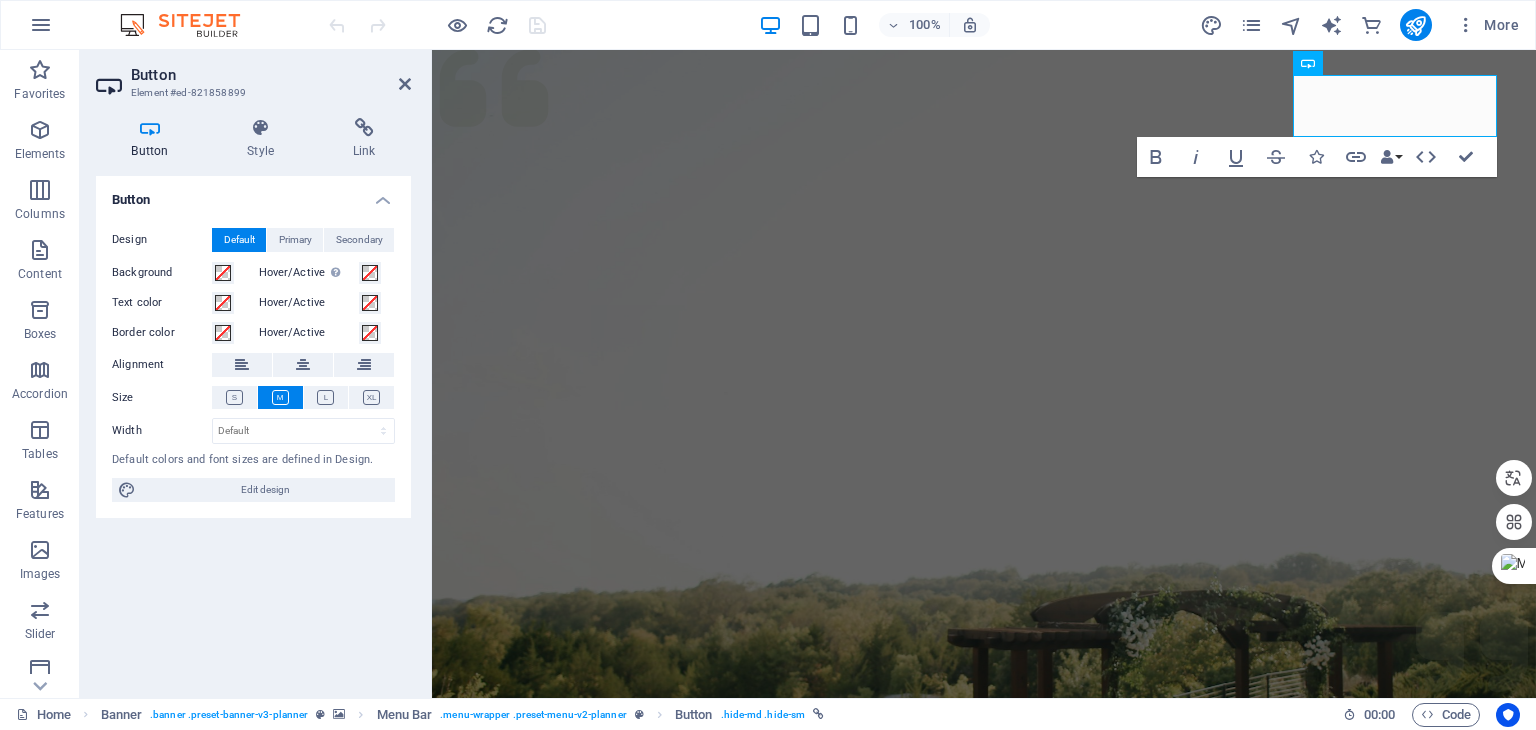 click on "Design" at bounding box center [162, 240] 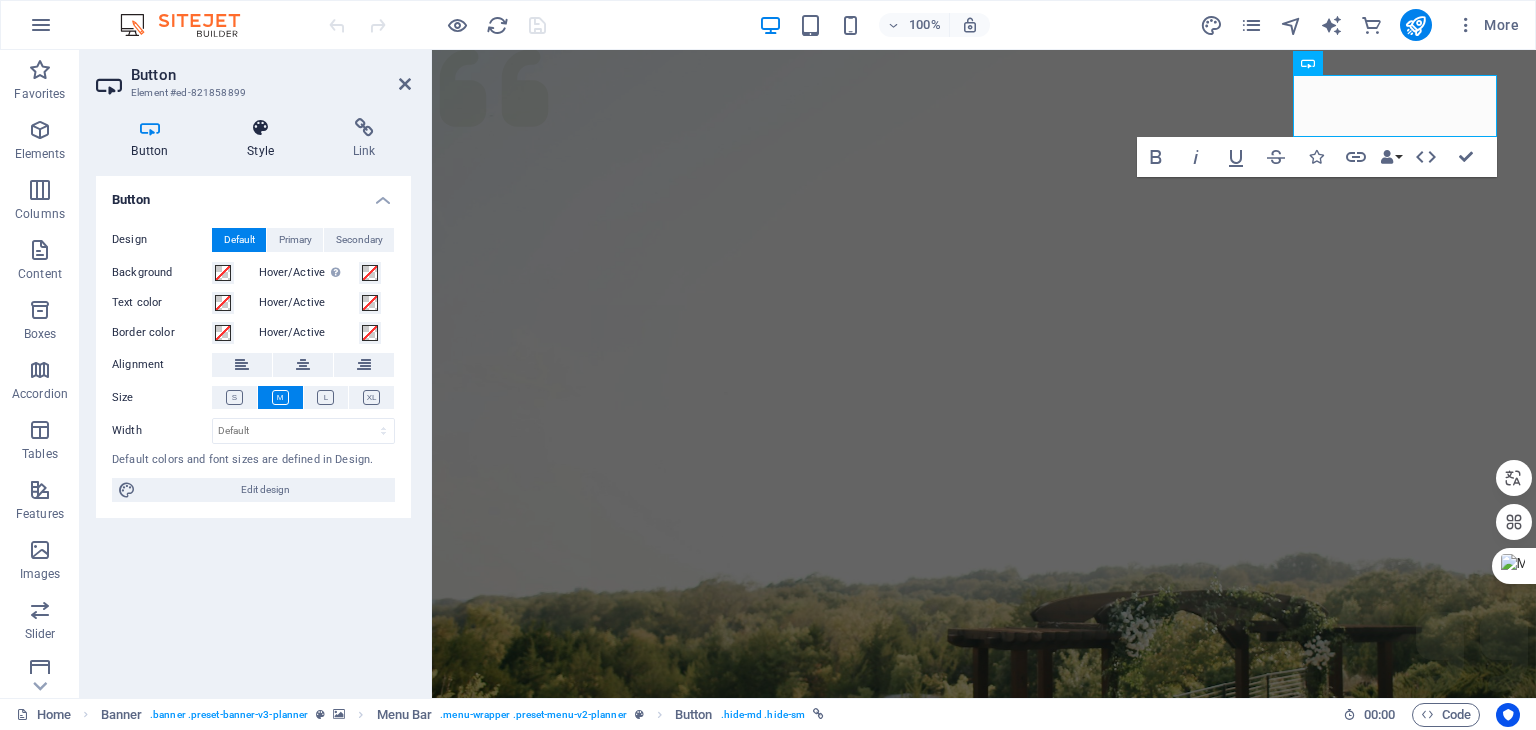 click on "Style" at bounding box center [265, 139] 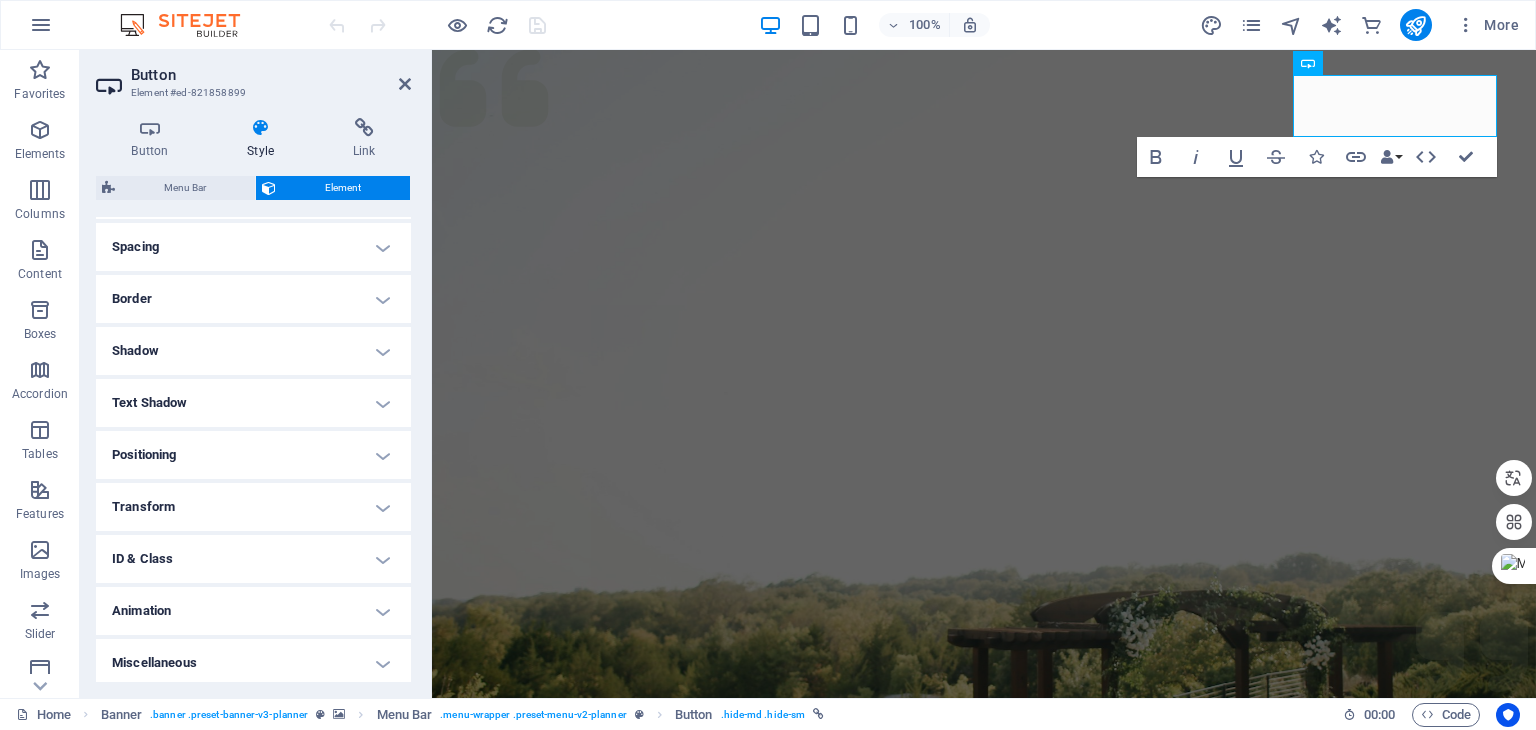 scroll, scrollTop: 380, scrollLeft: 0, axis: vertical 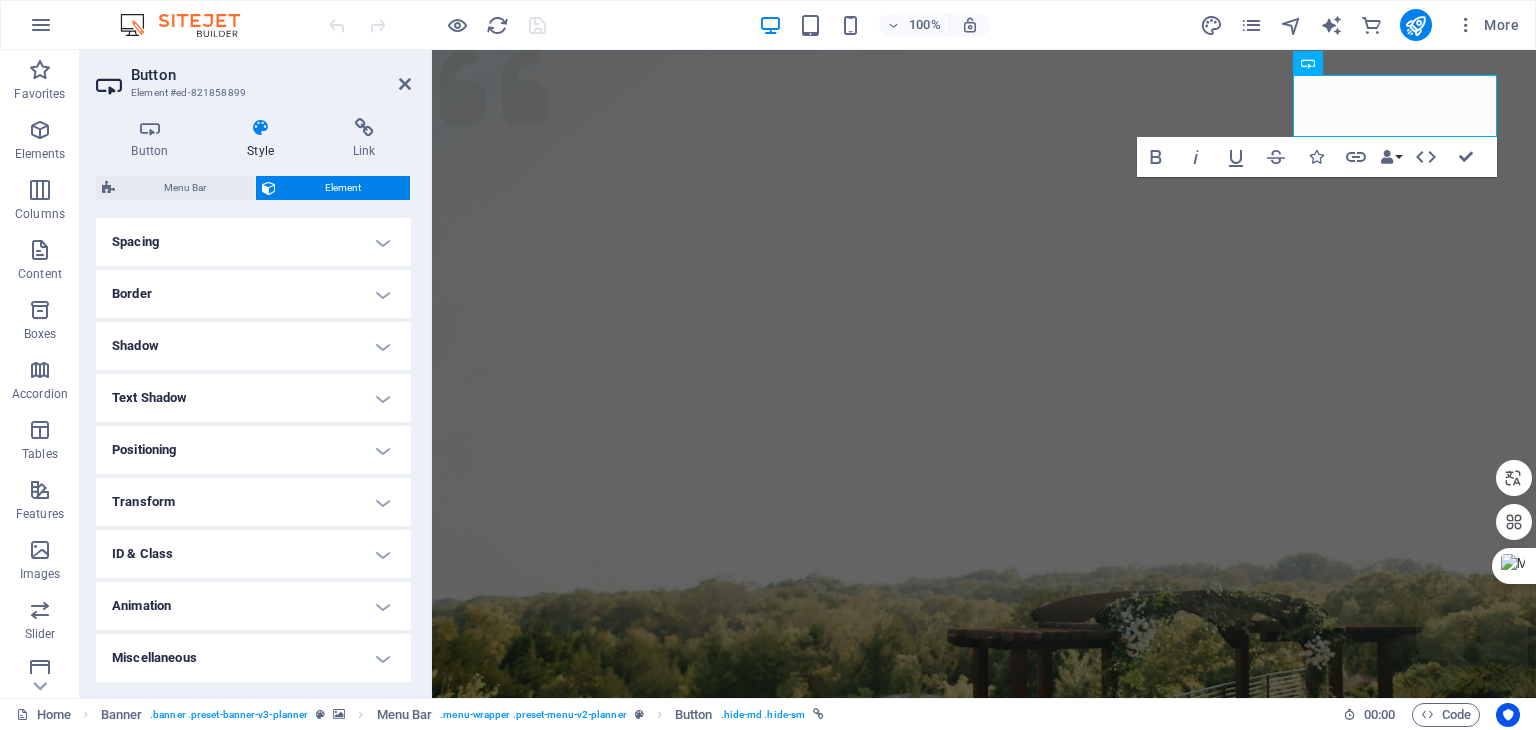 click on "Border" at bounding box center (253, 294) 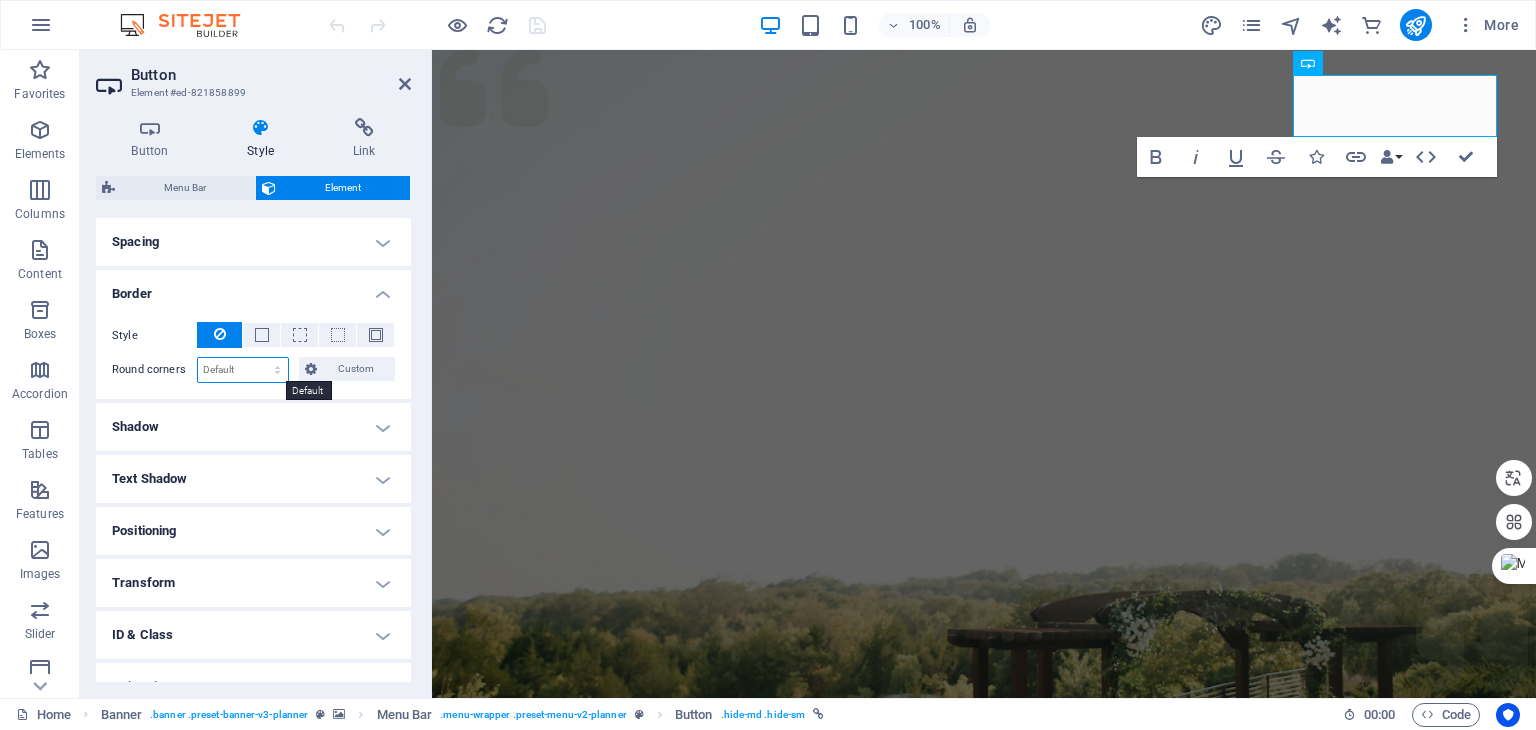 click on "Default px rem % vh vw Custom" at bounding box center [243, 370] 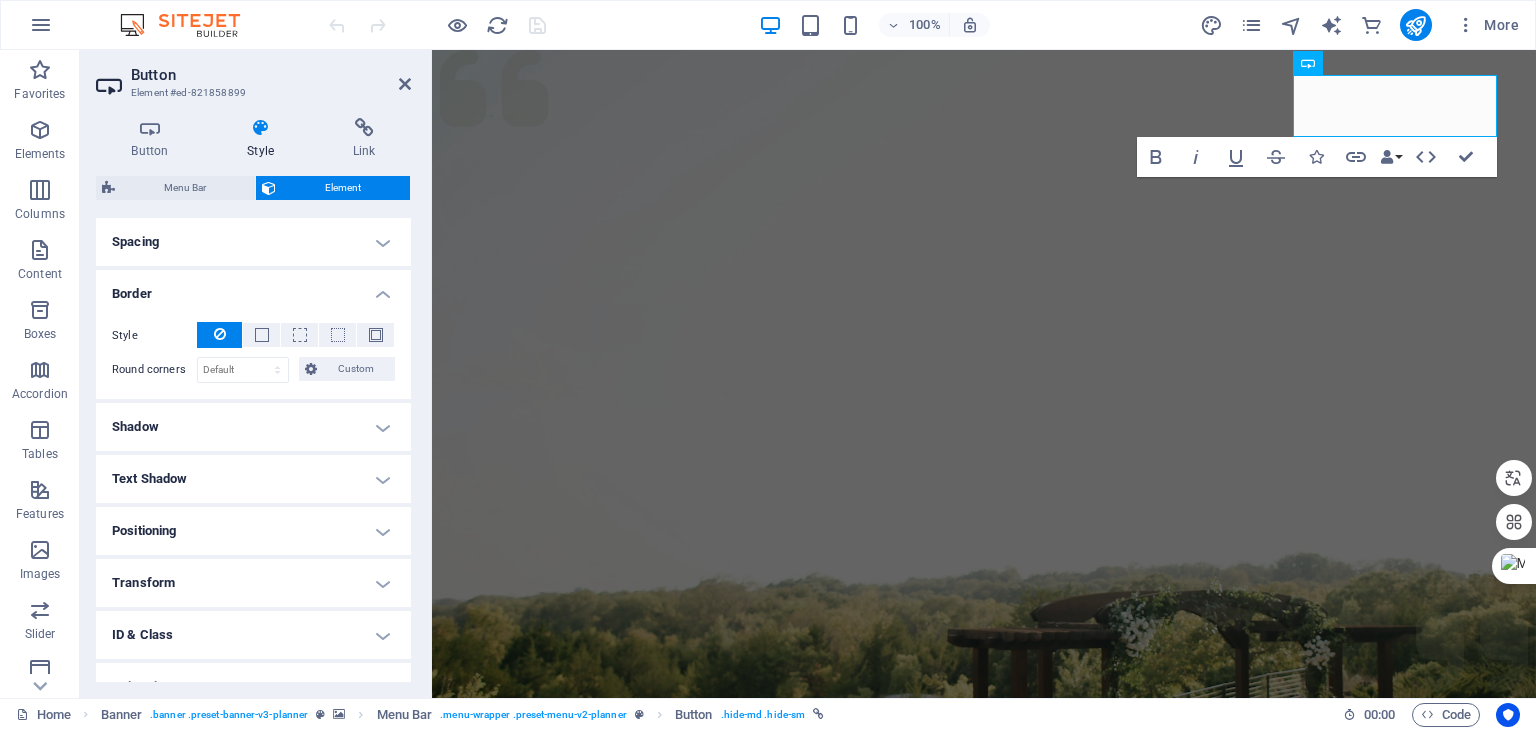 click on "Border" at bounding box center [253, 288] 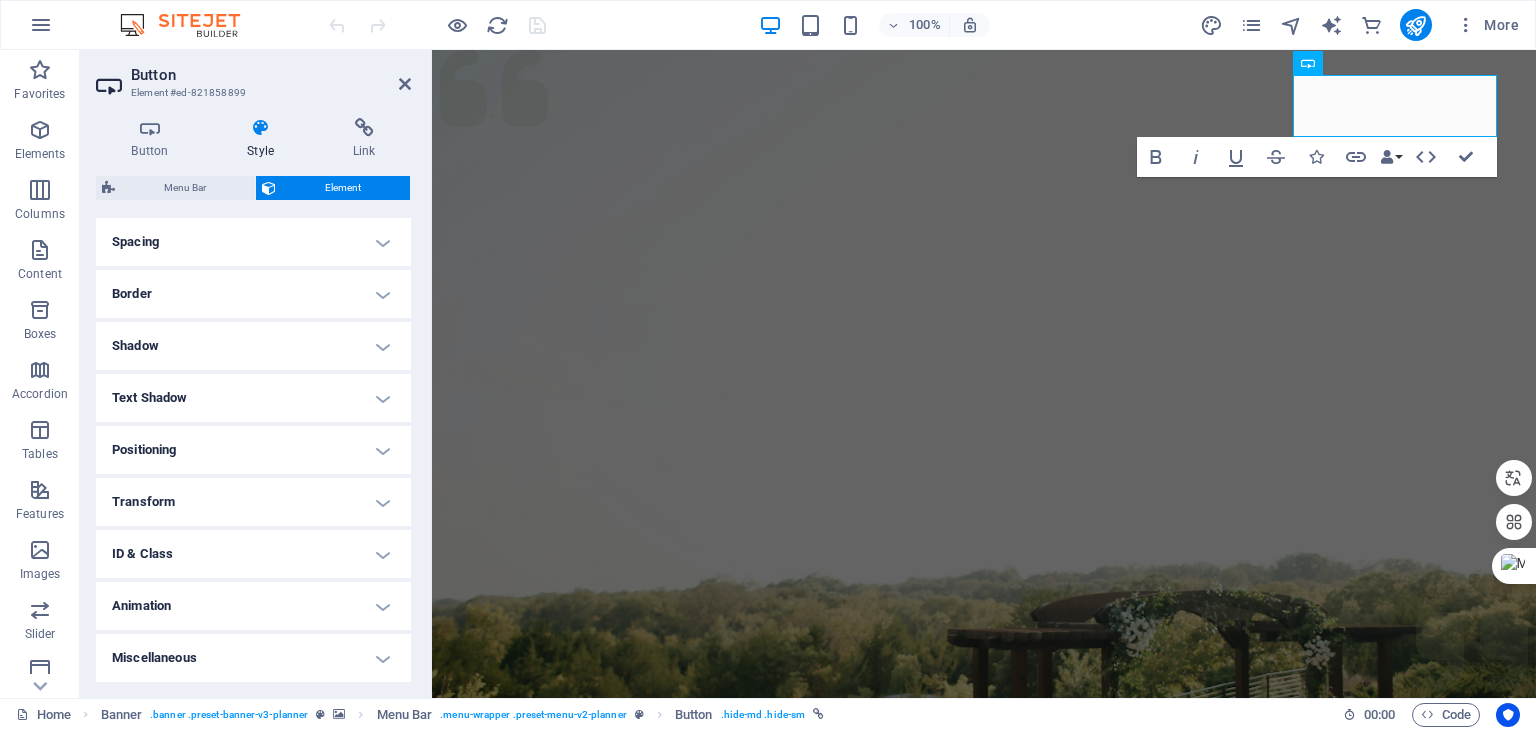 click on "Transform" at bounding box center (253, 502) 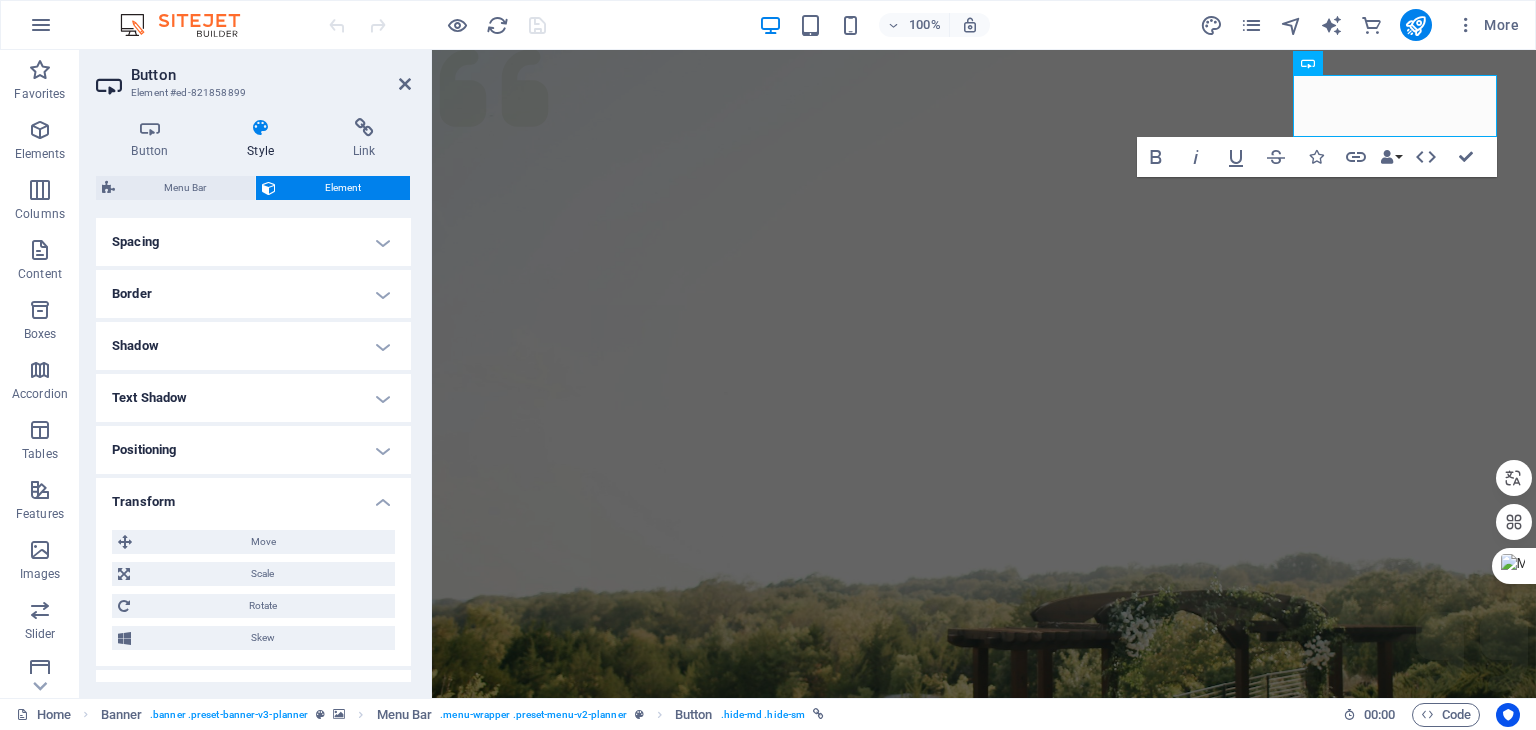 click on "Positioning" at bounding box center [253, 450] 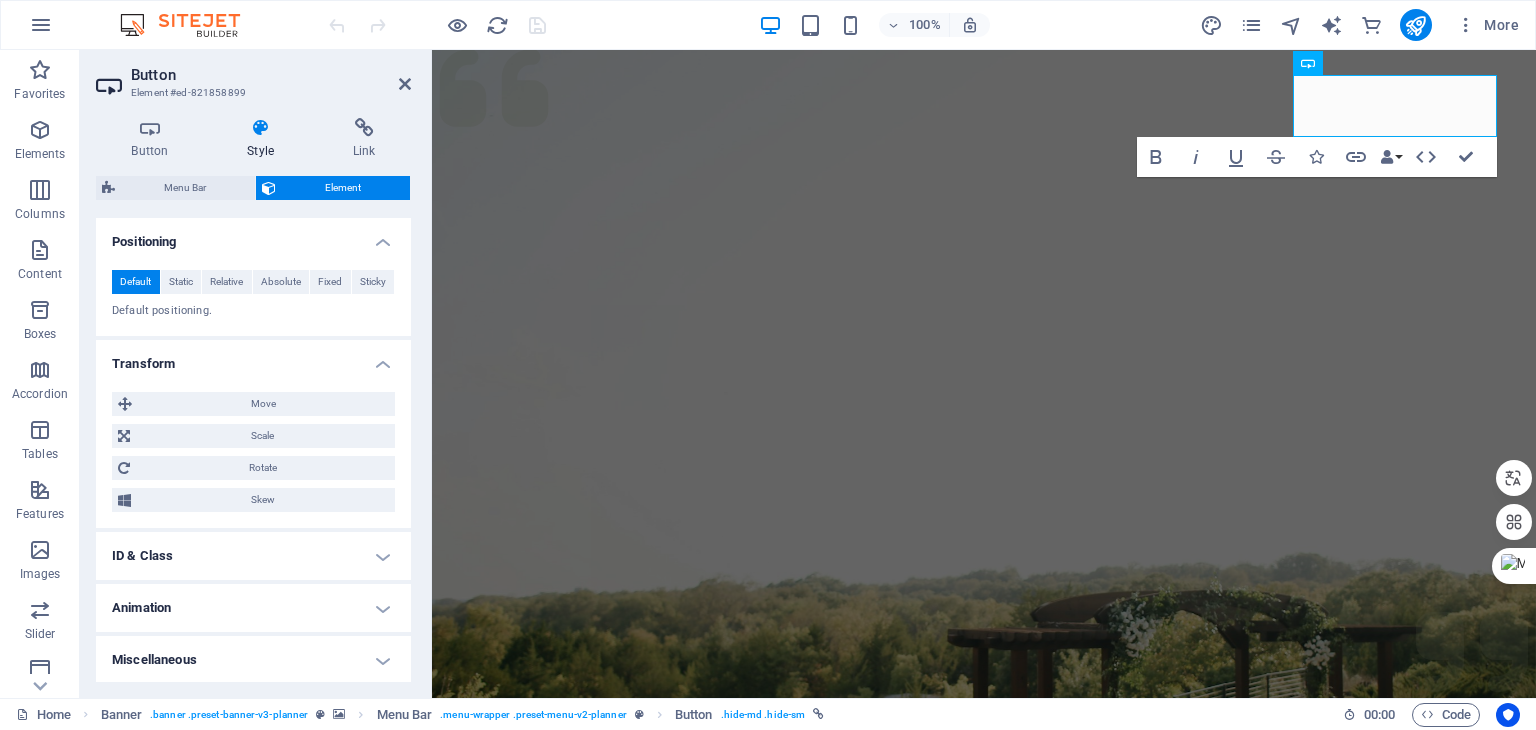 scroll, scrollTop: 589, scrollLeft: 0, axis: vertical 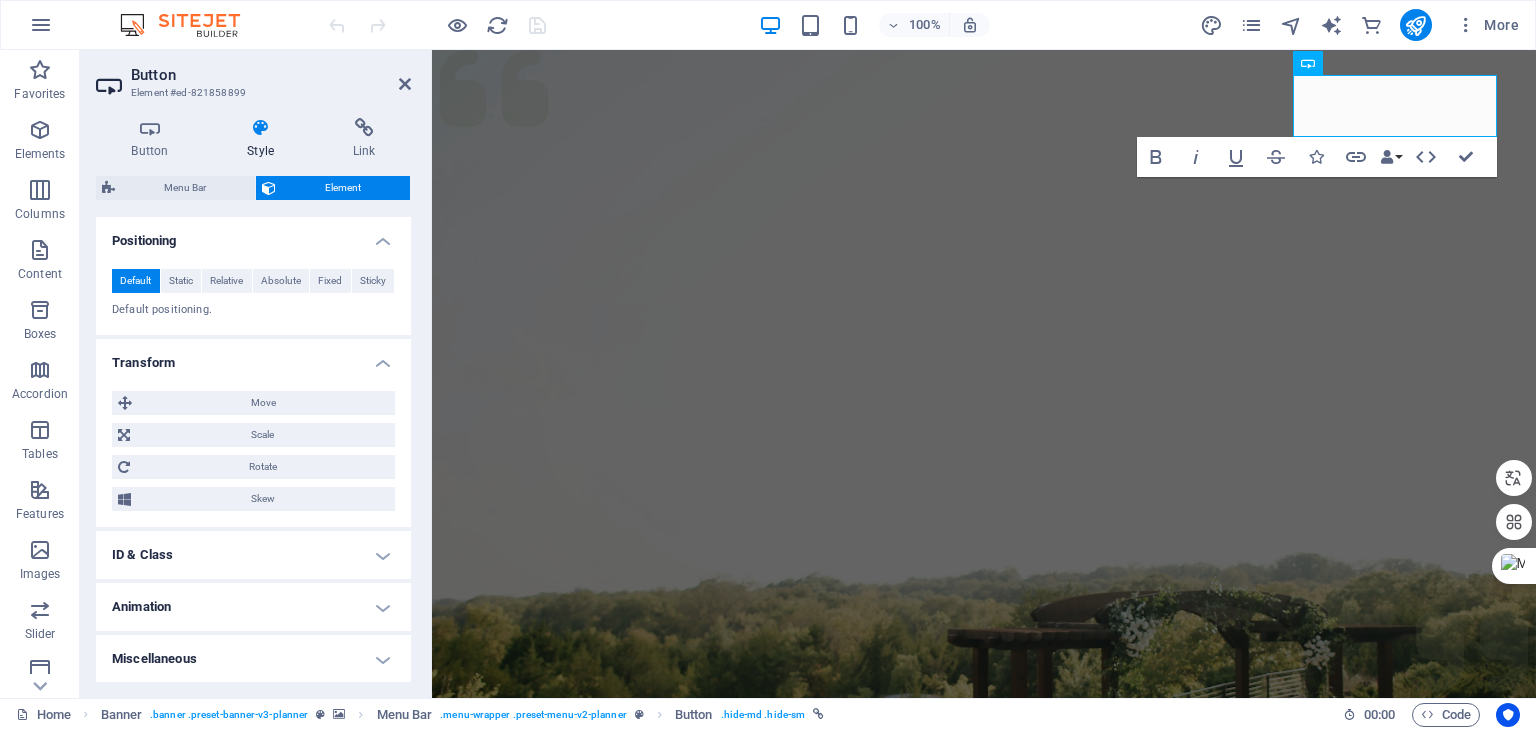 click on "Miscellaneous" at bounding box center [253, 659] 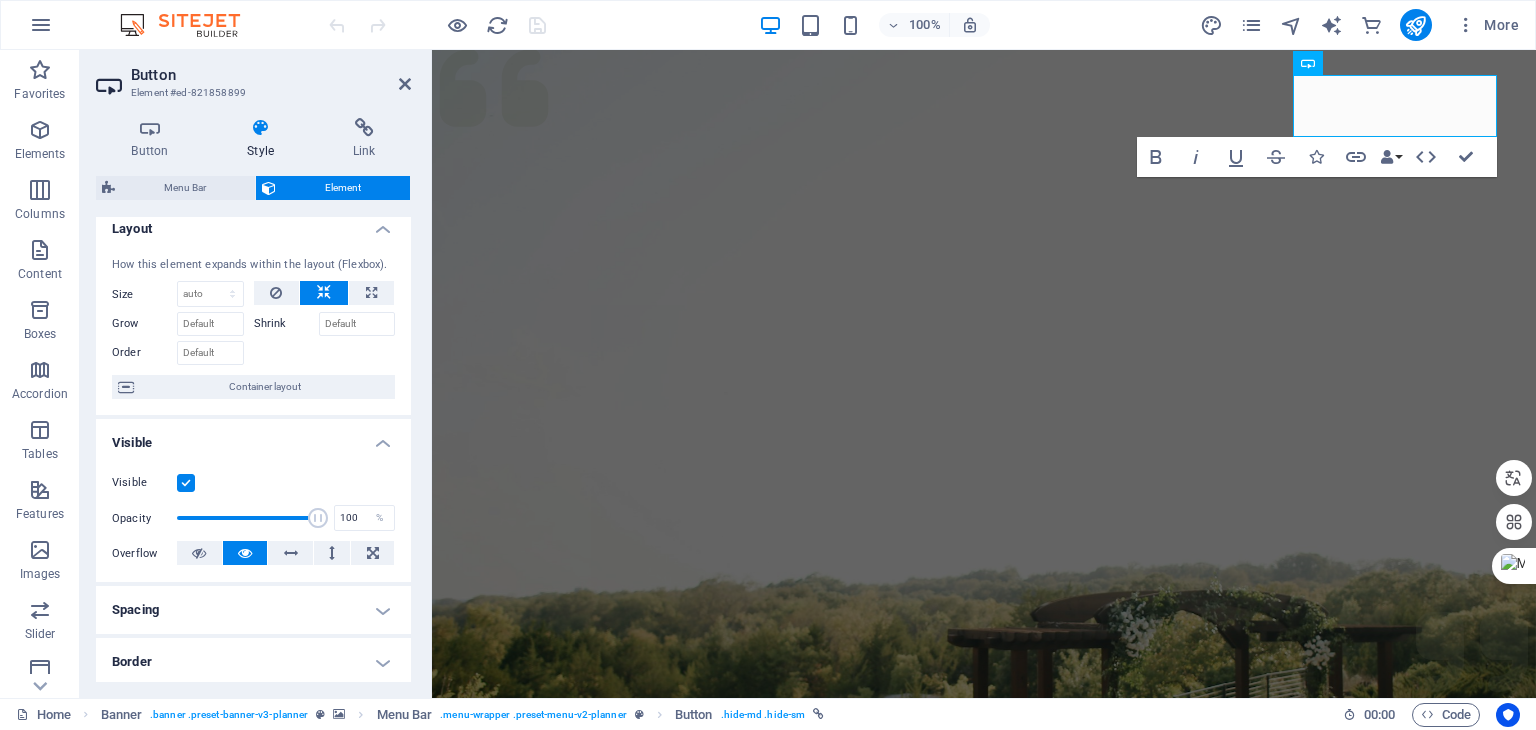 scroll, scrollTop: 0, scrollLeft: 0, axis: both 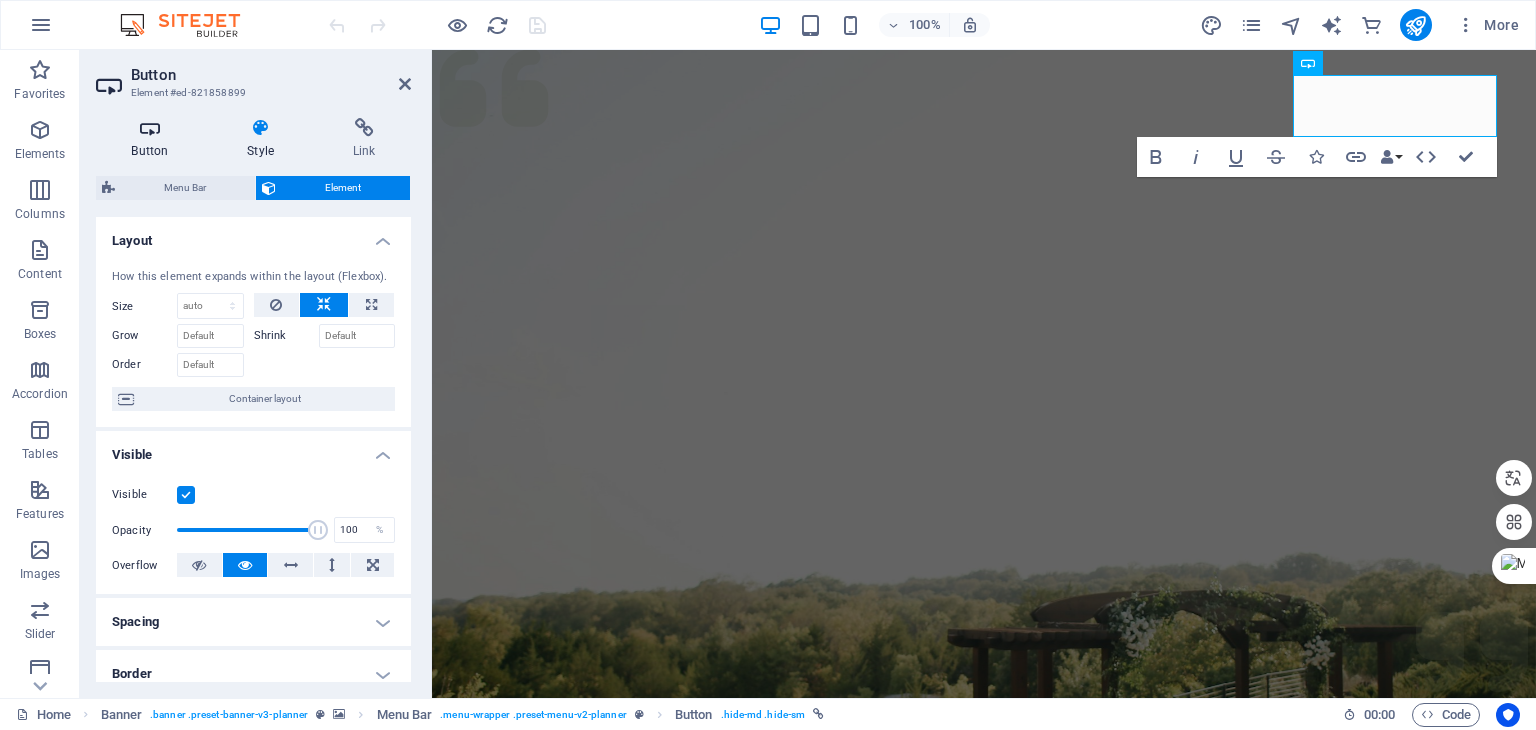 click at bounding box center (150, 128) 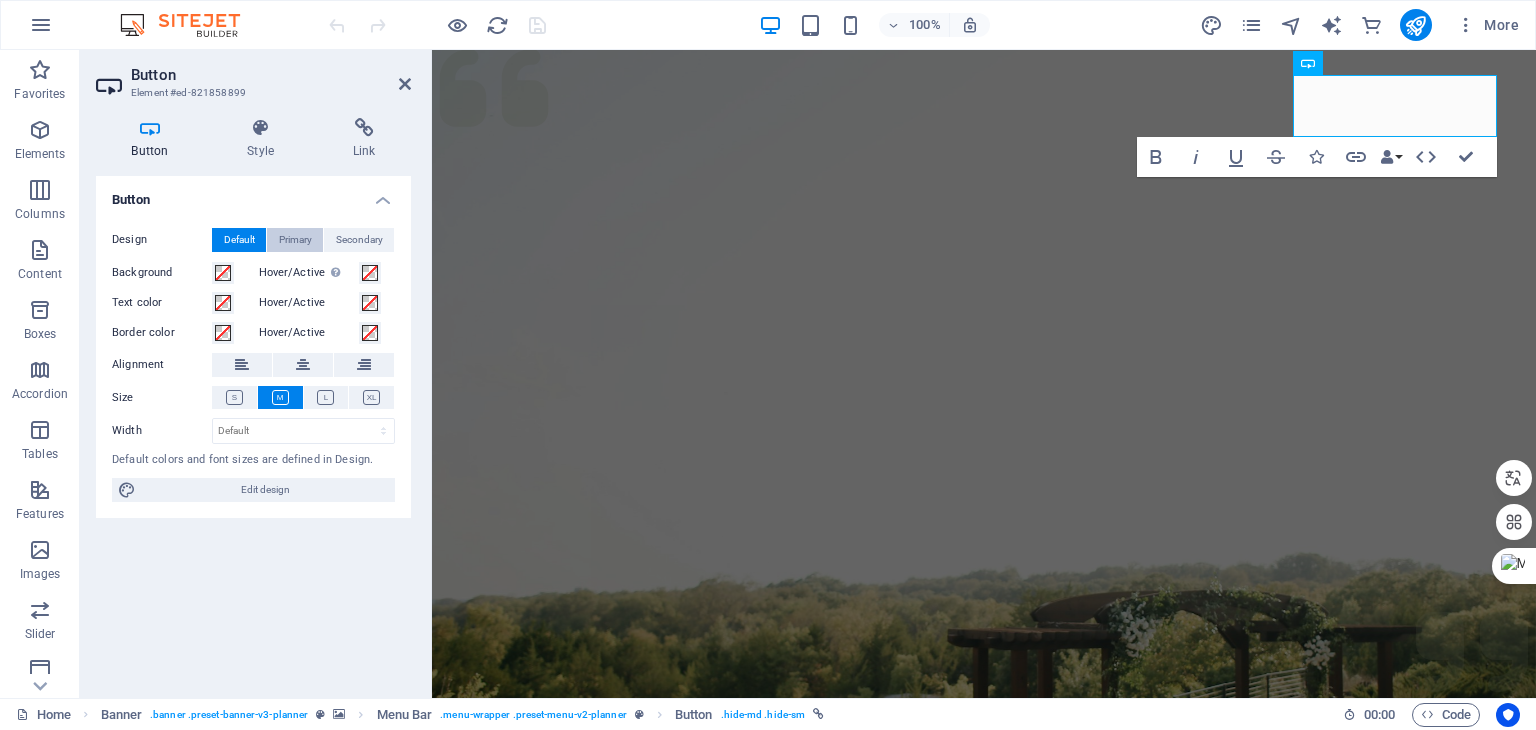 click on "Primary" at bounding box center [295, 240] 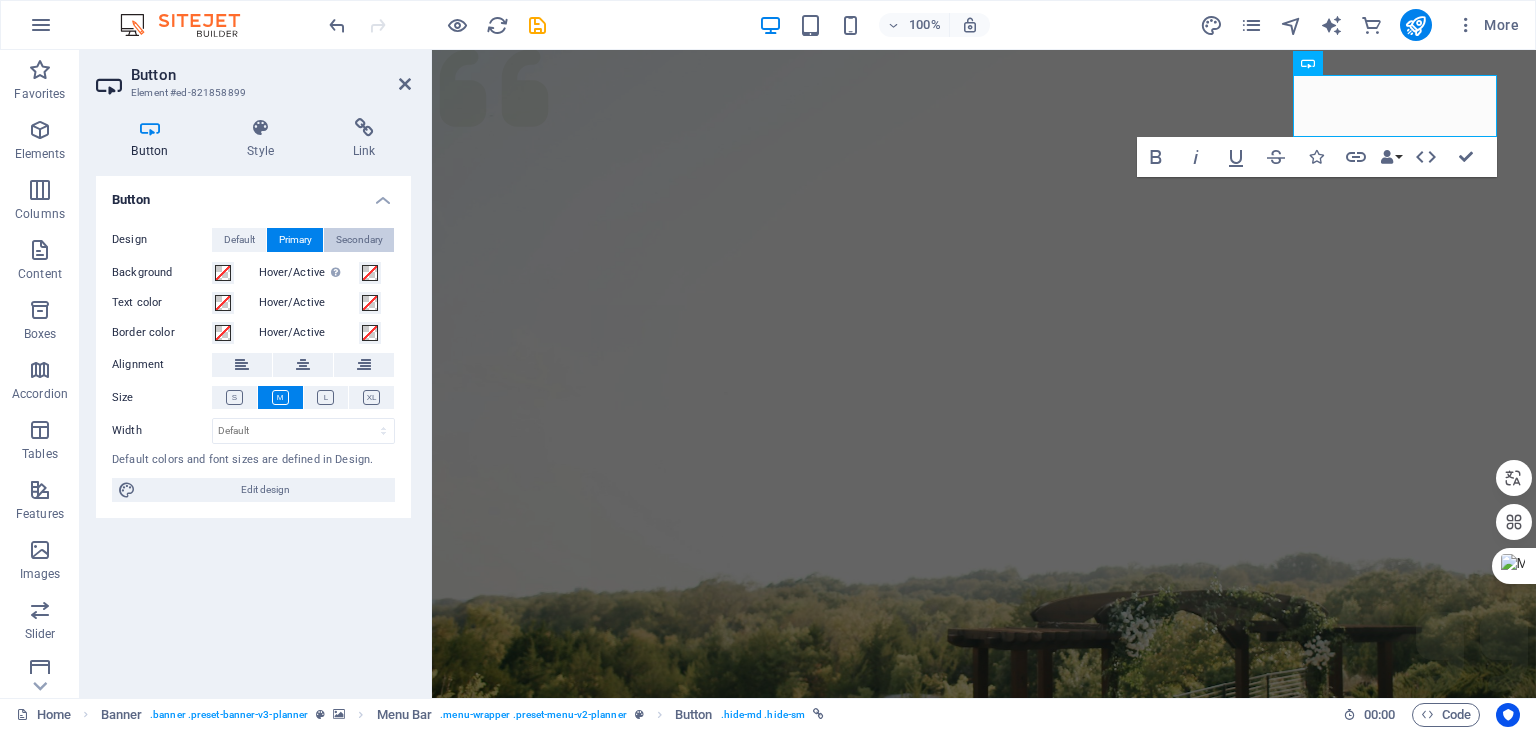 click on "Secondary" at bounding box center [359, 240] 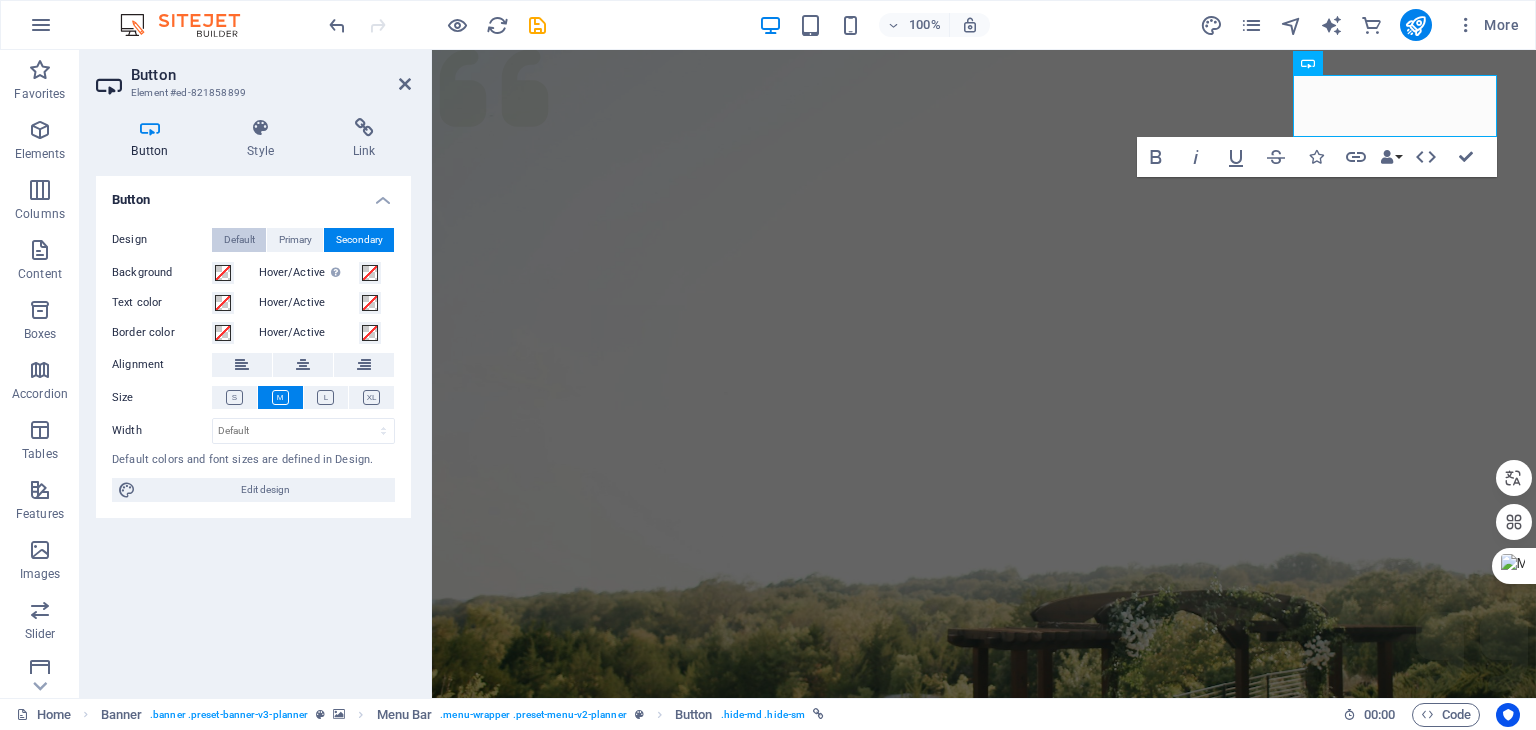 click on "Default" at bounding box center [239, 240] 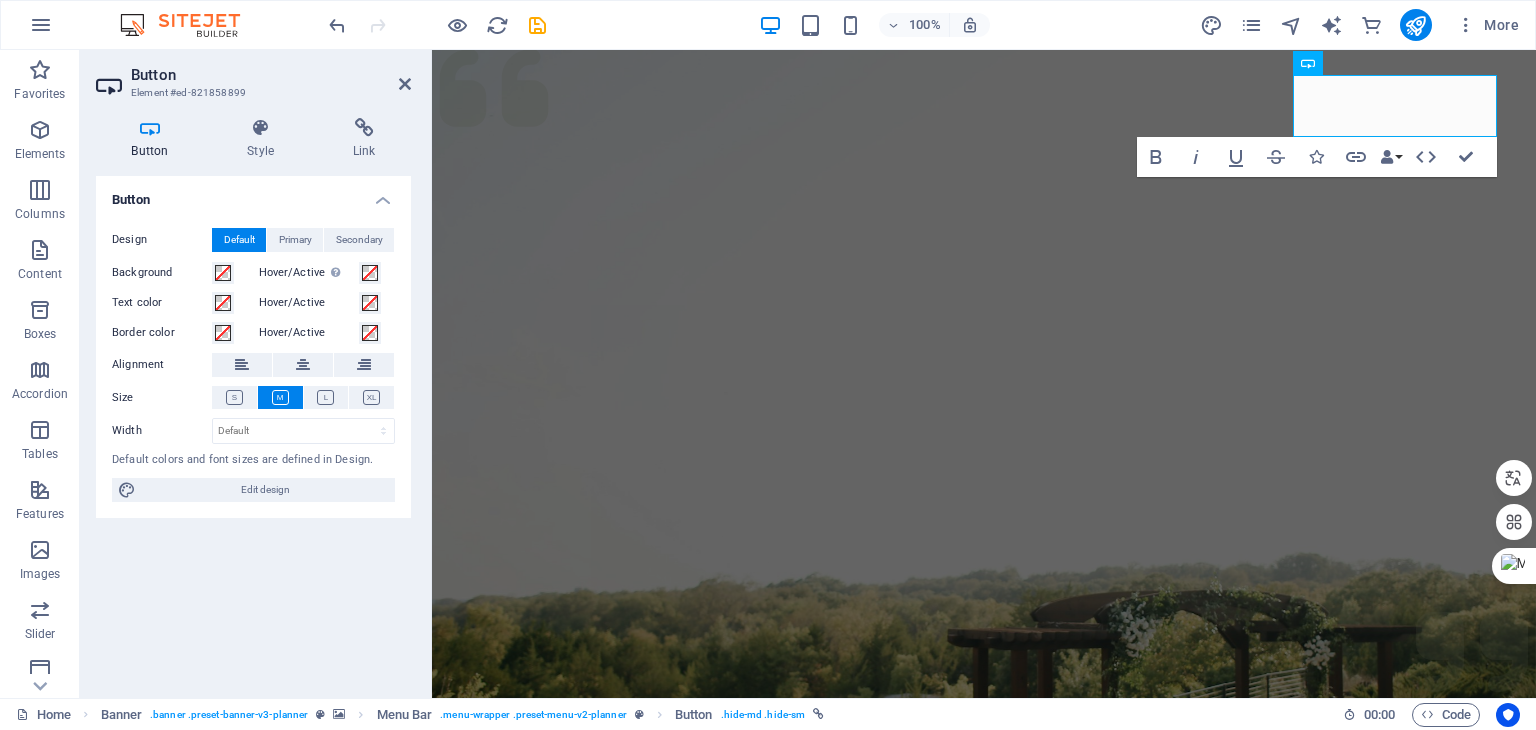 click on "Button Design Default Primary Secondary Background Hover/Active Switch to preview mode to test the active/hover state Text color Hover/Active Border color Hover/Active Alignment Size Width Default px rem % em vh vw Default colors and font sizes are defined in Design. Edit design" at bounding box center (253, 429) 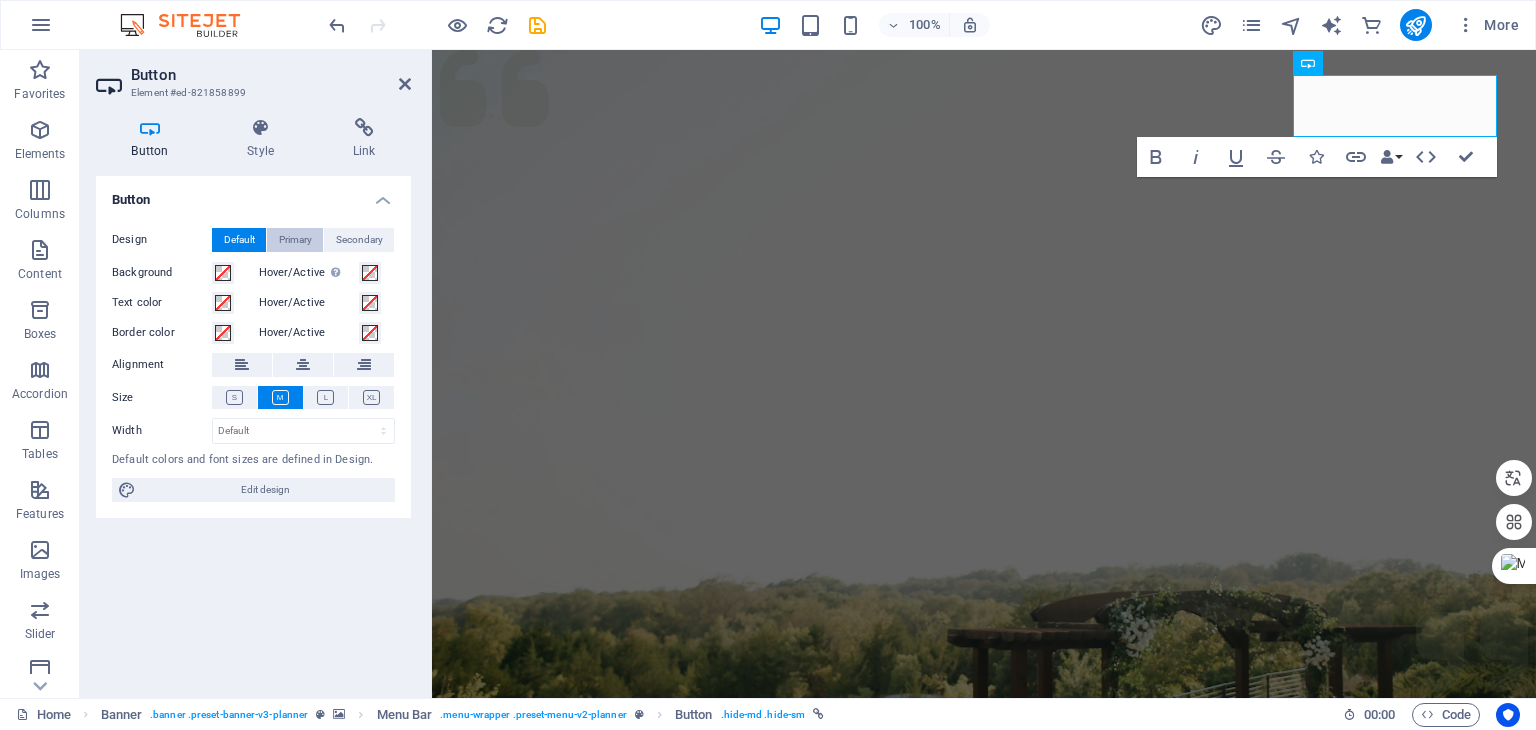 click on "Primary" at bounding box center (295, 240) 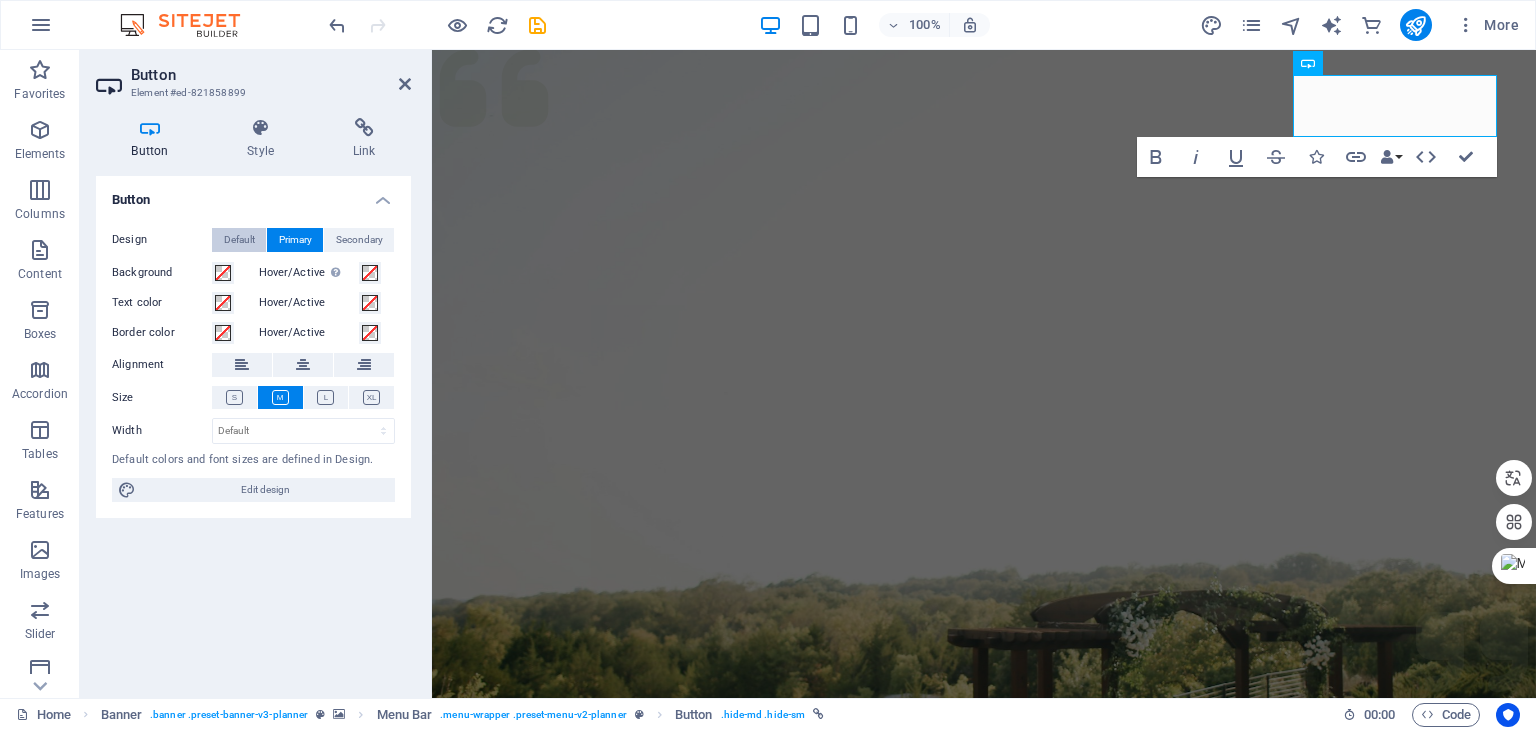 click on "Default" at bounding box center (239, 240) 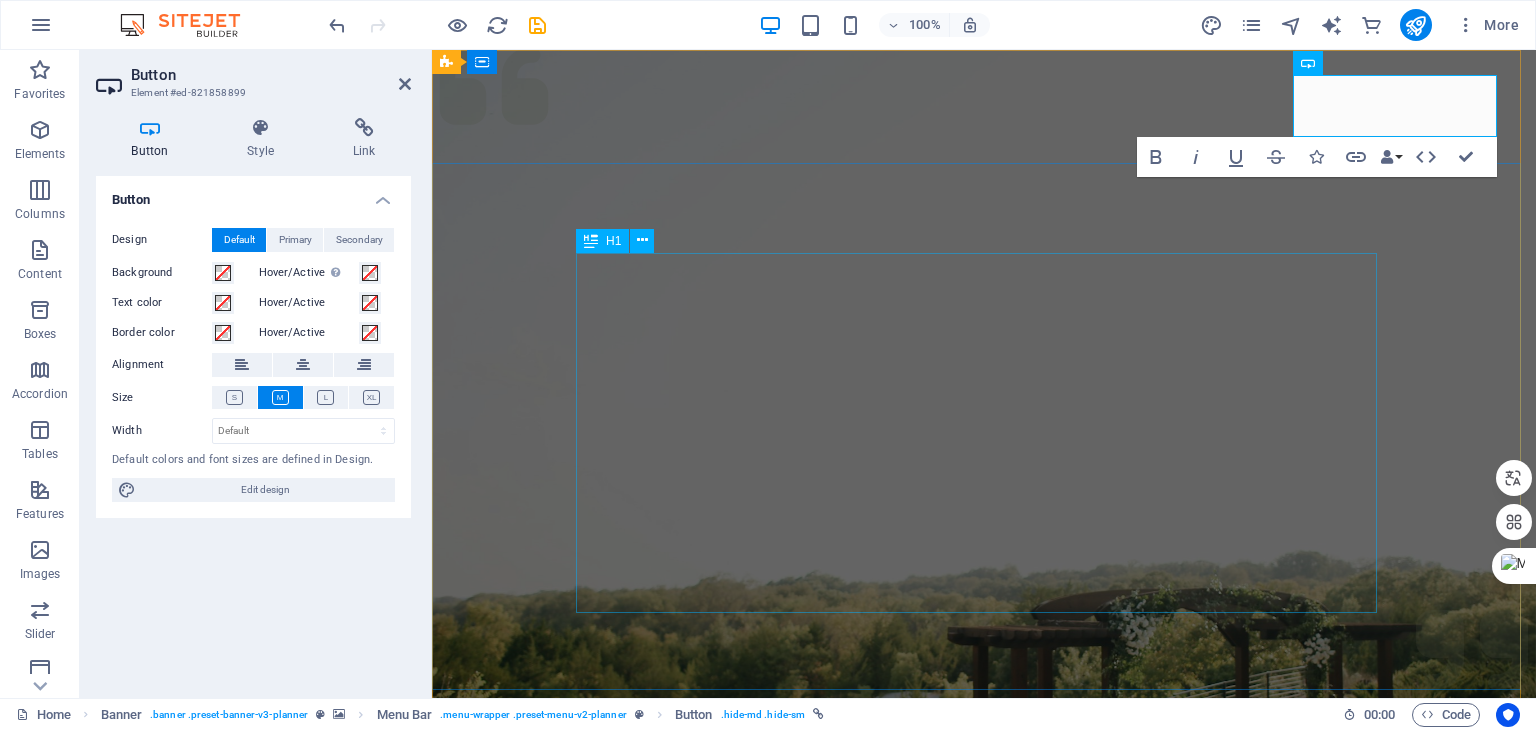 scroll, scrollTop: 0, scrollLeft: 0, axis: both 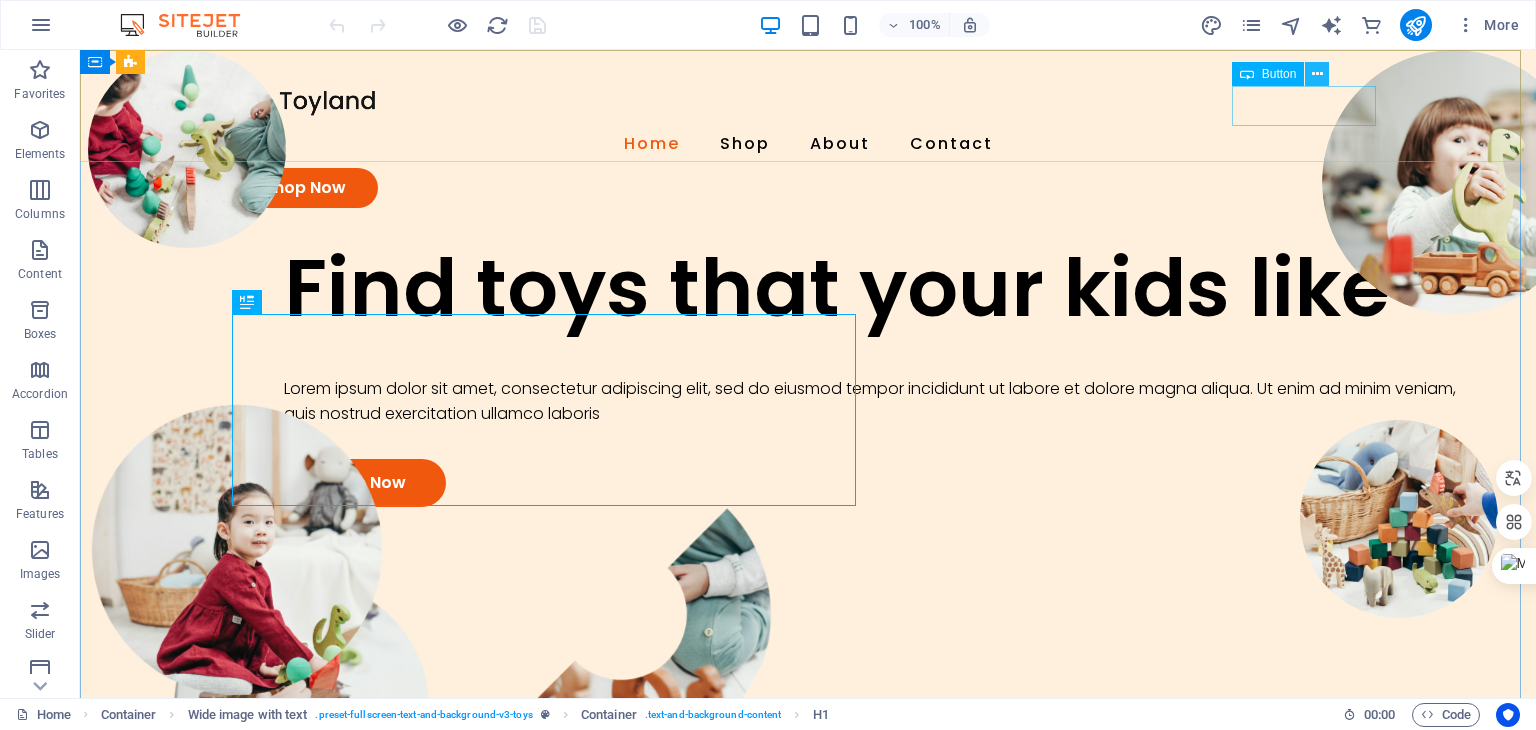 click at bounding box center (1317, 74) 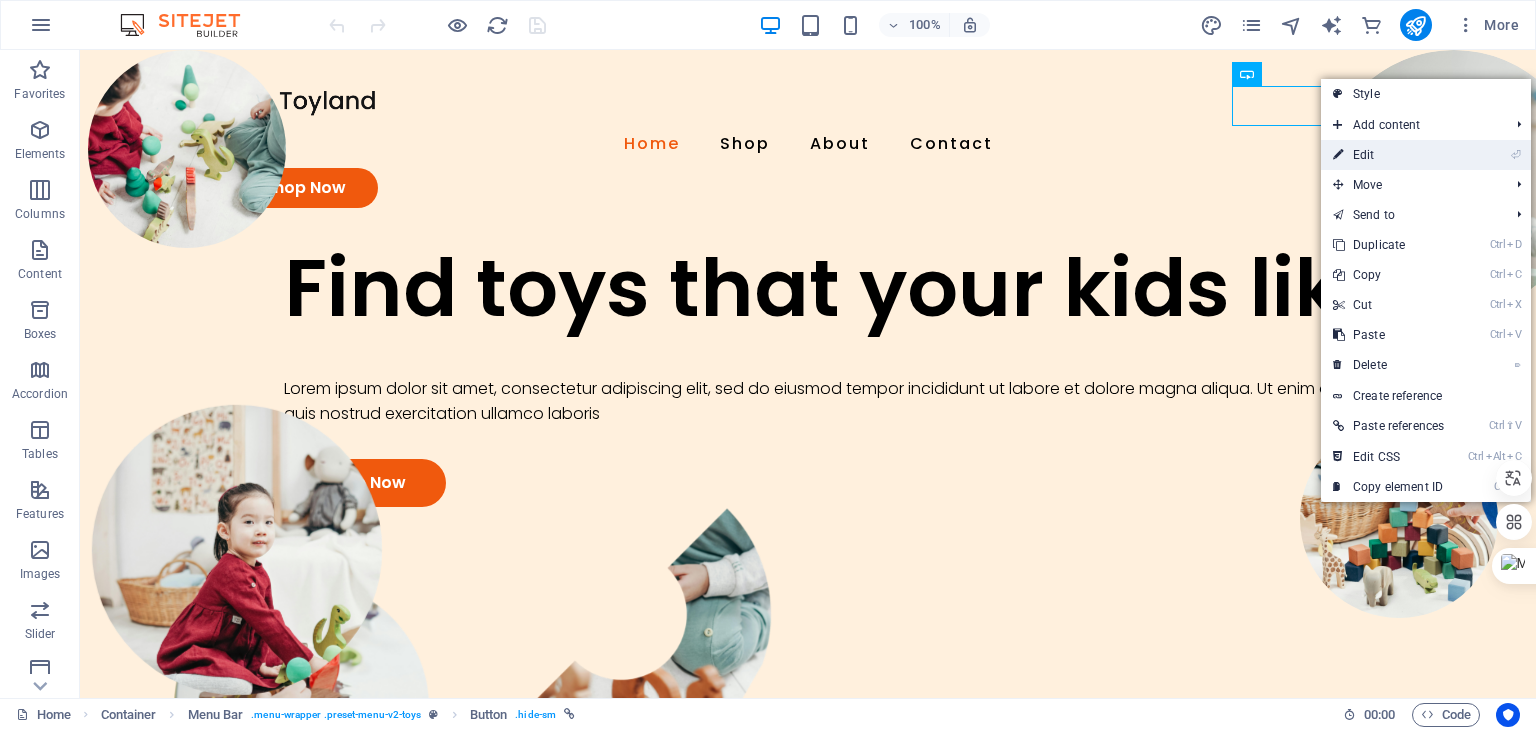 click on "⏎  Edit" at bounding box center [1388, 155] 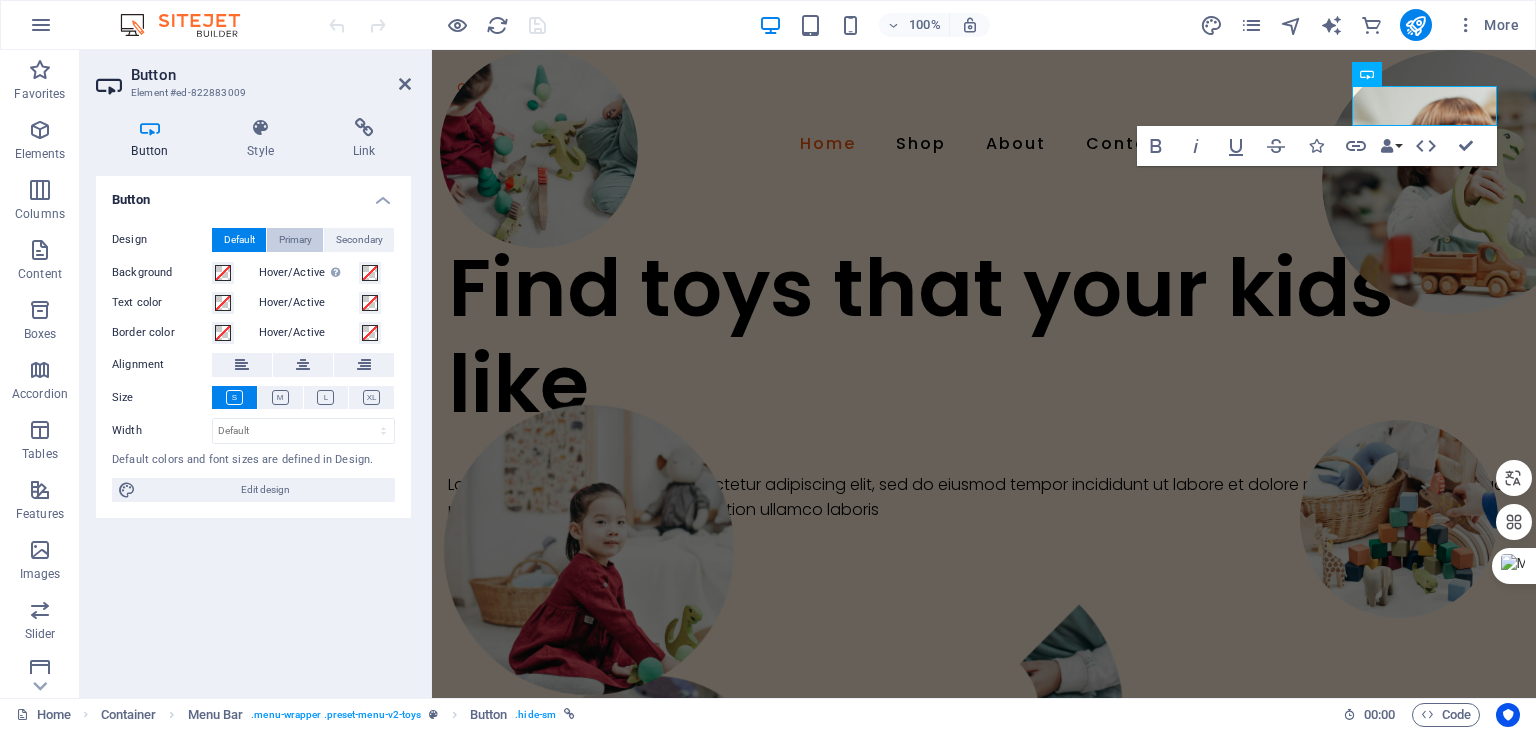 click on "Primary" at bounding box center [295, 240] 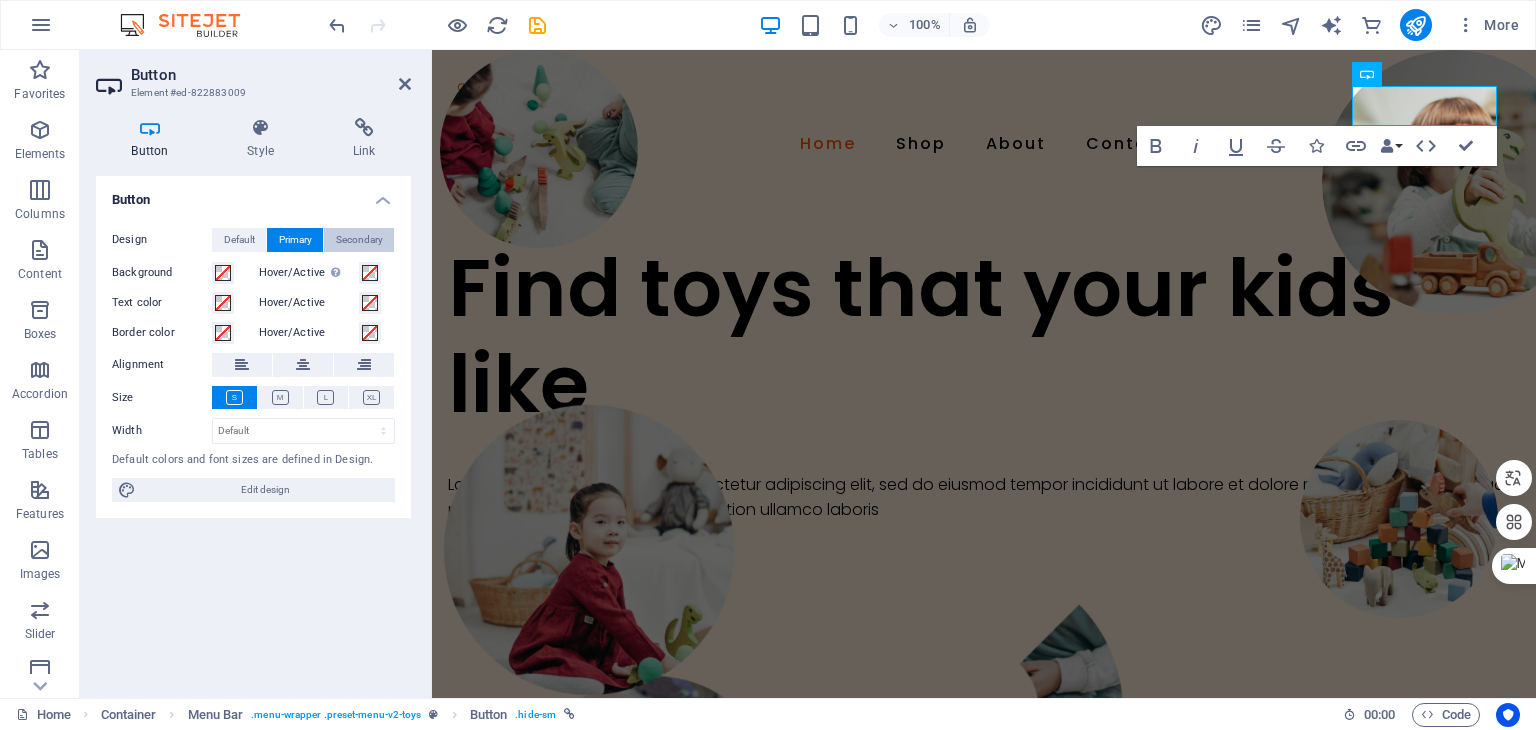click on "Secondary" at bounding box center (359, 240) 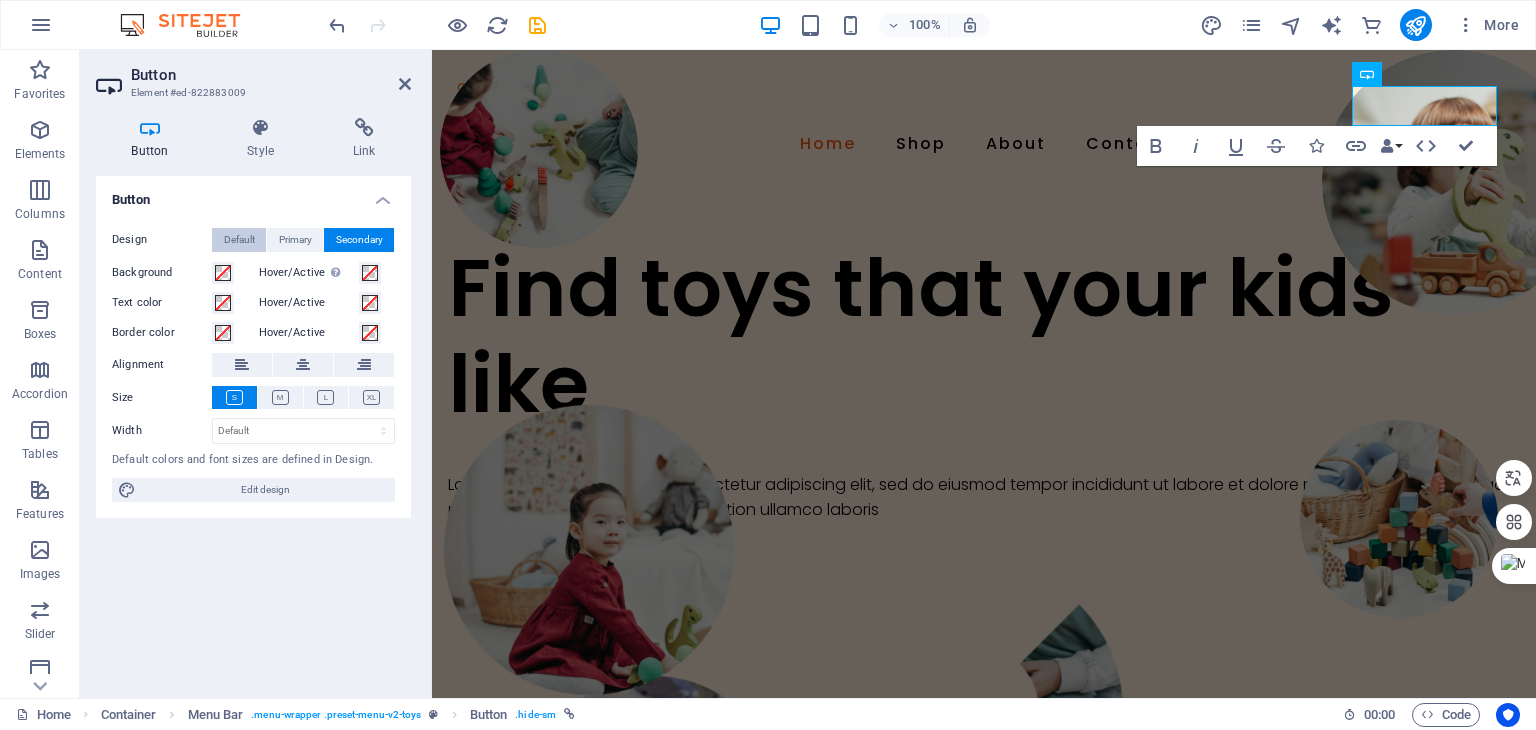 click on "Default" at bounding box center (239, 240) 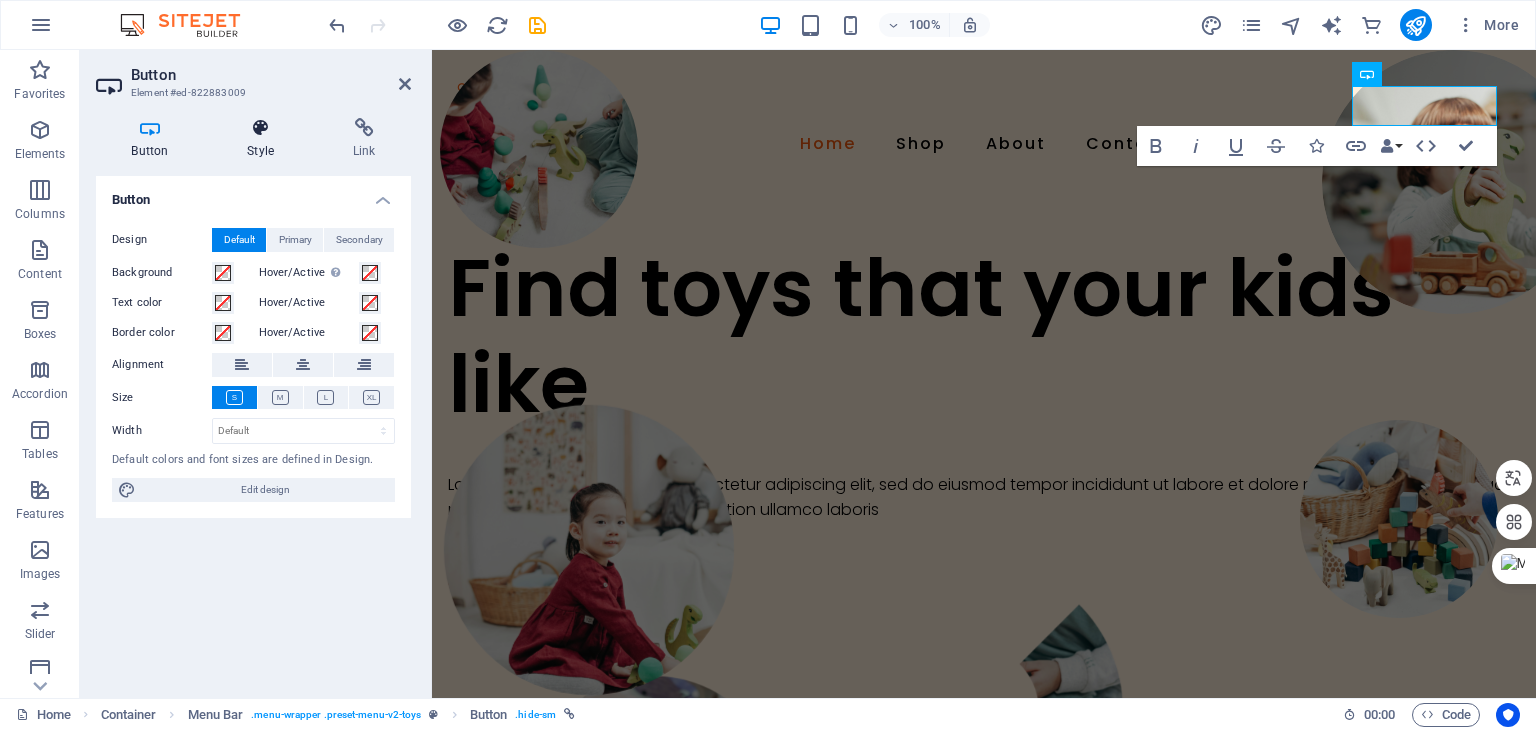 click at bounding box center (261, 128) 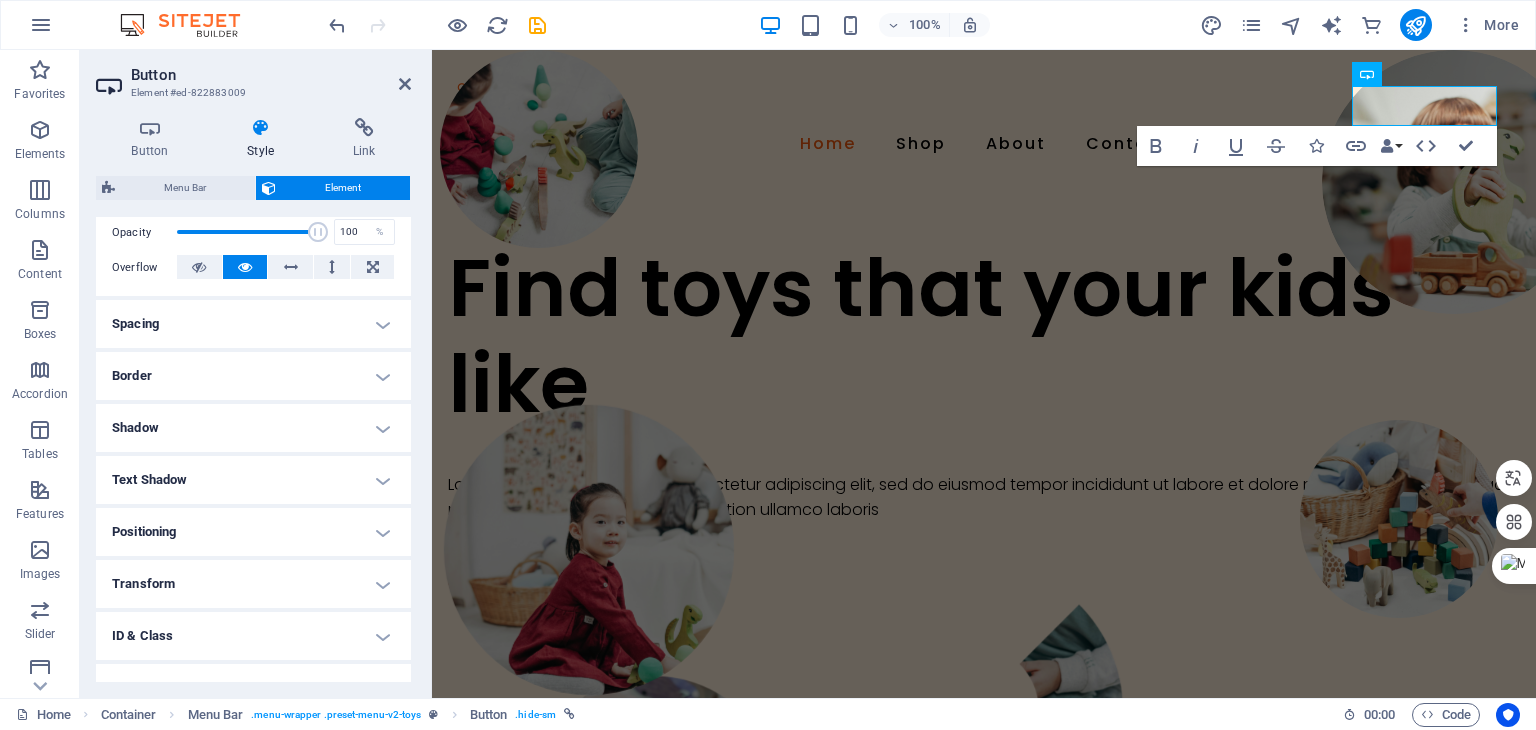 scroll, scrollTop: 300, scrollLeft: 0, axis: vertical 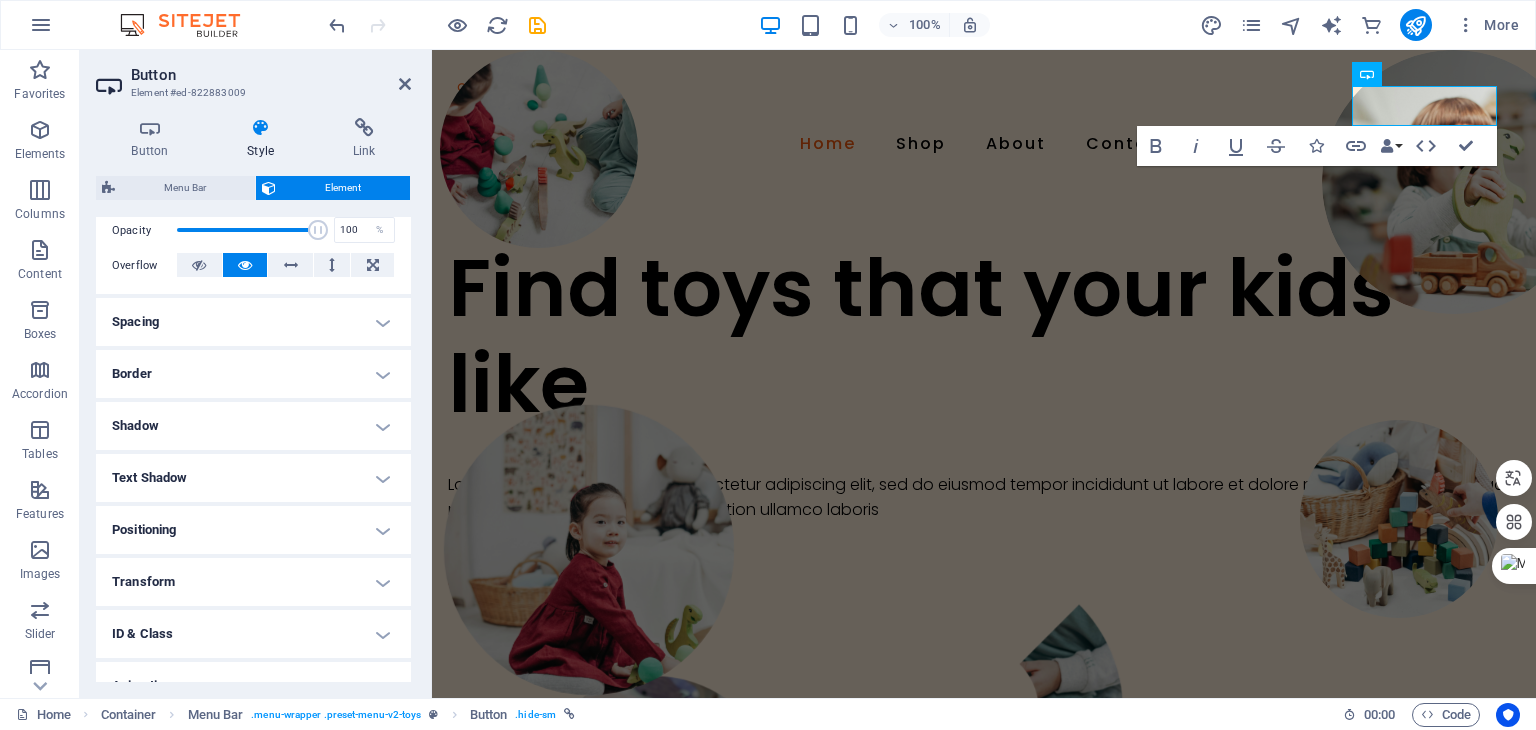 click on "Border" at bounding box center (253, 374) 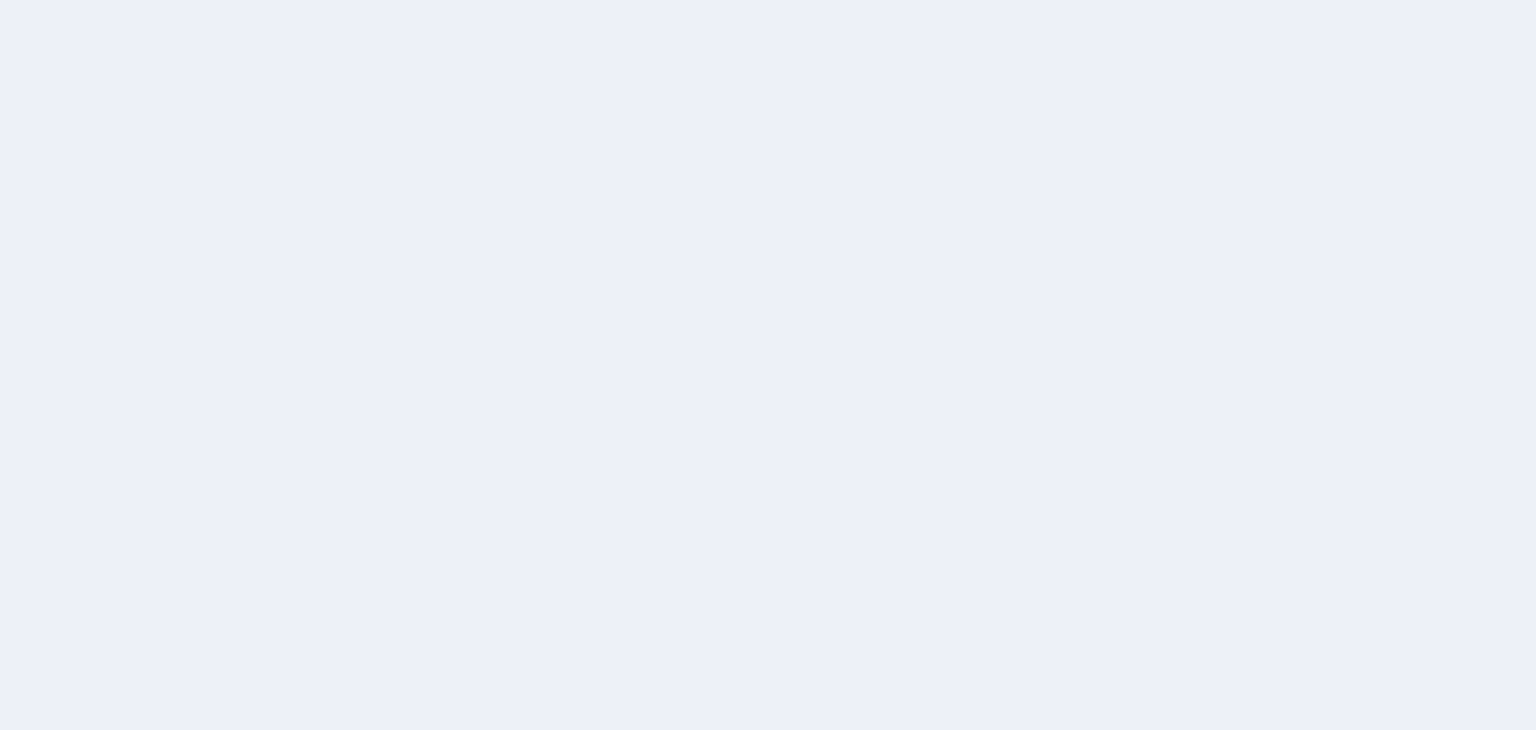 scroll, scrollTop: 0, scrollLeft: 0, axis: both 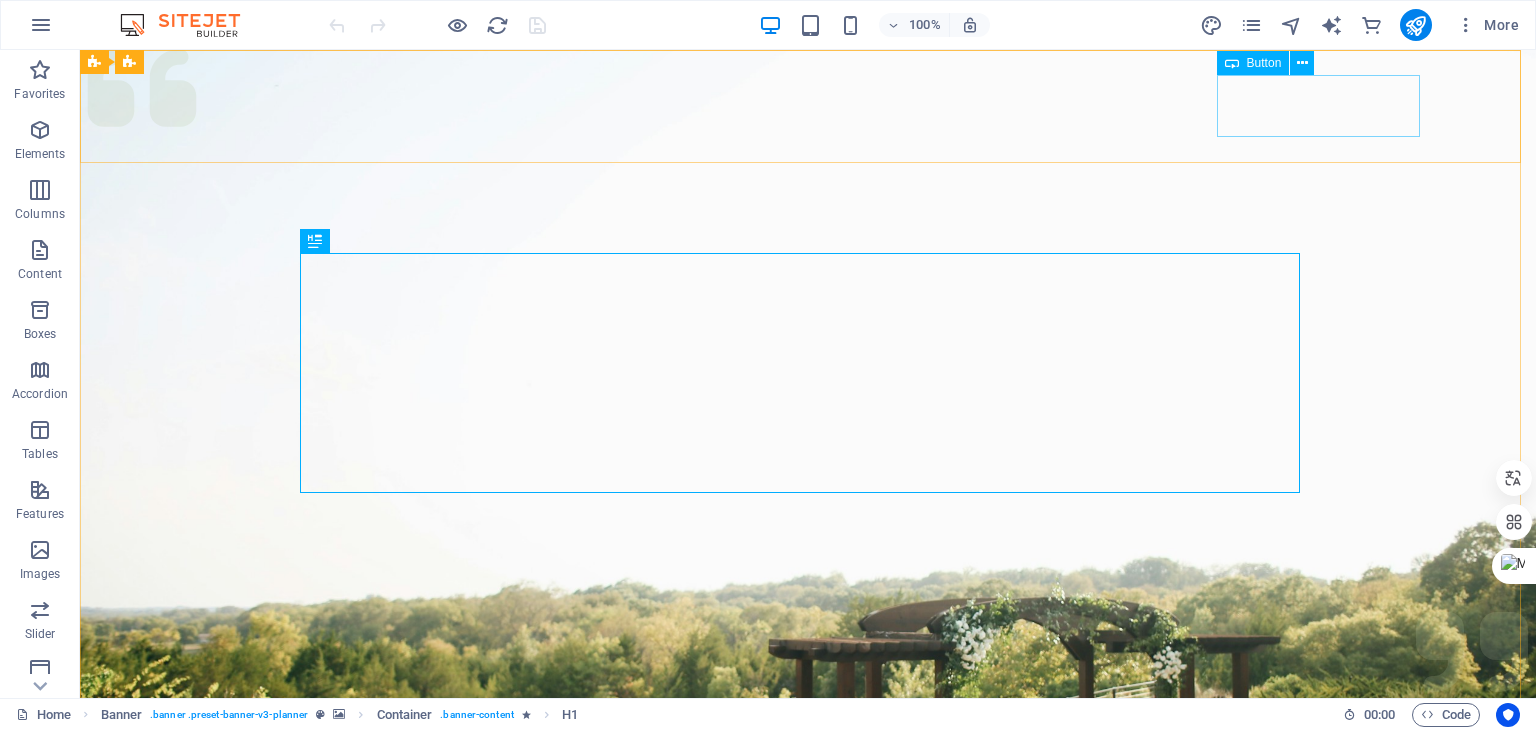 click on "Button" at bounding box center [1264, 63] 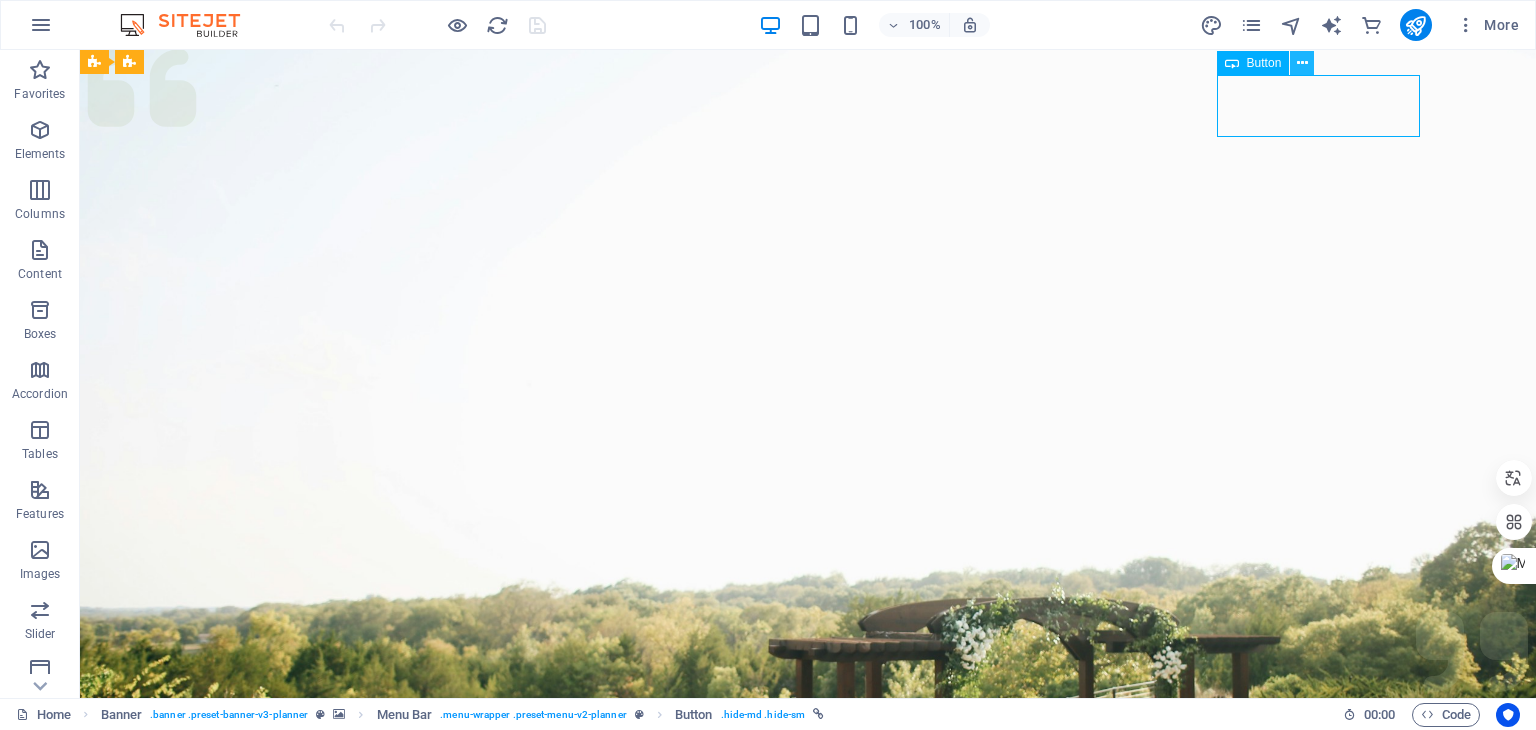 click at bounding box center (1302, 63) 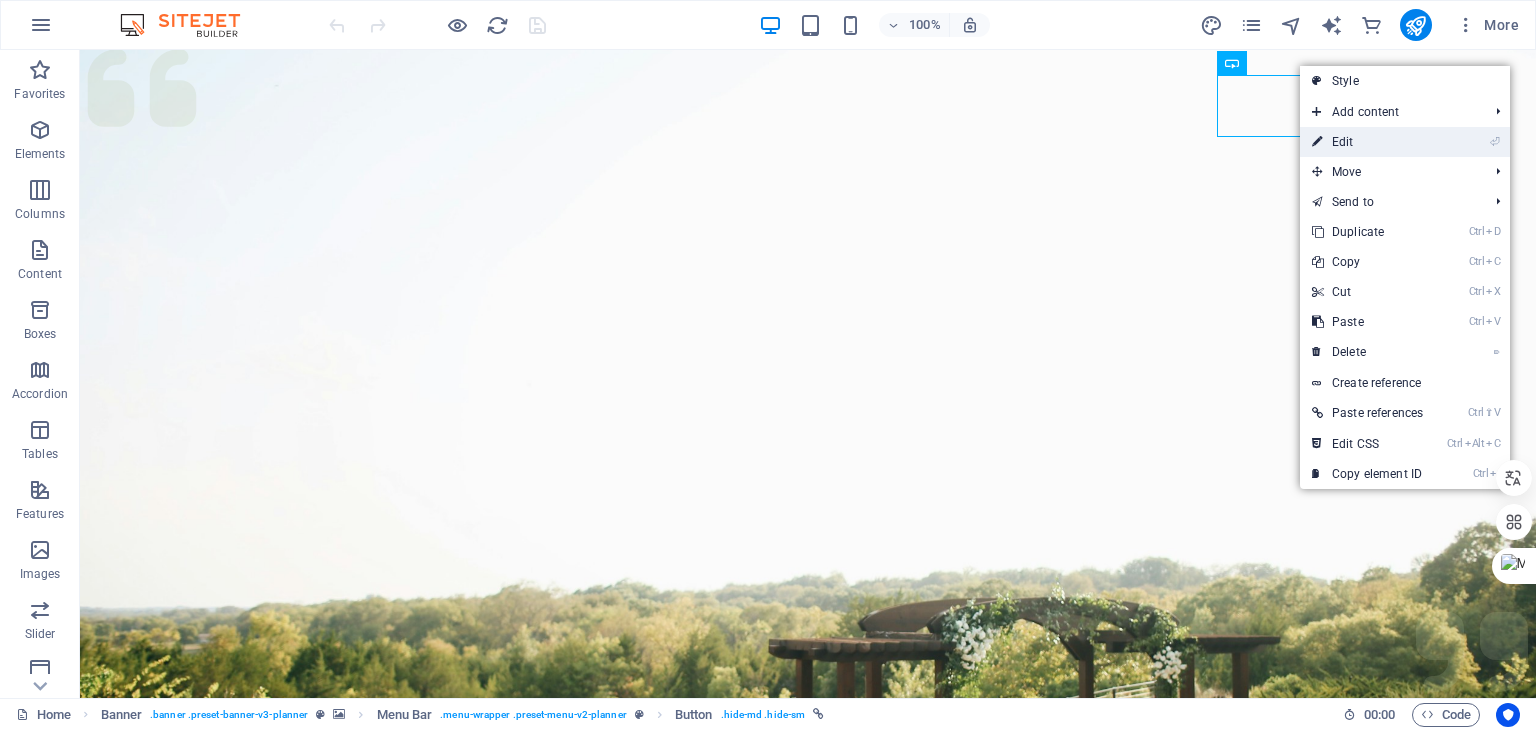 click on "⏎  Edit" at bounding box center (1367, 142) 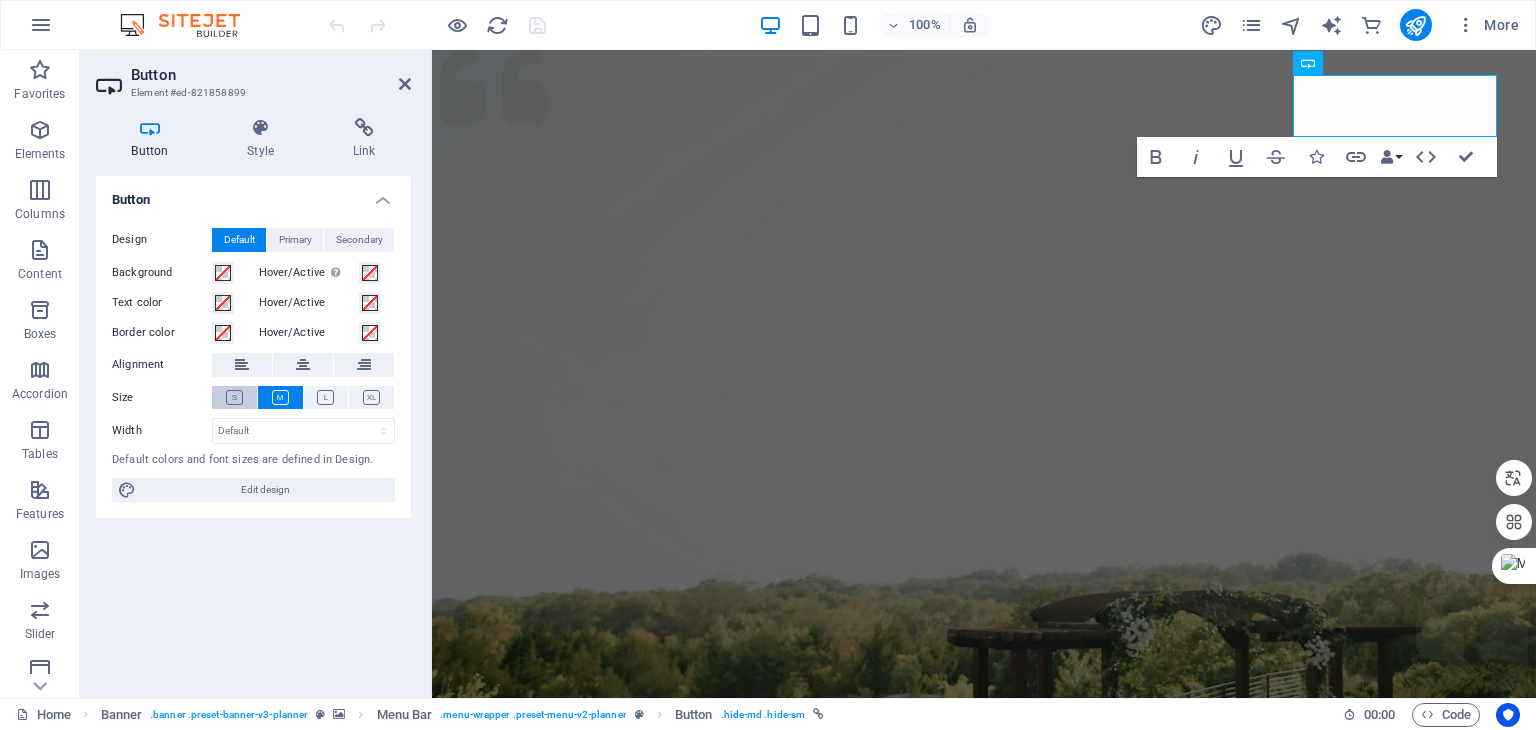 click at bounding box center (234, 397) 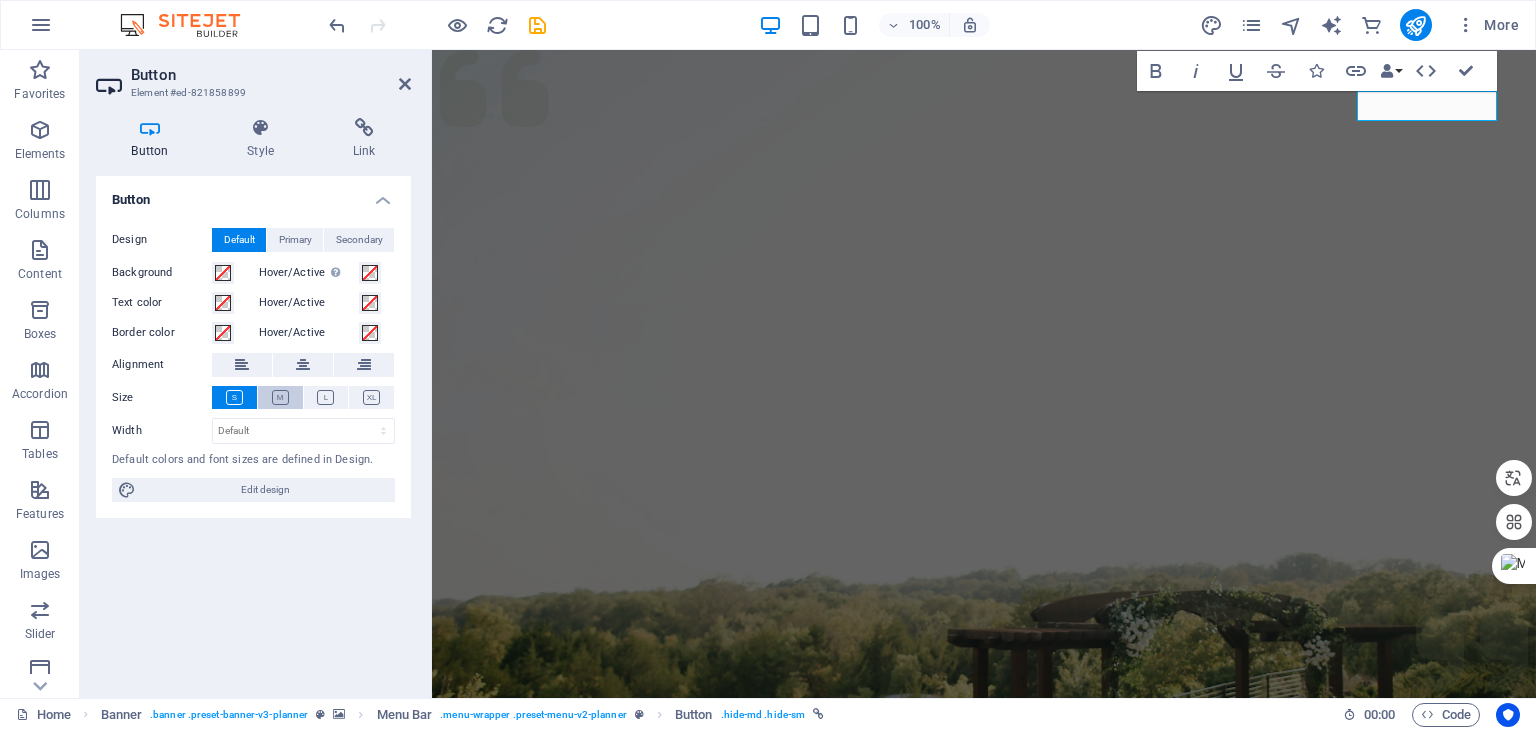 click at bounding box center [280, 397] 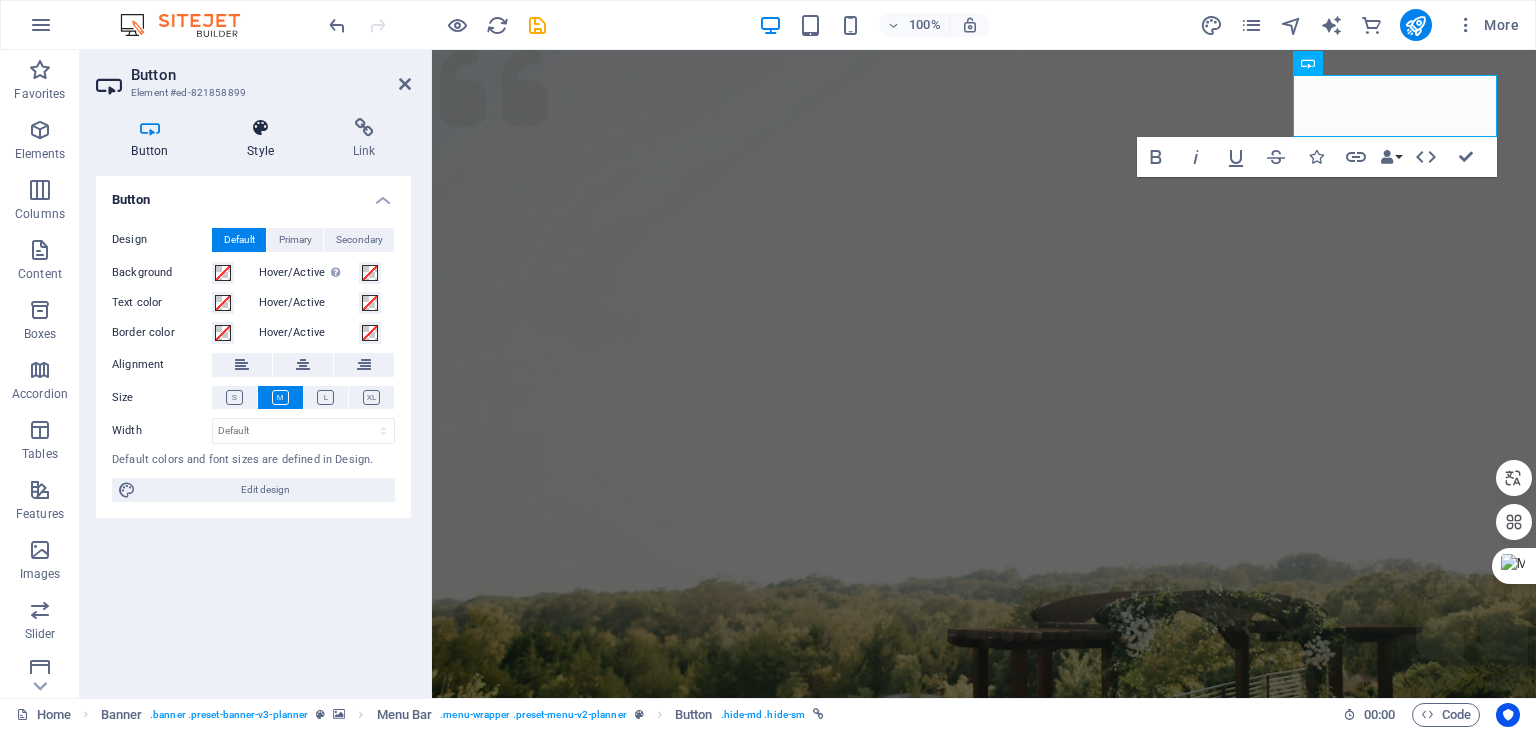 click on "Style" at bounding box center [265, 139] 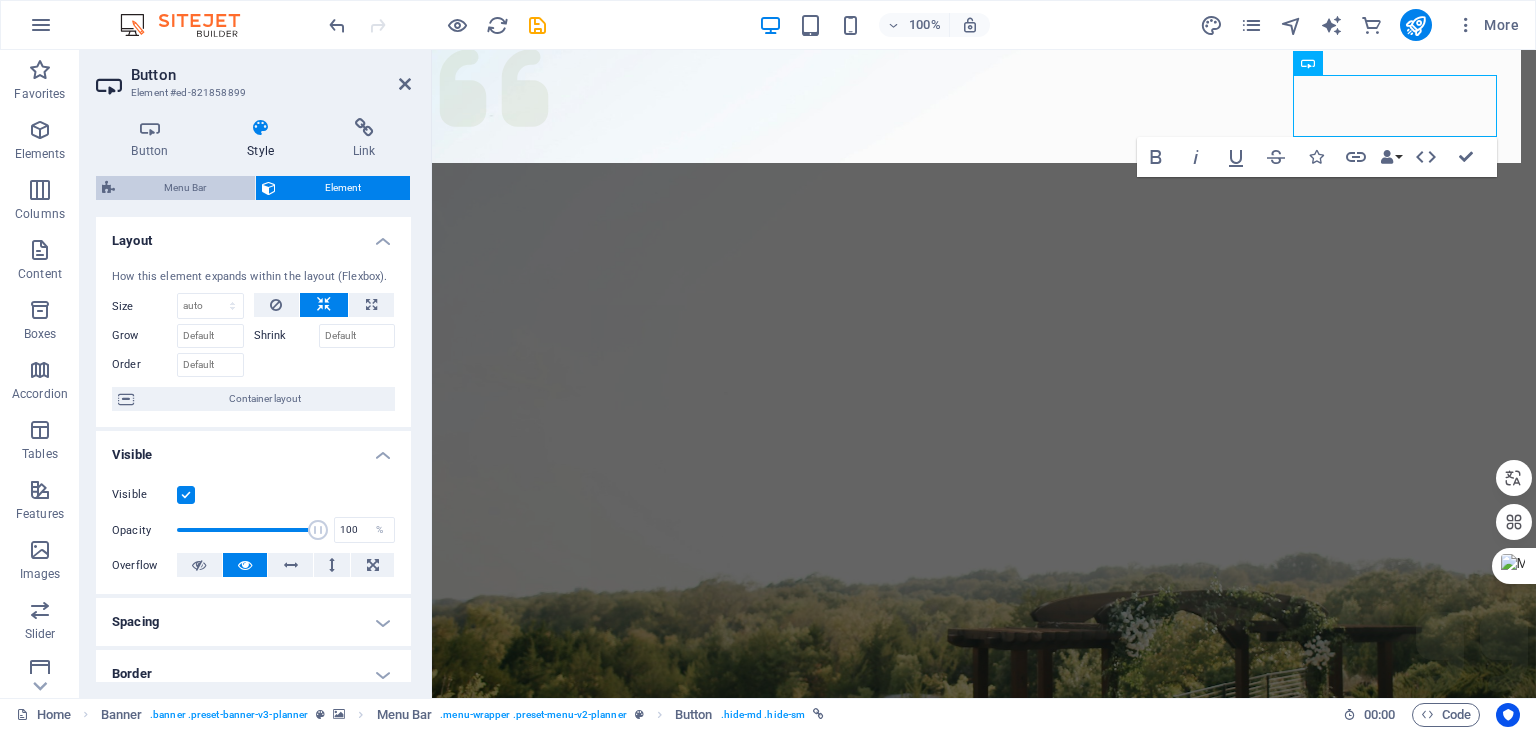 click on "Menu Bar" at bounding box center (185, 188) 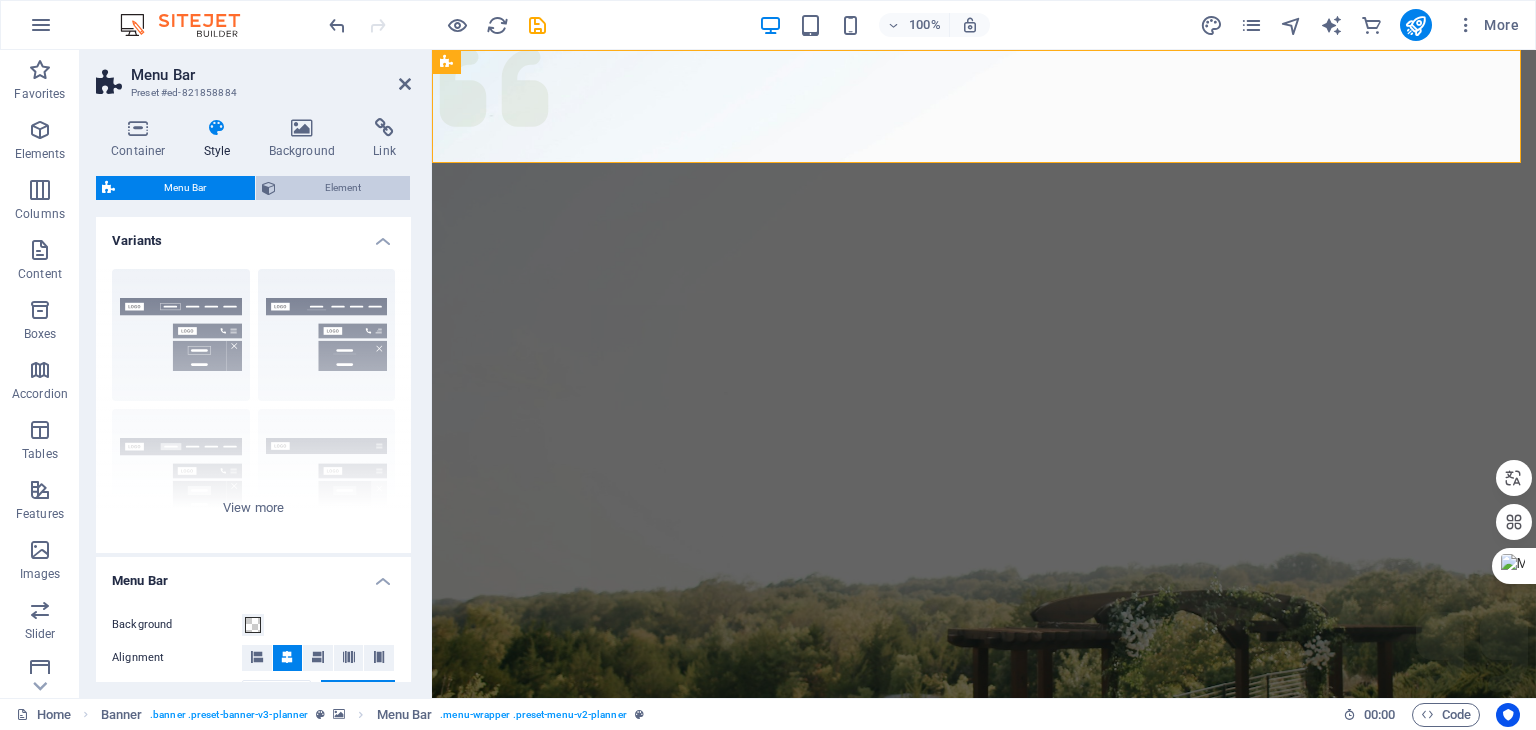 click on "Element" at bounding box center [343, 188] 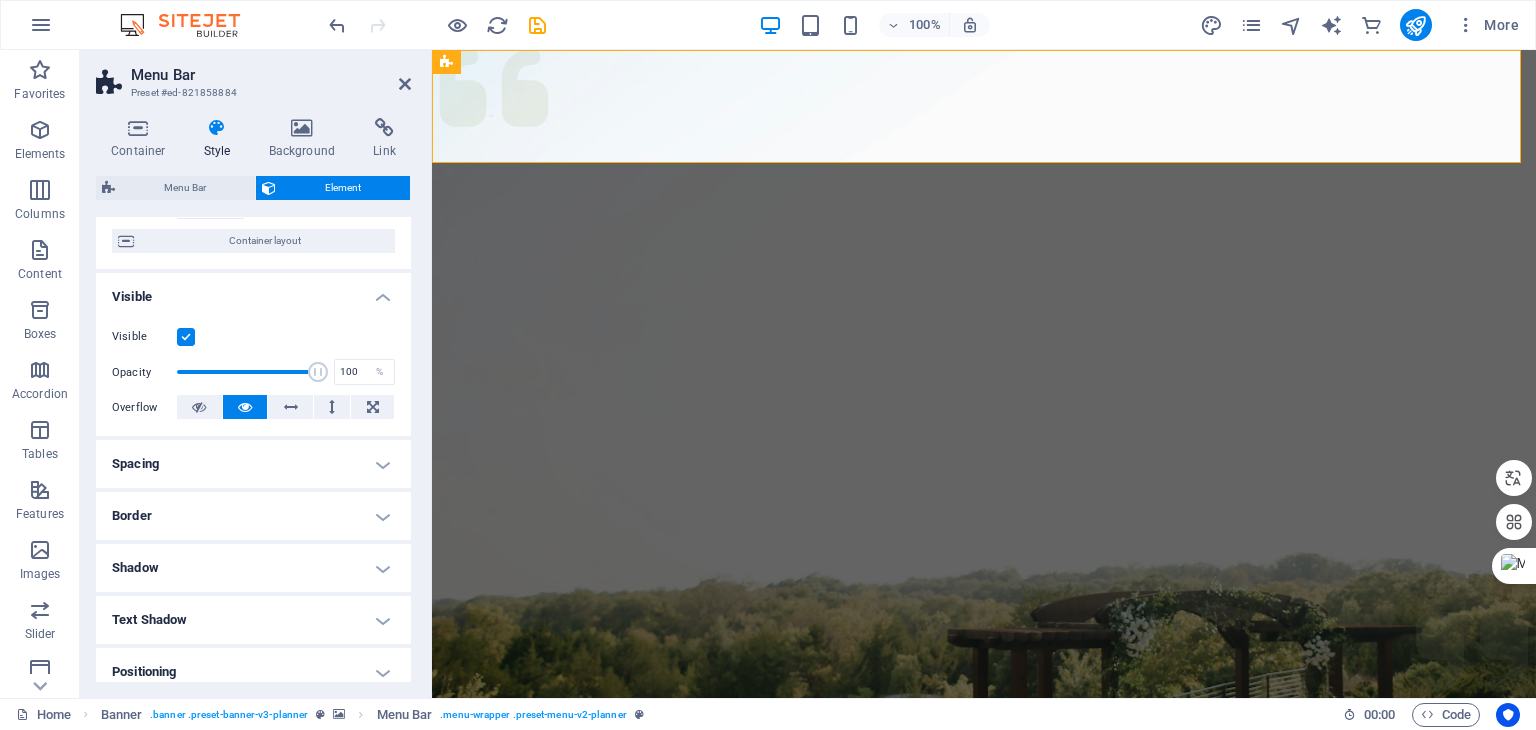 scroll, scrollTop: 200, scrollLeft: 0, axis: vertical 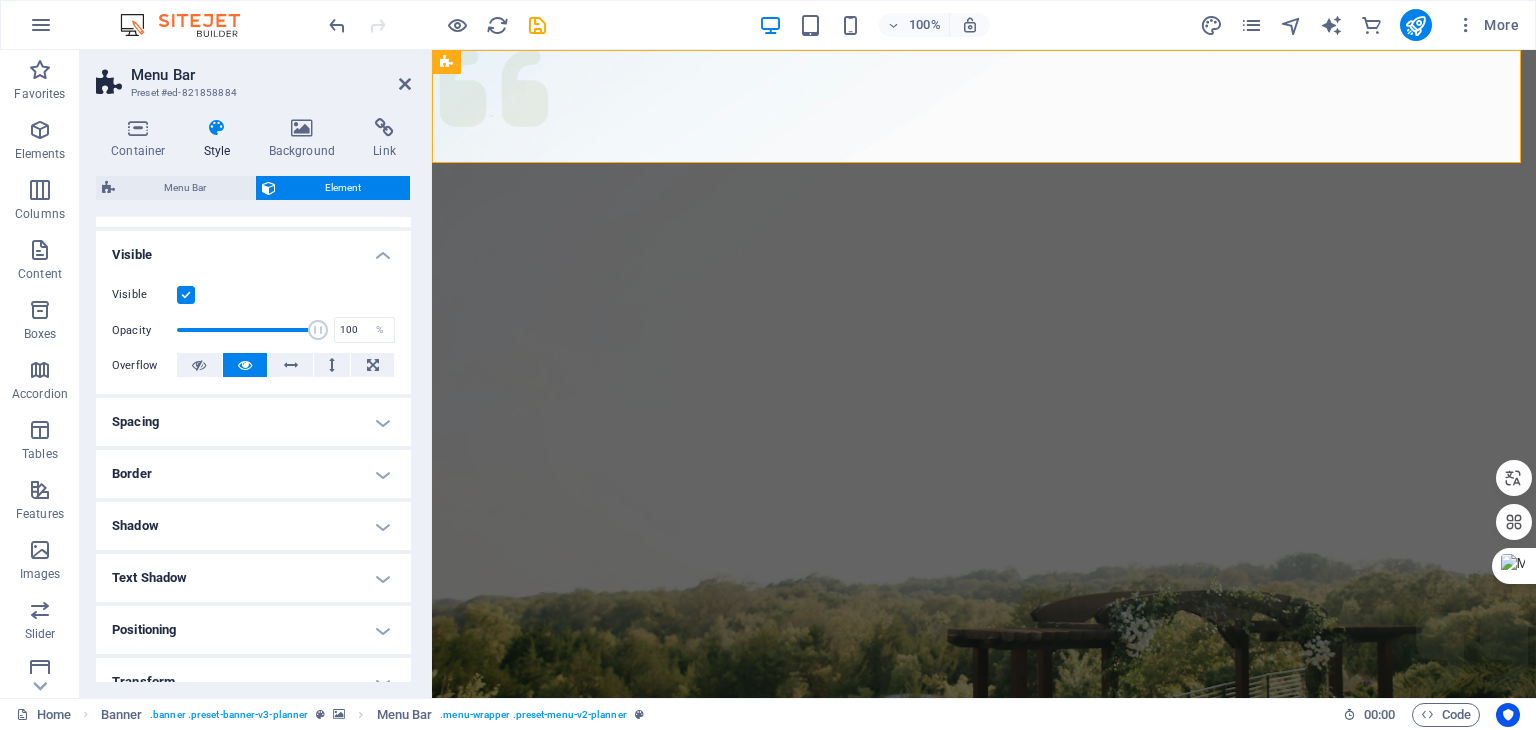 click on "Border" at bounding box center (253, 474) 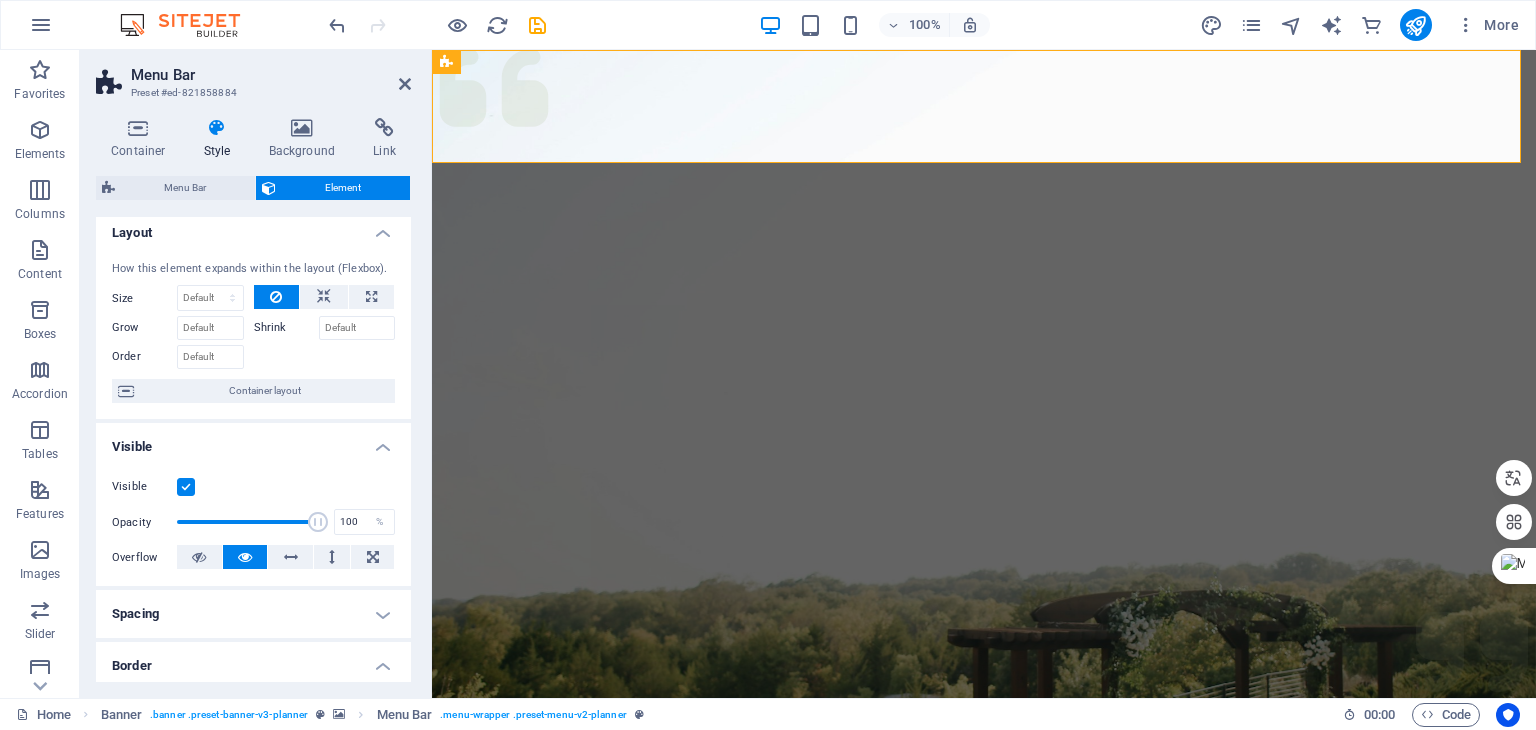 scroll, scrollTop: 0, scrollLeft: 0, axis: both 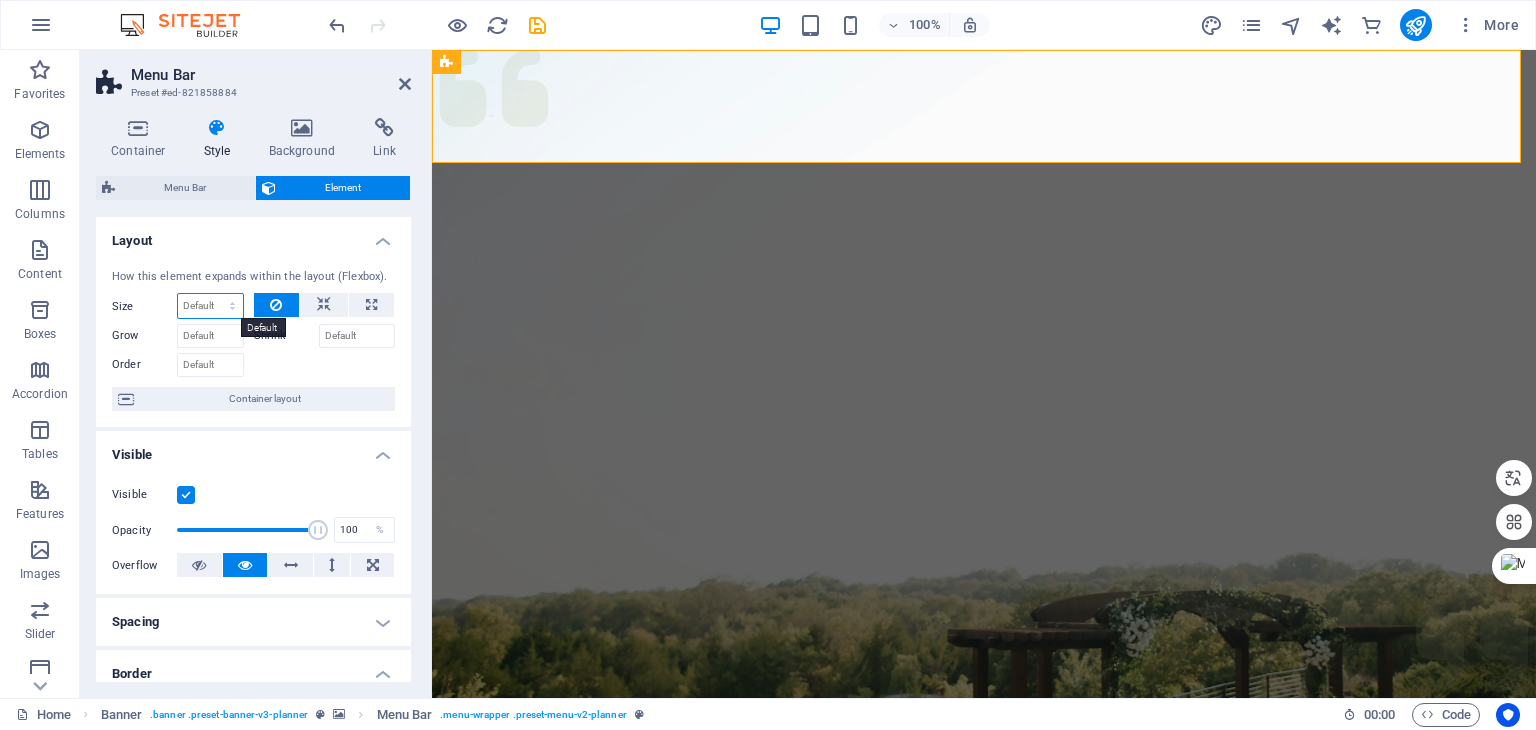 click on "Default auto px % 1/1 1/2 1/3 1/4 1/5 1/6 1/7 1/8 1/9 1/10" at bounding box center [210, 306] 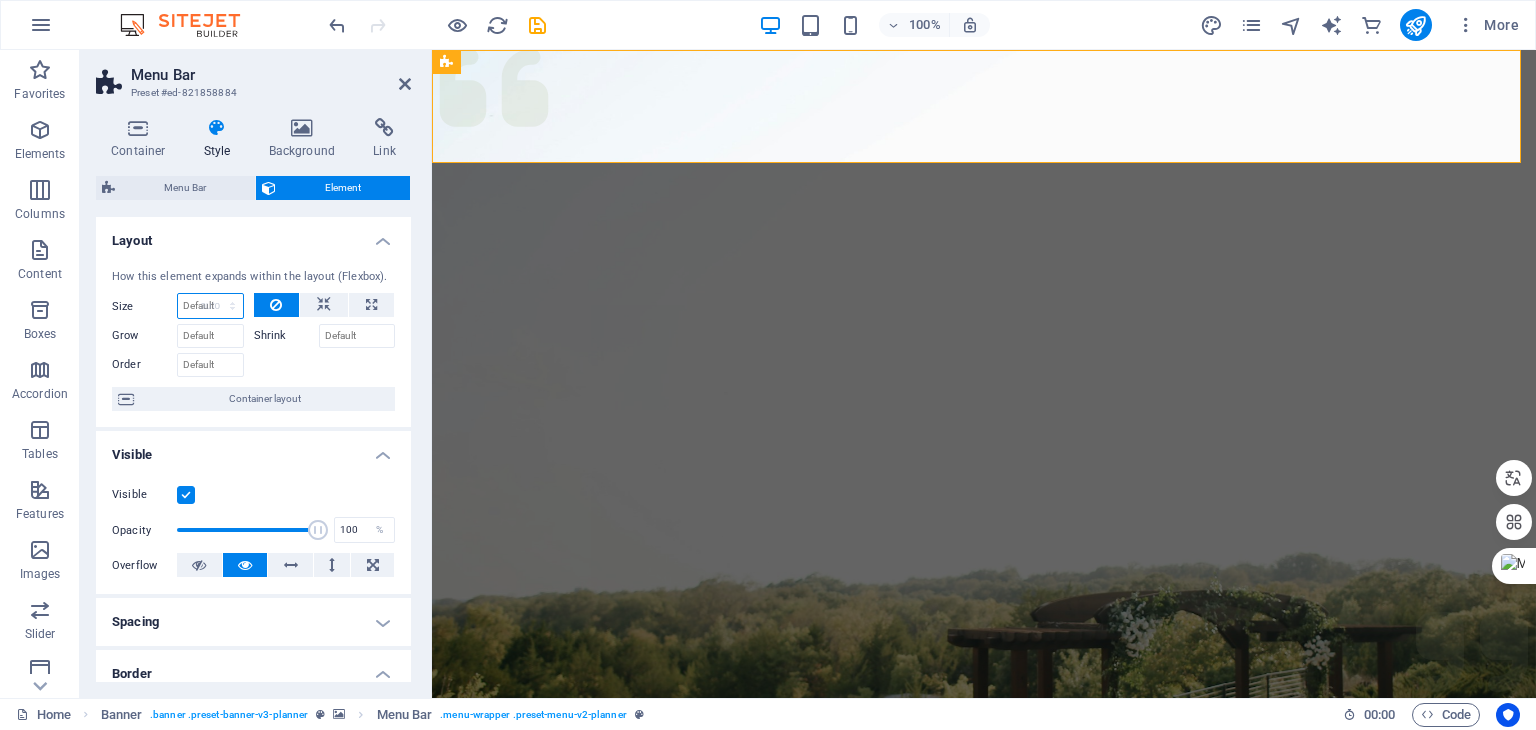 click on "Default auto px % 1/1 1/2 1/3 1/4 1/5 1/6 1/7 1/8 1/9 1/10" at bounding box center (210, 306) 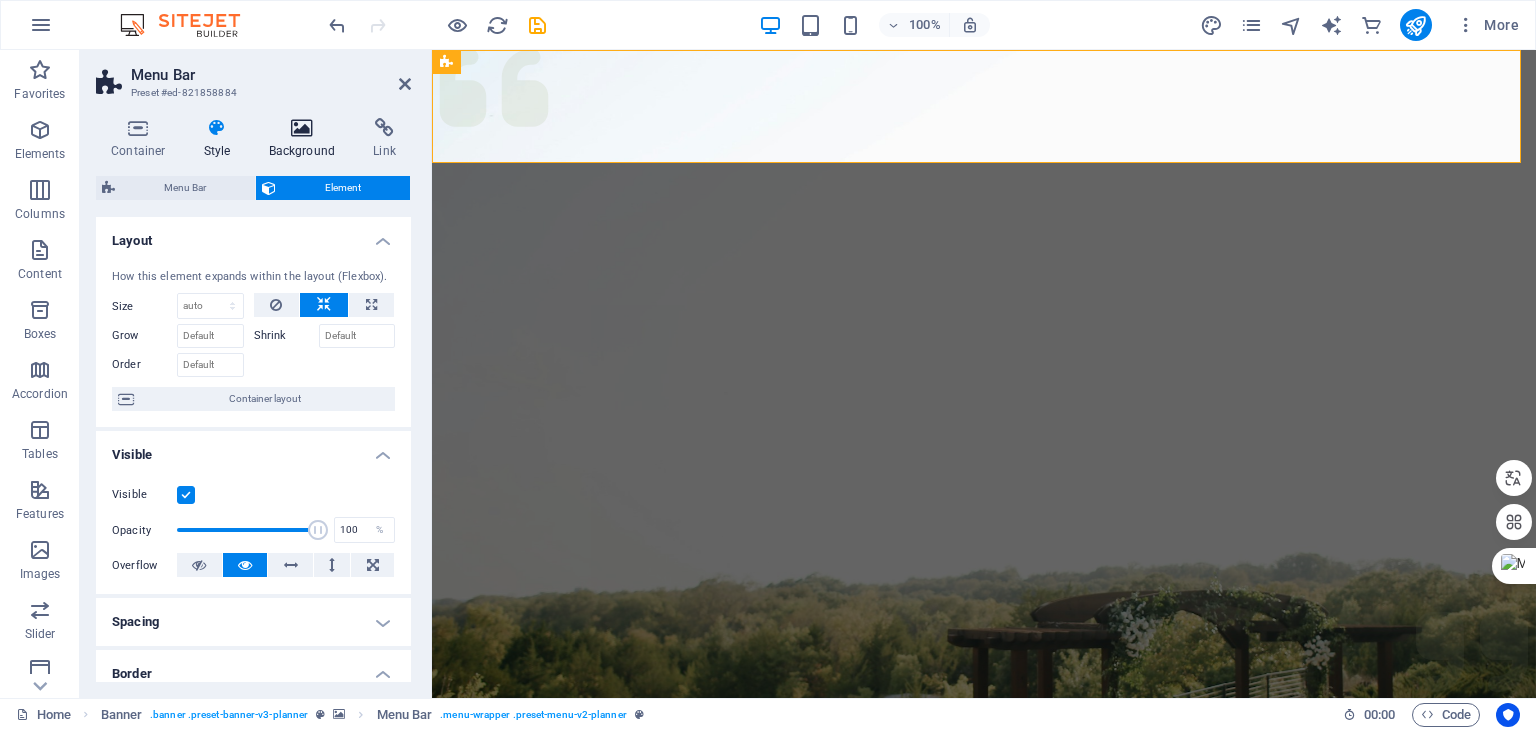 click at bounding box center [302, 128] 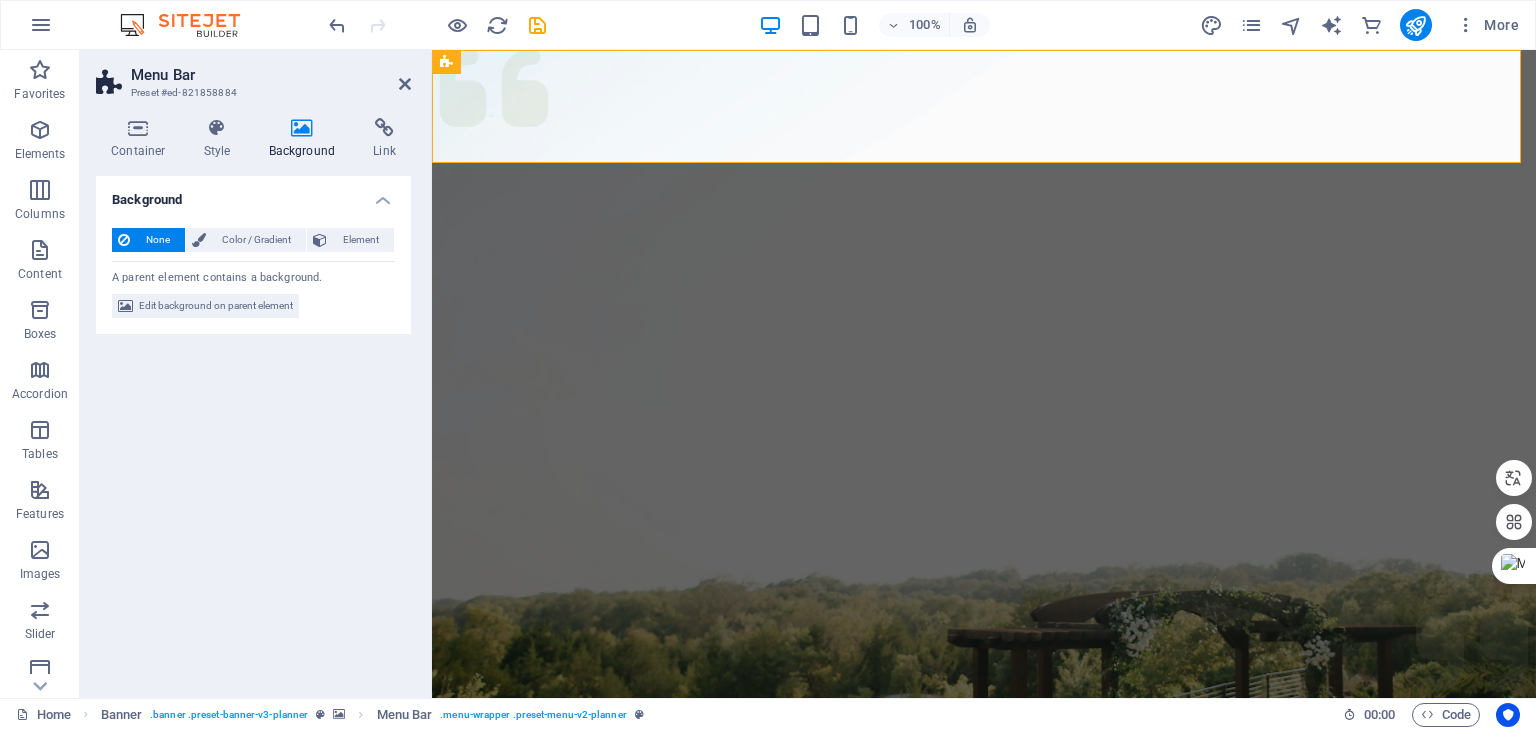 click on "None" at bounding box center [157, 240] 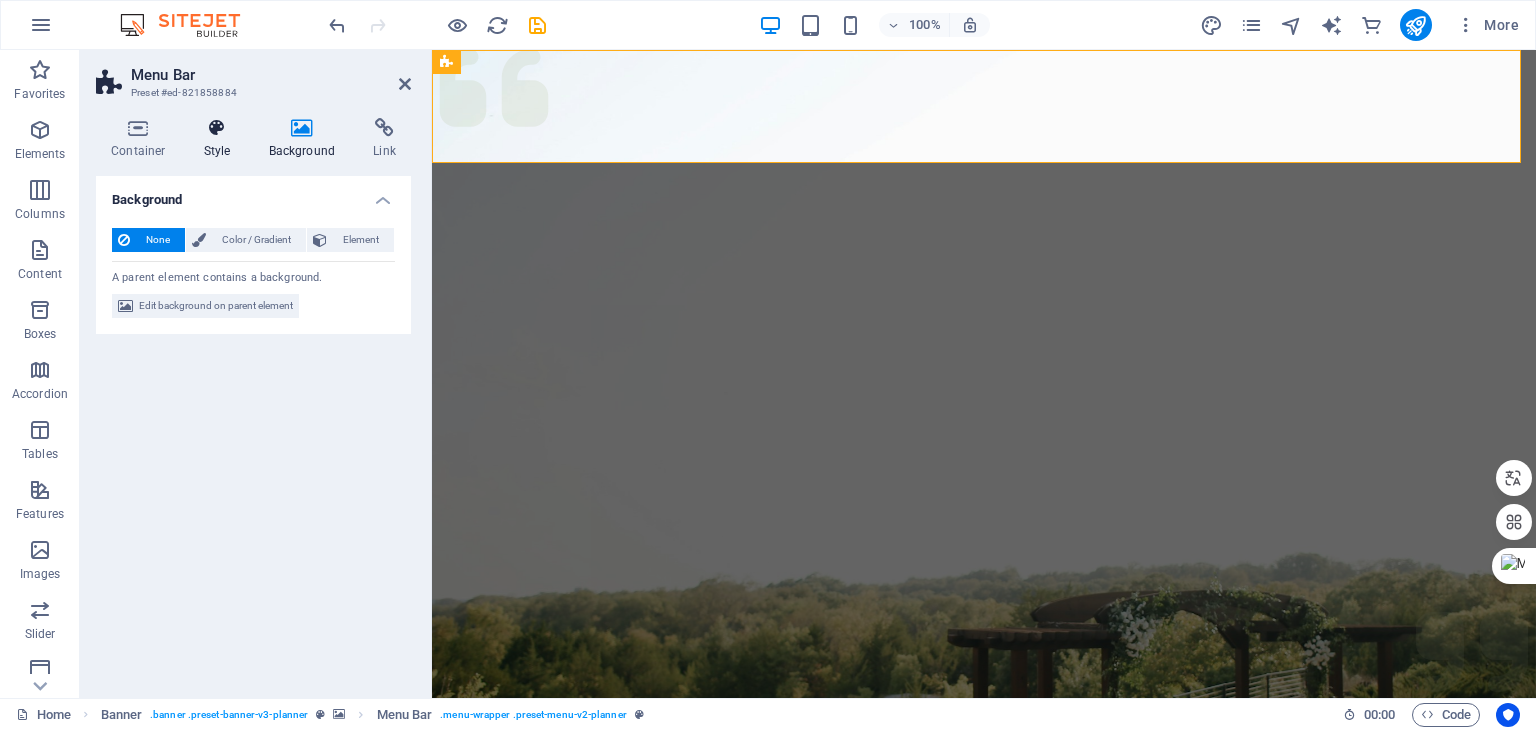 click at bounding box center (217, 128) 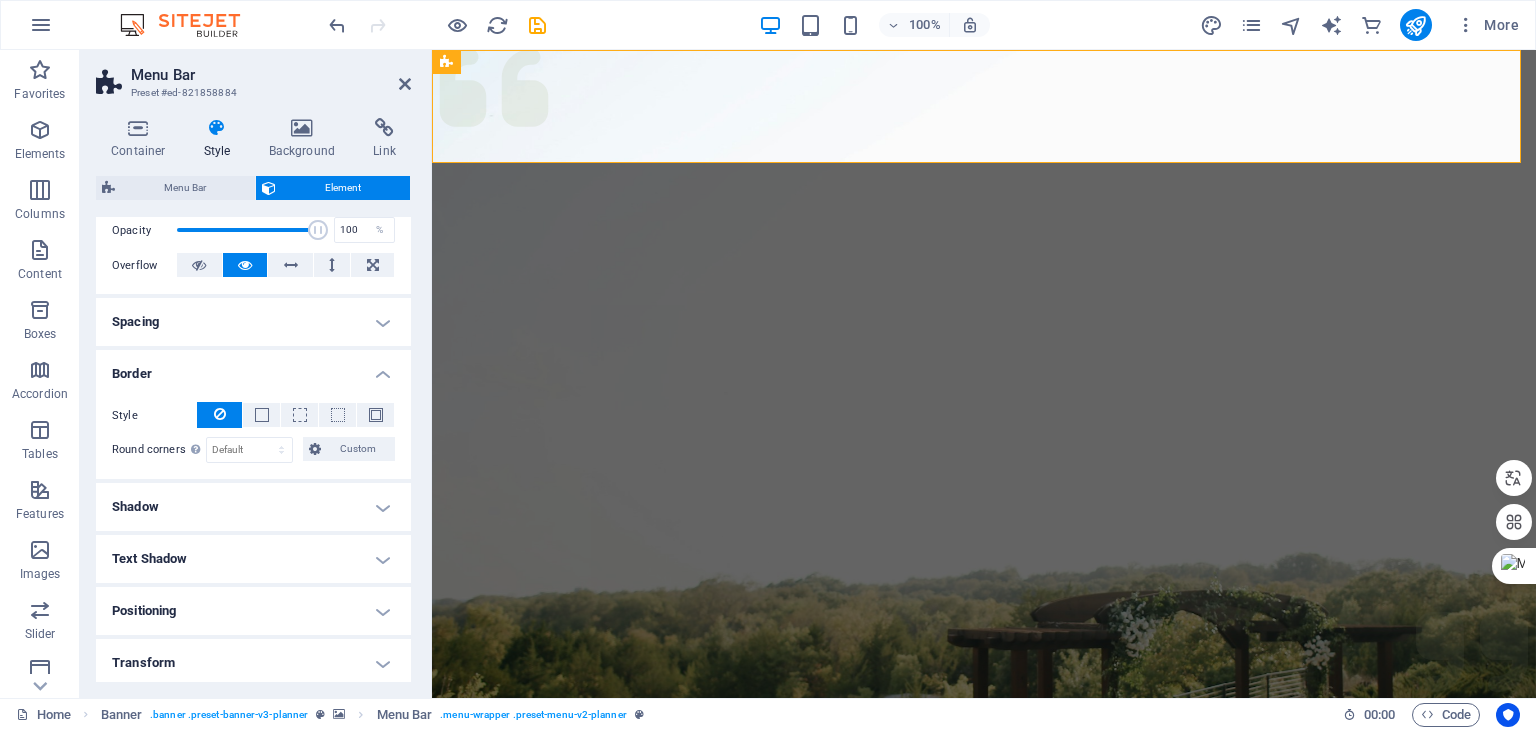 scroll, scrollTop: 0, scrollLeft: 0, axis: both 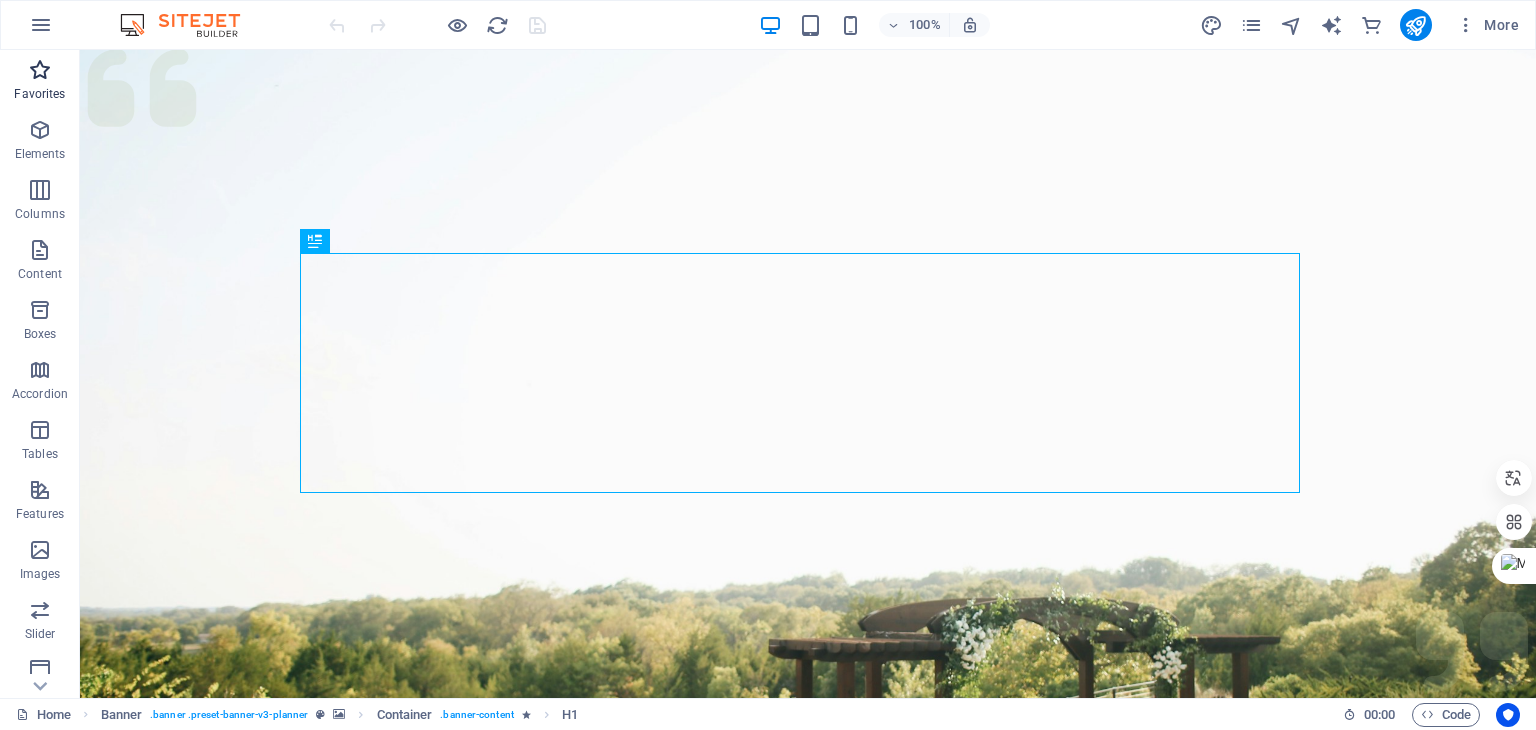click on "Favorites" at bounding box center [40, 82] 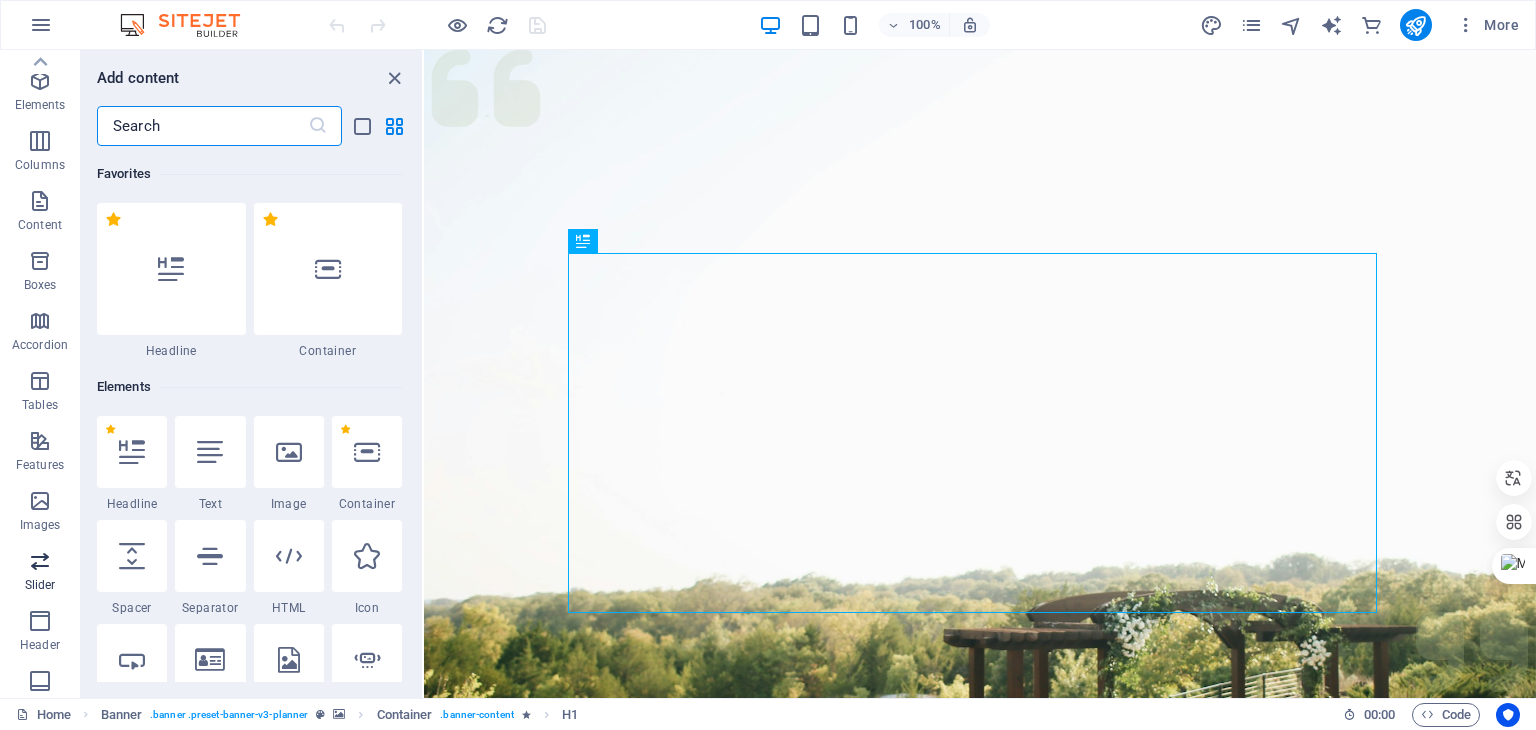 scroll, scrollTop: 0, scrollLeft: 0, axis: both 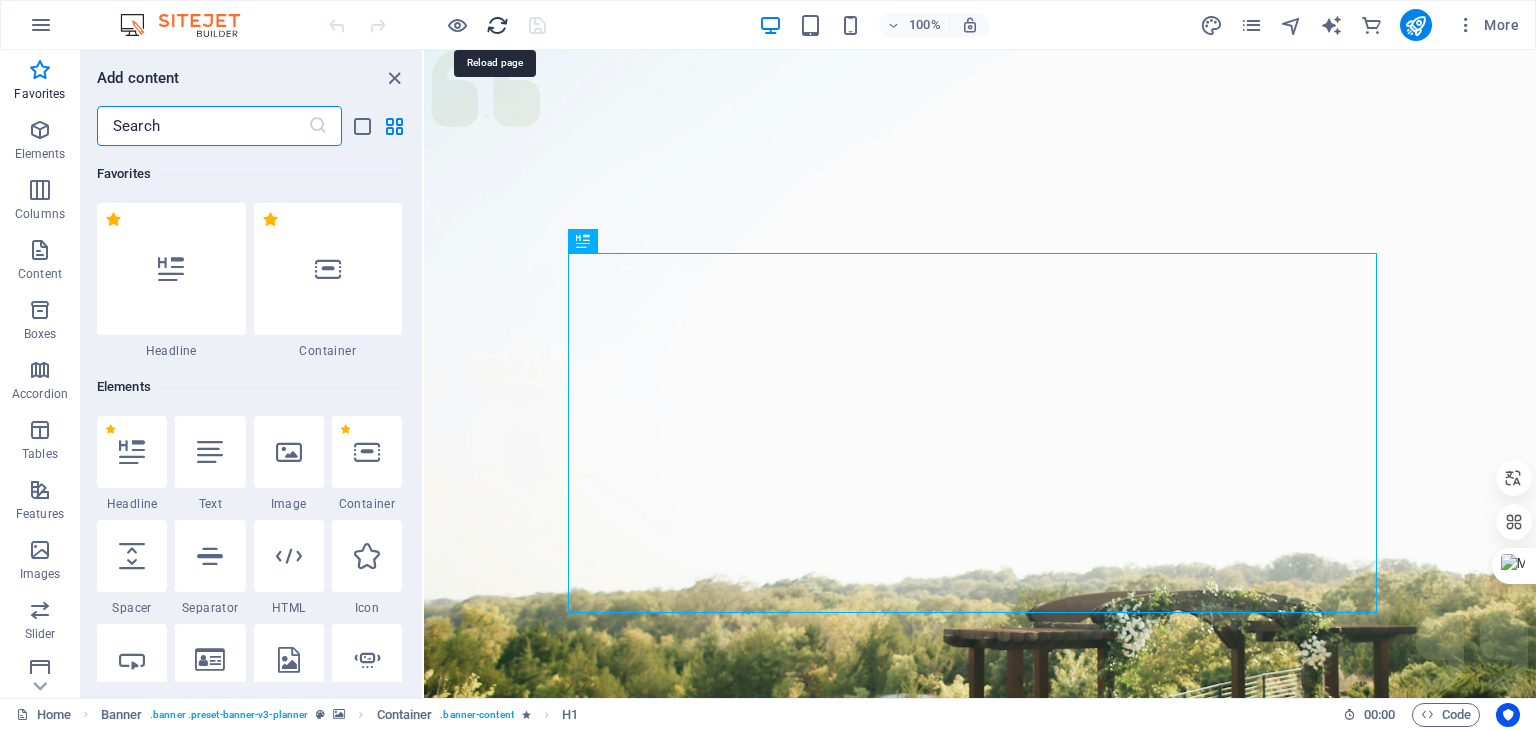 click at bounding box center [497, 25] 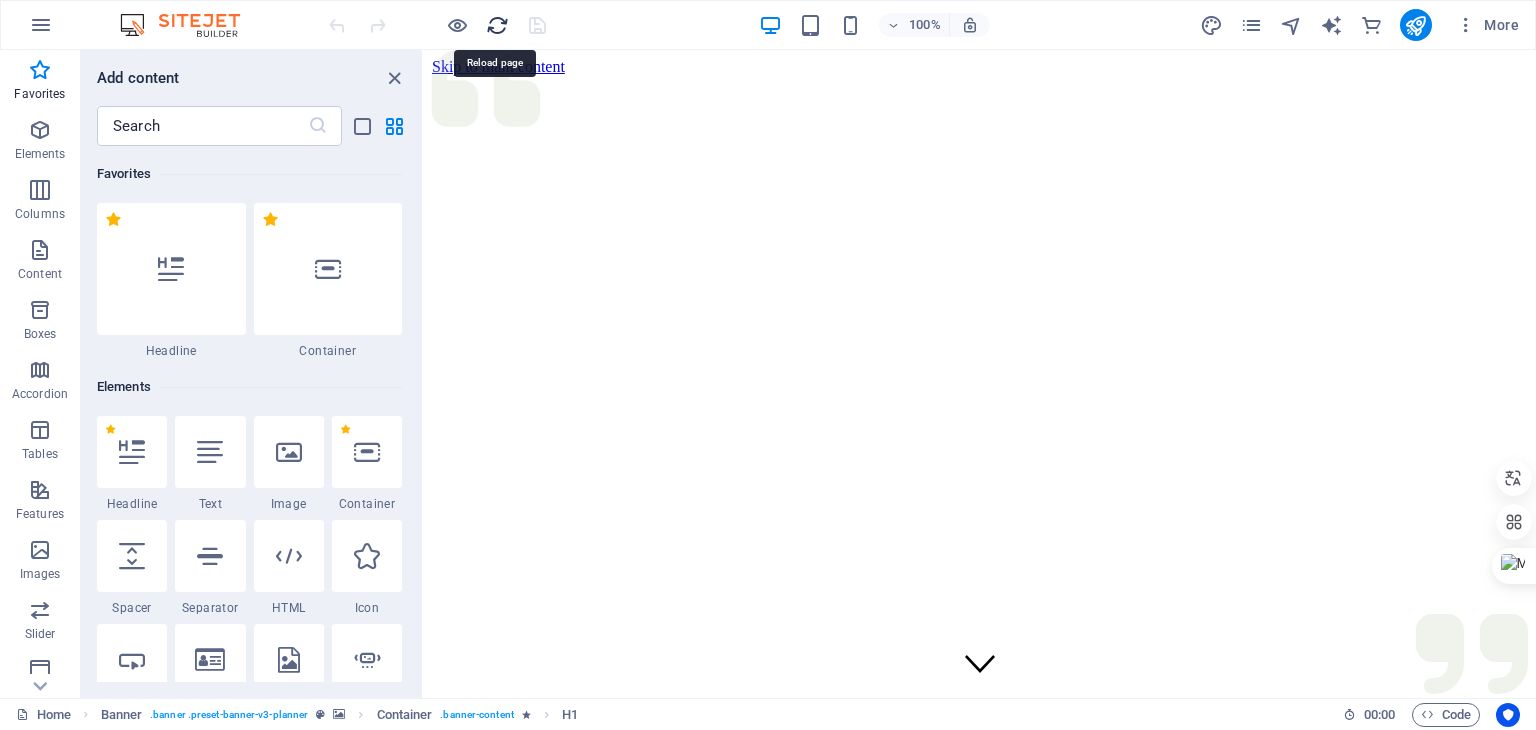 scroll, scrollTop: 0, scrollLeft: 0, axis: both 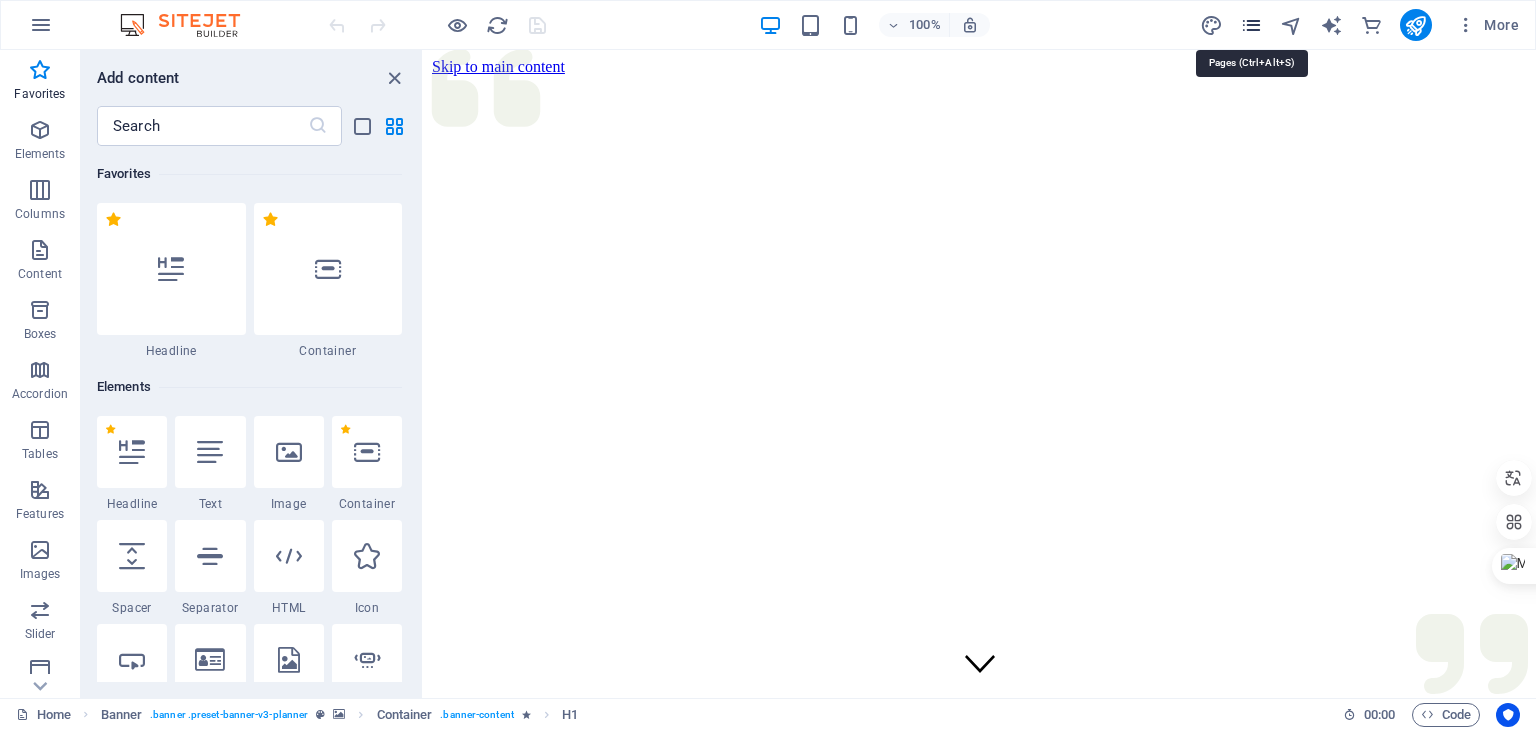click at bounding box center [1251, 25] 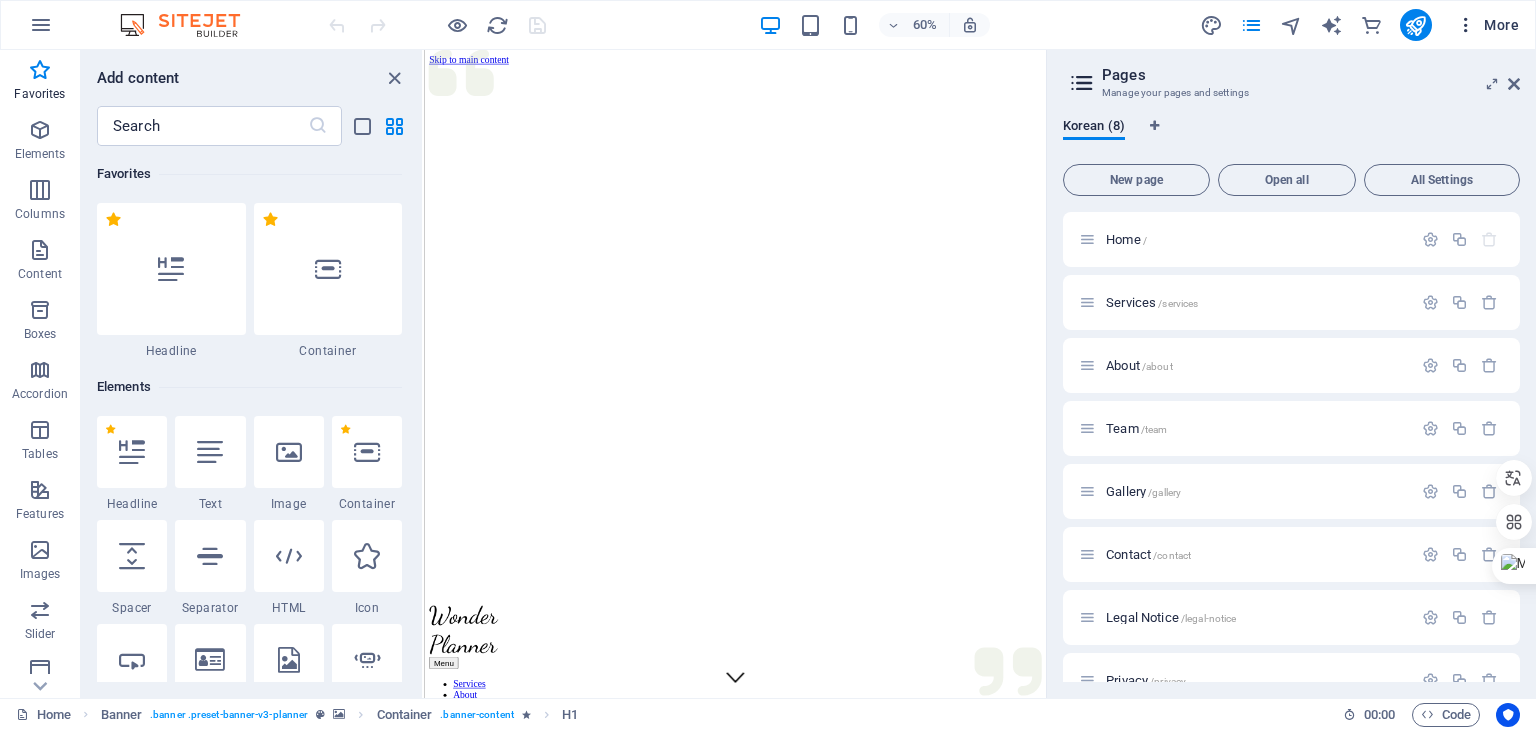 click at bounding box center [1466, 25] 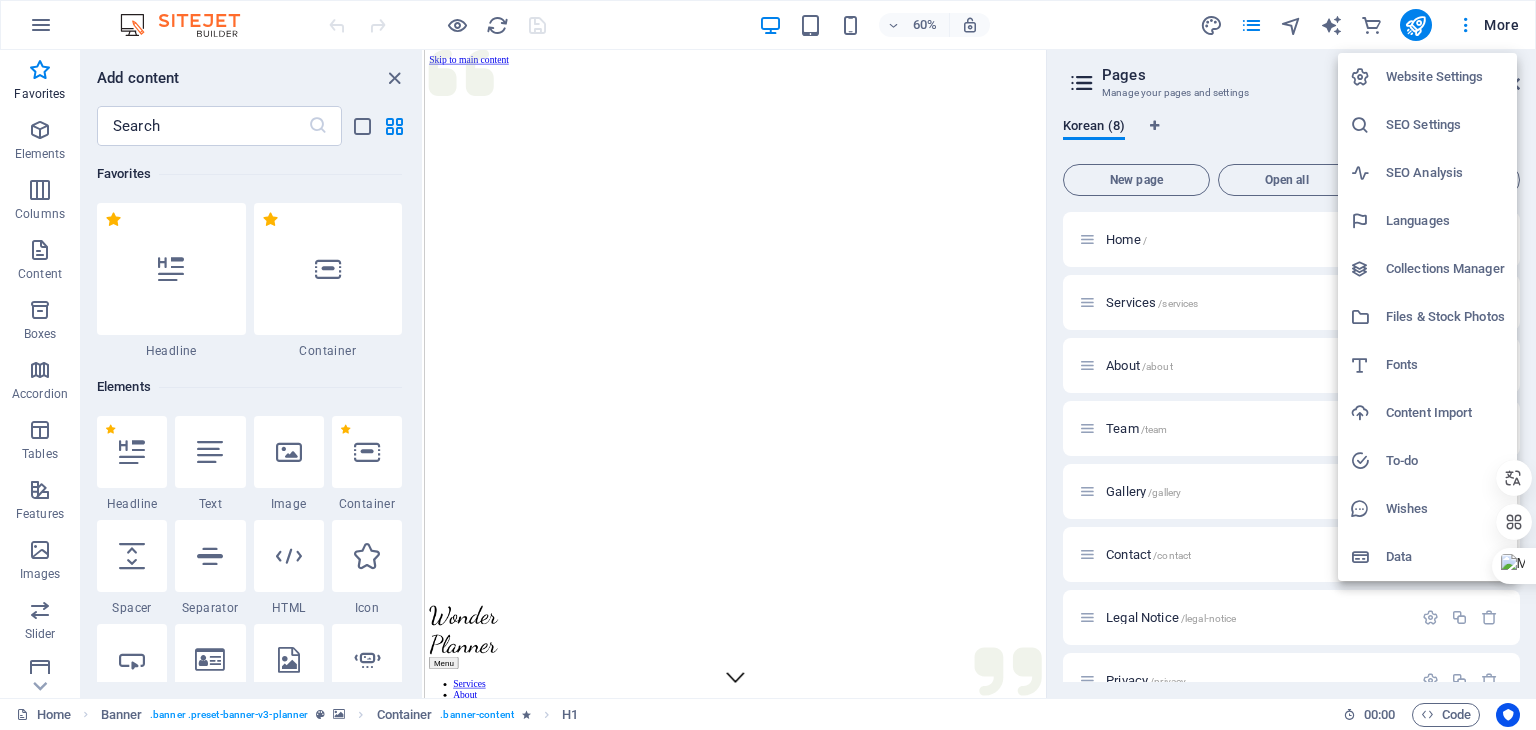 click at bounding box center [768, 365] 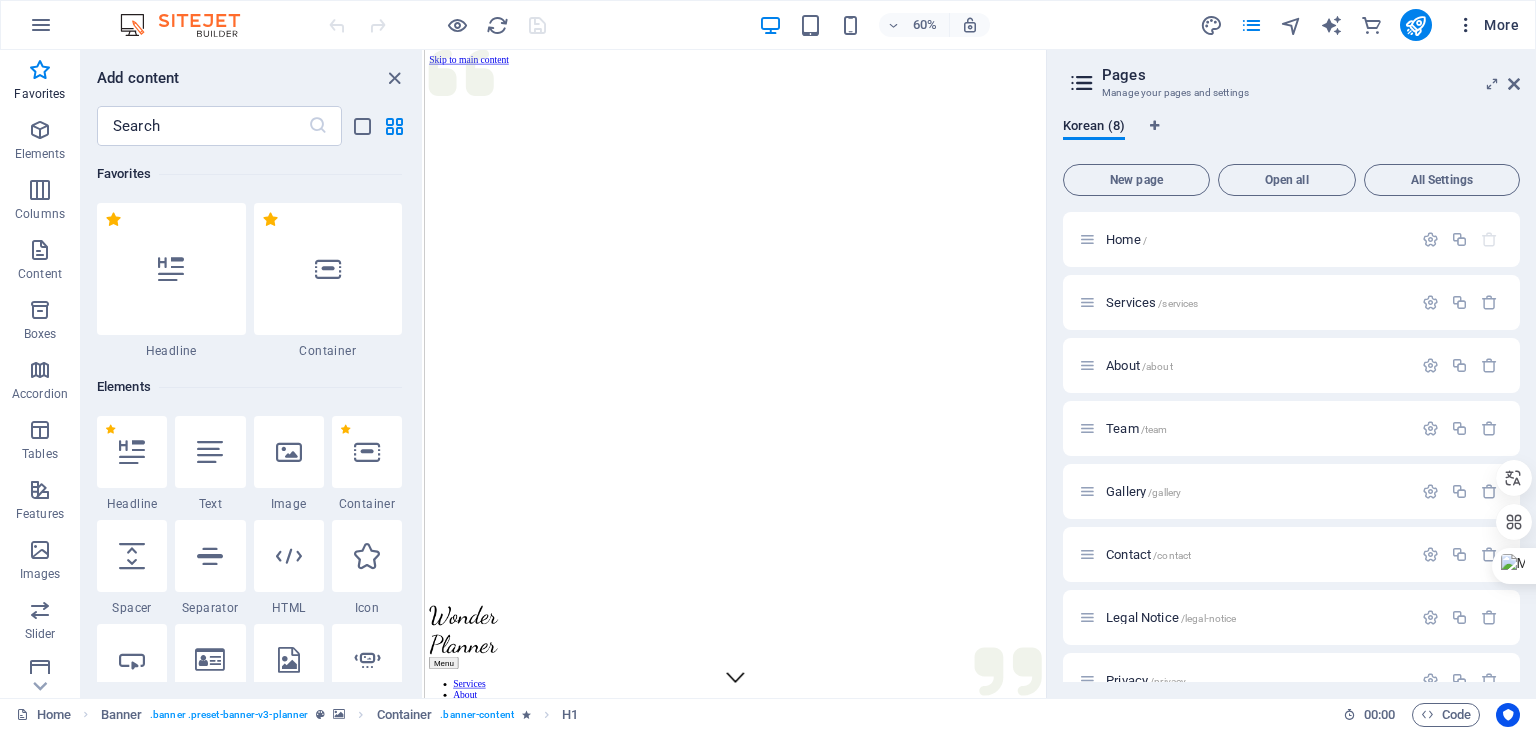click on "More" at bounding box center (1487, 25) 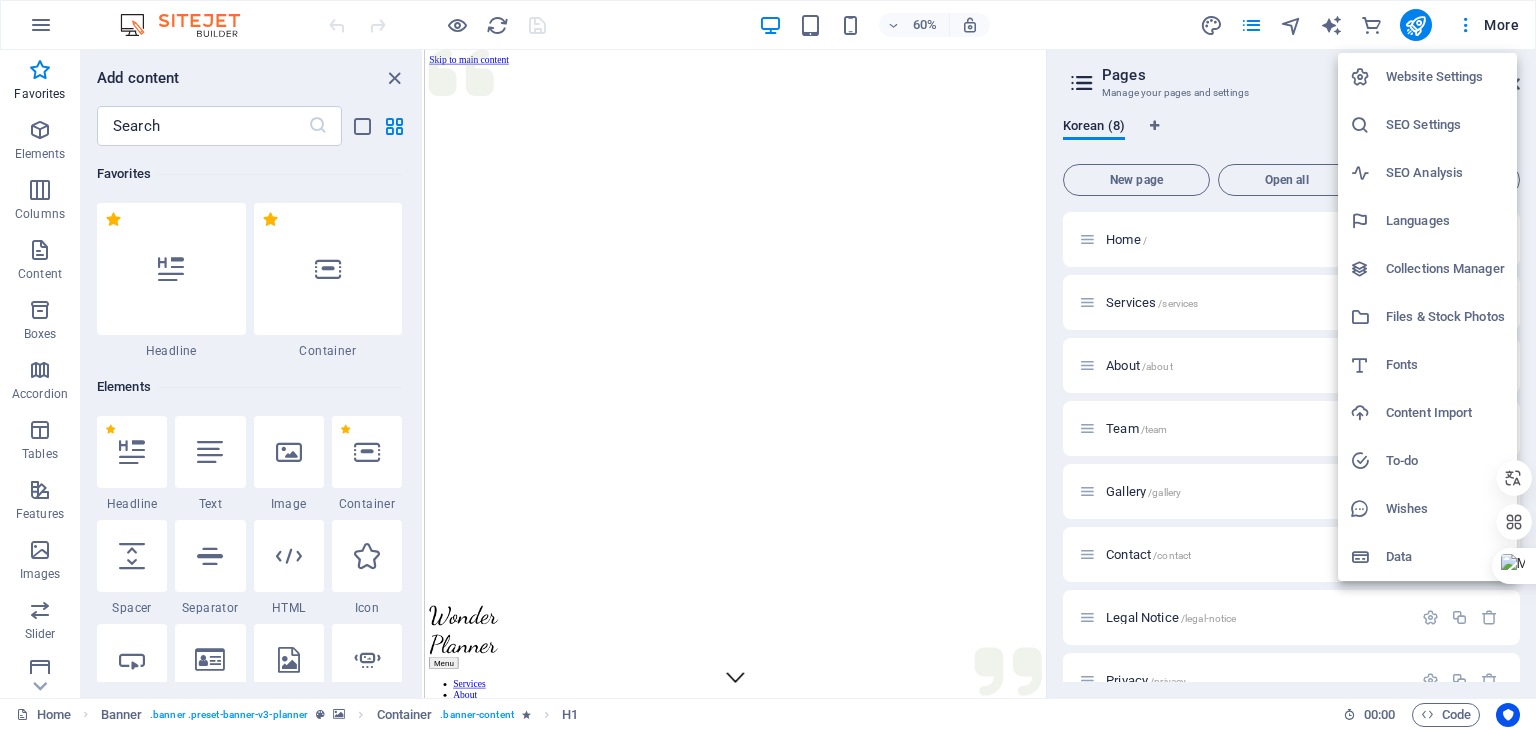 click at bounding box center (768, 365) 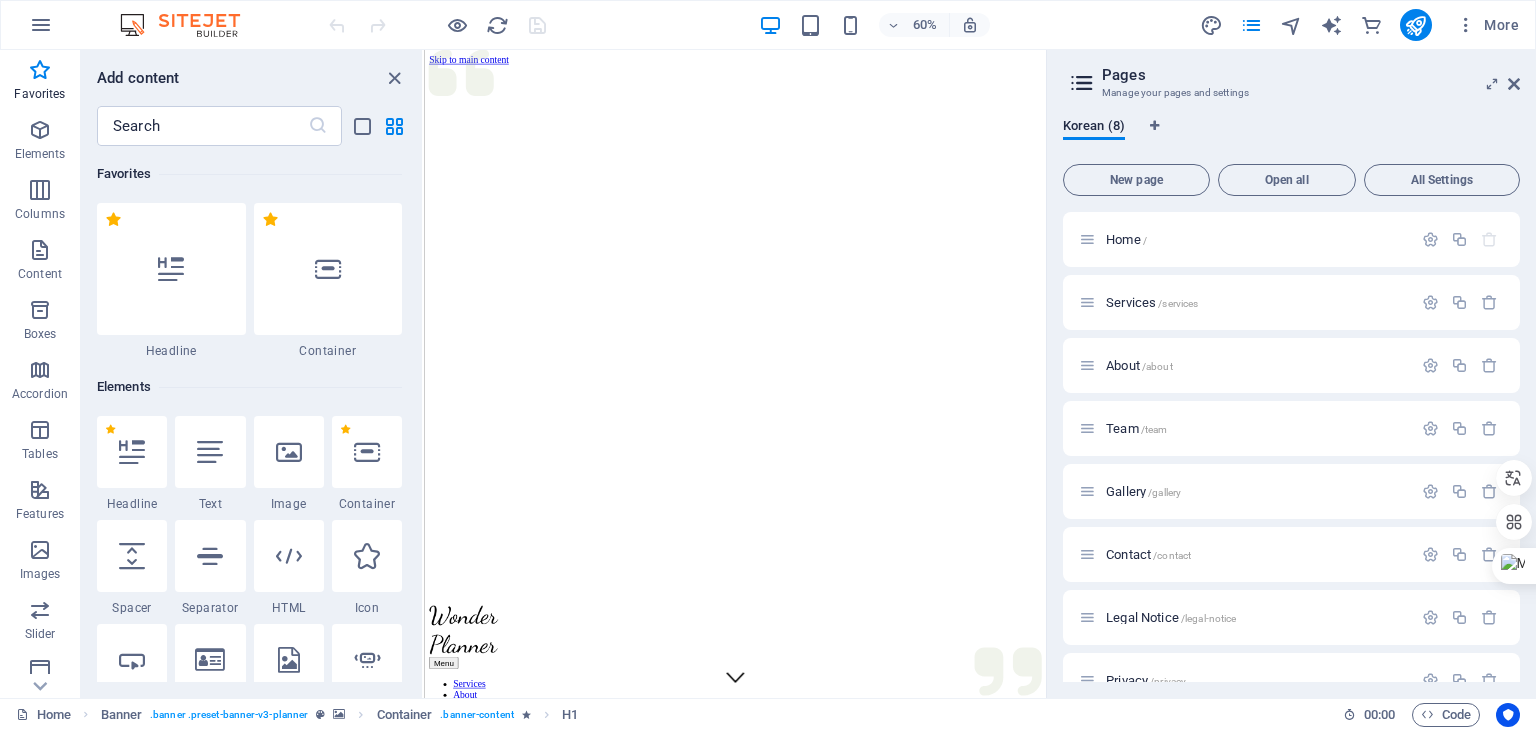 click at bounding box center (1466, 25) 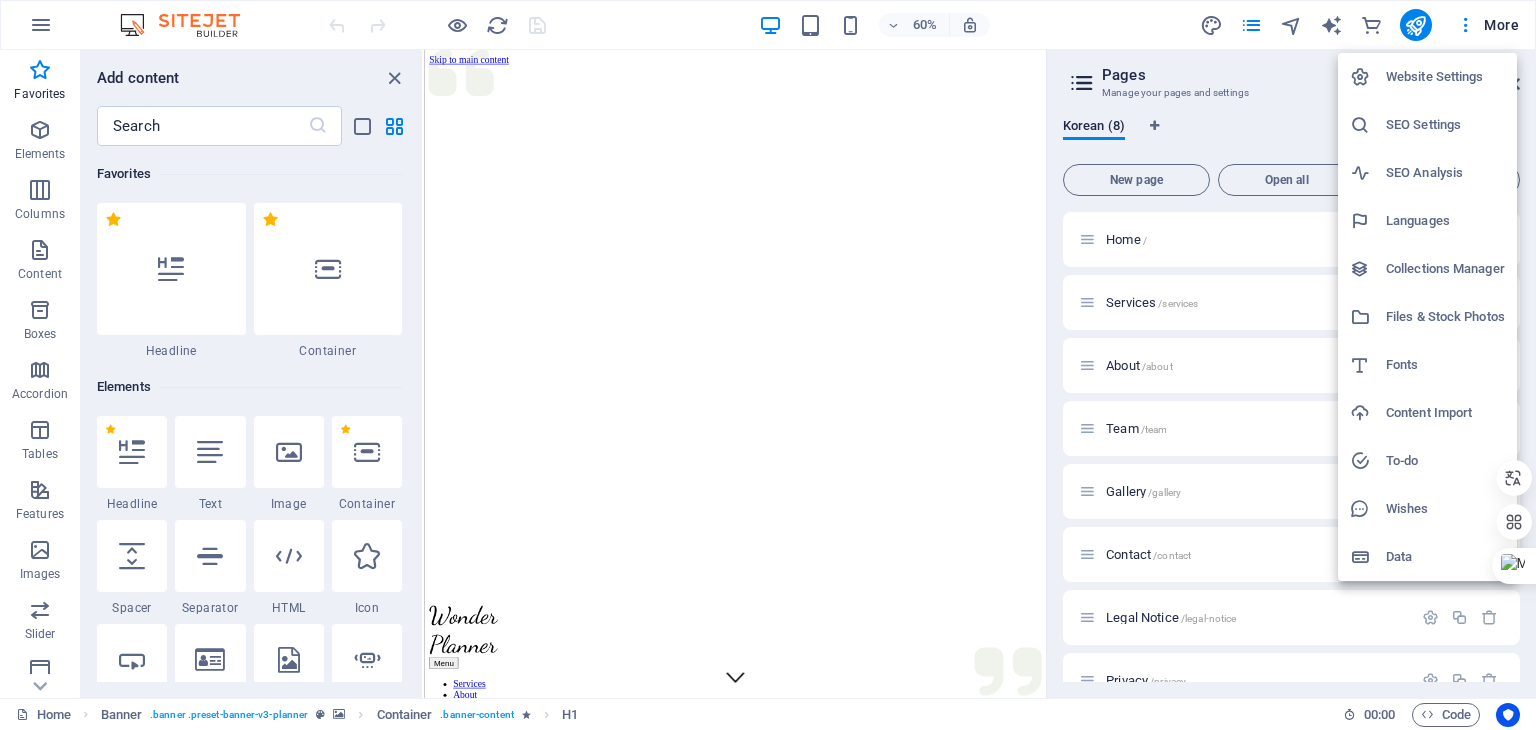 click at bounding box center [768, 365] 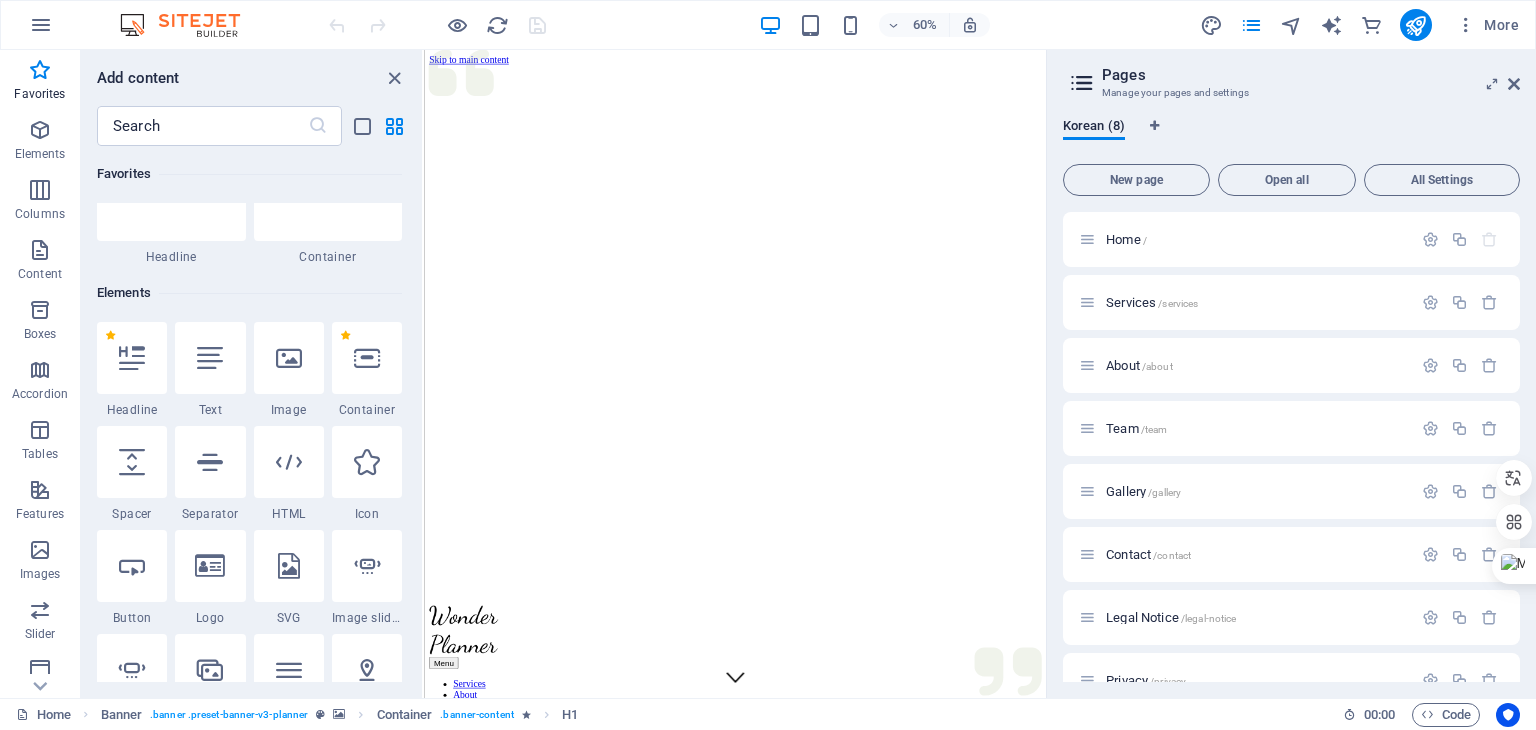 scroll, scrollTop: 100, scrollLeft: 0, axis: vertical 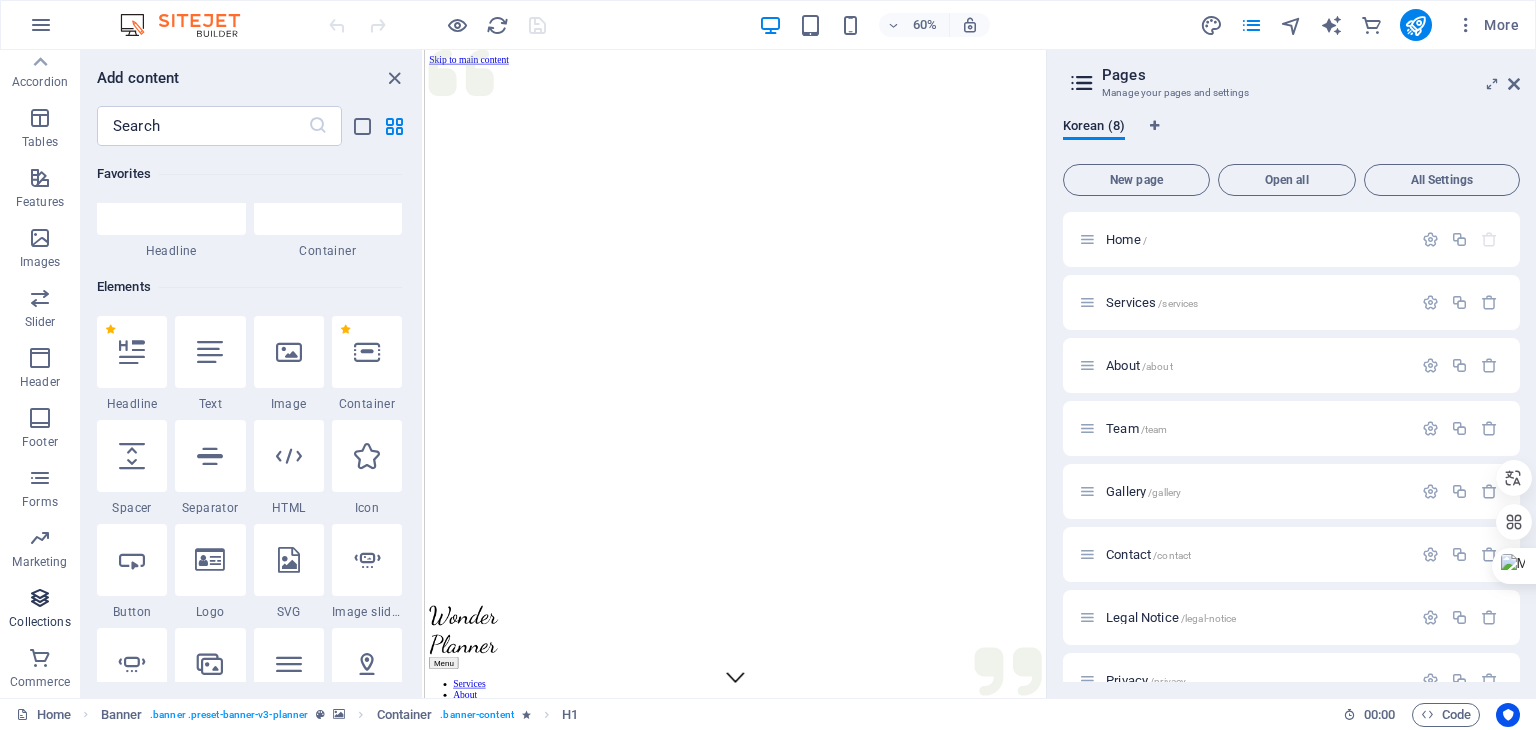 click at bounding box center (40, 598) 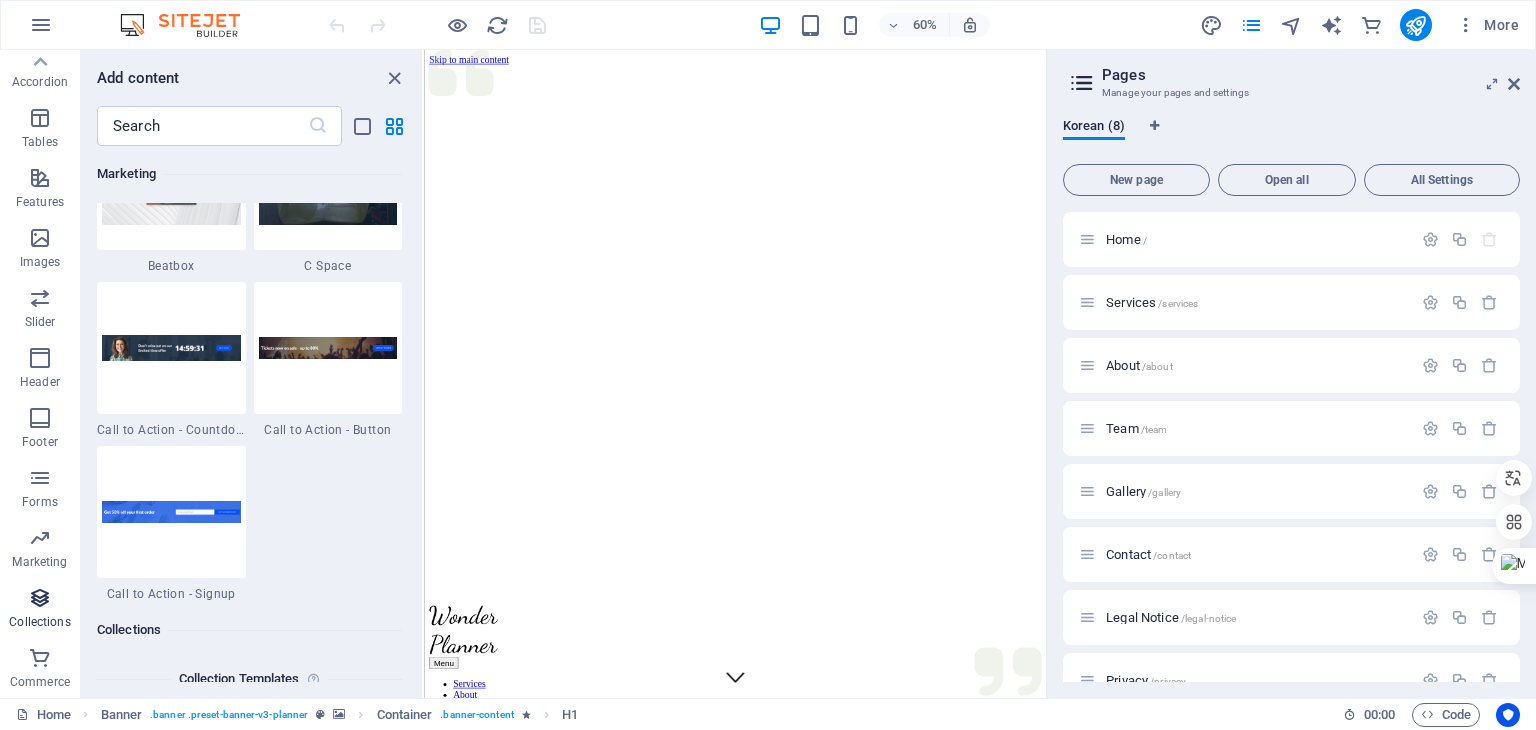 scroll, scrollTop: 18306, scrollLeft: 0, axis: vertical 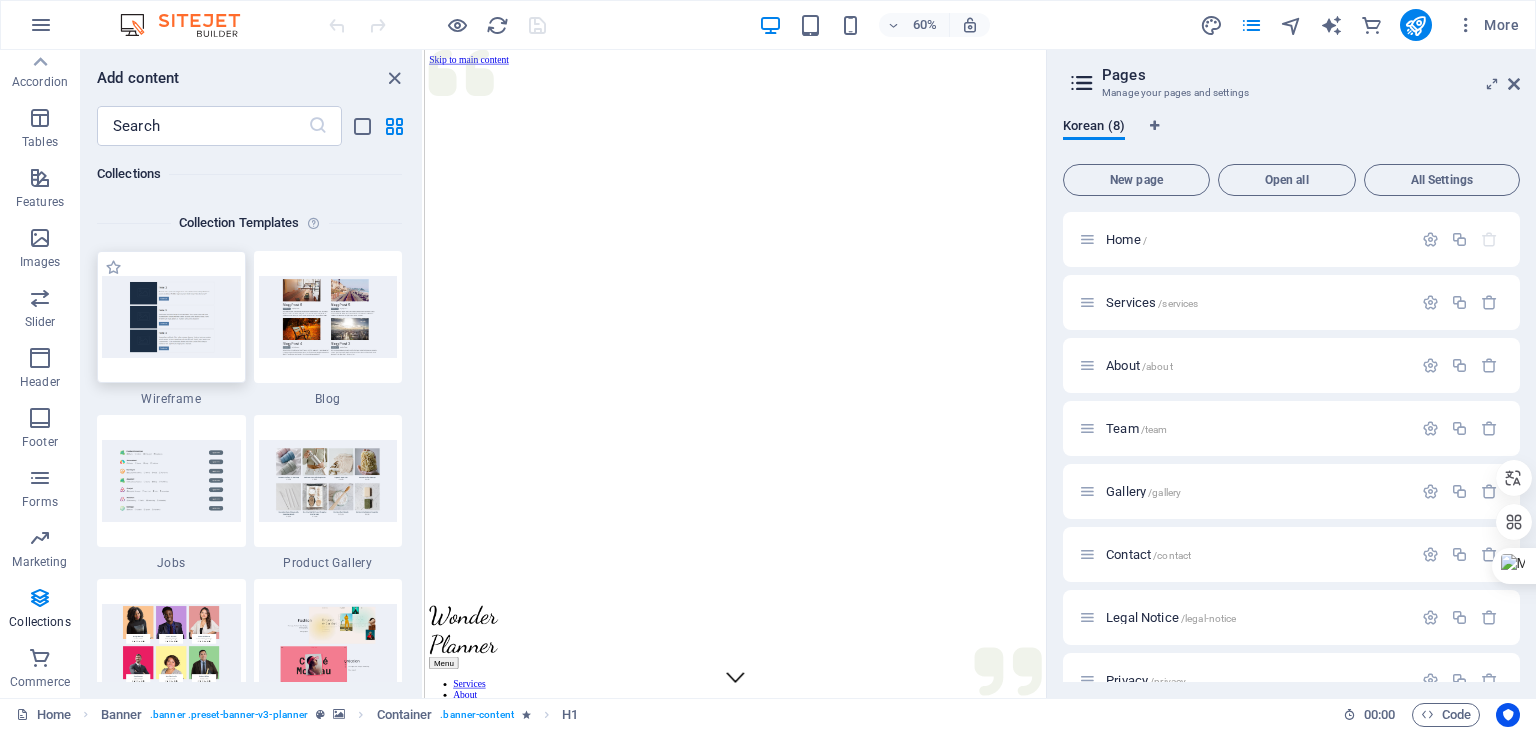 click at bounding box center [171, 316] 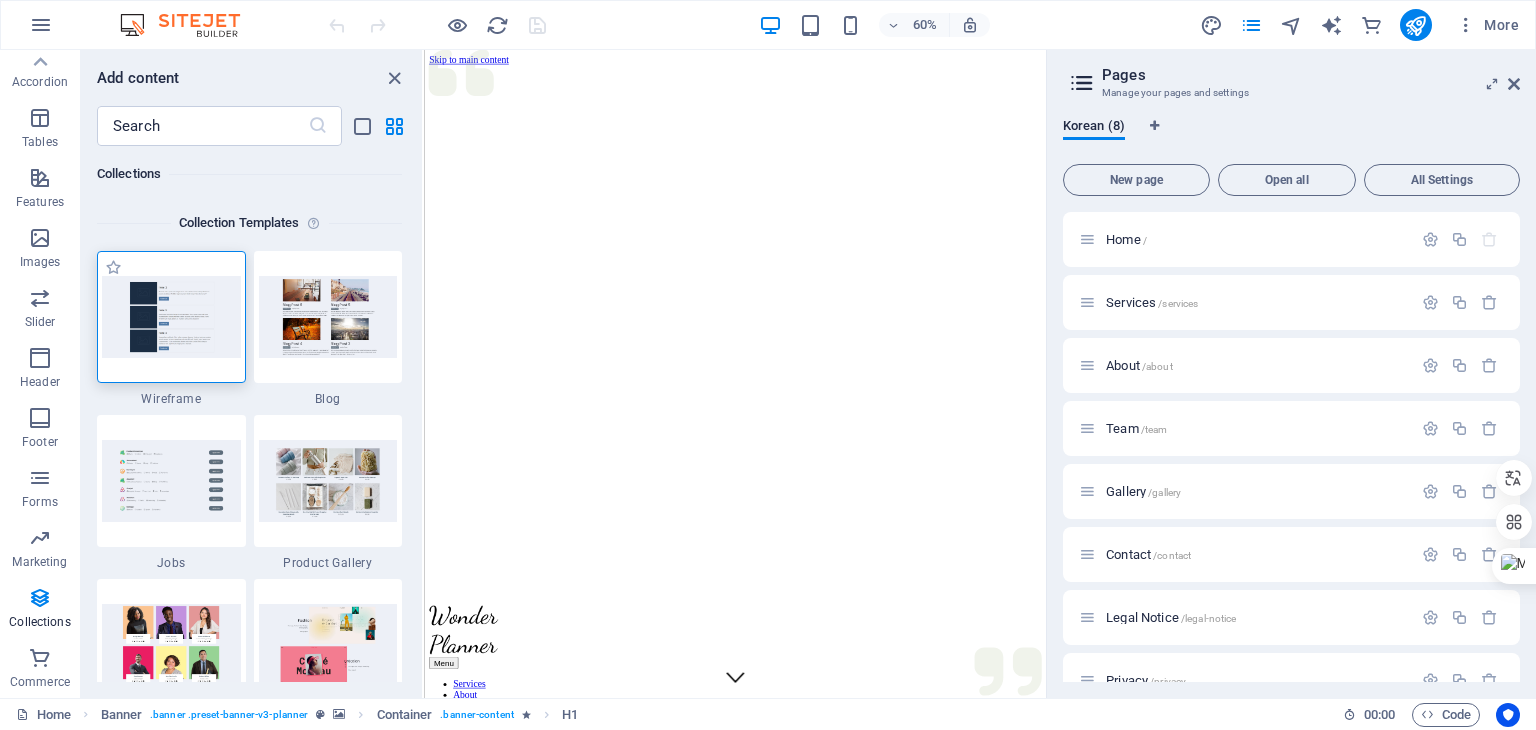 click at bounding box center (171, 316) 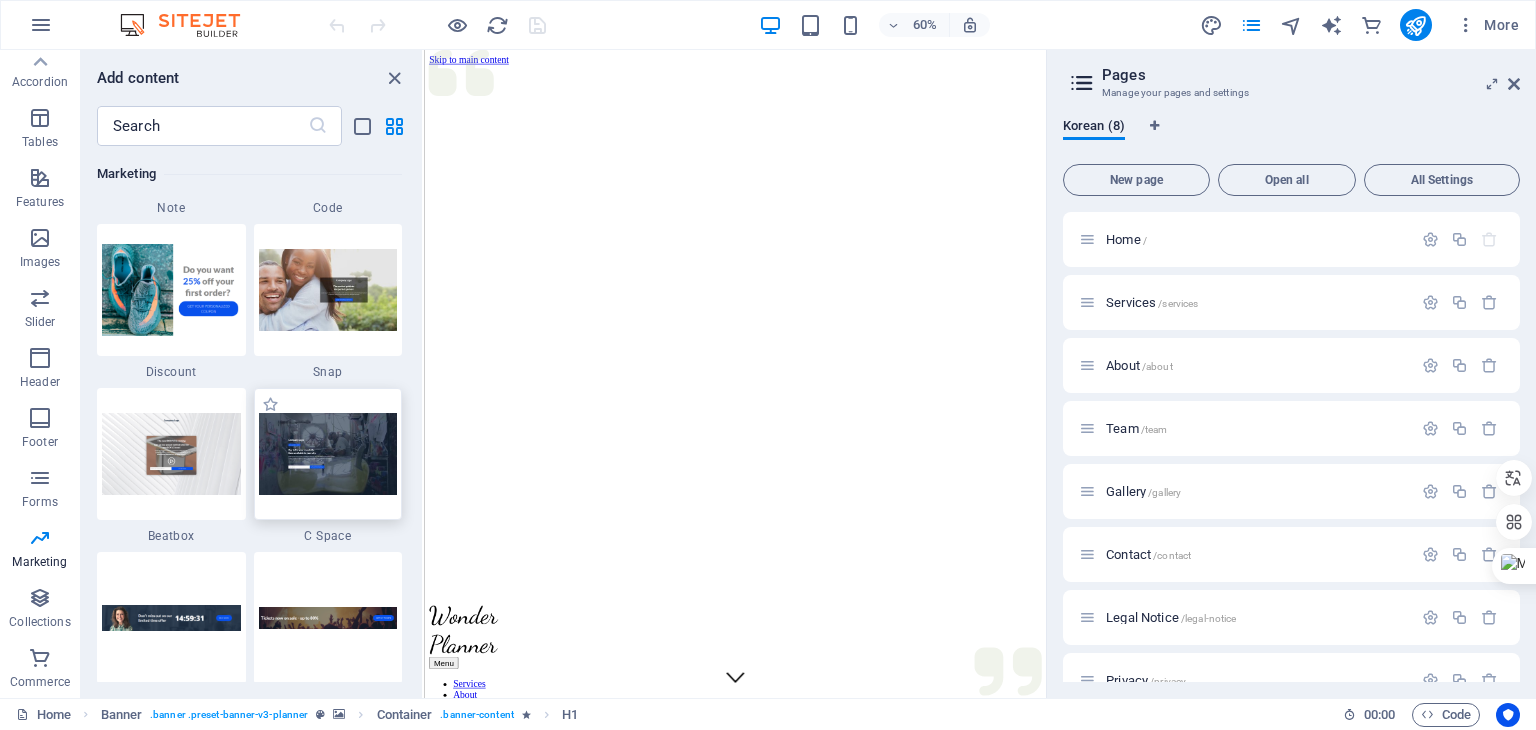 scroll, scrollTop: 17573, scrollLeft: 0, axis: vertical 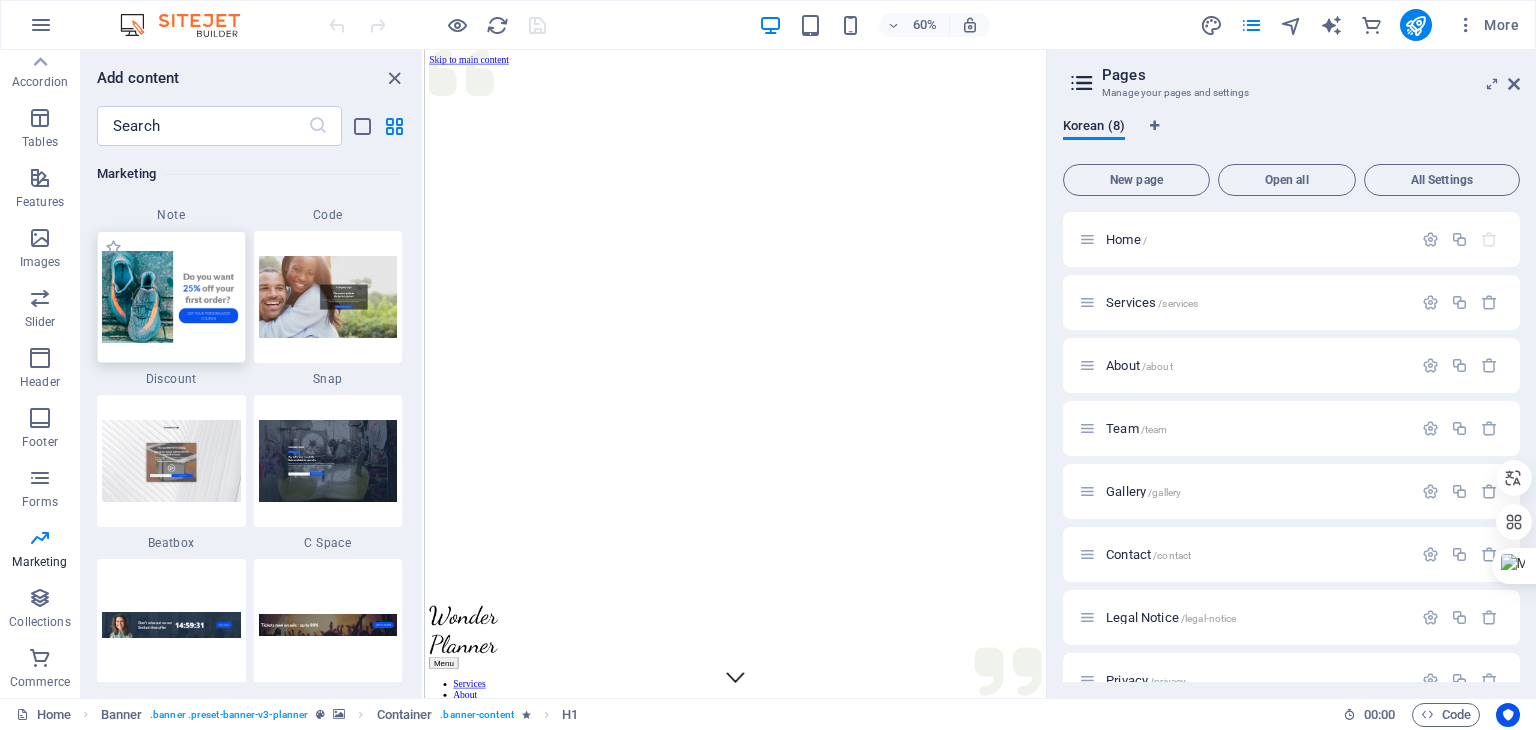 click at bounding box center (171, 297) 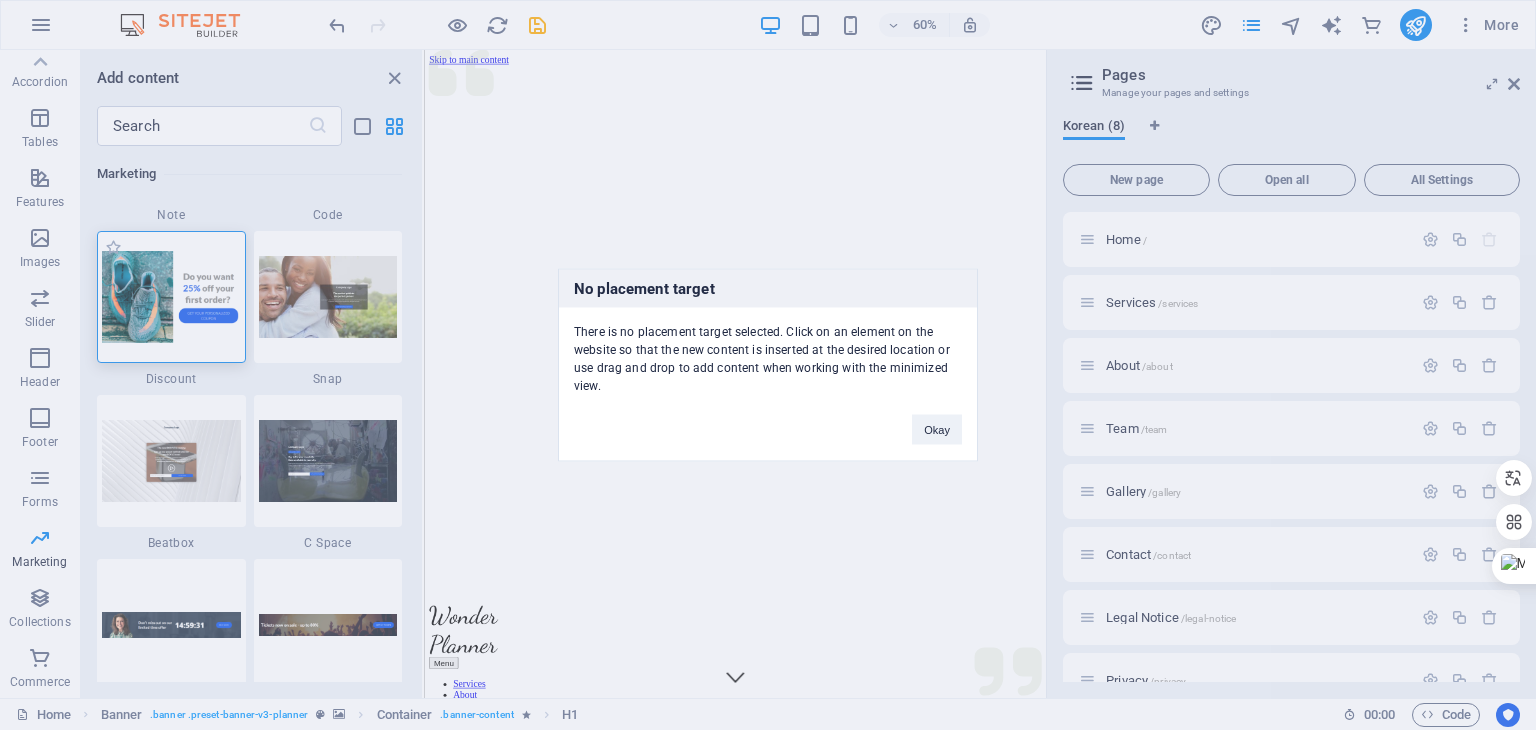 click on "No placement target There is no placement target selected. Click on an element on the website so that the new content is inserted at the desired location or use drag and drop to add content when working with the minimized view. Okay" at bounding box center (768, 365) 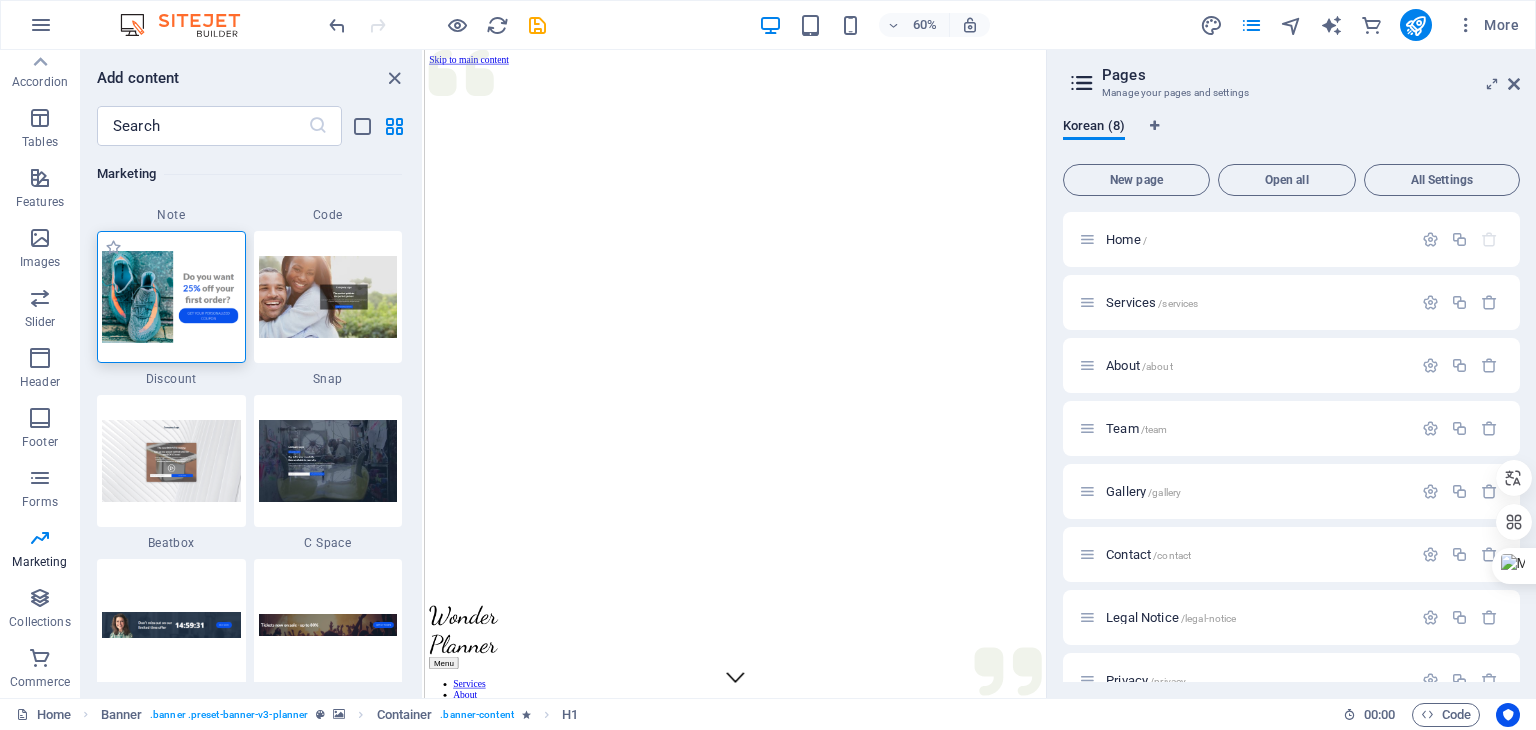 click at bounding box center (171, 297) 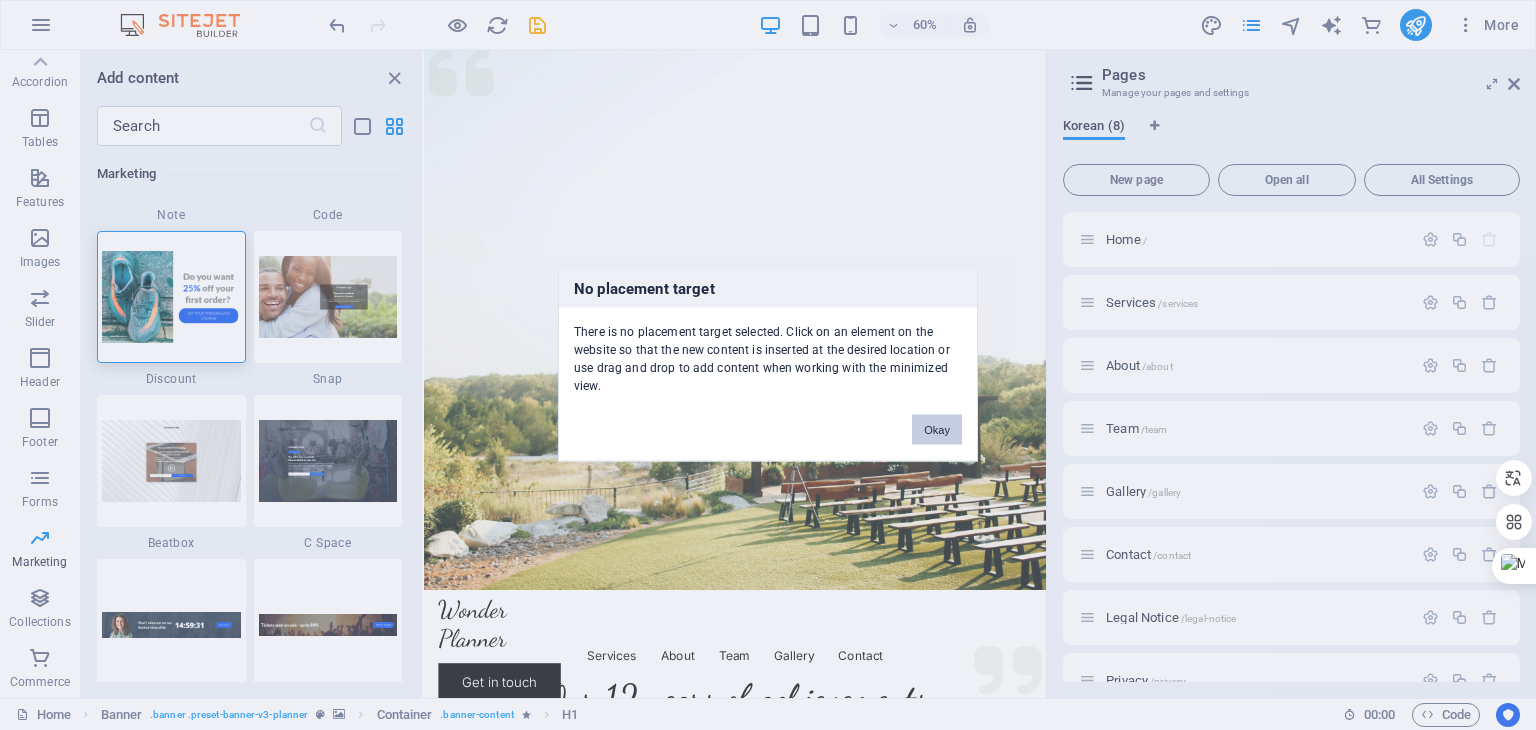 click on "Okay" at bounding box center [937, 430] 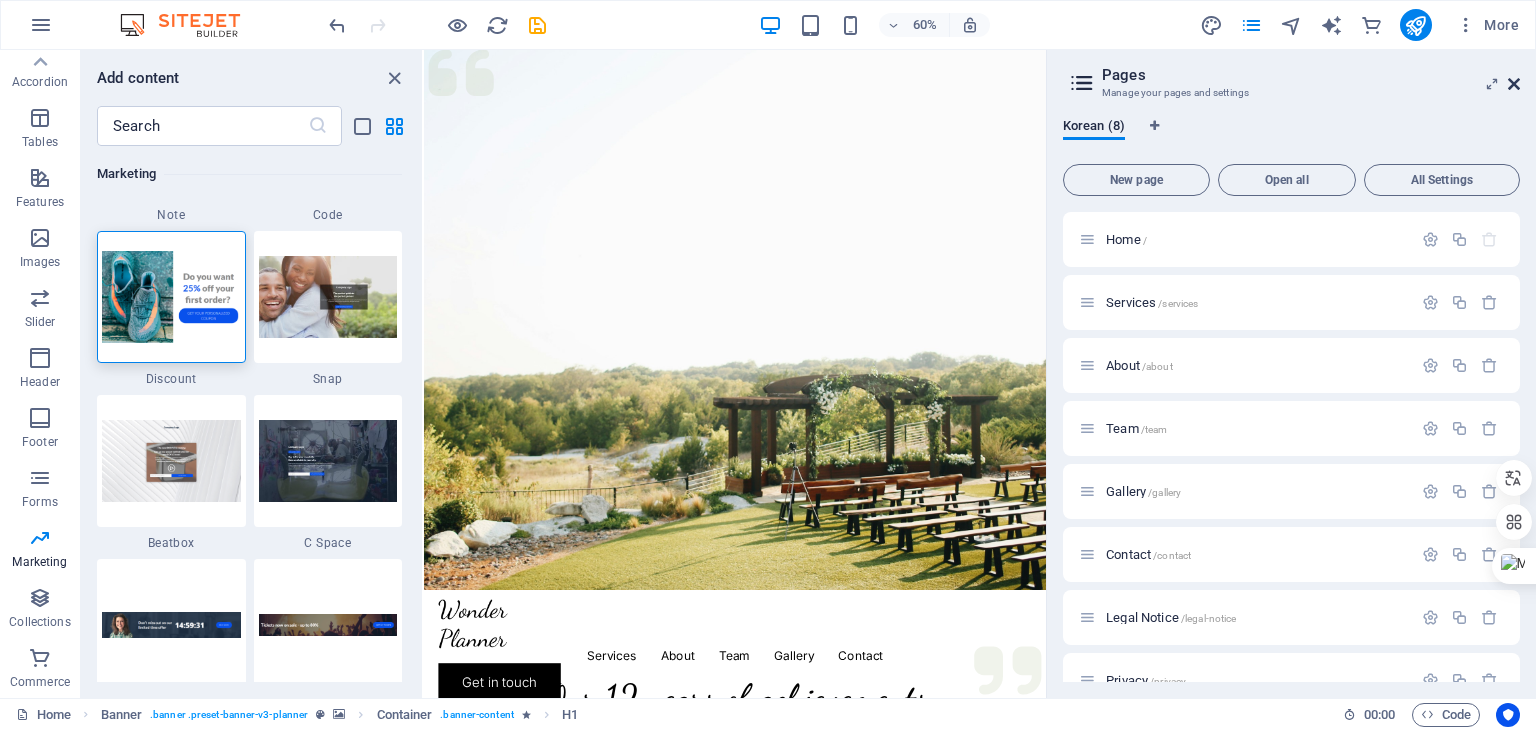 click at bounding box center [1514, 84] 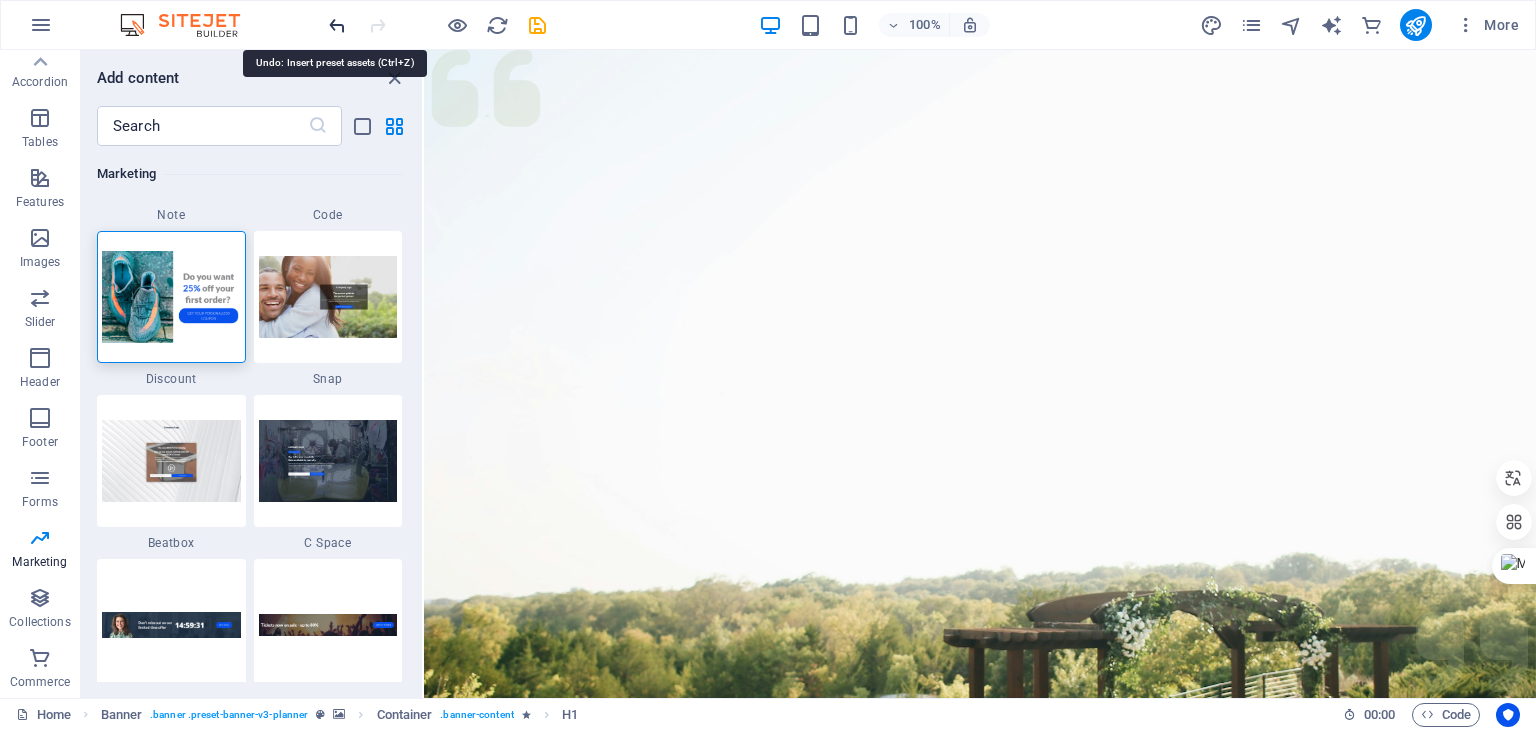 click at bounding box center (337, 25) 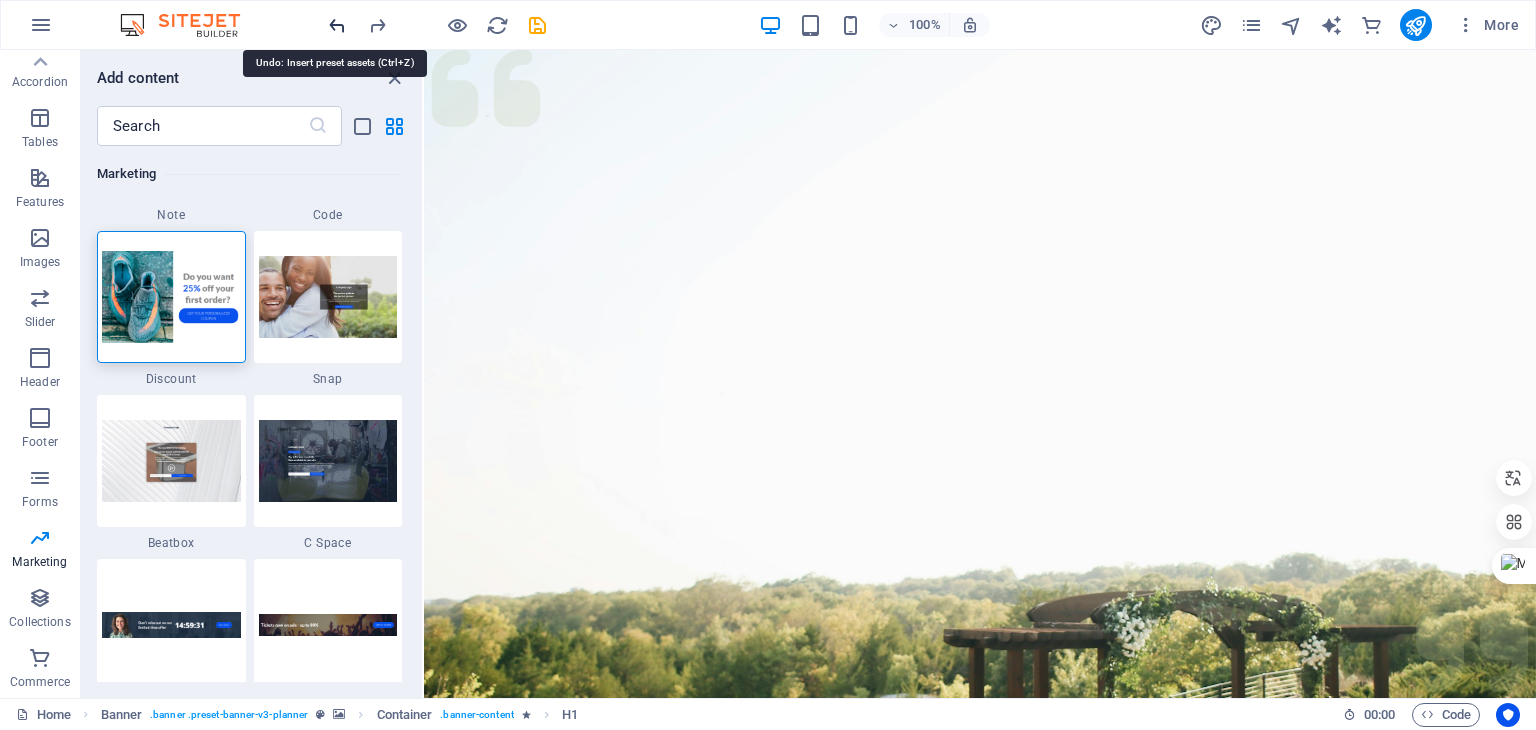 click at bounding box center (337, 25) 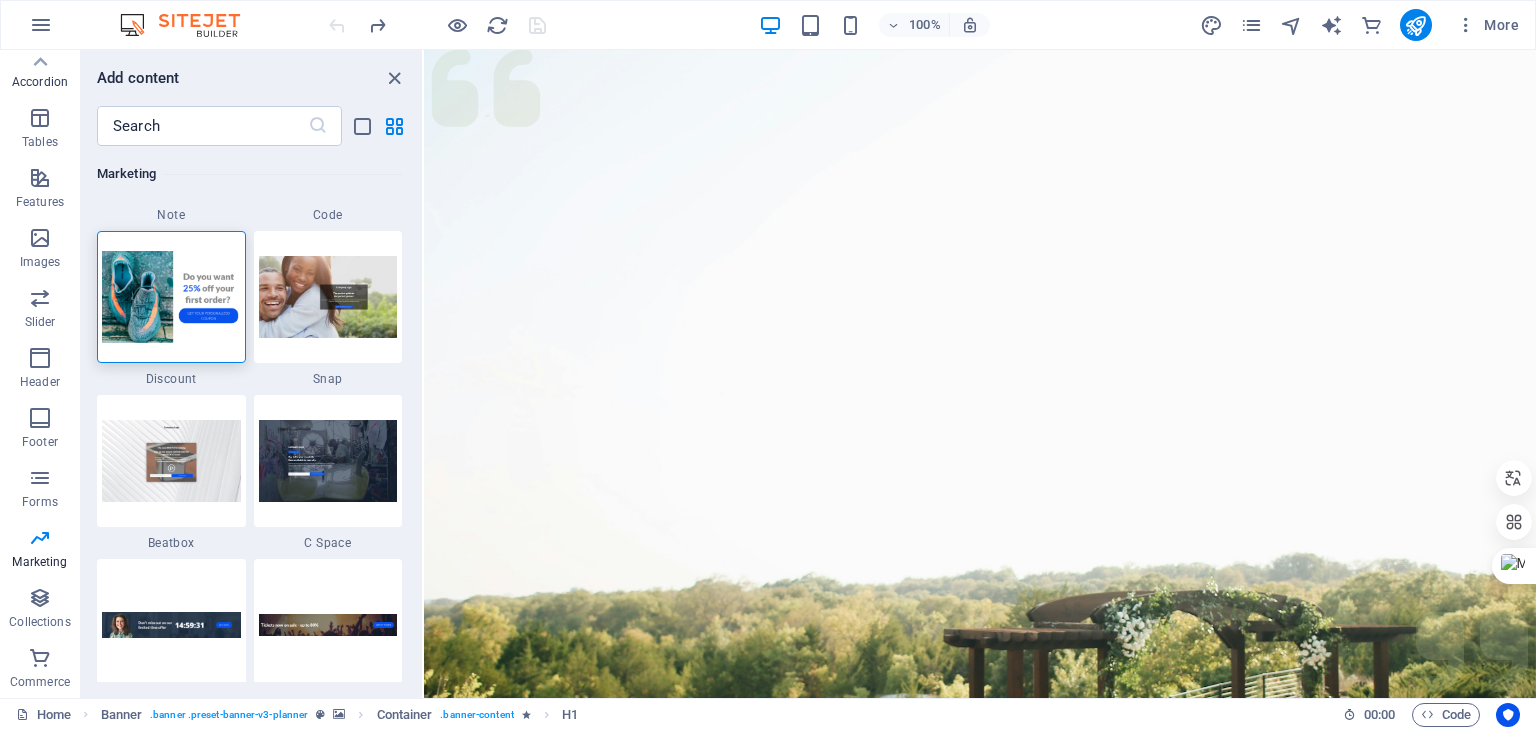 click on "Accordion" at bounding box center (40, 82) 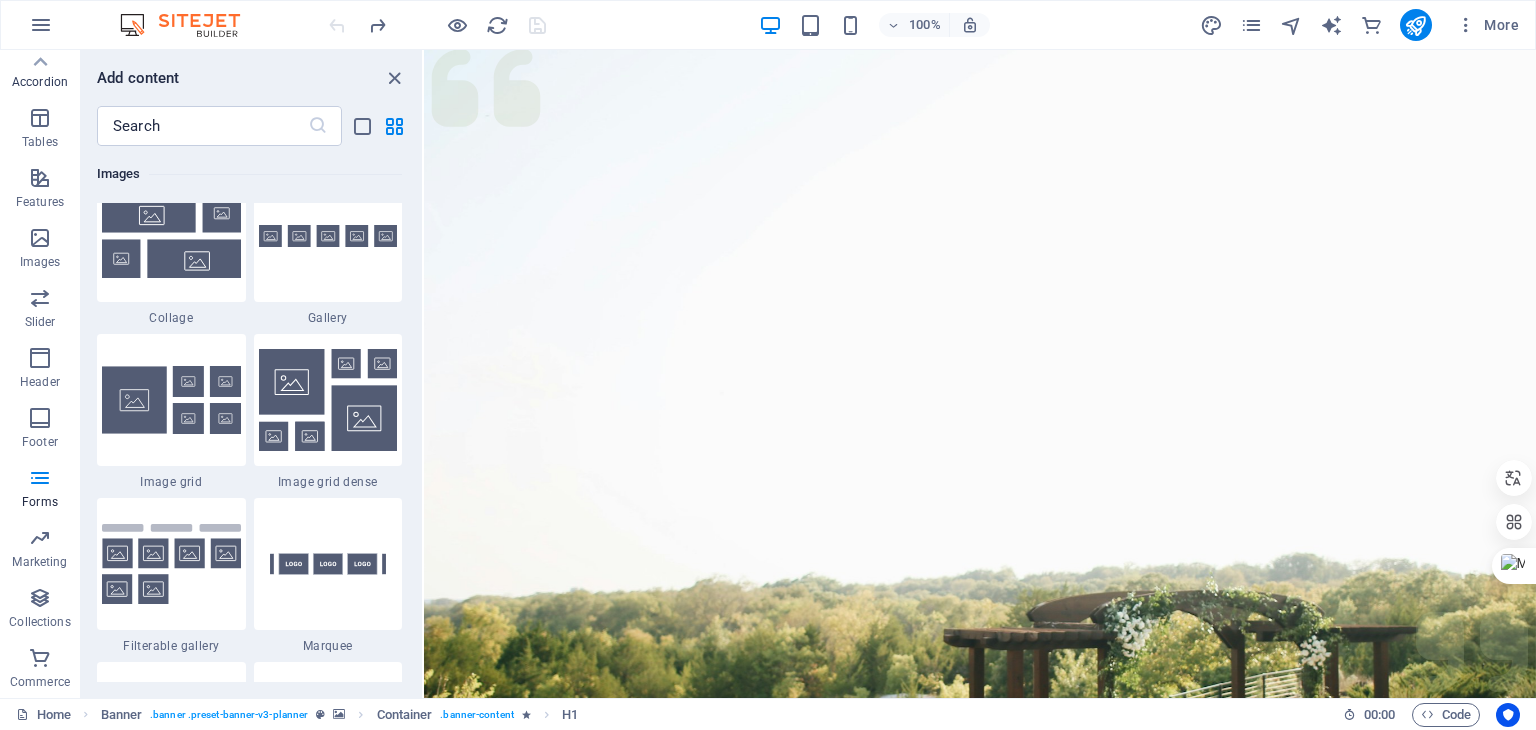 scroll, scrollTop: 6384, scrollLeft: 0, axis: vertical 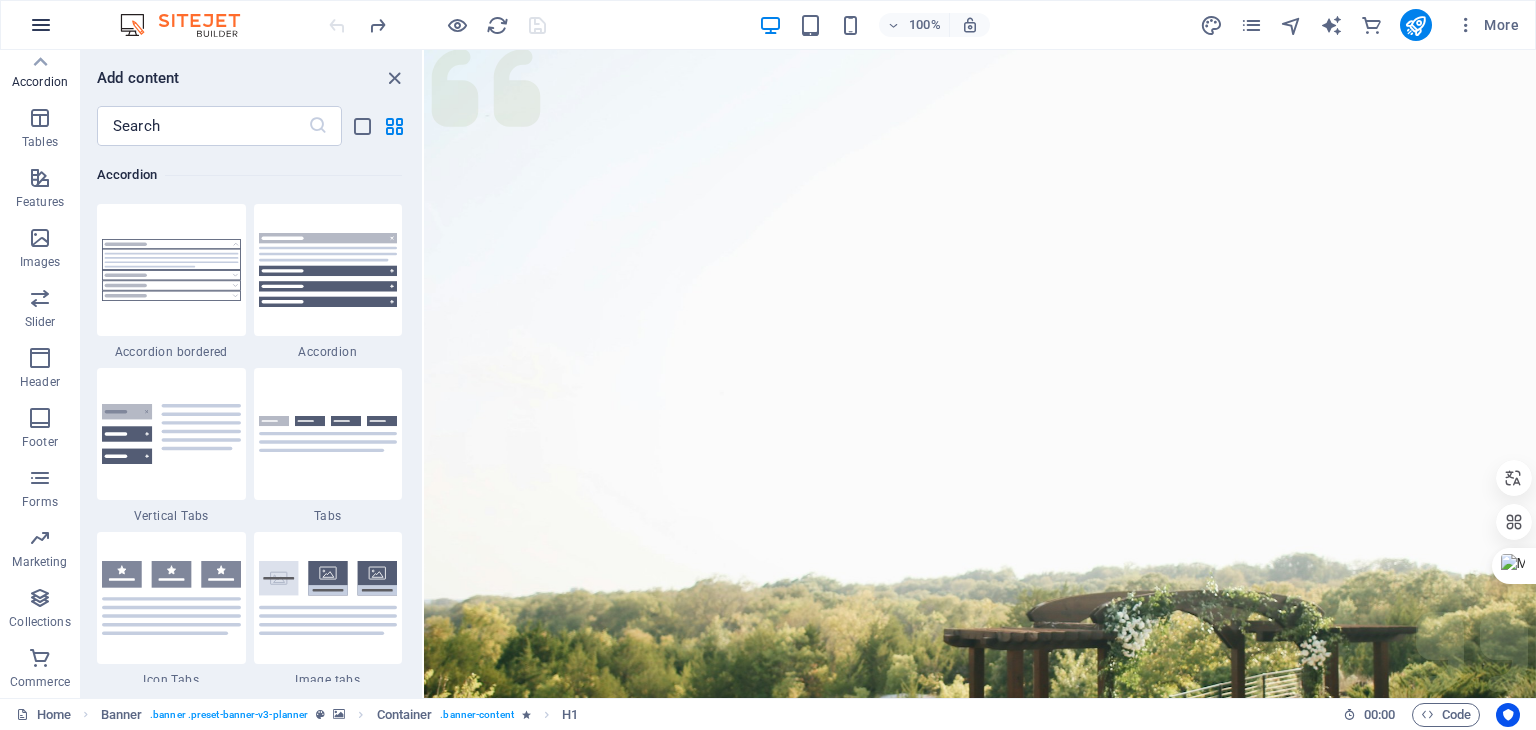 click at bounding box center [41, 25] 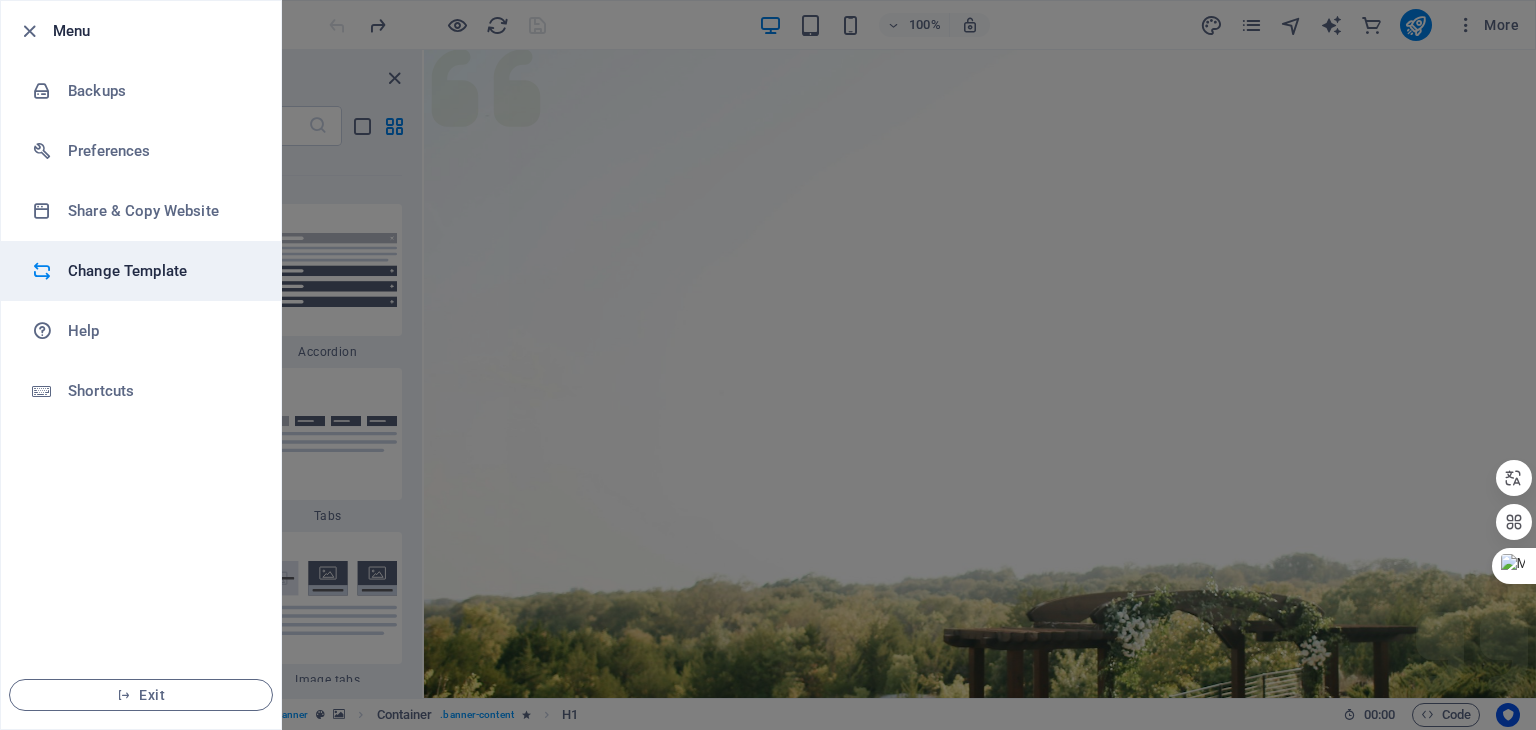 click on "Change Template" at bounding box center (160, 271) 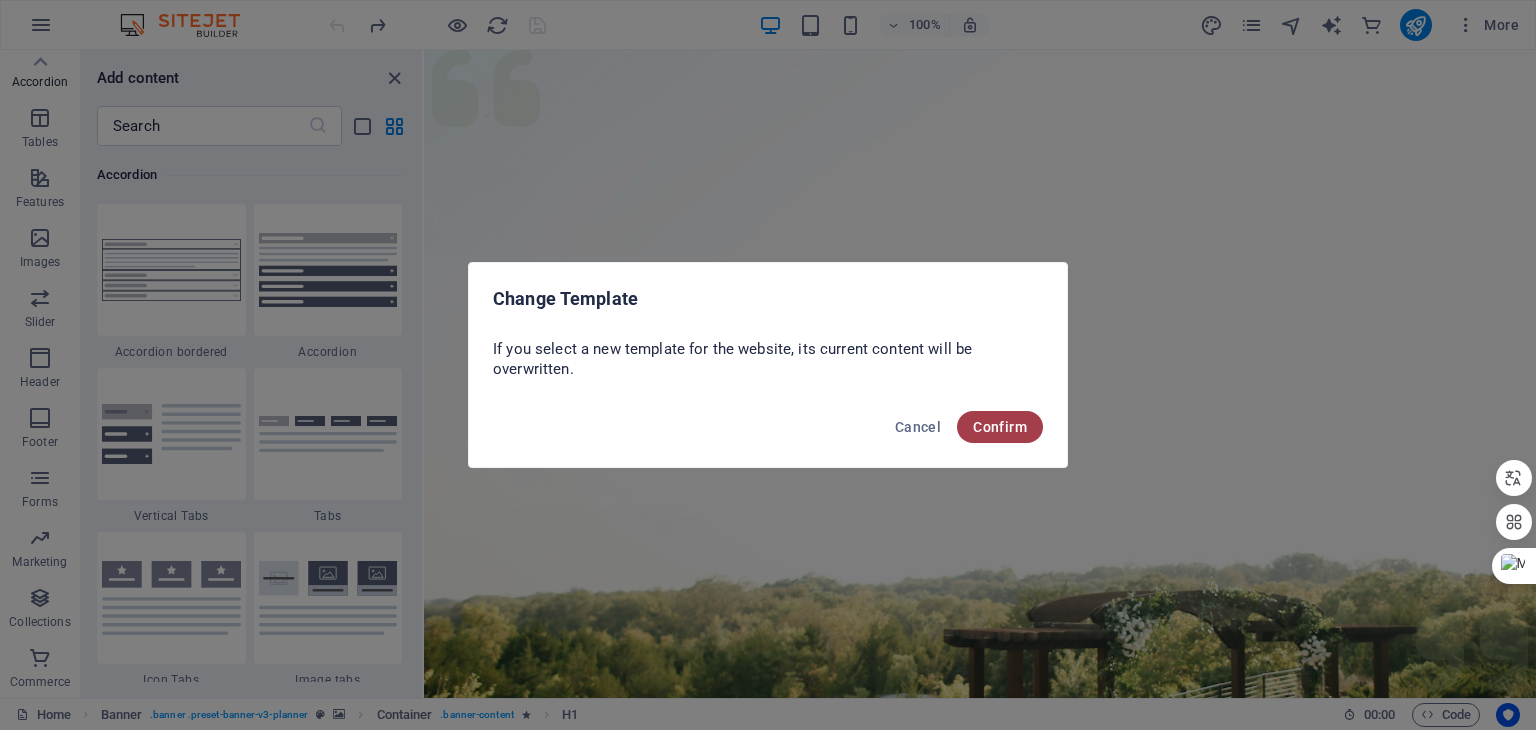 click on "Confirm" at bounding box center (1000, 427) 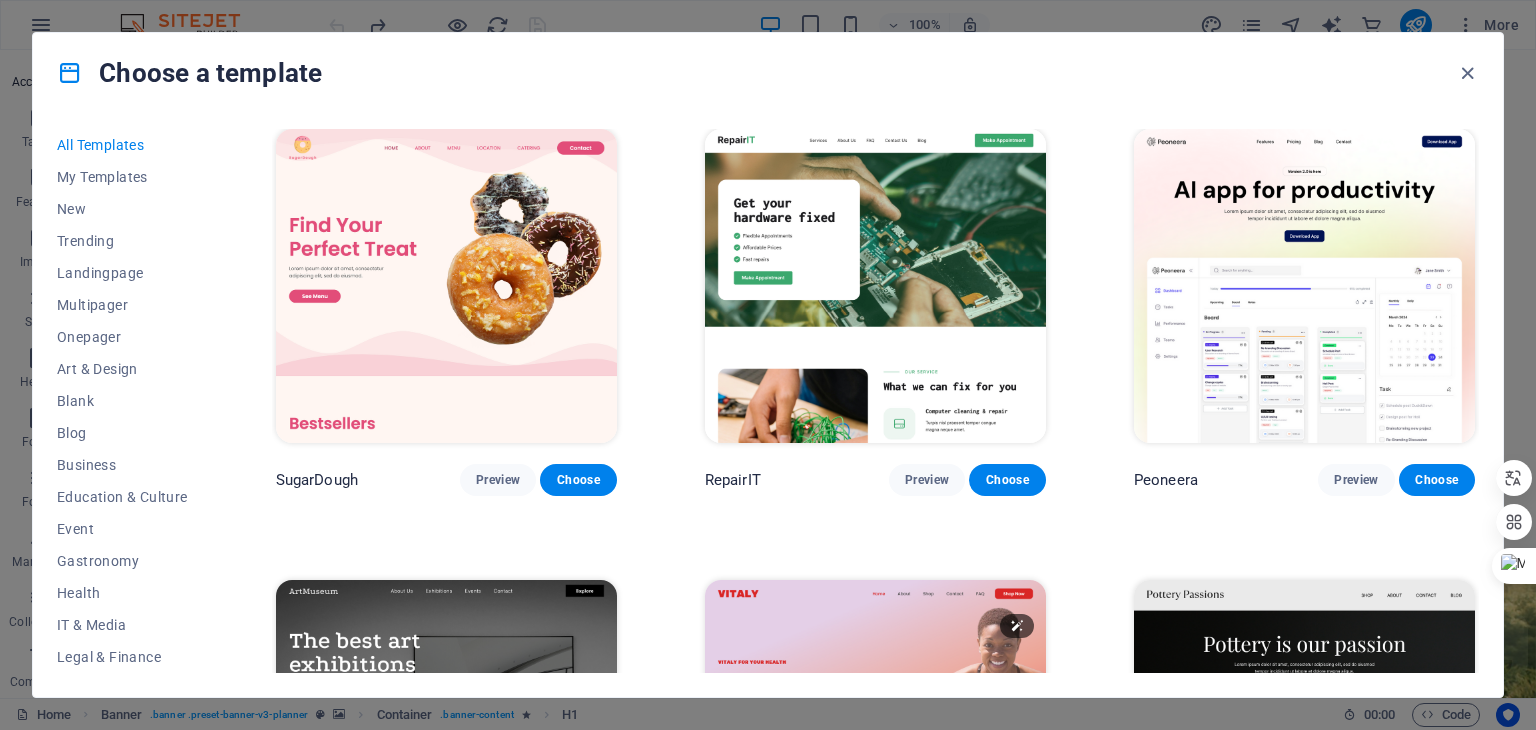 scroll, scrollTop: 0, scrollLeft: 0, axis: both 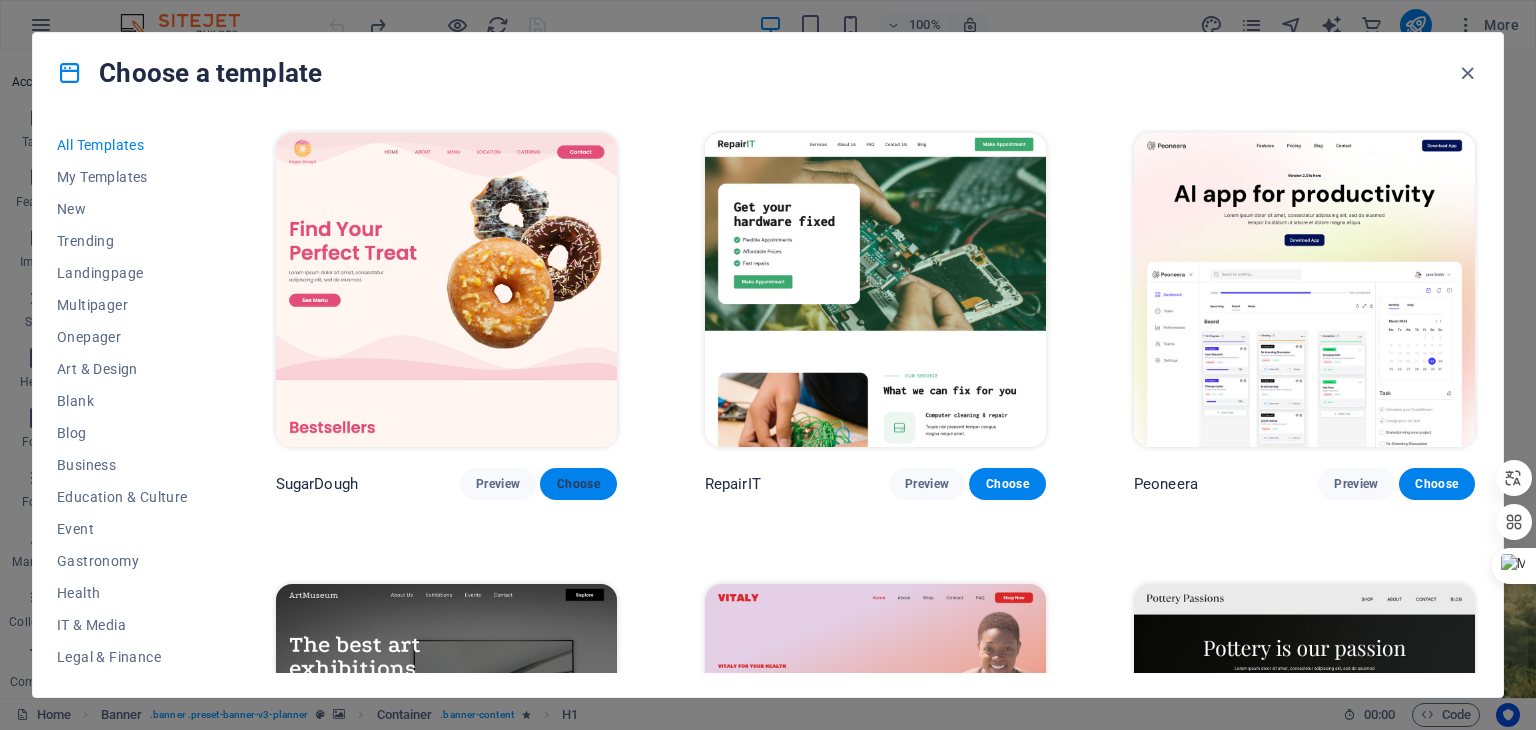 click on "Choose" at bounding box center [578, 484] 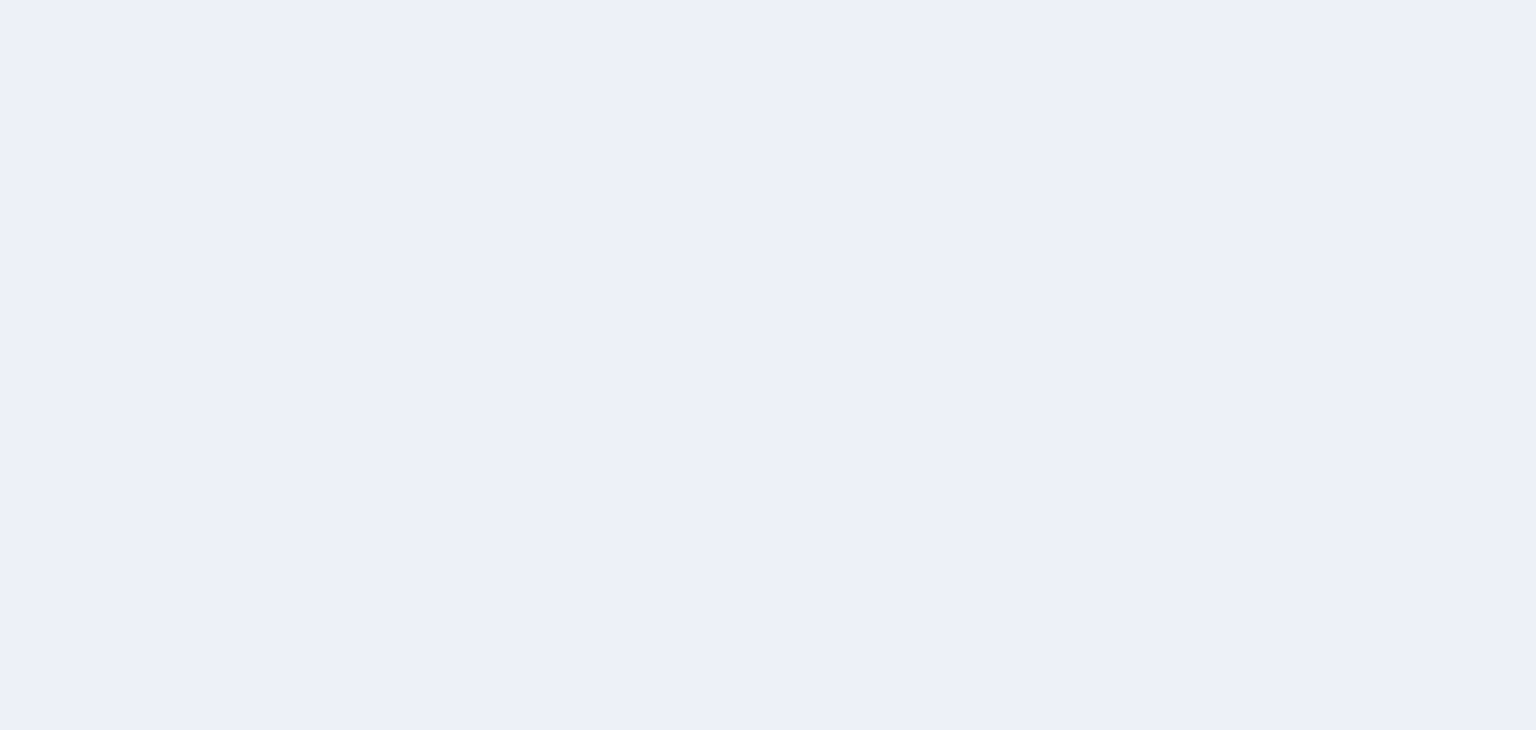 scroll, scrollTop: 0, scrollLeft: 0, axis: both 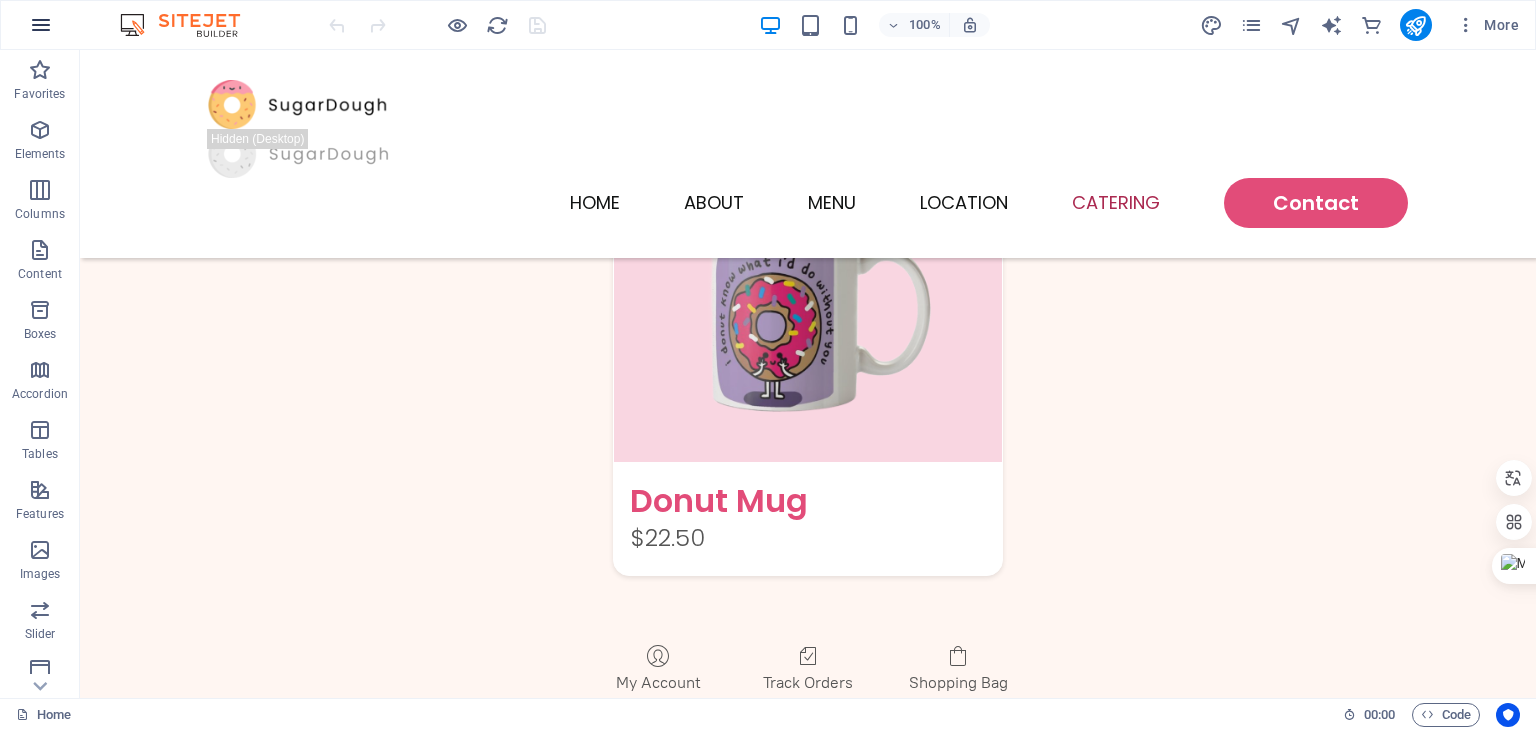 click at bounding box center [41, 25] 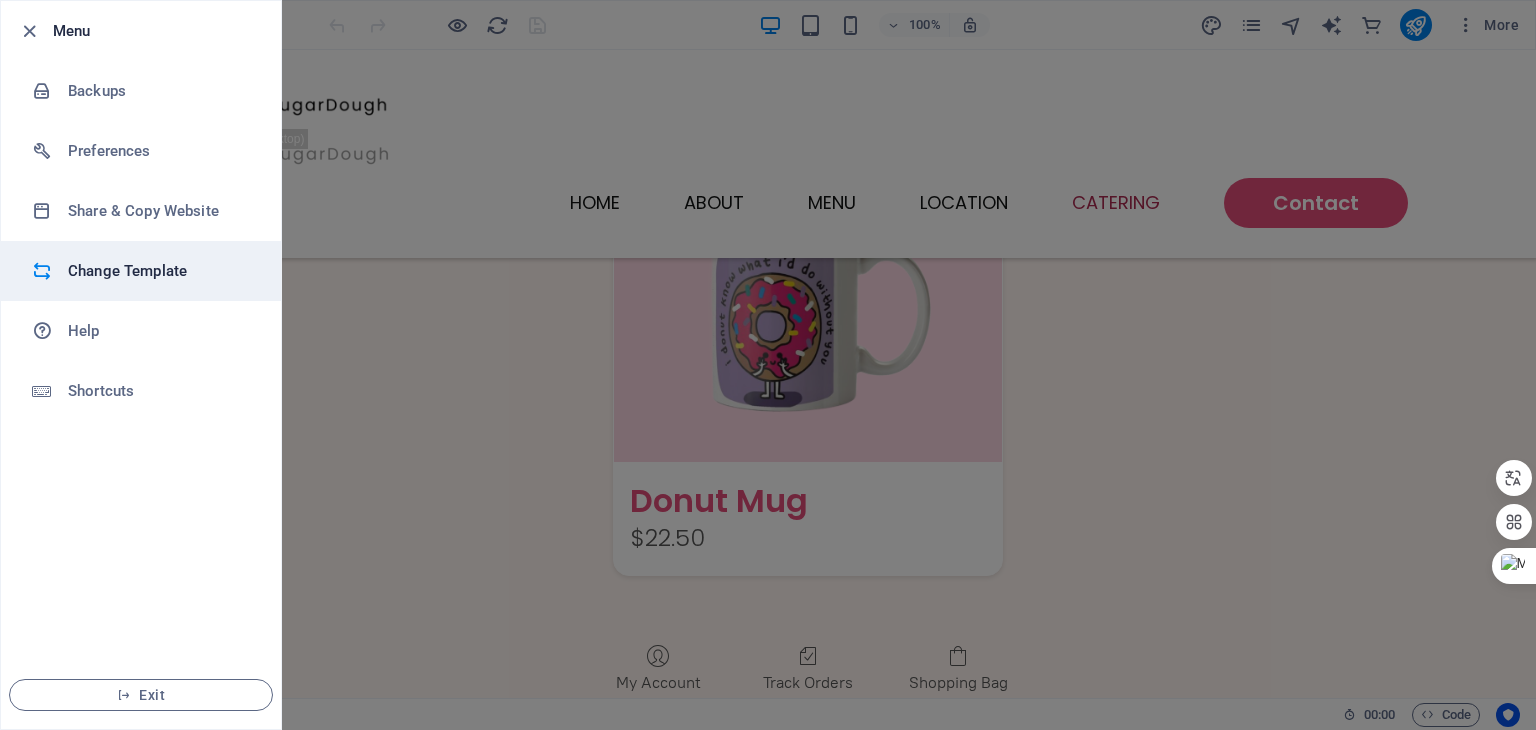 click on "Change Template" at bounding box center (160, 271) 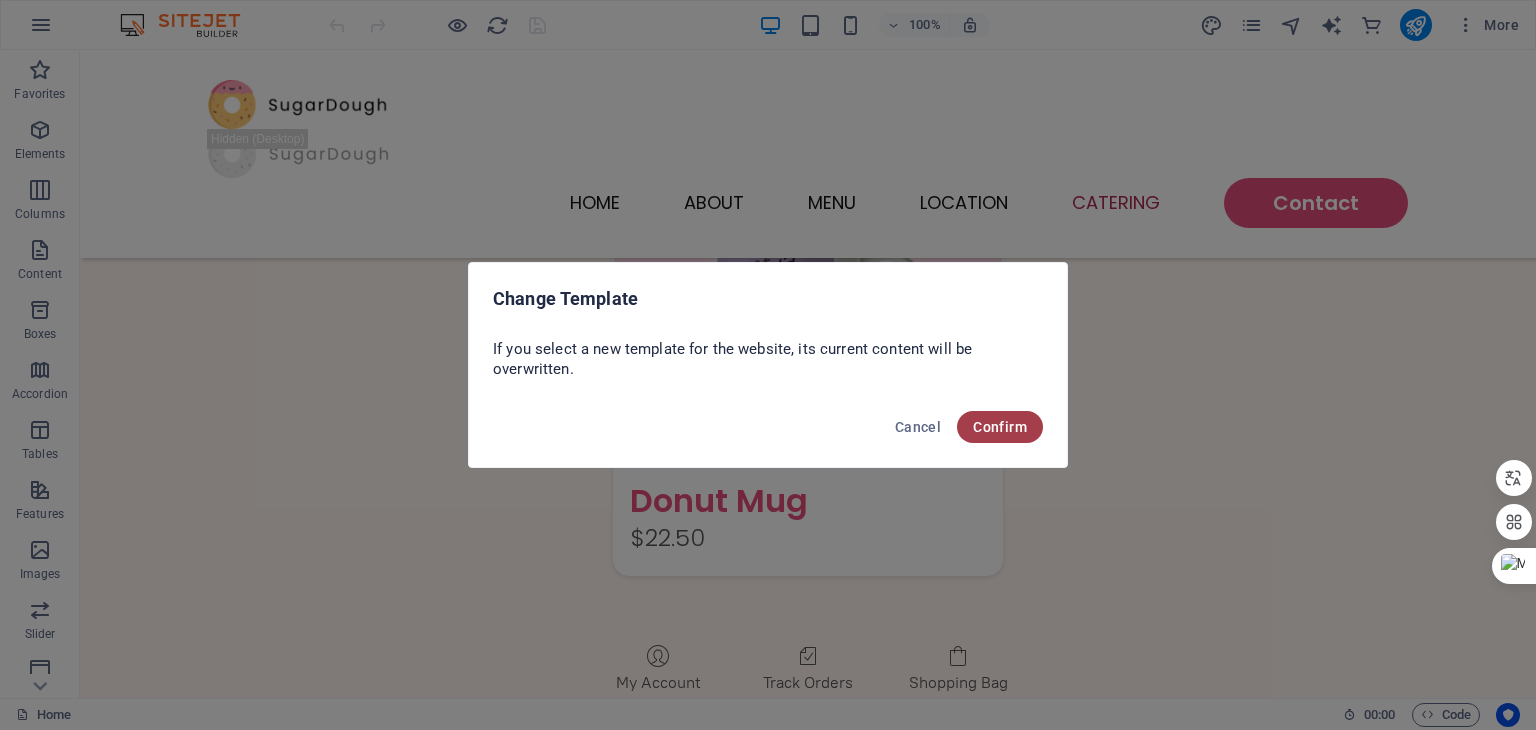 click on "Confirm" at bounding box center (1000, 427) 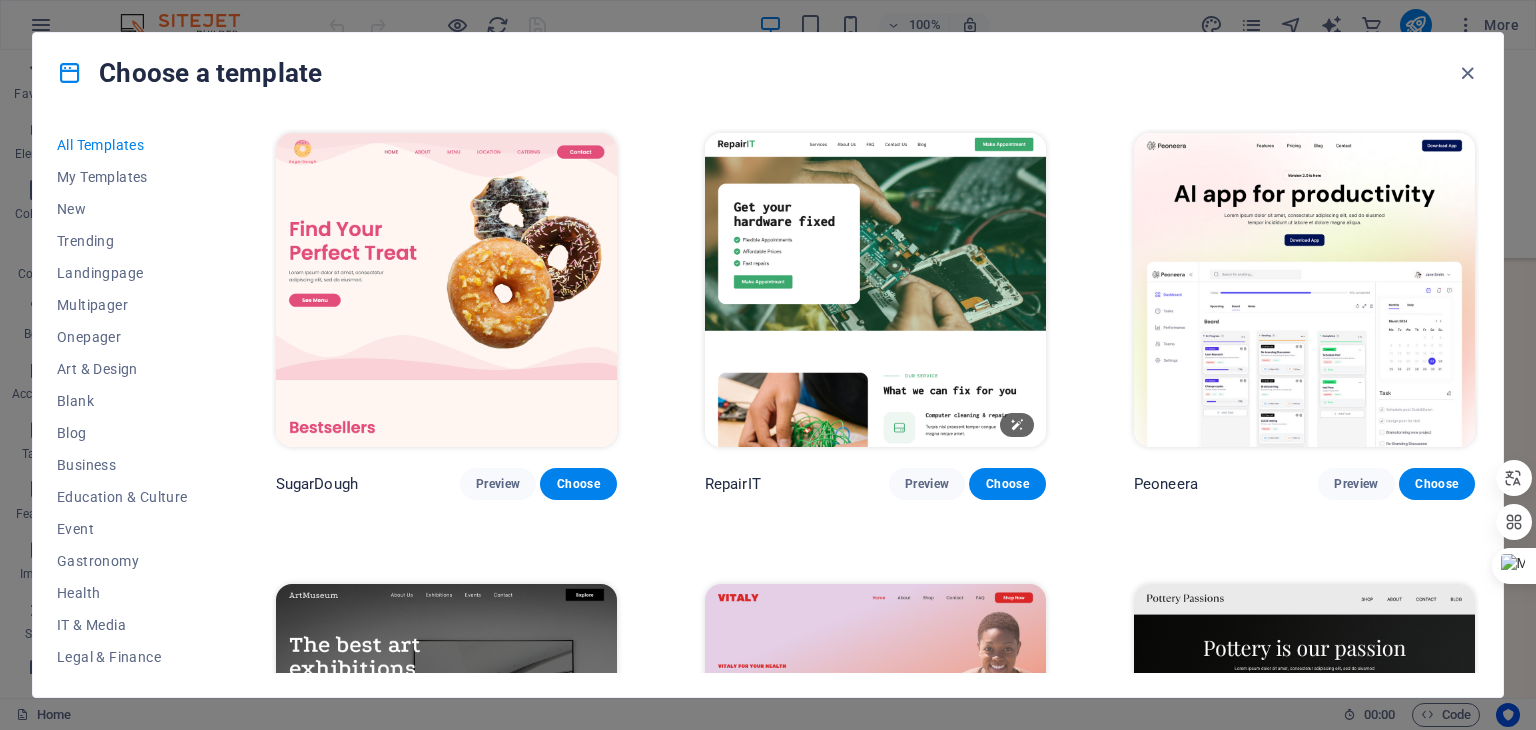 click at bounding box center (875, 290) 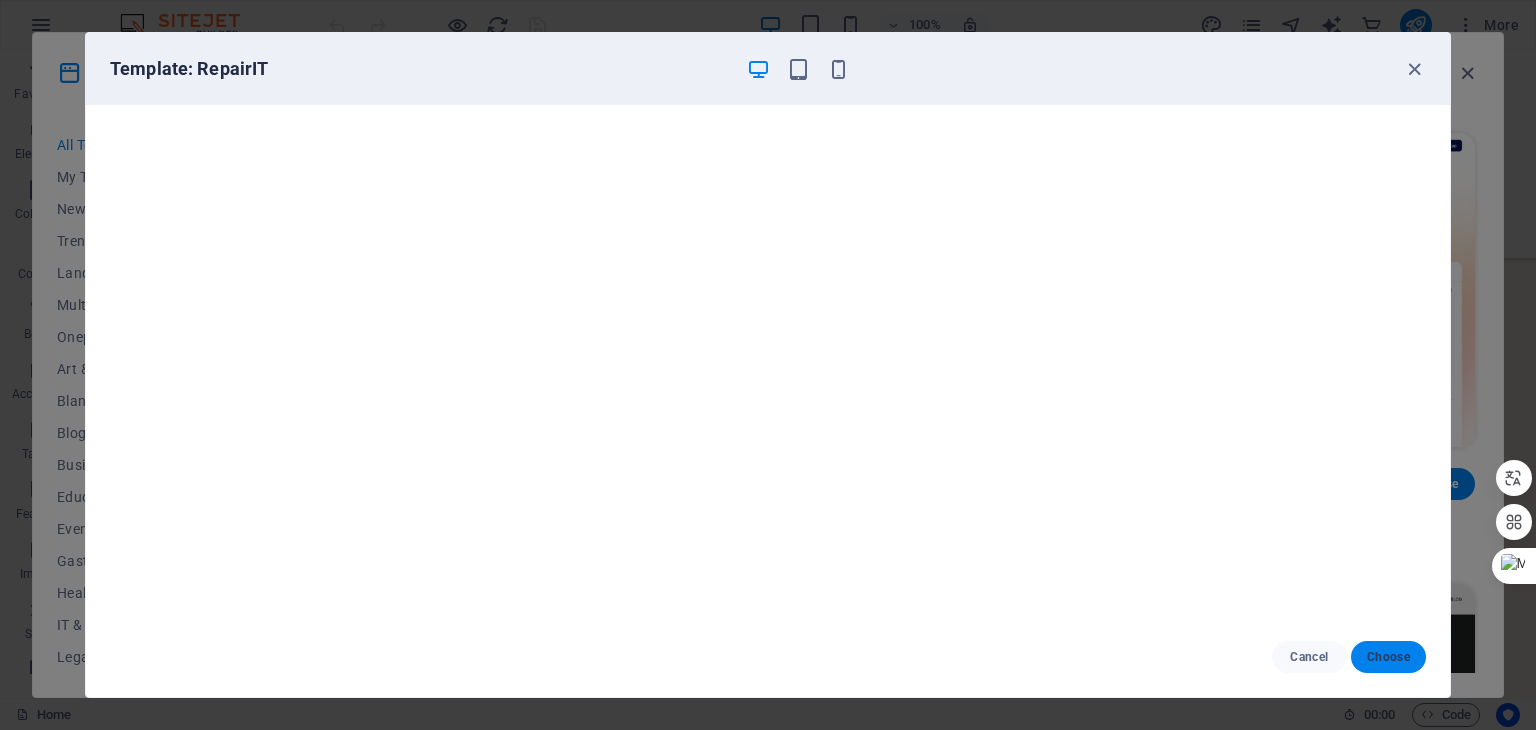 click on "Choose" at bounding box center [1388, 657] 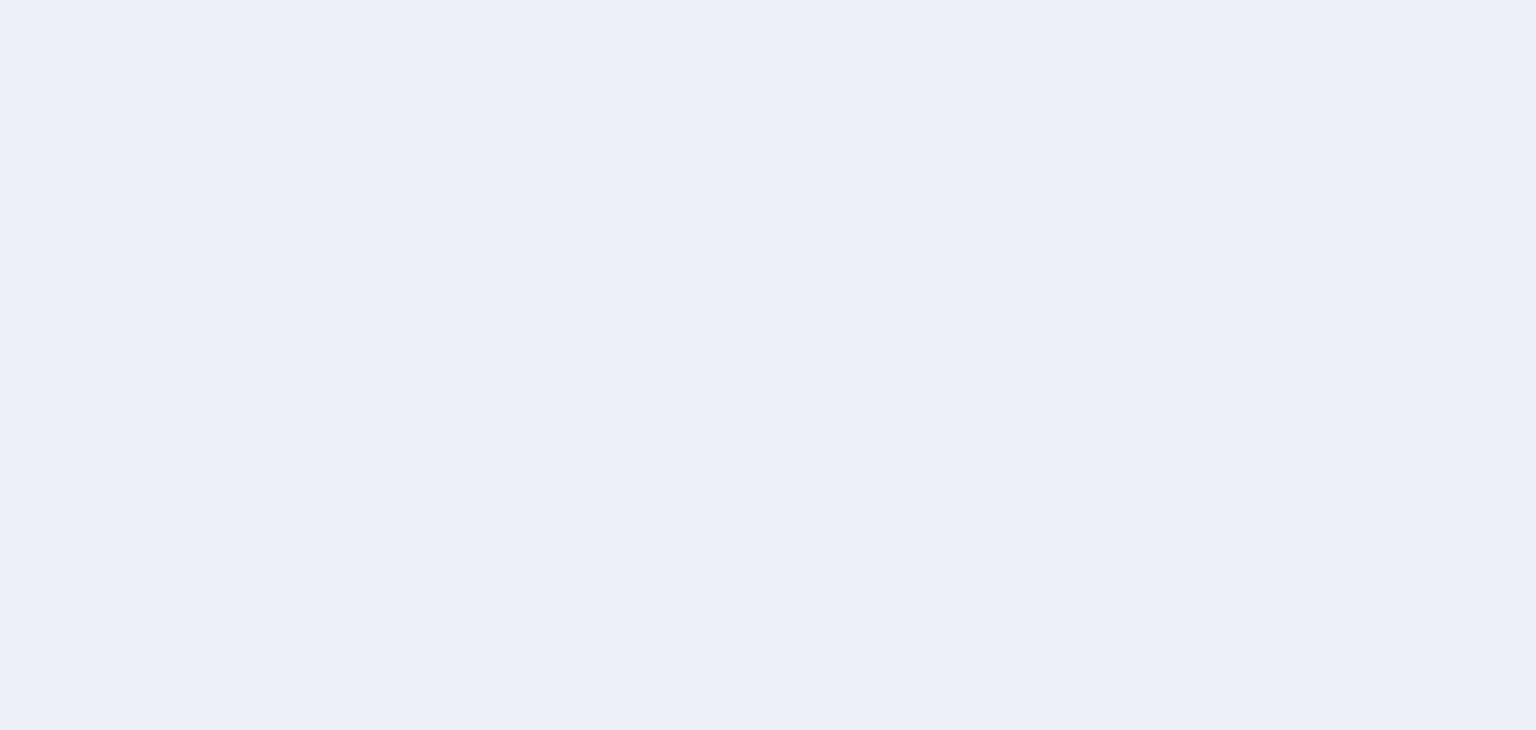 scroll, scrollTop: 0, scrollLeft: 0, axis: both 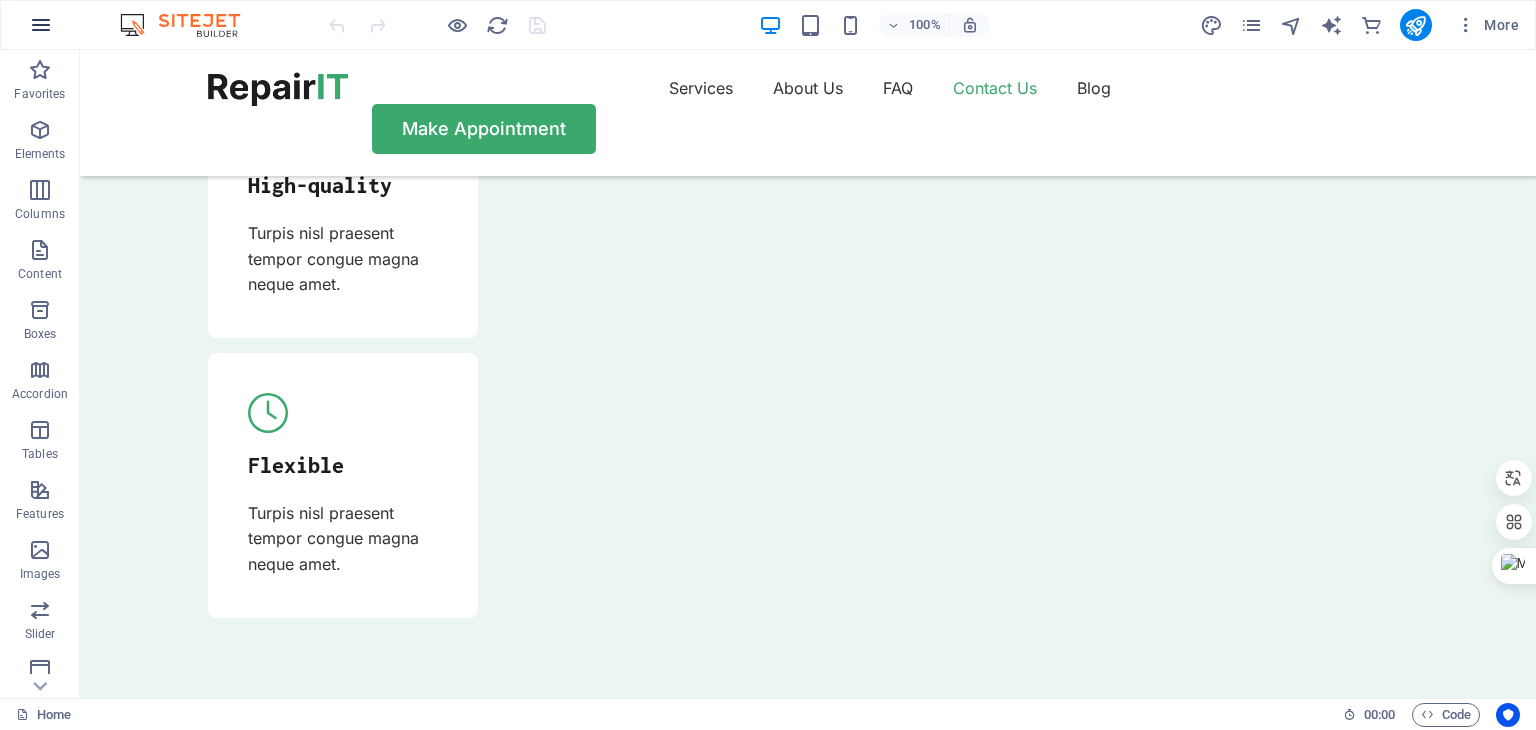 click at bounding box center [41, 25] 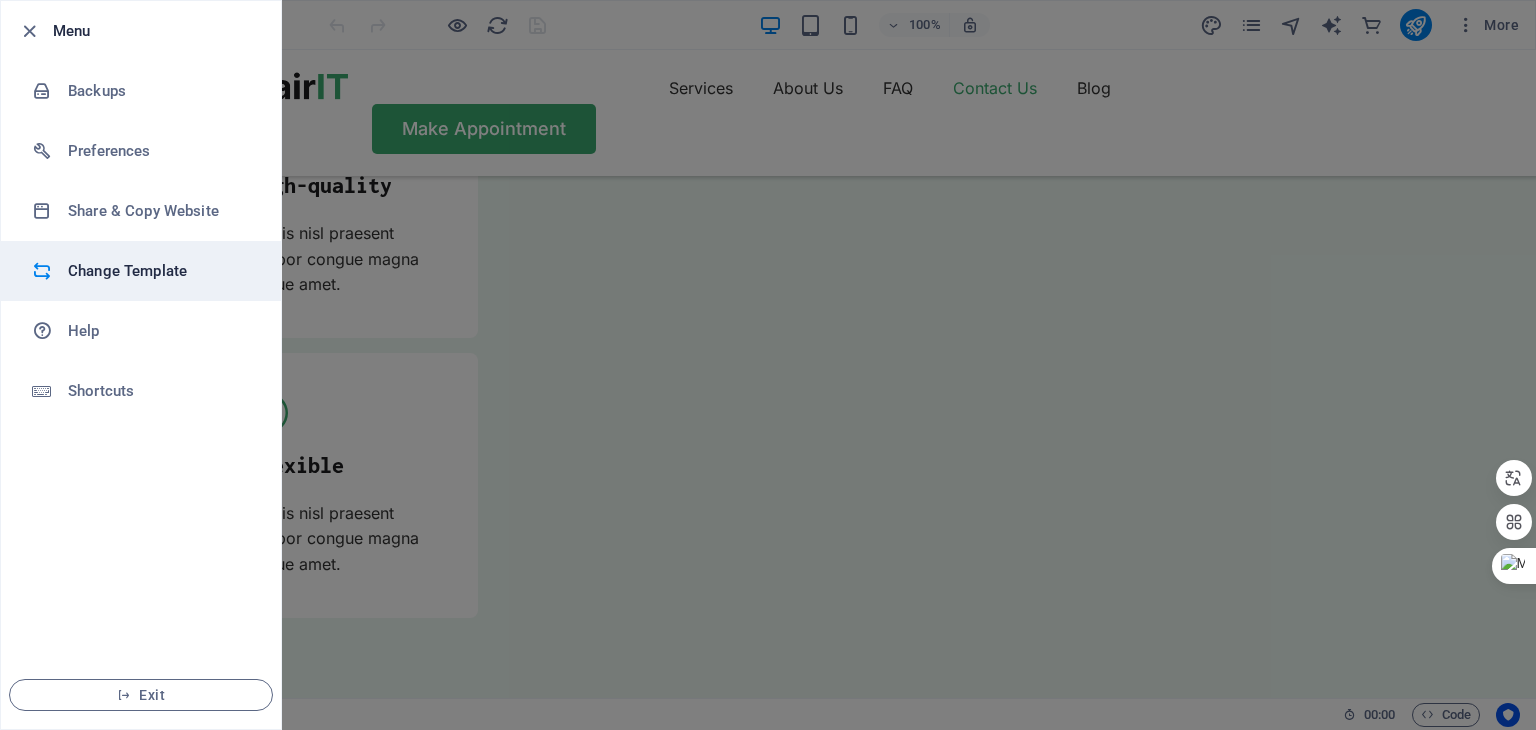 click on "Change Template" at bounding box center (160, 271) 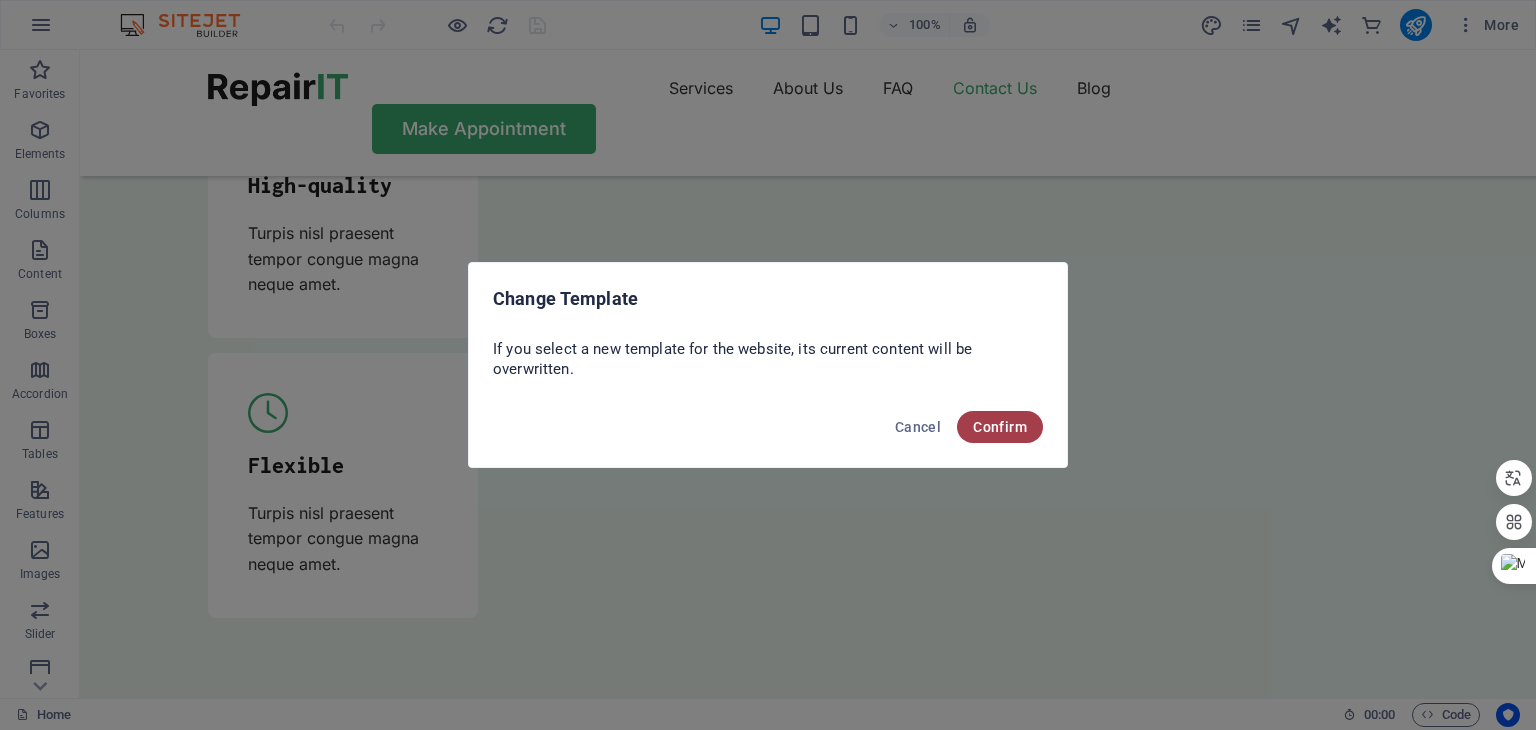 click on "Confirm" at bounding box center [1000, 427] 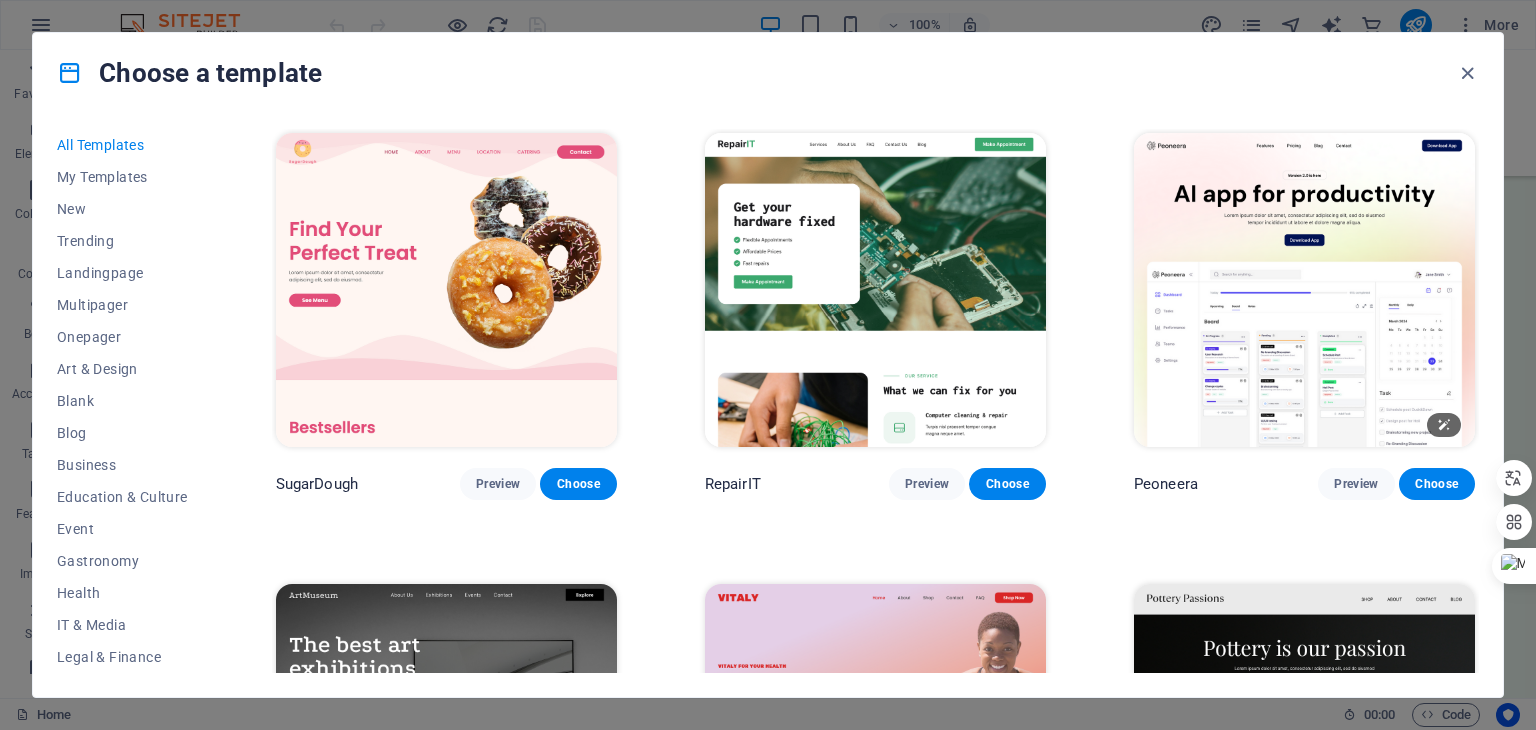 click at bounding box center [1304, 290] 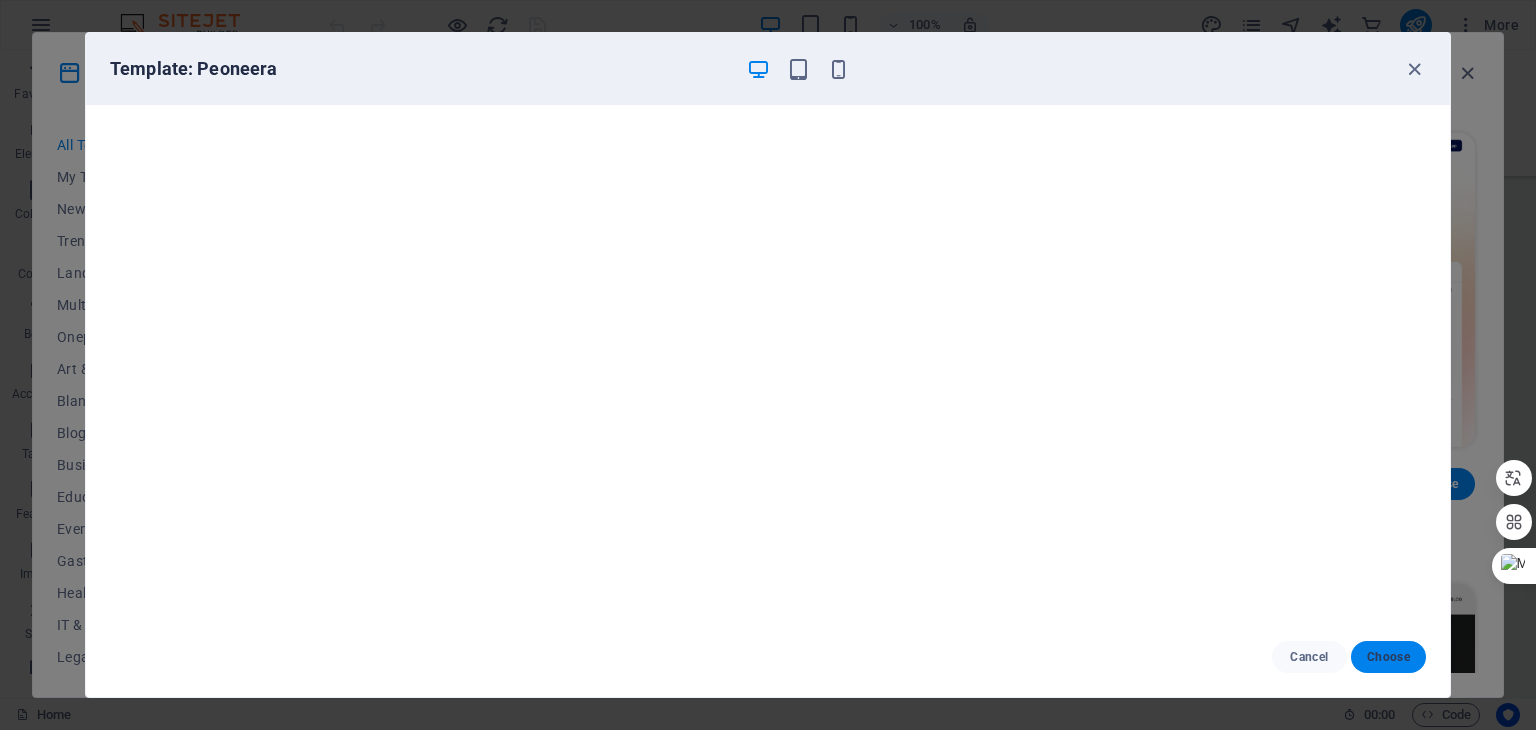click on "Choose" at bounding box center [1388, 657] 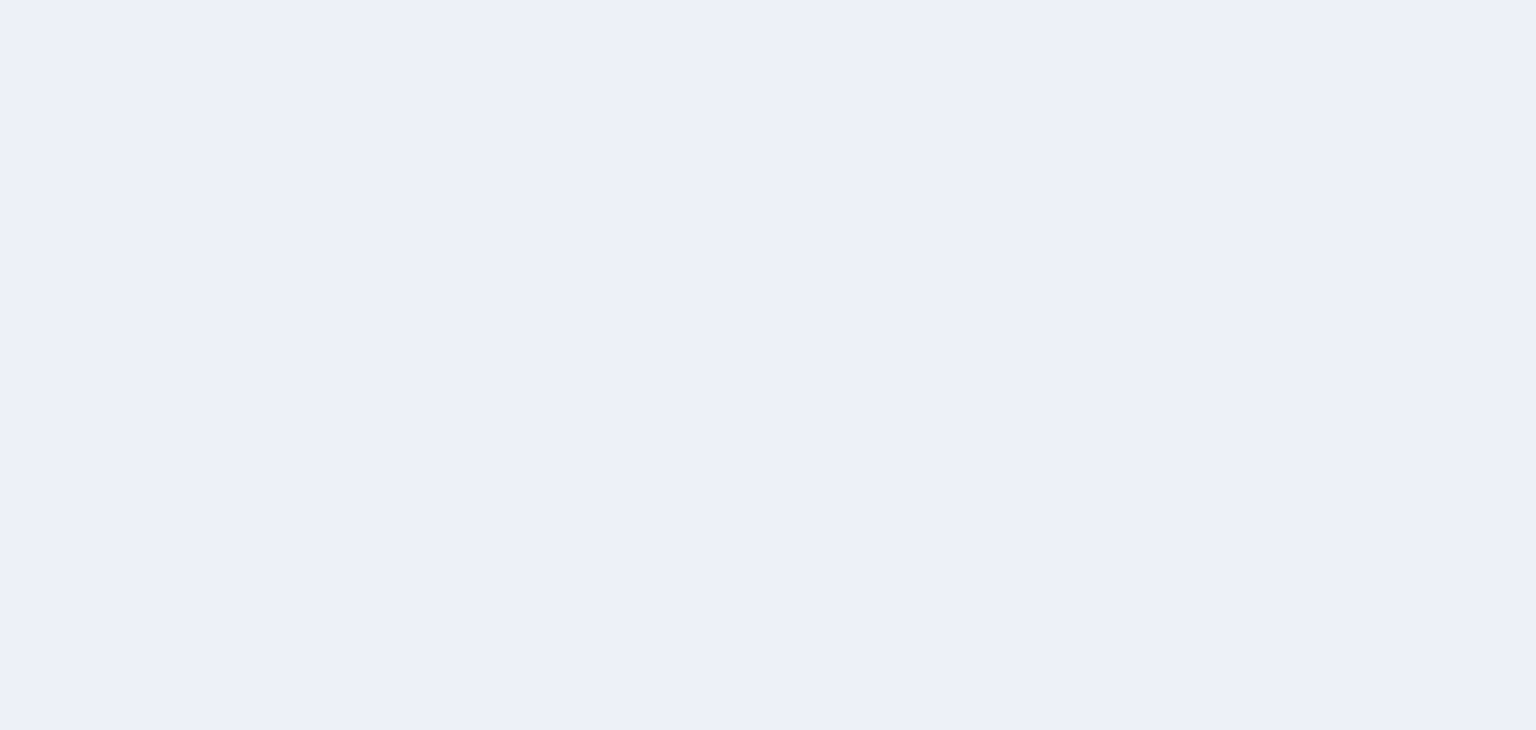 scroll, scrollTop: 0, scrollLeft: 0, axis: both 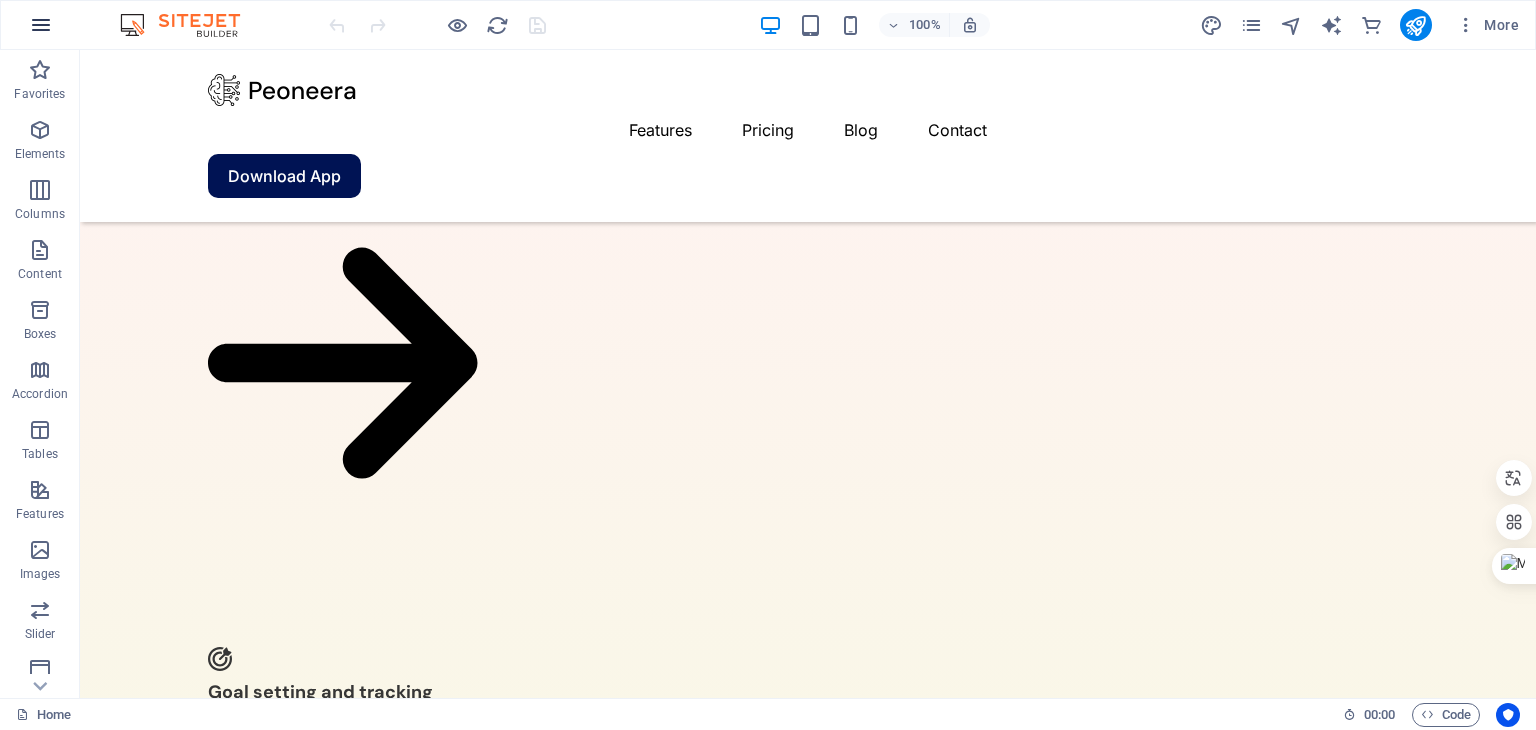 click at bounding box center (41, 25) 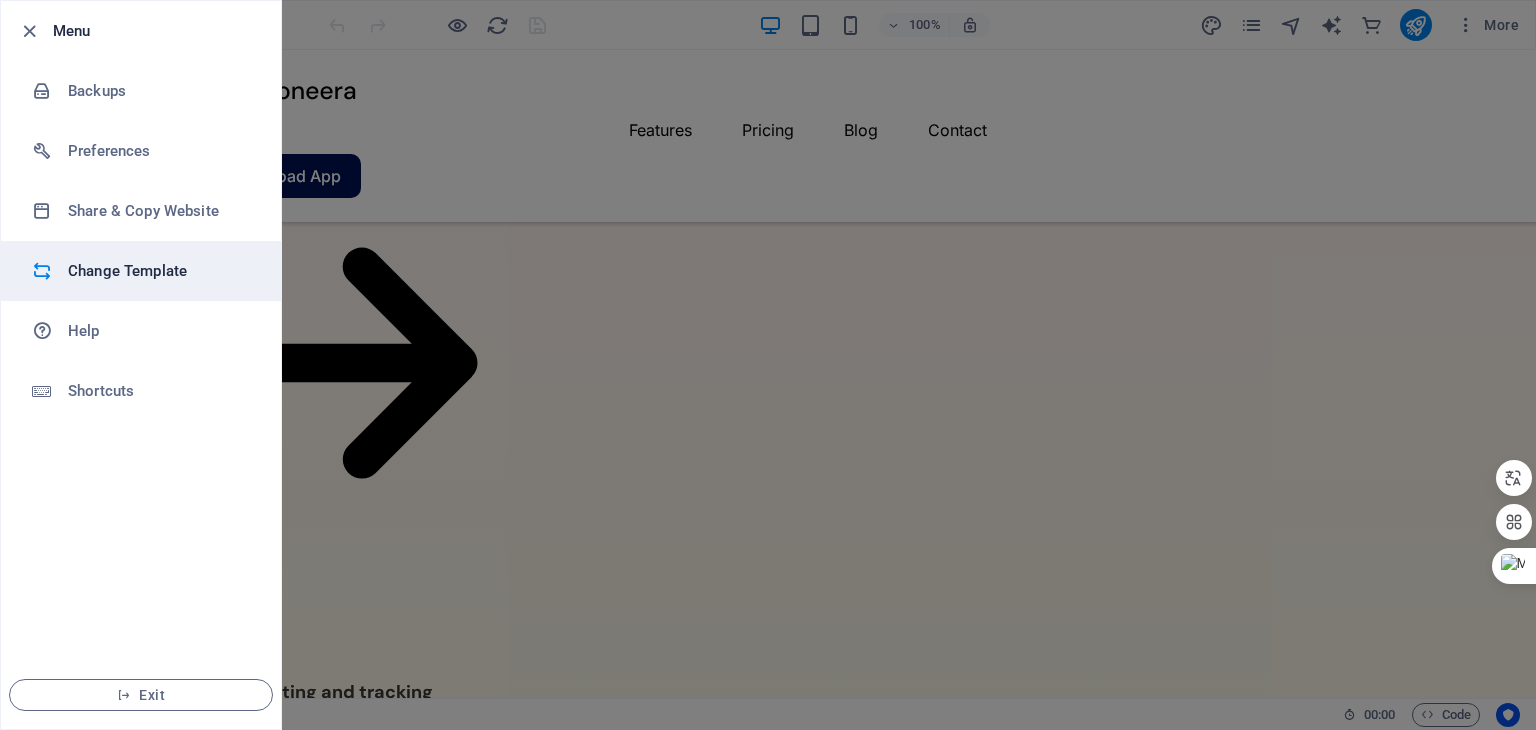 click on "Change Template" at bounding box center (160, 271) 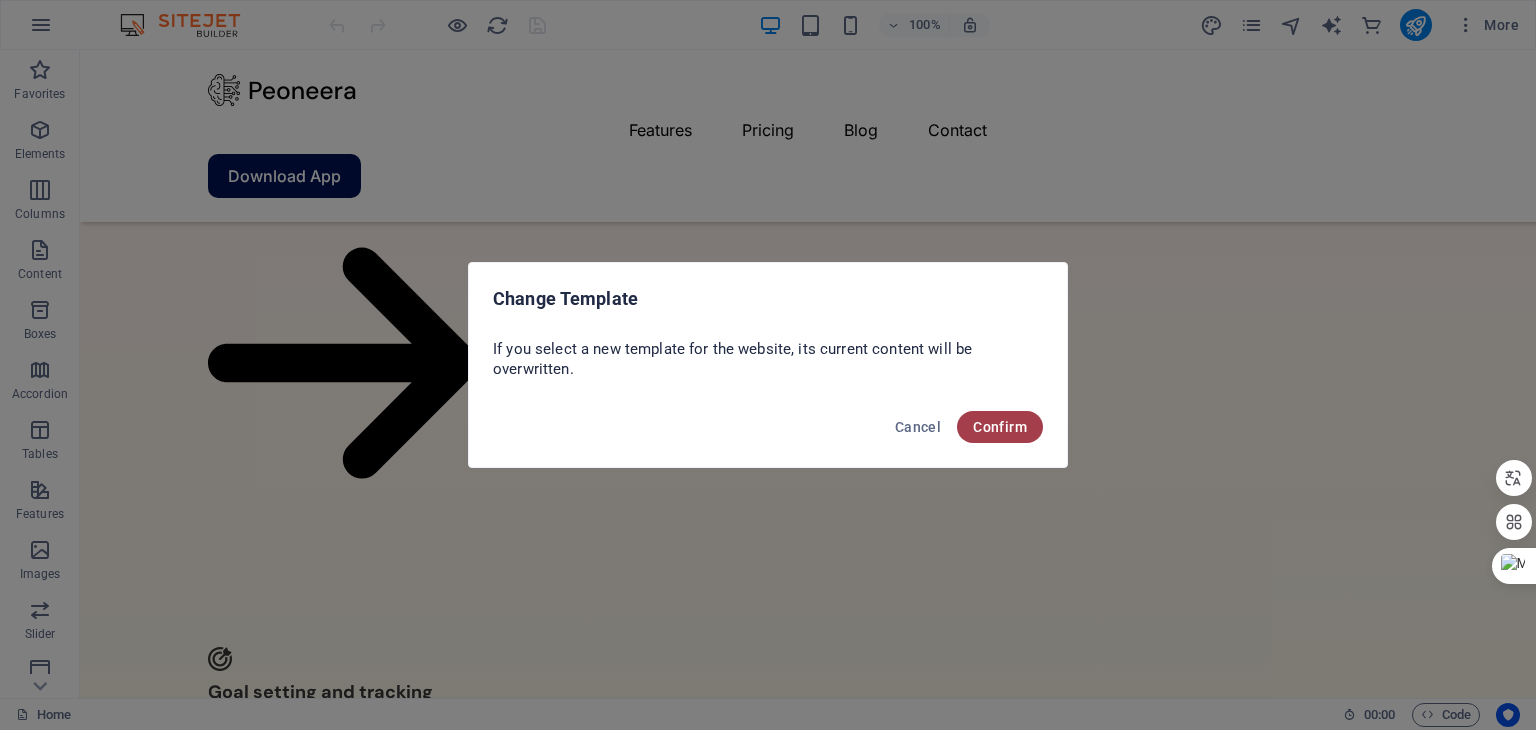 click on "Confirm" at bounding box center (1000, 427) 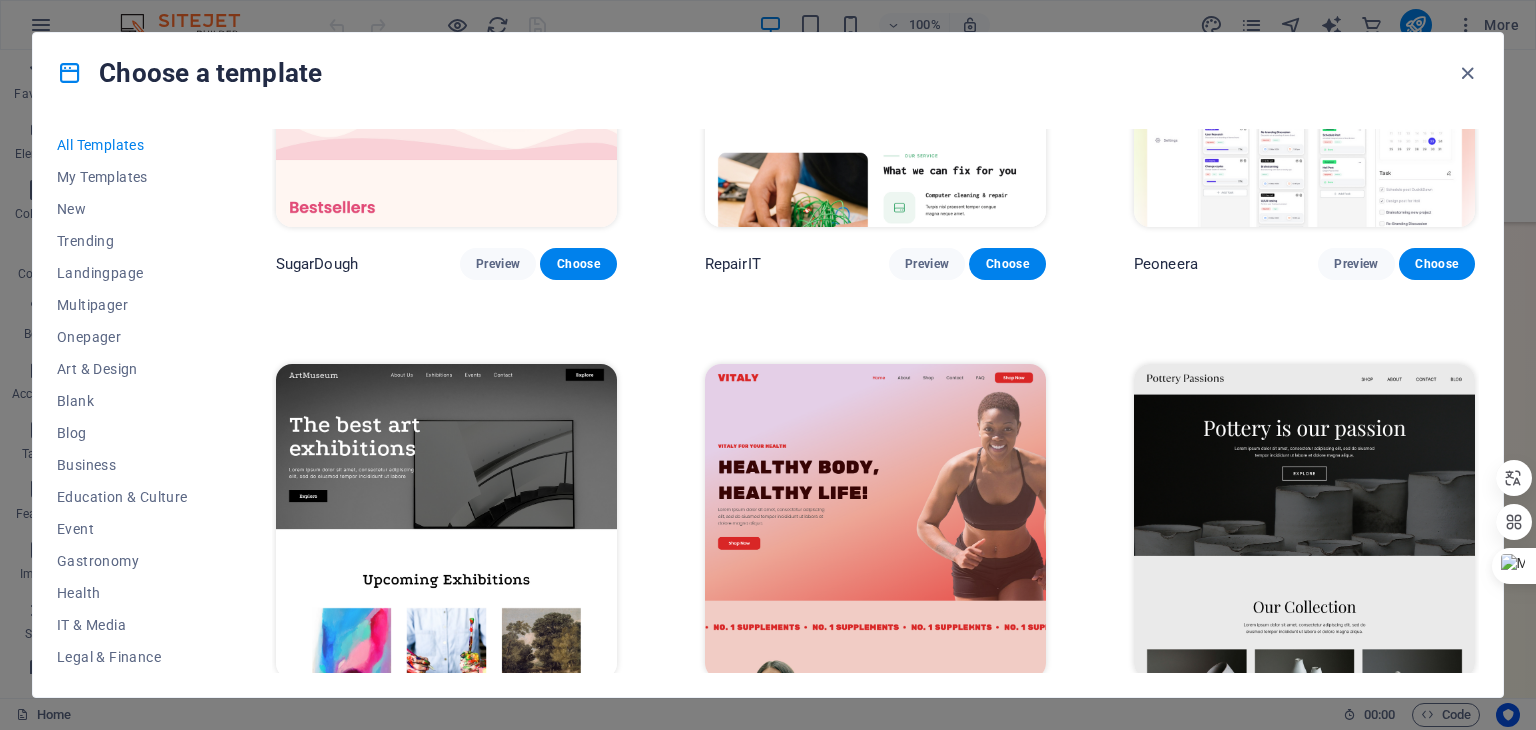 scroll, scrollTop: 300, scrollLeft: 0, axis: vertical 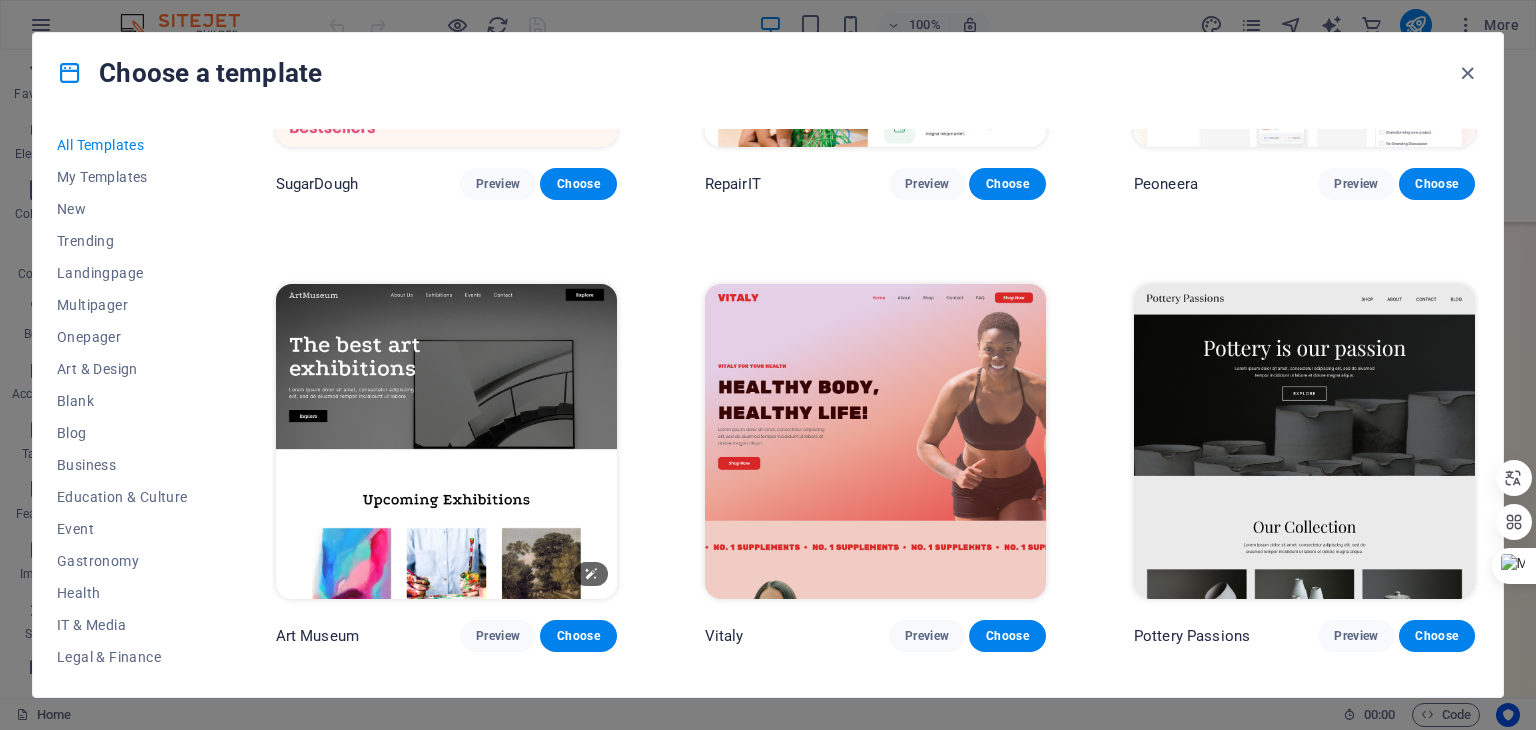 click at bounding box center [446, 441] 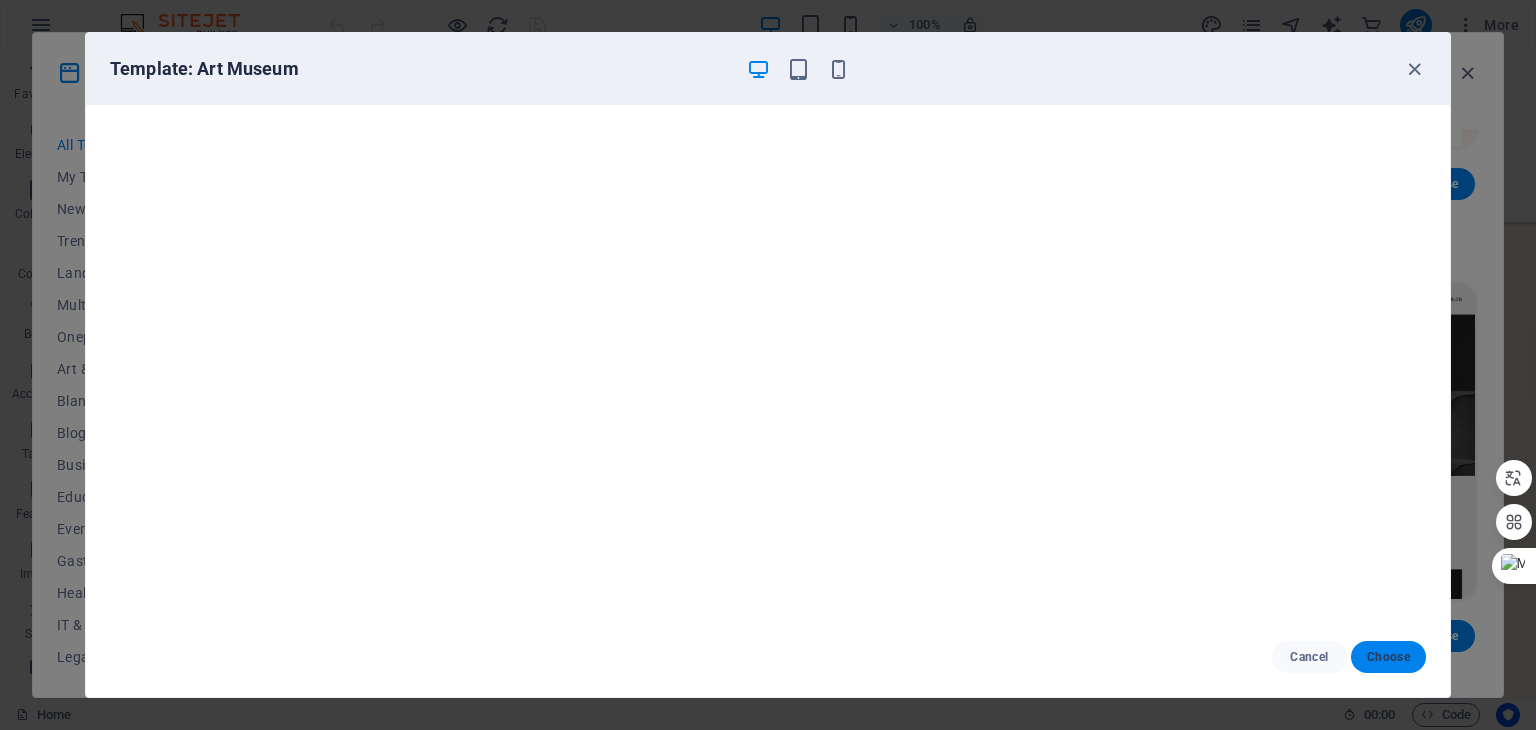 click on "Choose" at bounding box center (1388, 657) 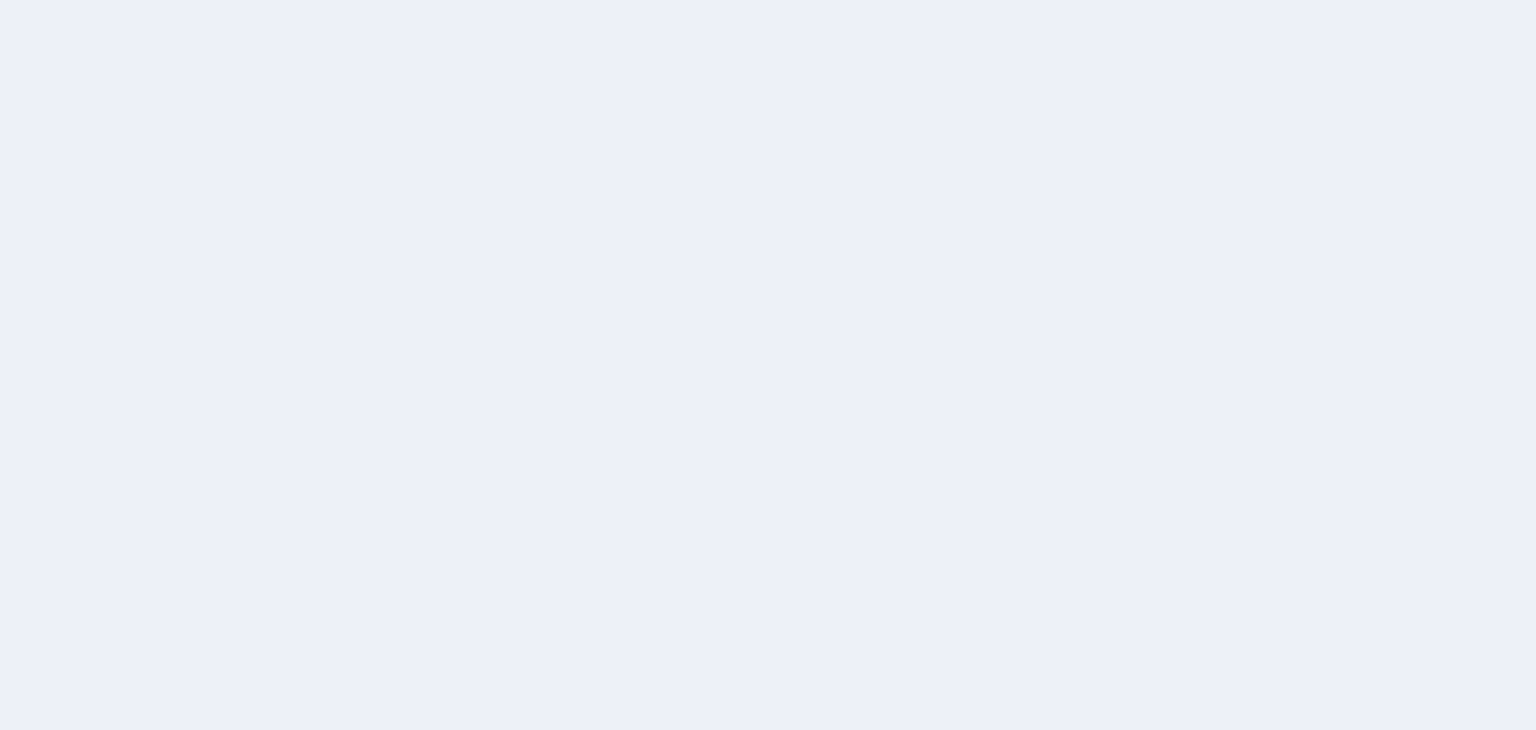scroll, scrollTop: 0, scrollLeft: 0, axis: both 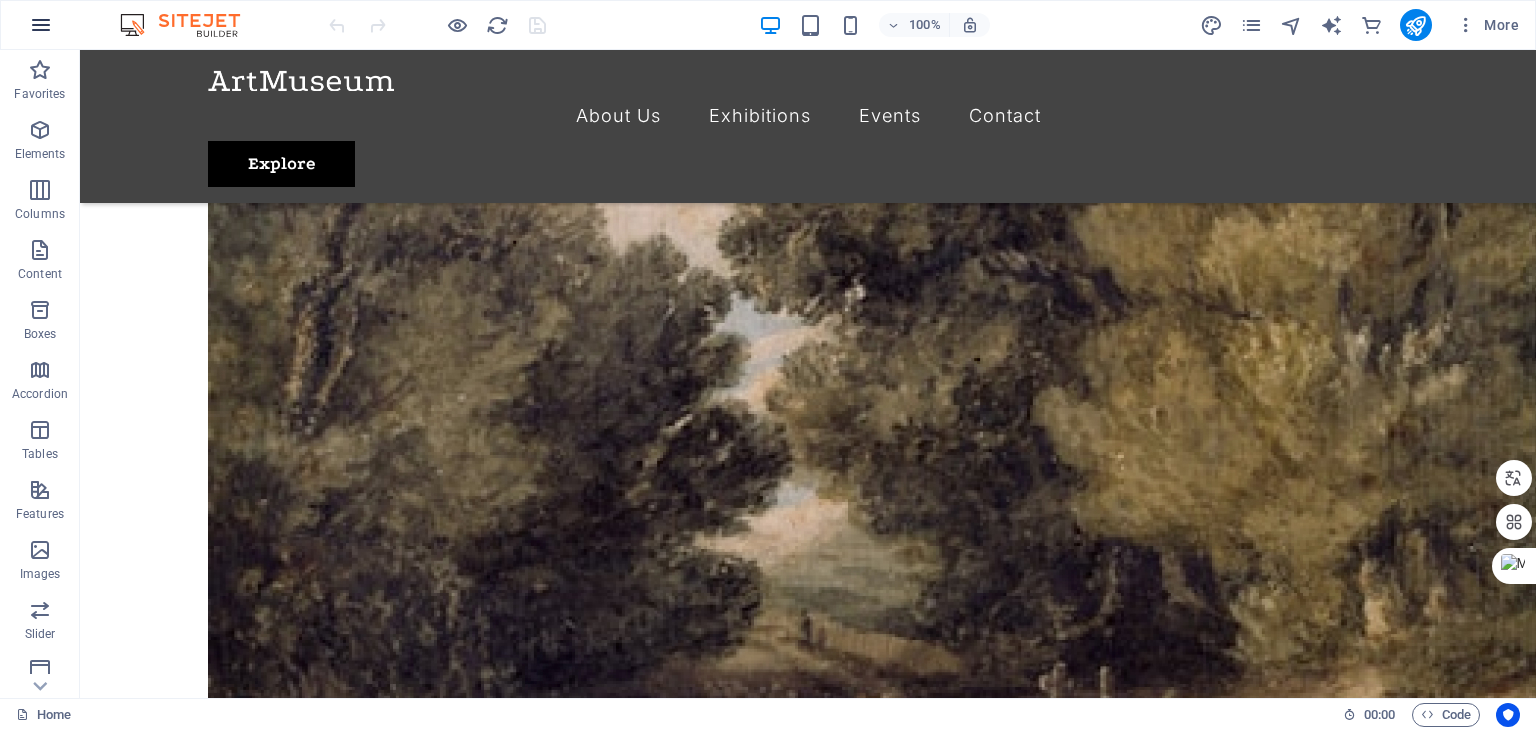 click at bounding box center (41, 25) 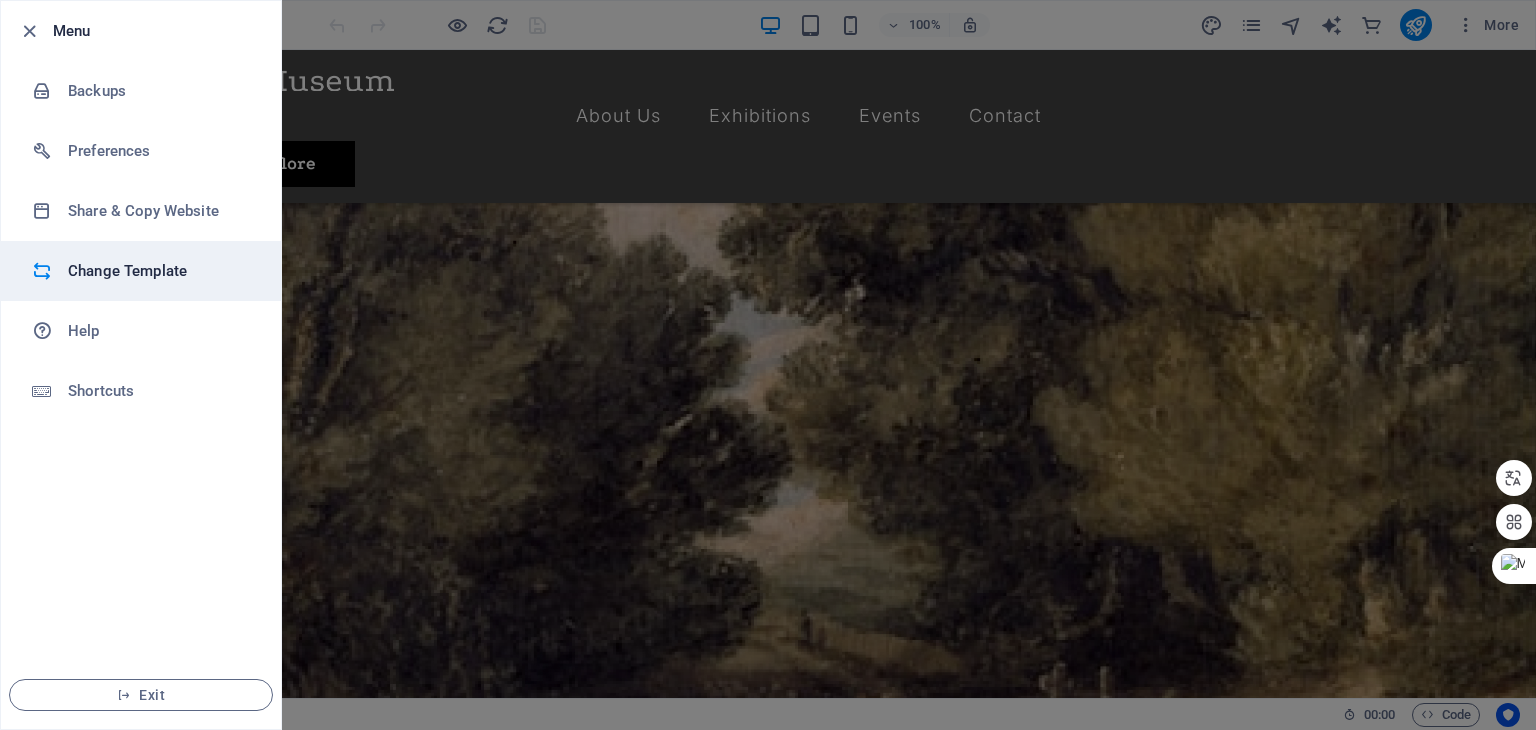 click on "Change Template" at bounding box center (141, 271) 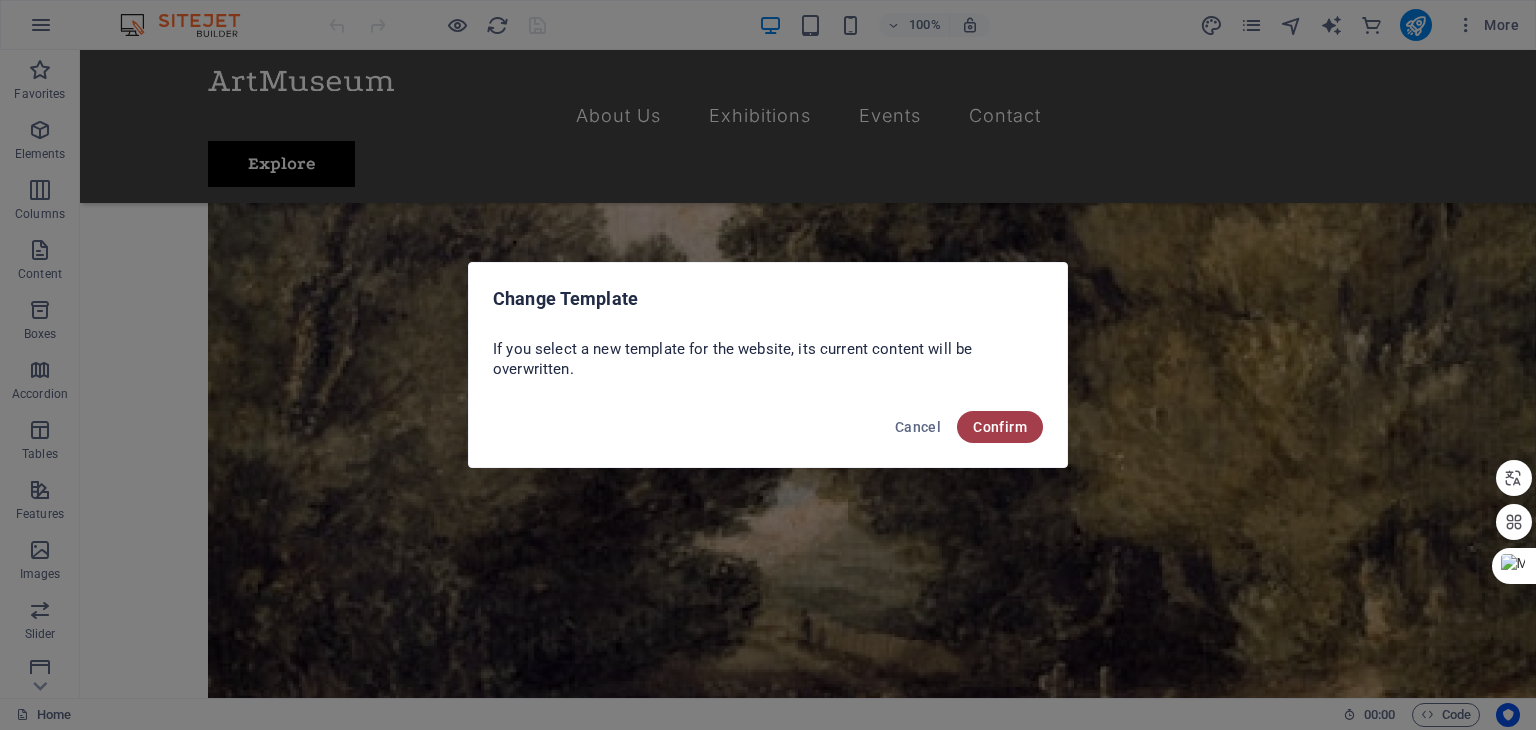 click on "Confirm" at bounding box center (1000, 427) 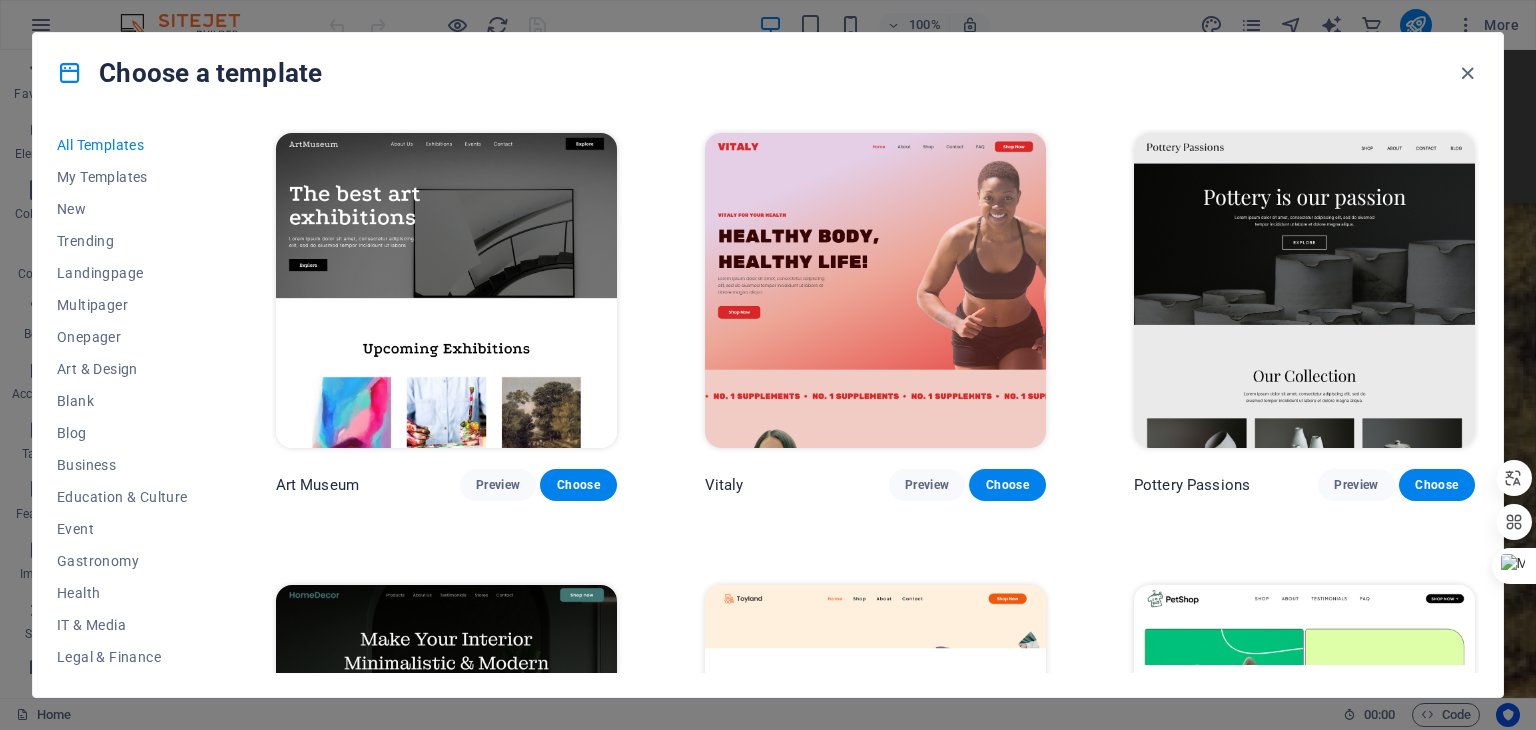 scroll, scrollTop: 400, scrollLeft: 0, axis: vertical 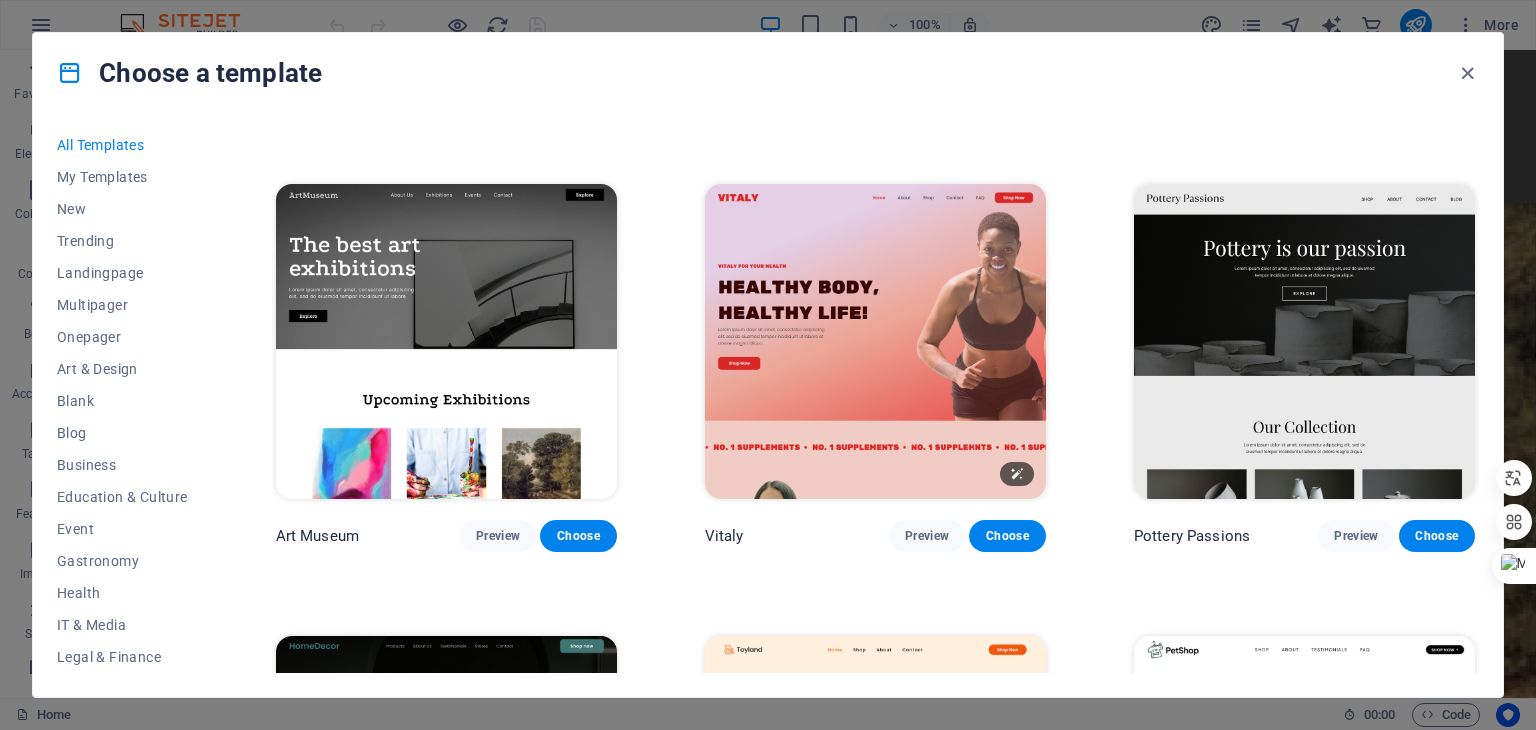 click at bounding box center (875, 341) 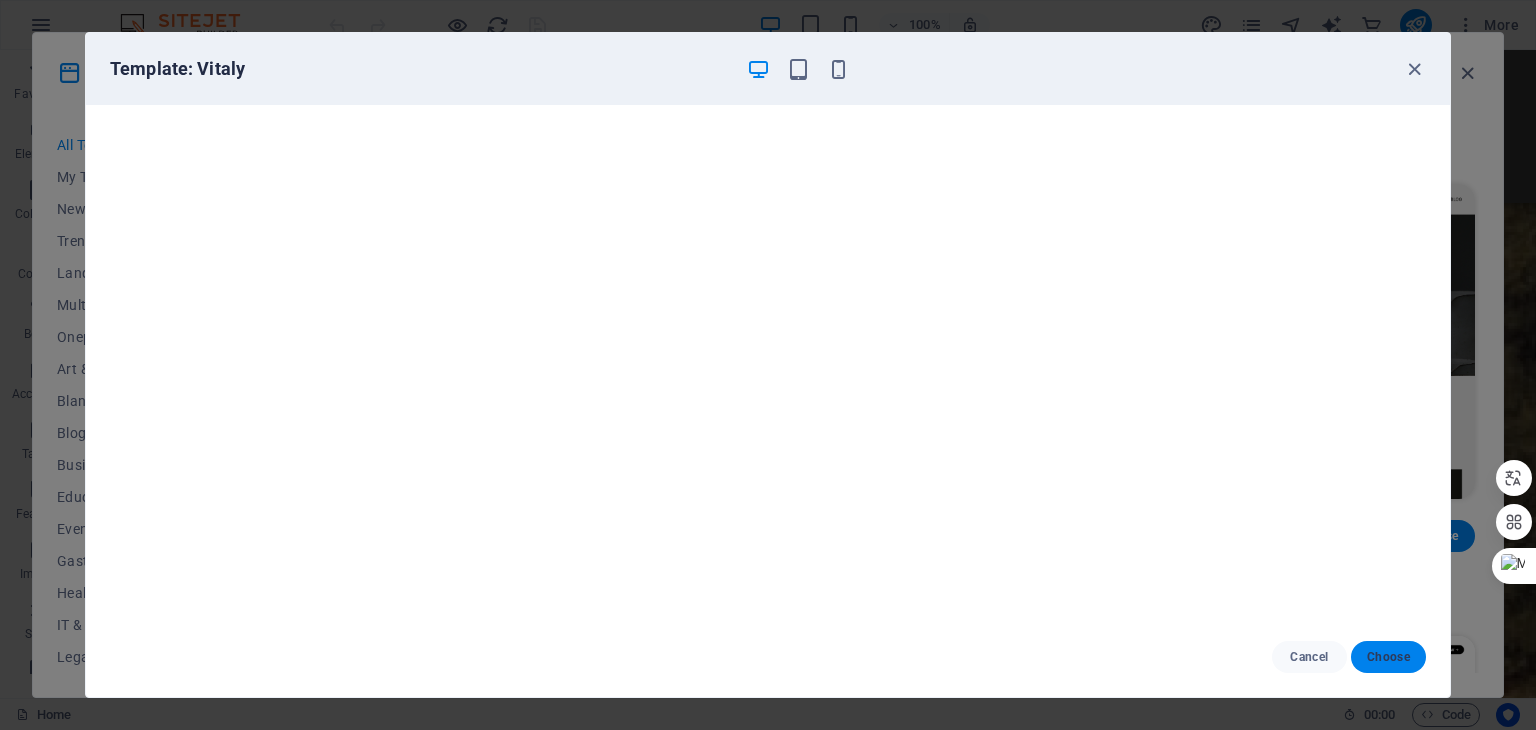 click on "Choose" at bounding box center [1388, 657] 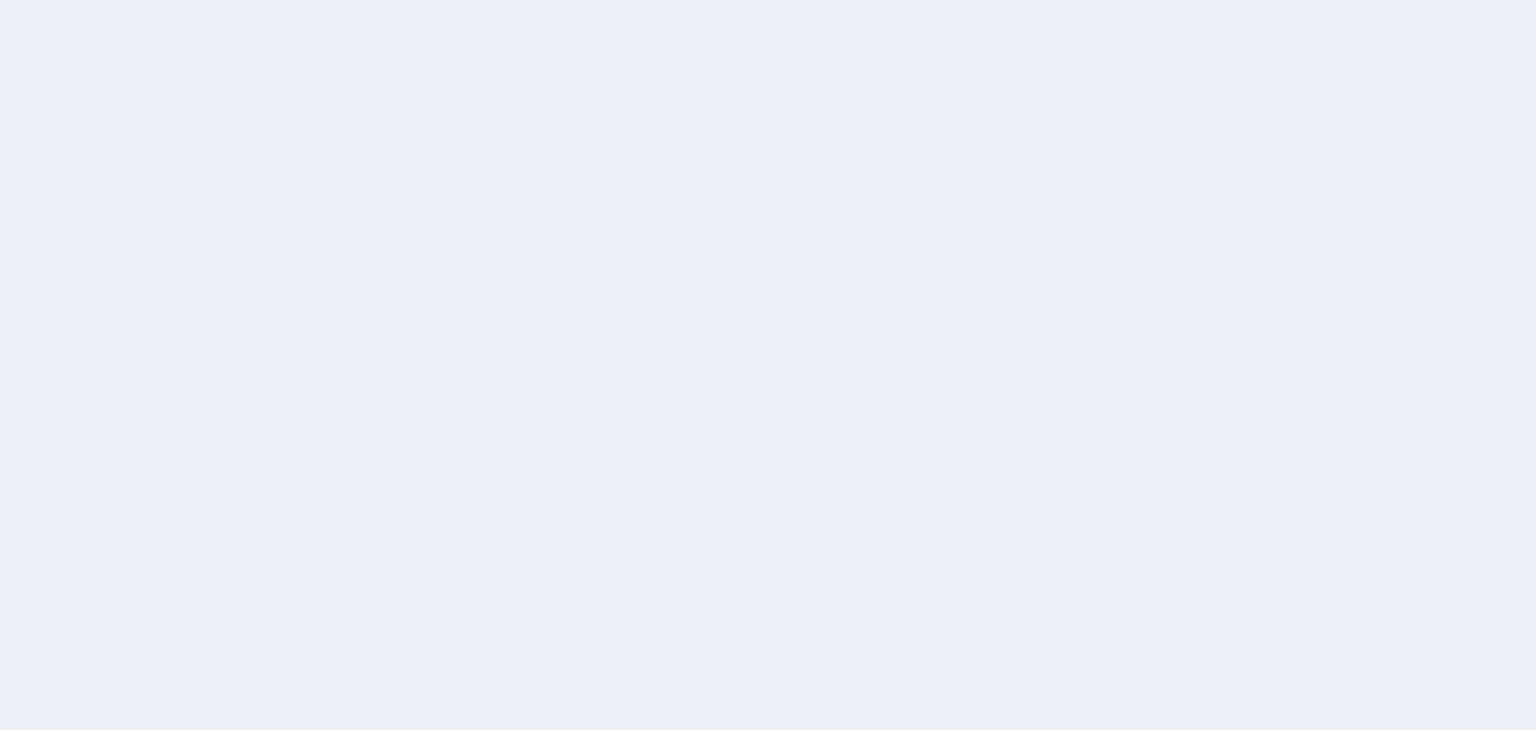 scroll, scrollTop: 0, scrollLeft: 0, axis: both 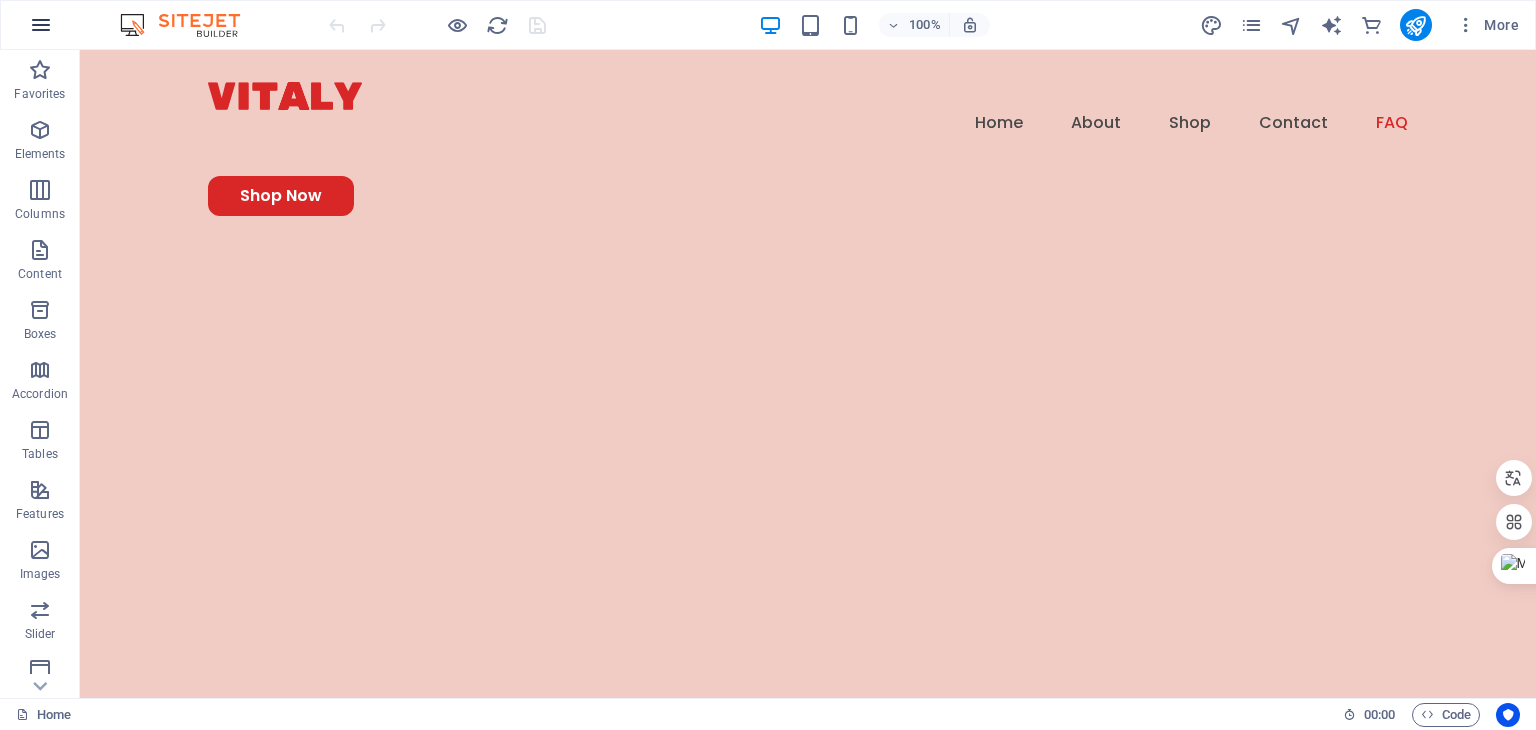 click at bounding box center (41, 25) 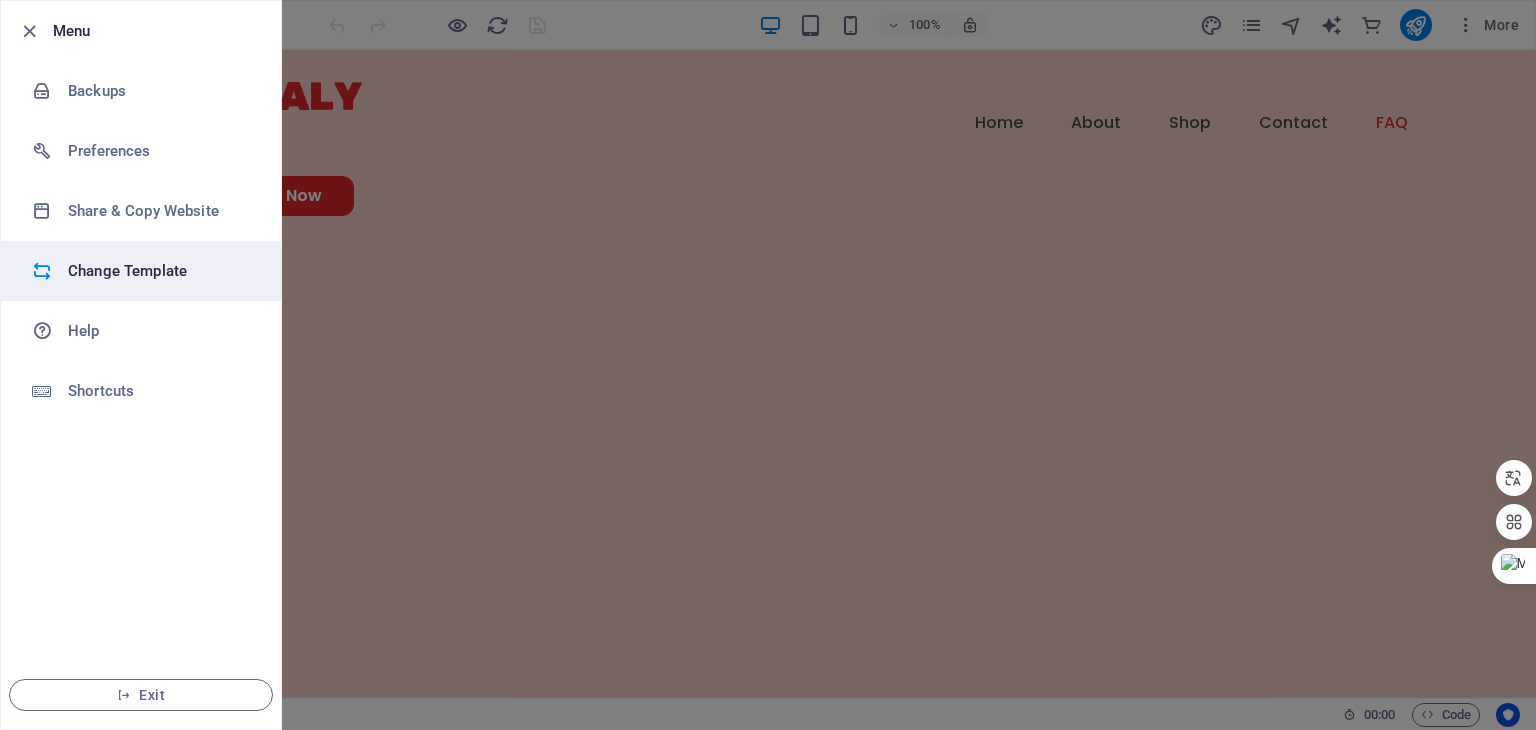 click on "Change Template" at bounding box center [160, 271] 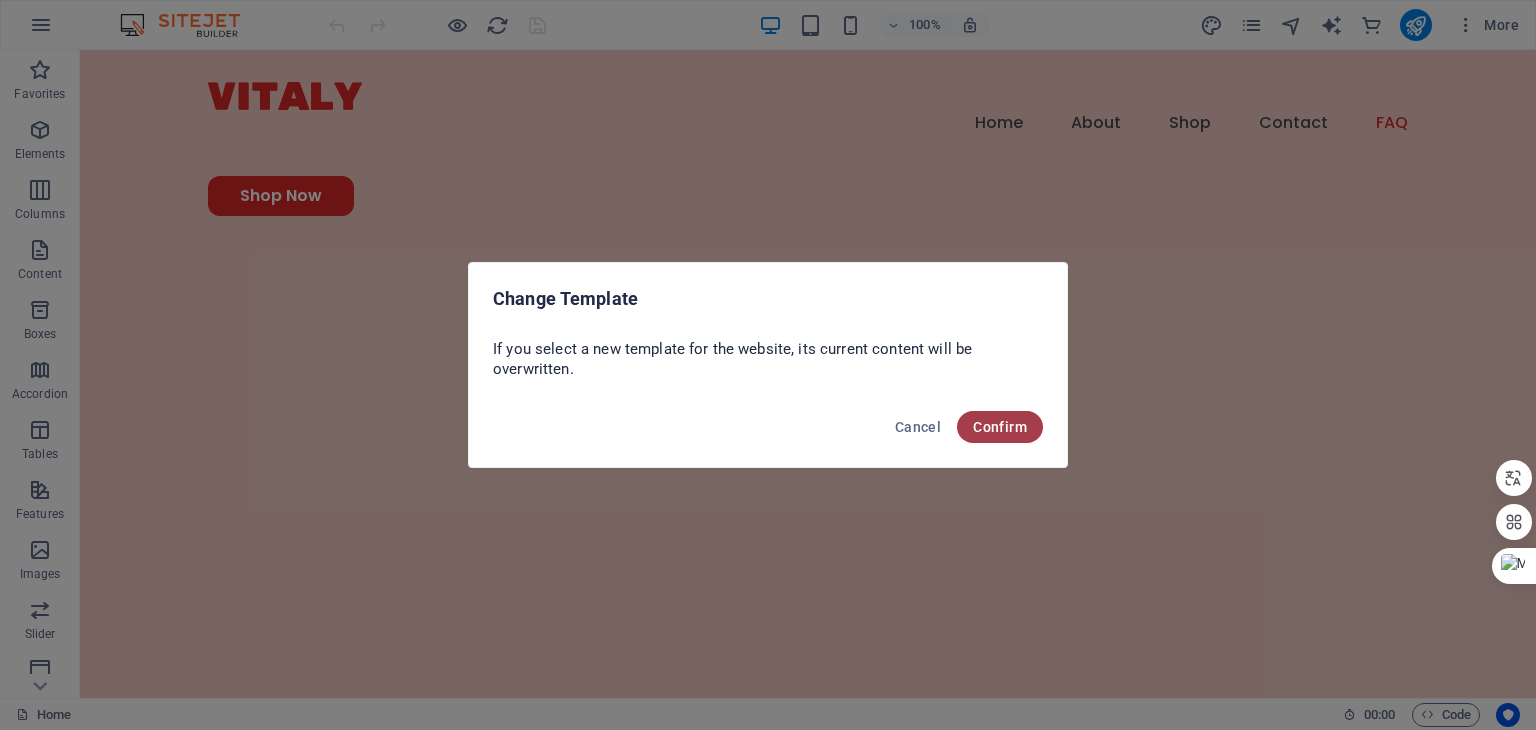 click on "Confirm" at bounding box center [1000, 427] 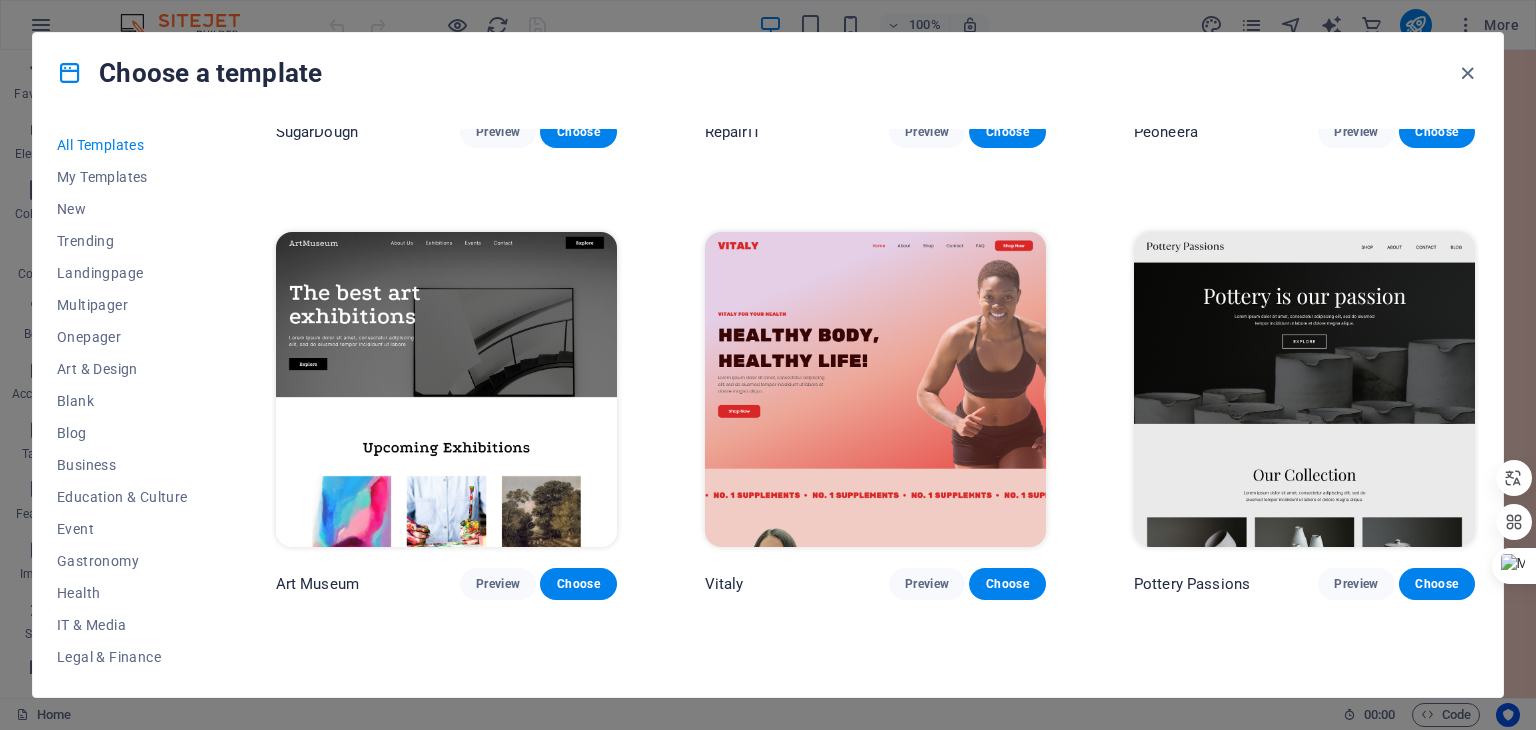 scroll, scrollTop: 400, scrollLeft: 0, axis: vertical 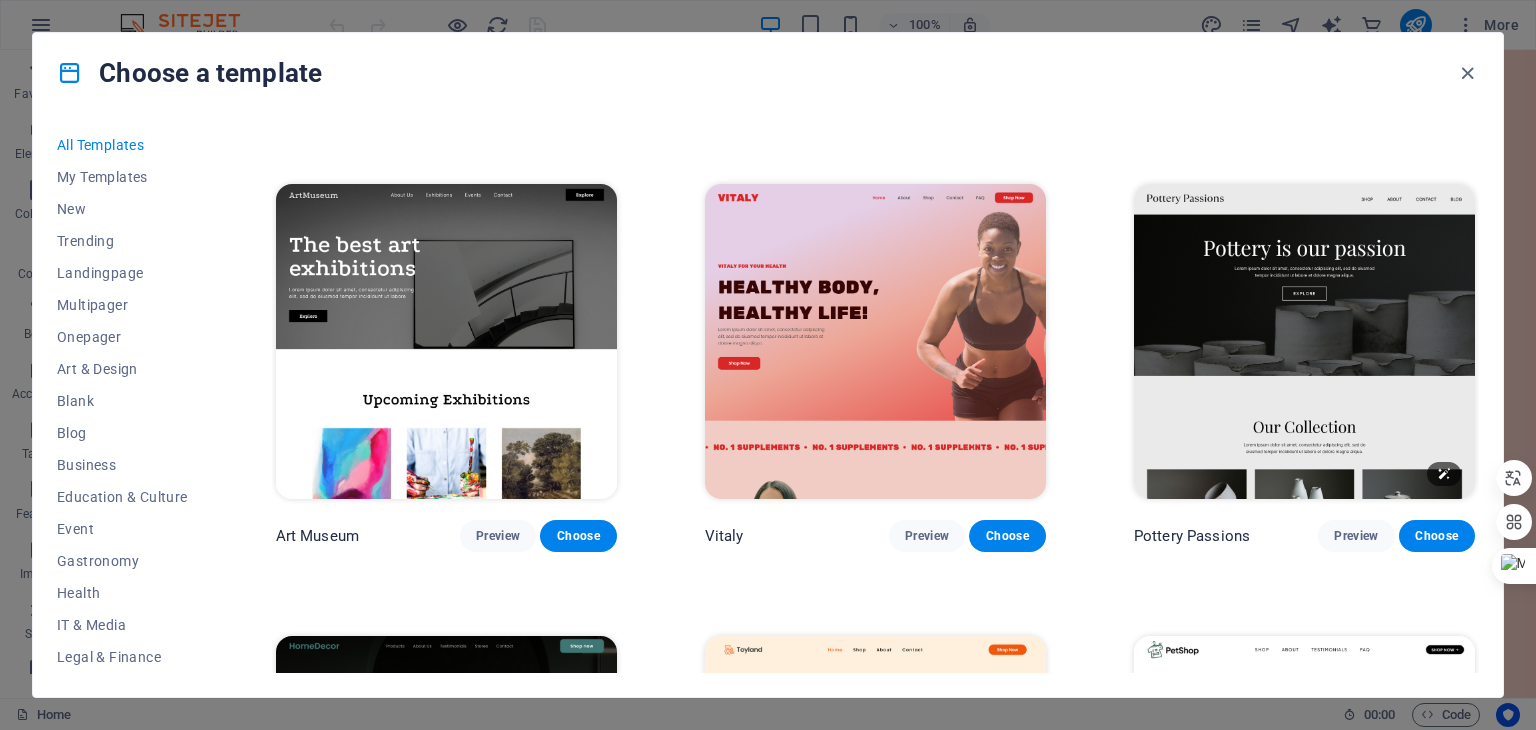click at bounding box center (1304, 341) 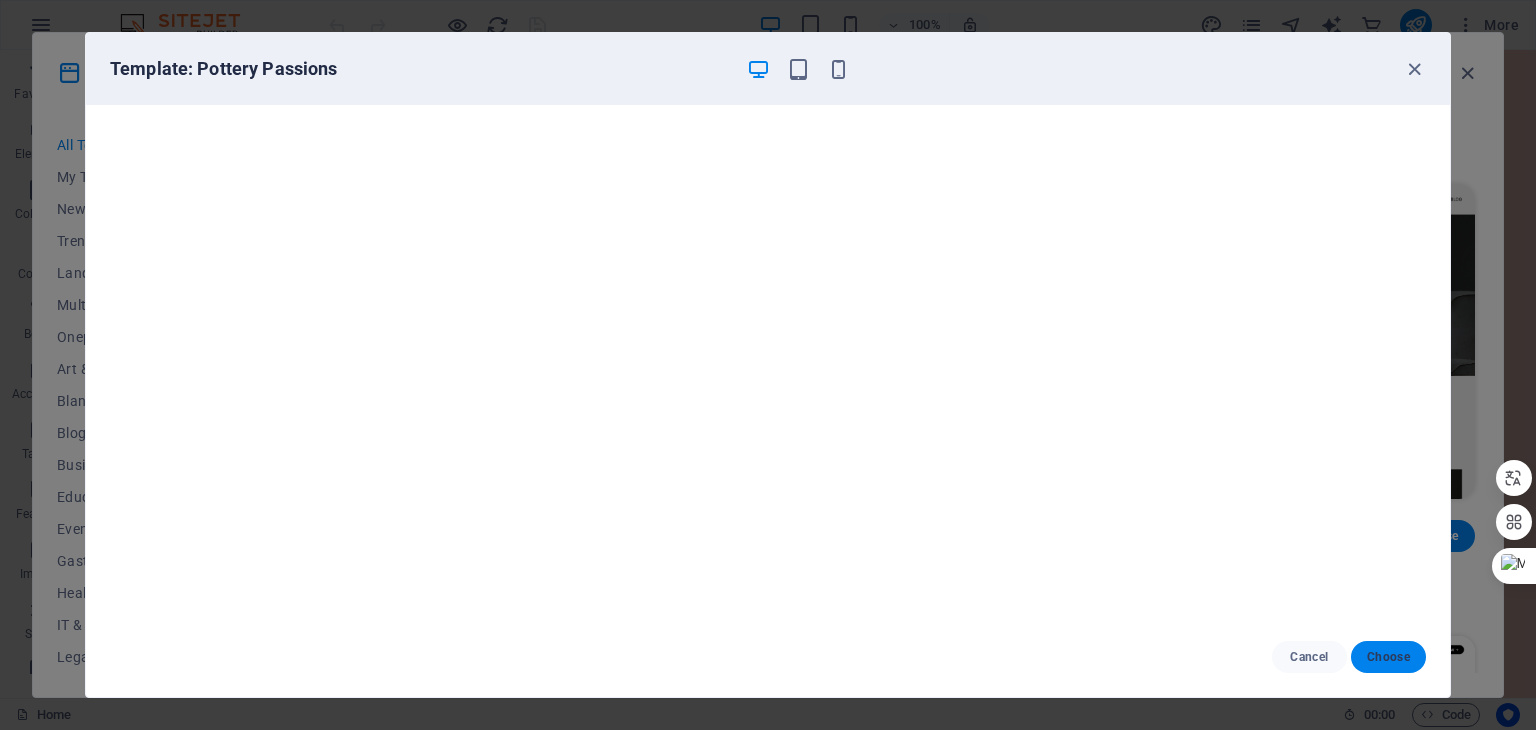 click on "Choose" at bounding box center (1388, 657) 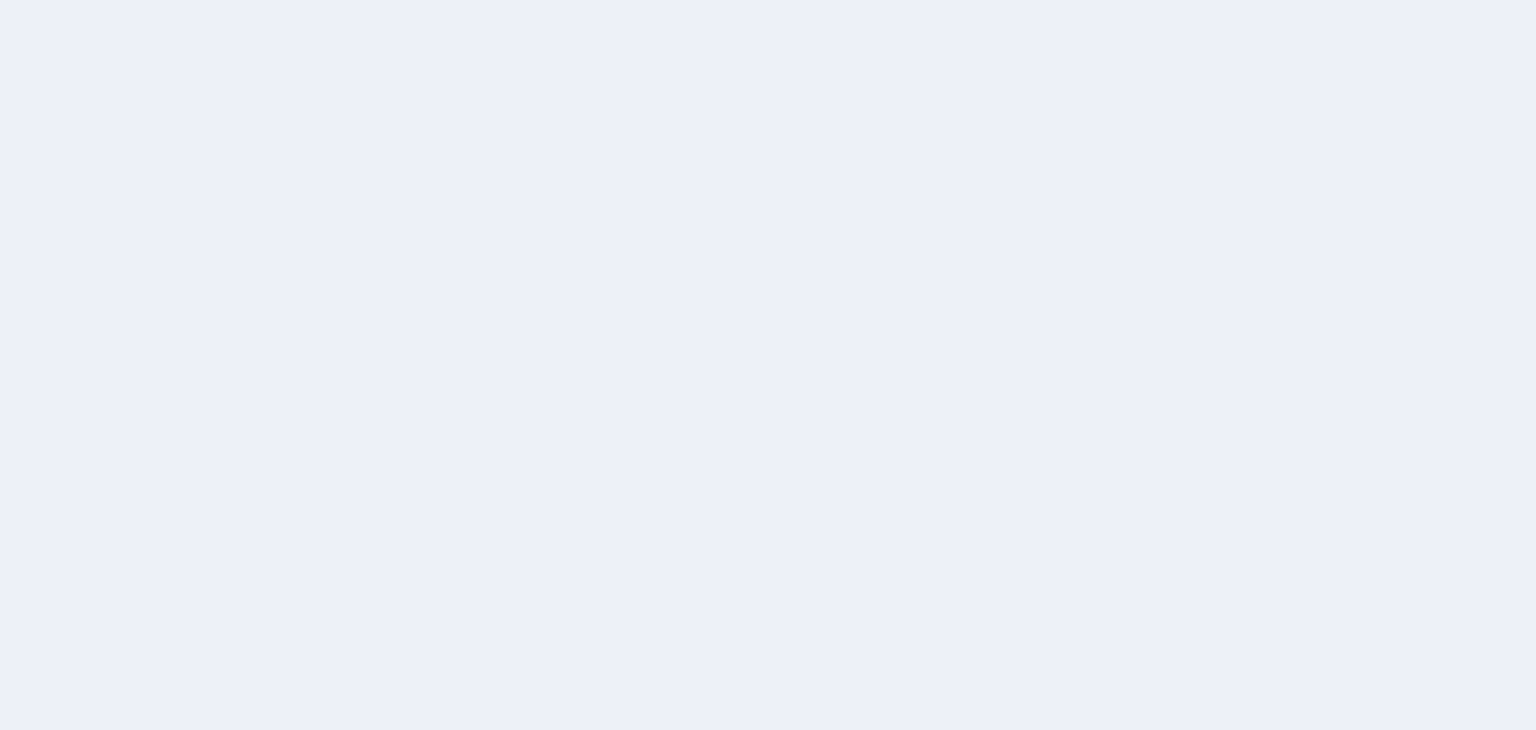 scroll, scrollTop: 0, scrollLeft: 0, axis: both 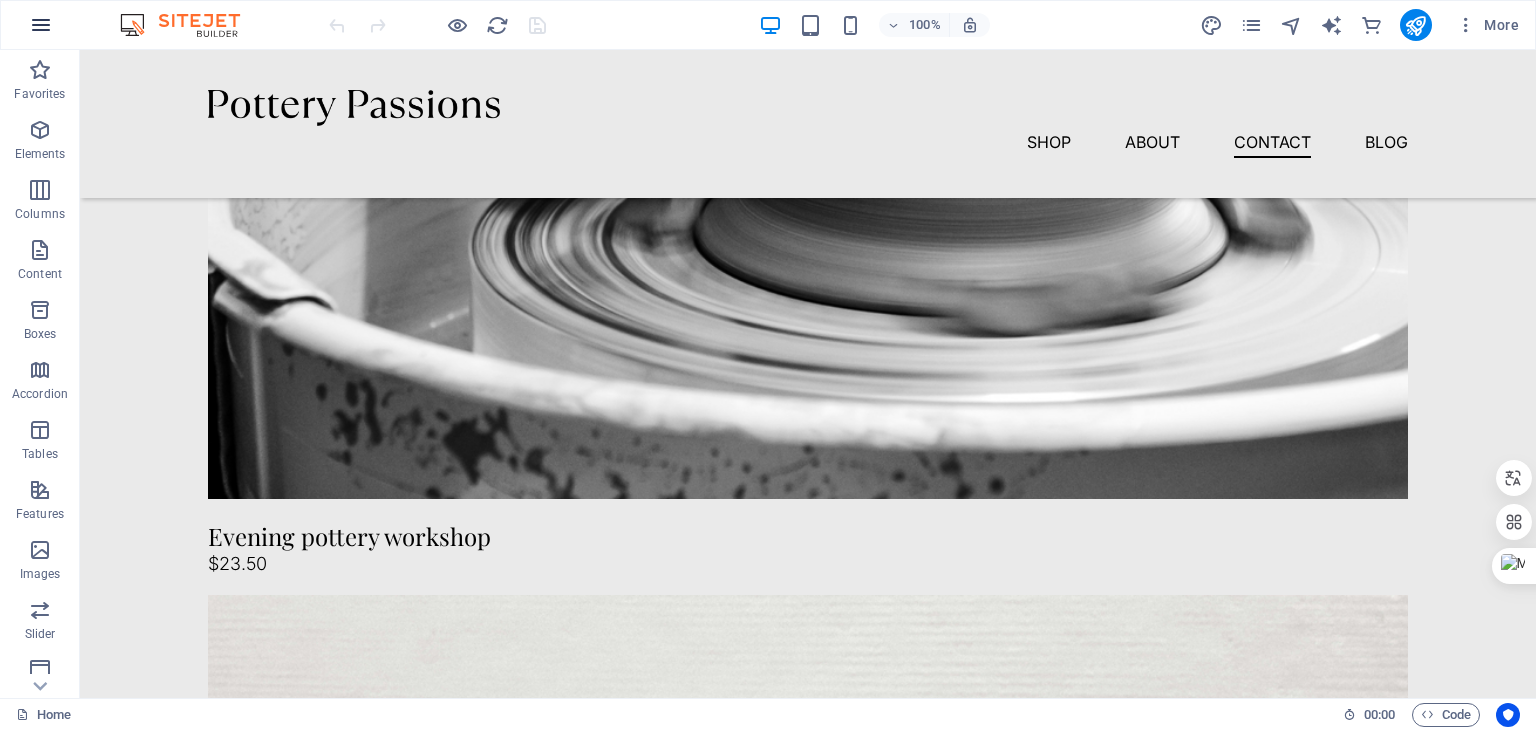 click at bounding box center (41, 25) 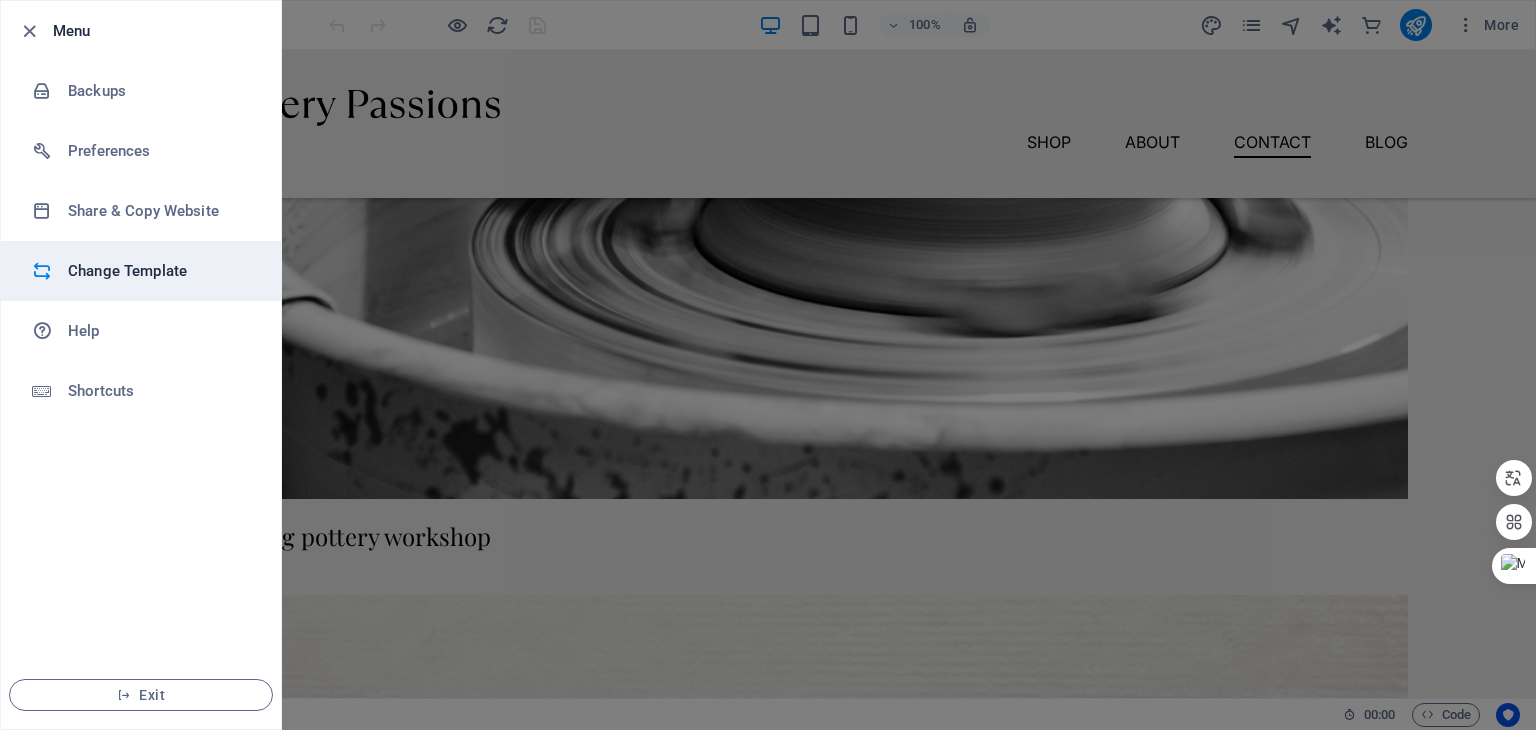 click on "Change Template" at bounding box center (160, 271) 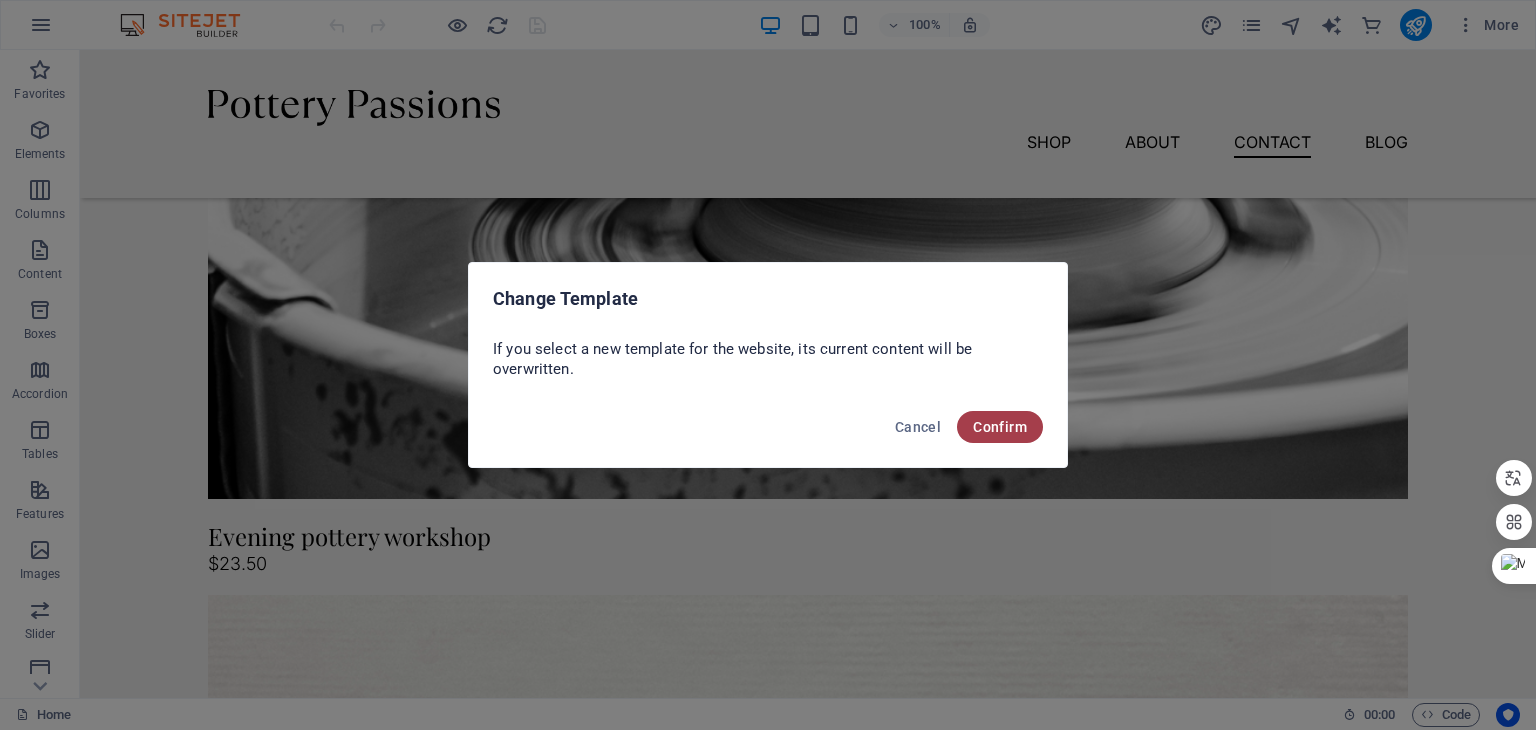click on "Confirm" at bounding box center (1000, 427) 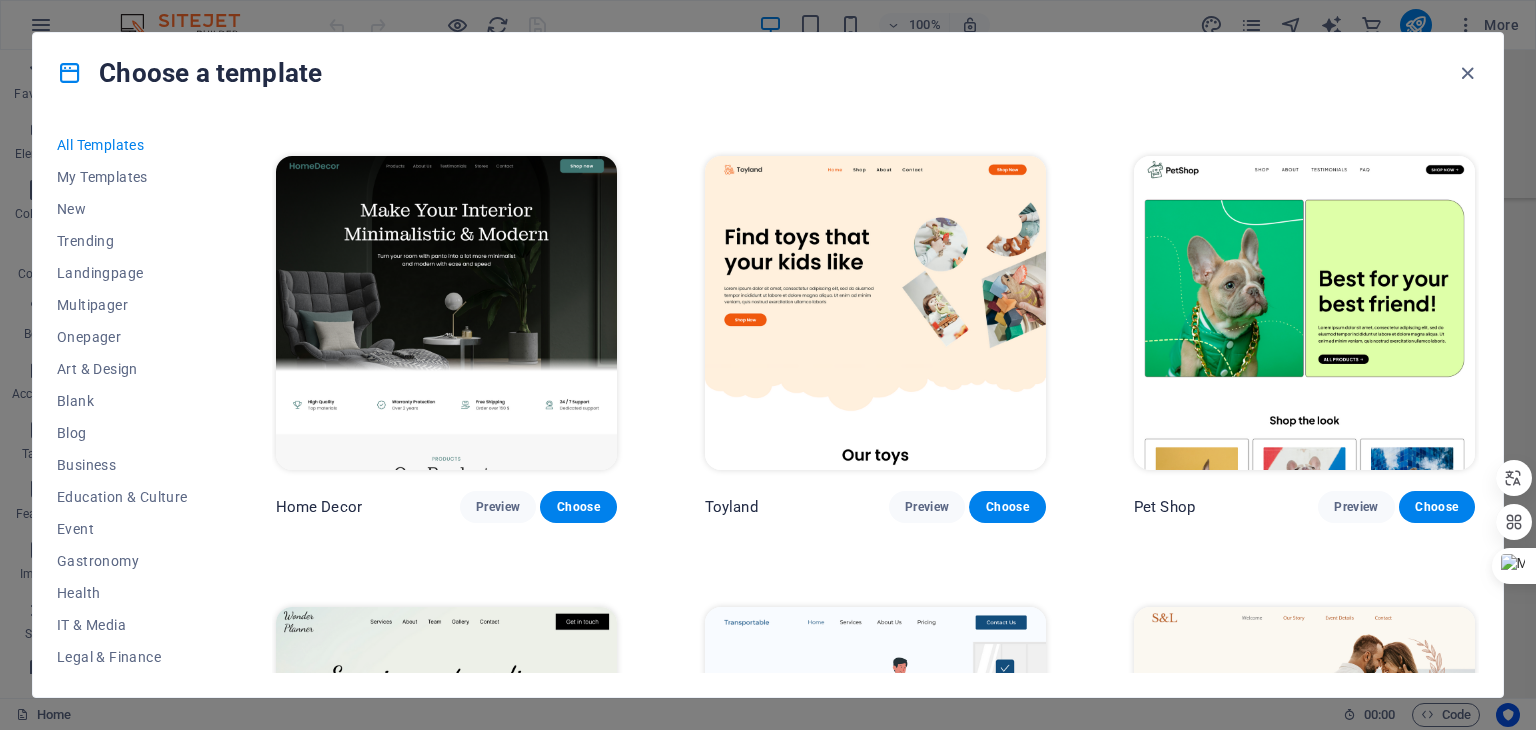 scroll, scrollTop: 900, scrollLeft: 0, axis: vertical 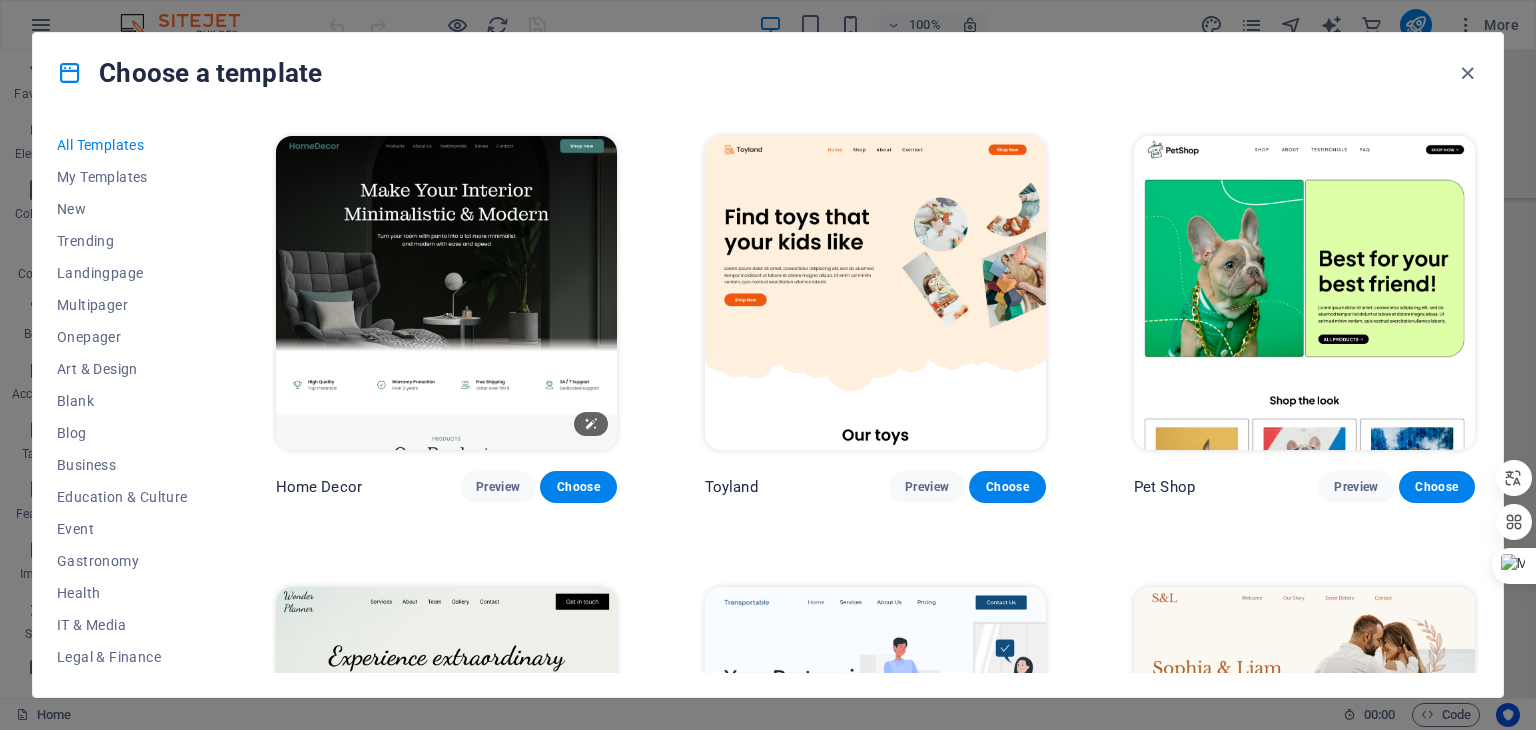 click at bounding box center (446, 293) 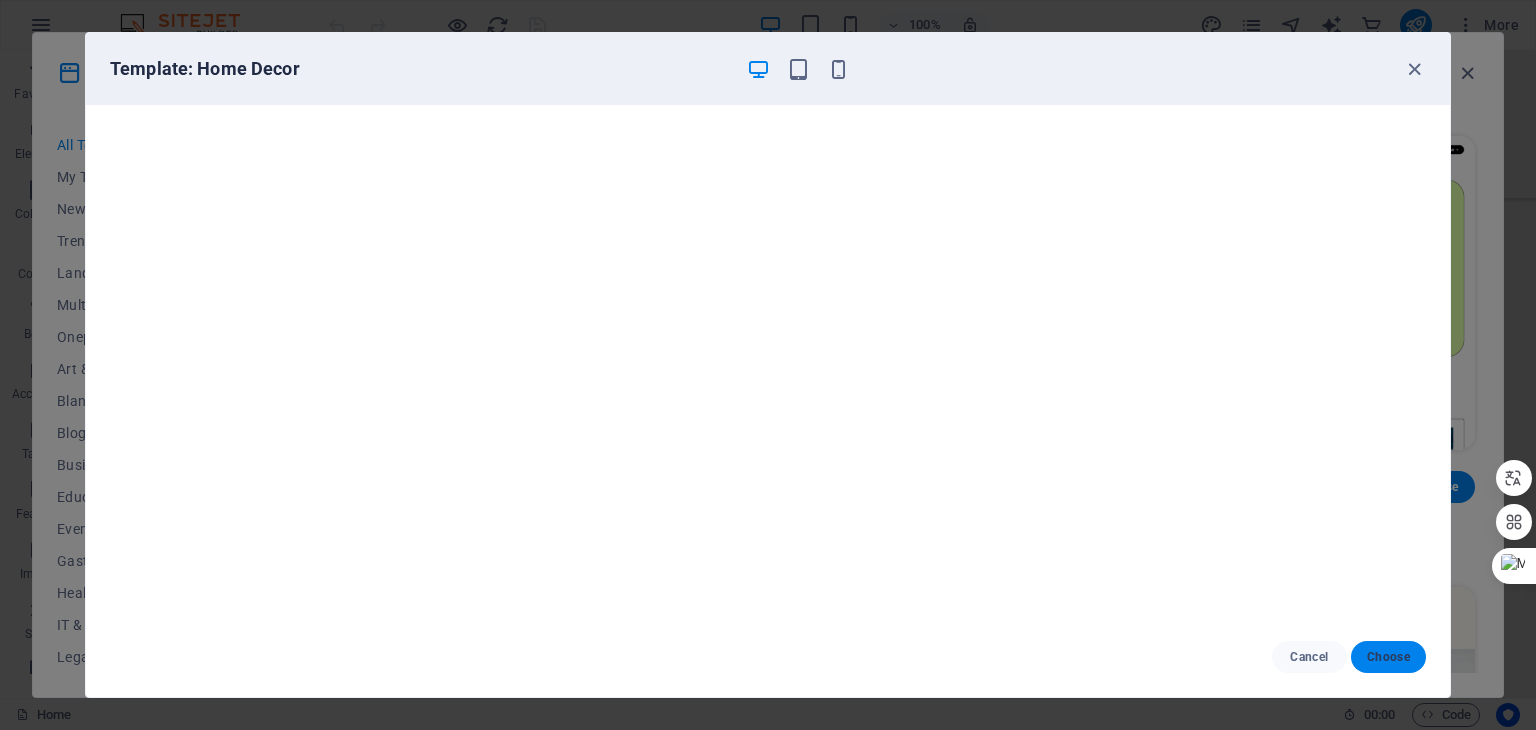 click on "Choose" at bounding box center (1388, 657) 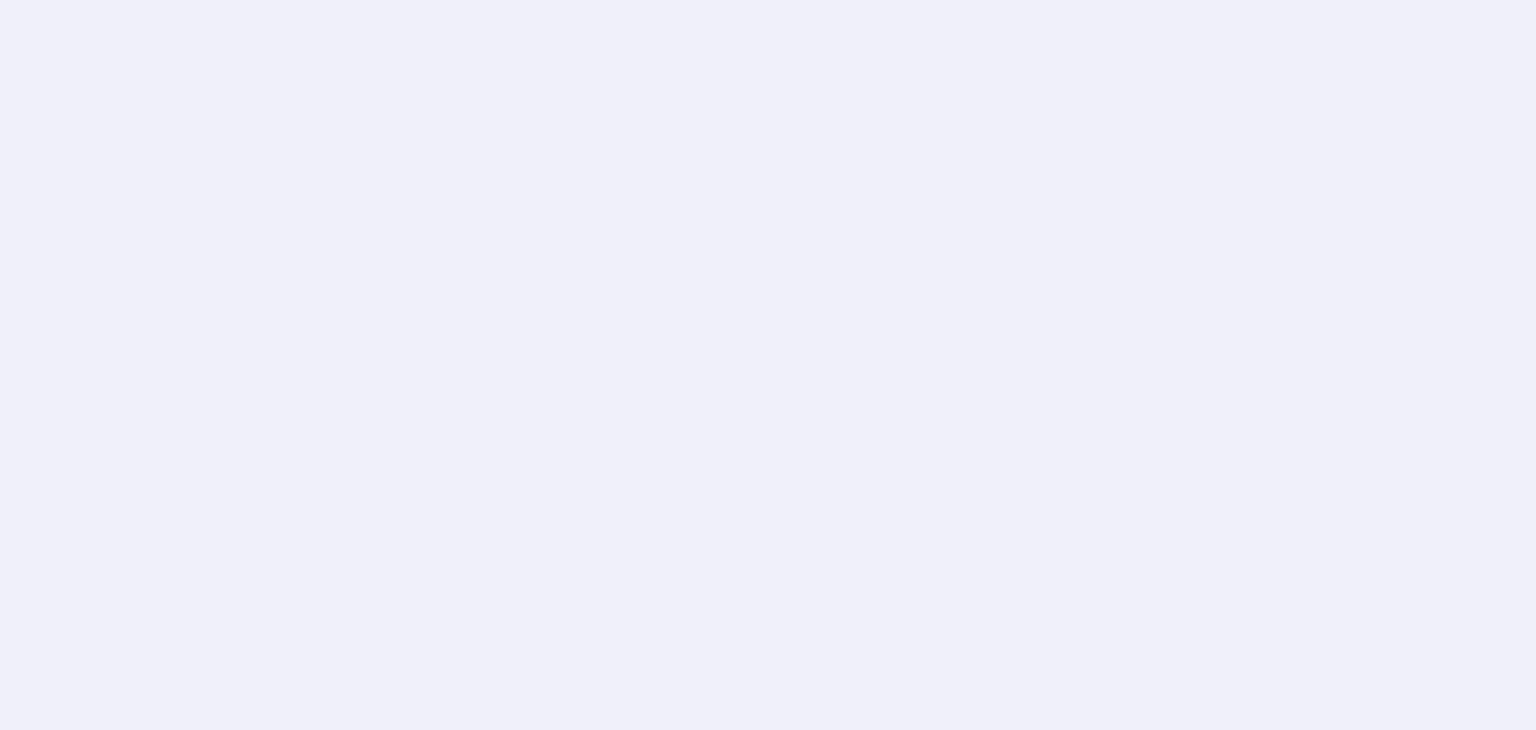 scroll, scrollTop: 0, scrollLeft: 0, axis: both 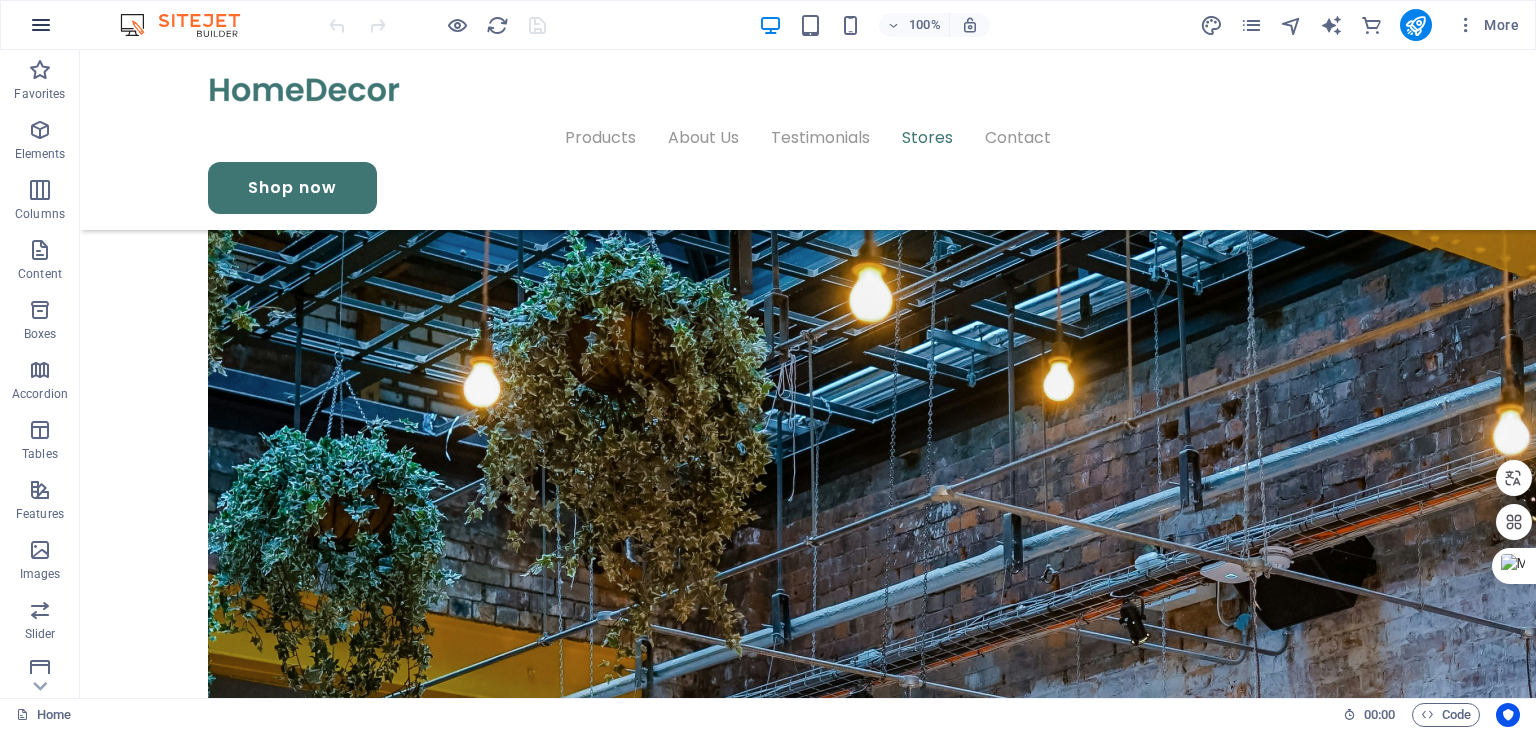 click at bounding box center (41, 25) 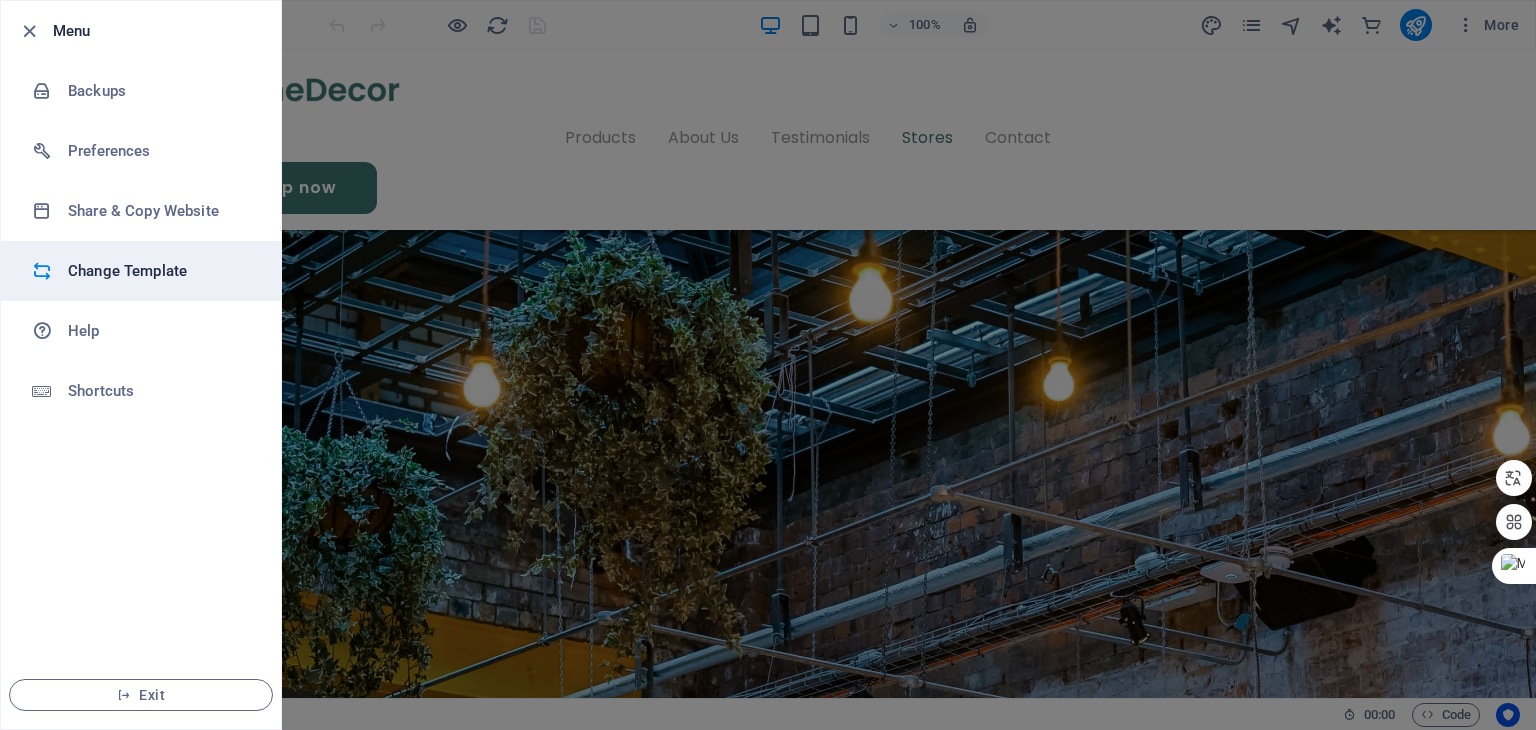 click on "Change Template" at bounding box center (160, 271) 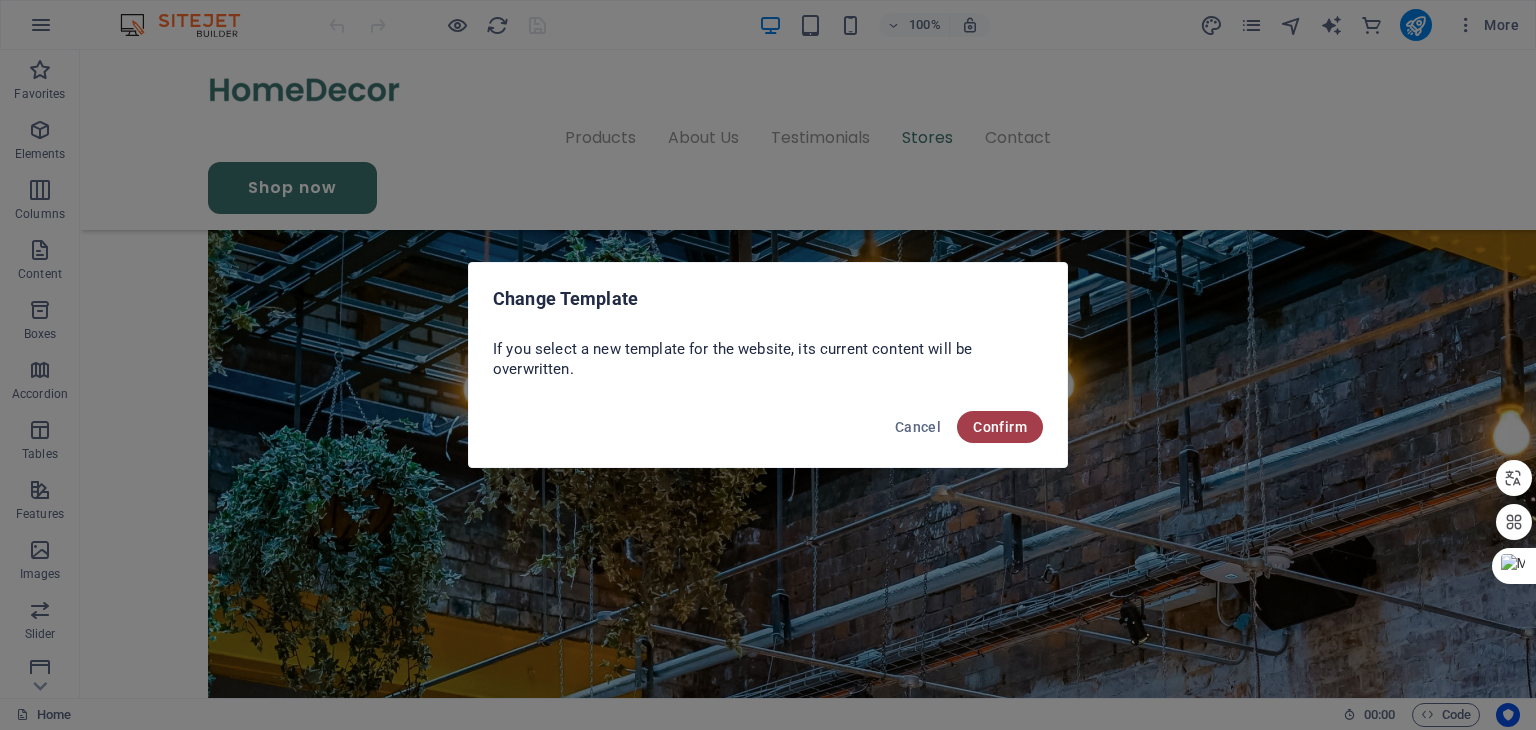 click on "Confirm" at bounding box center [1000, 427] 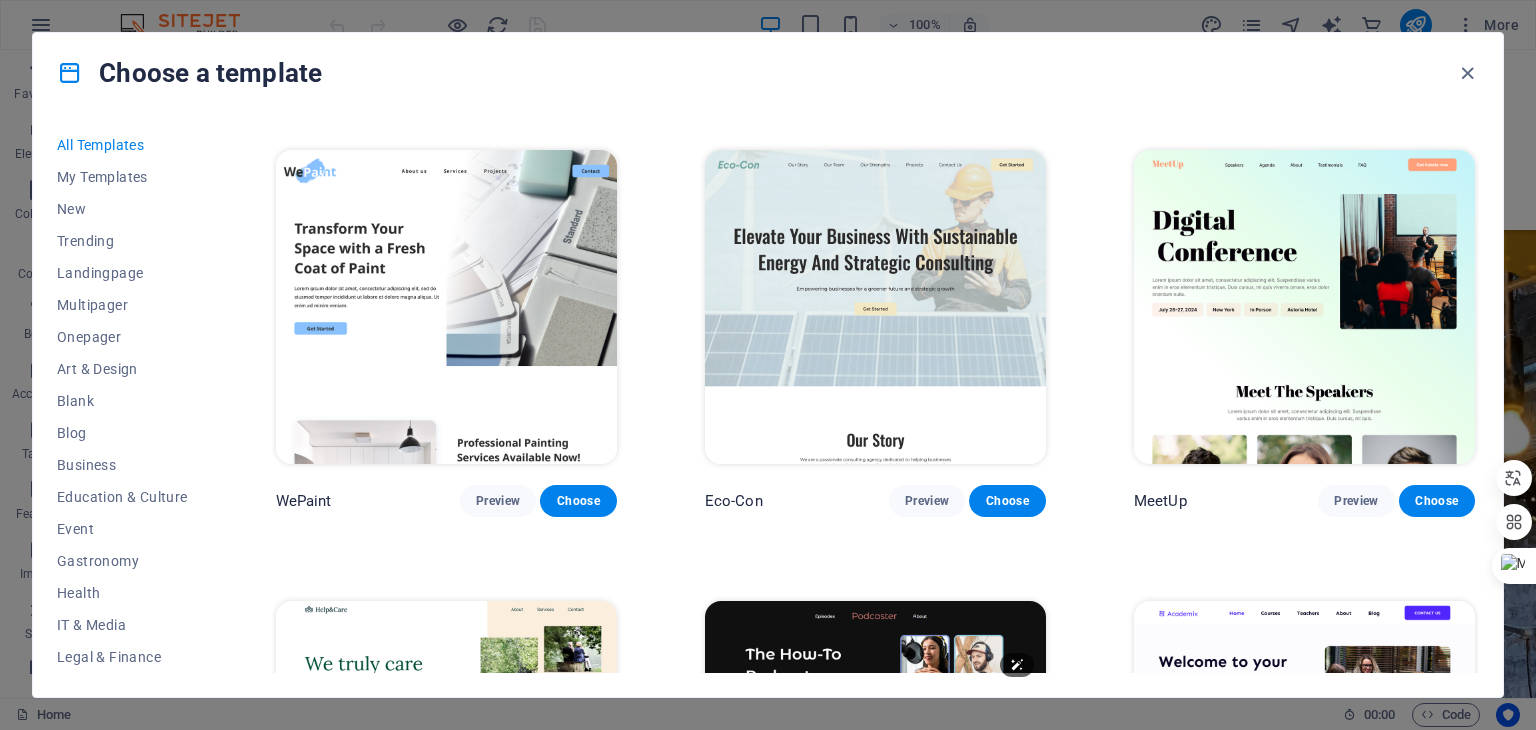 scroll, scrollTop: 1700, scrollLeft: 0, axis: vertical 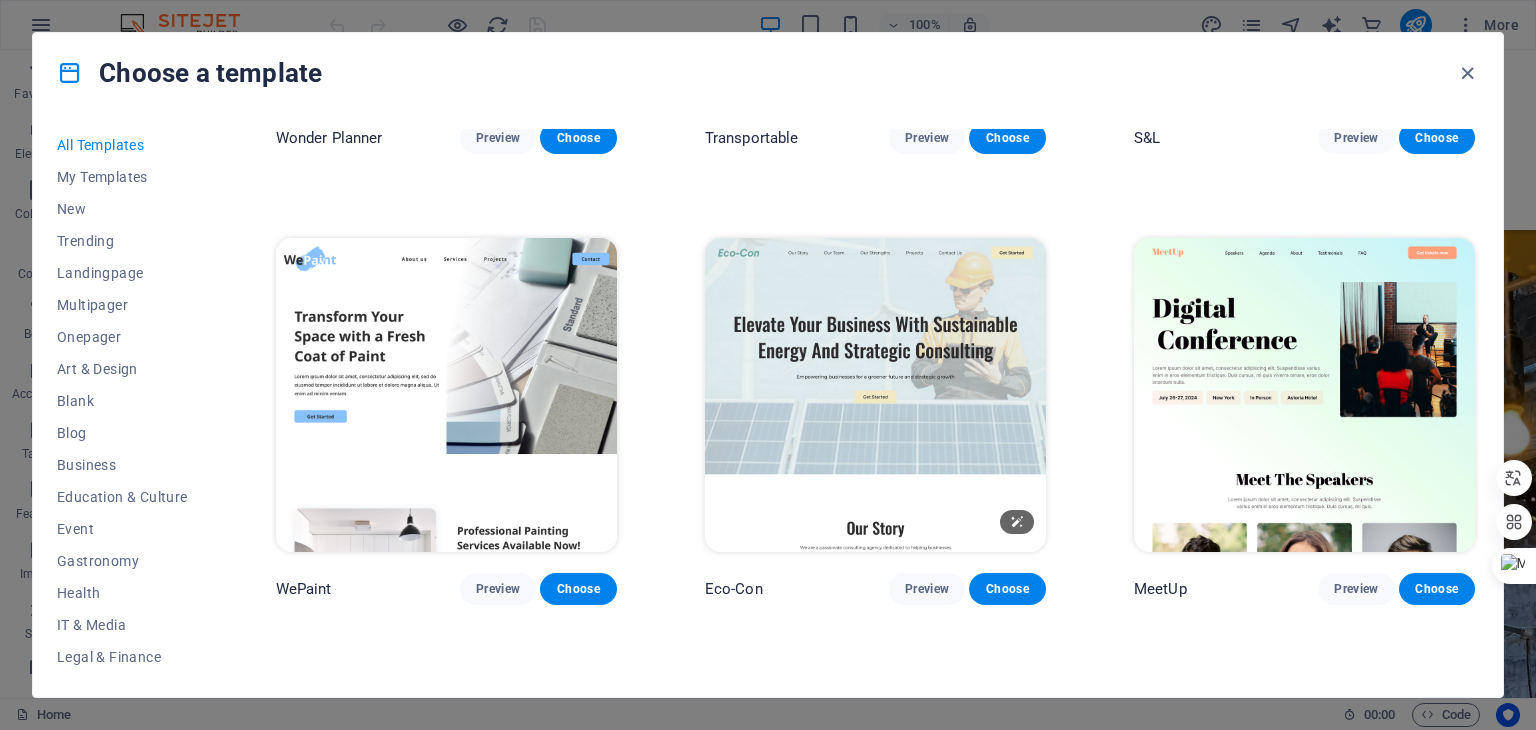 click at bounding box center [875, 395] 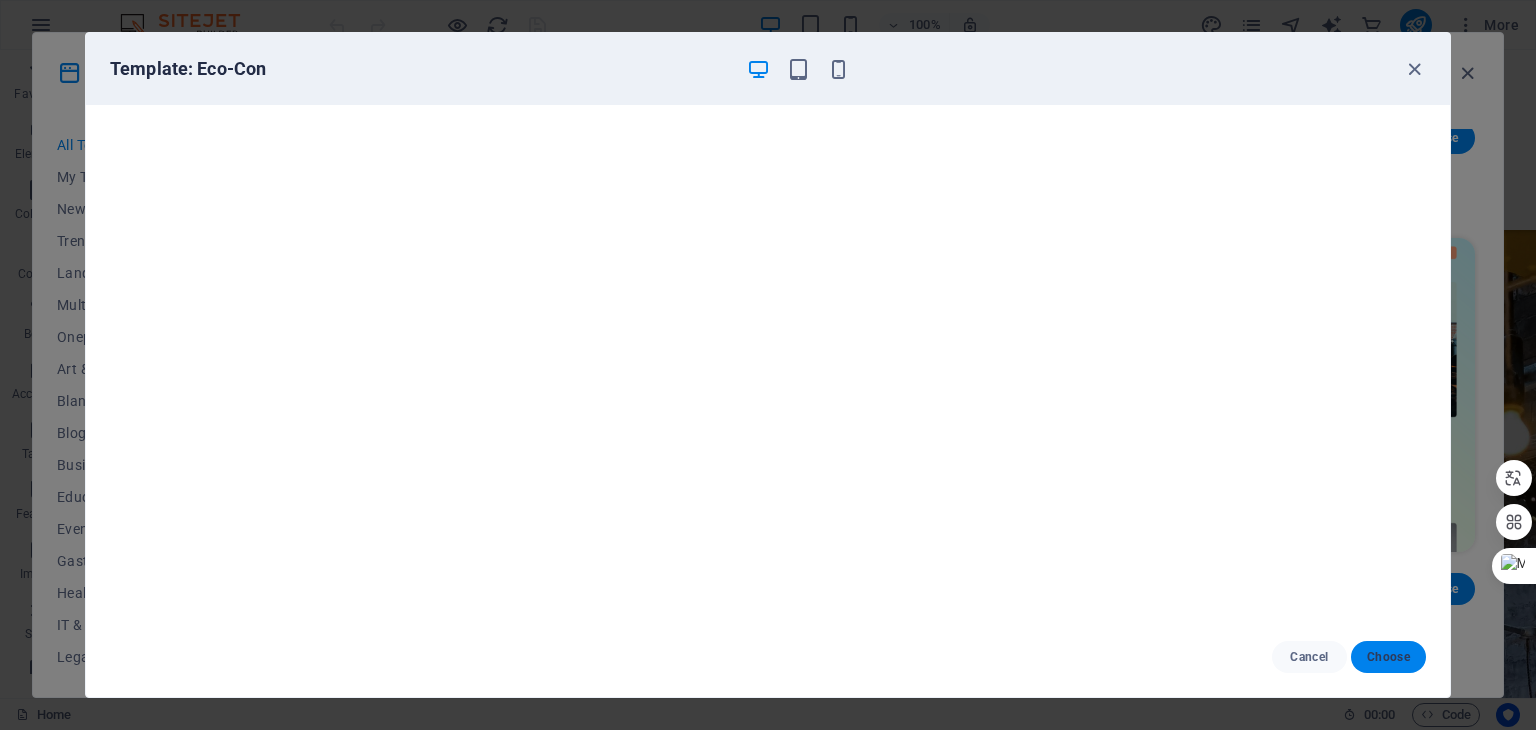 click on "Choose" at bounding box center [1388, 657] 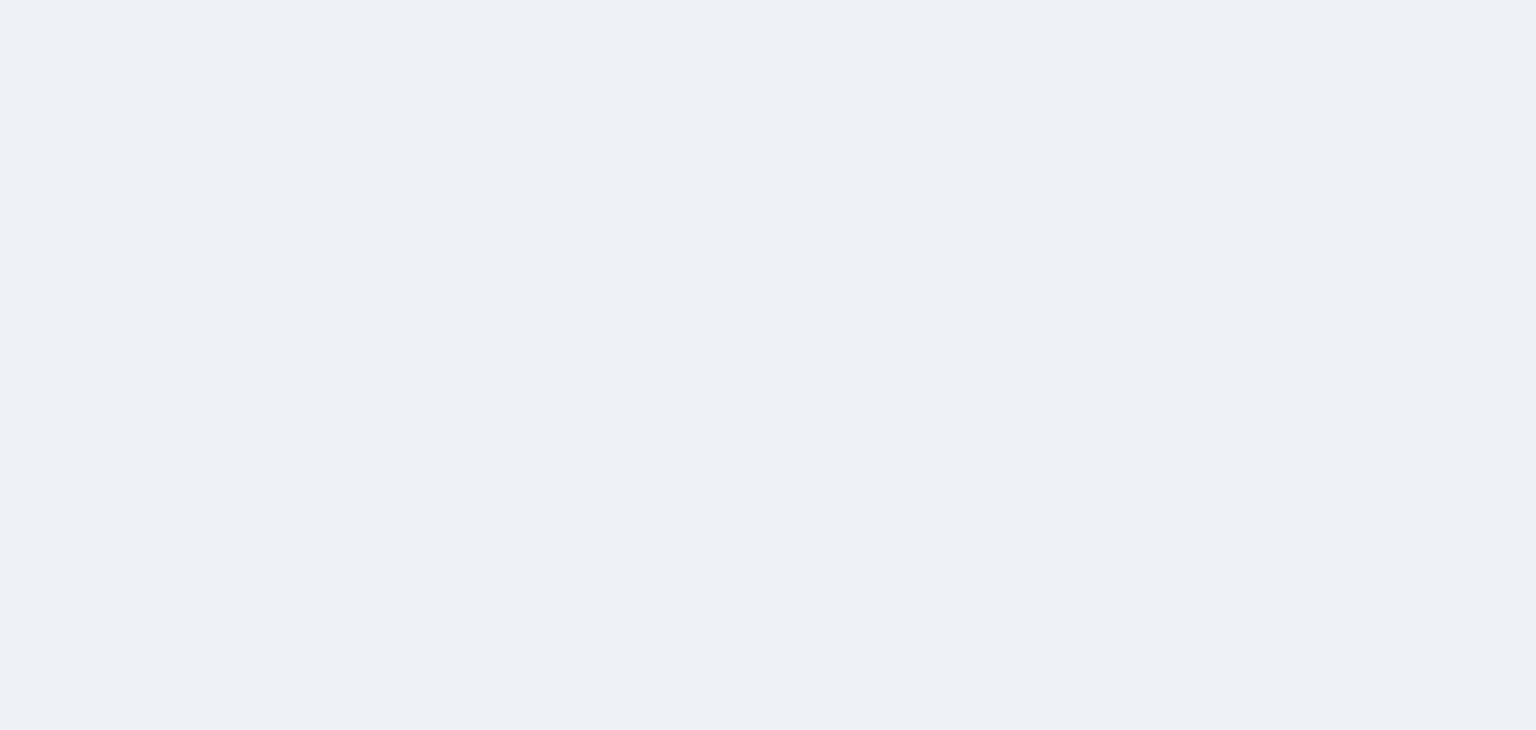 scroll, scrollTop: 0, scrollLeft: 0, axis: both 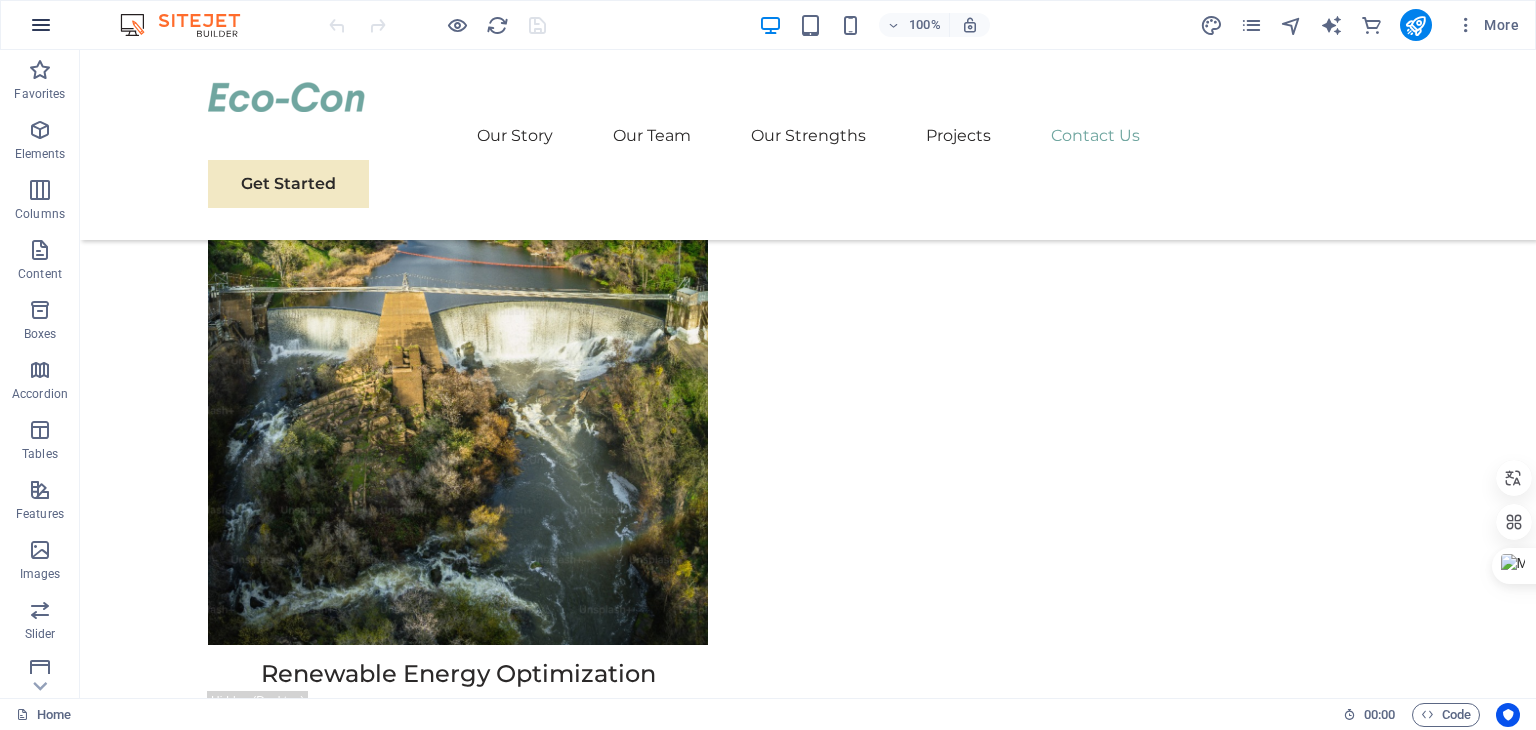 click at bounding box center (41, 25) 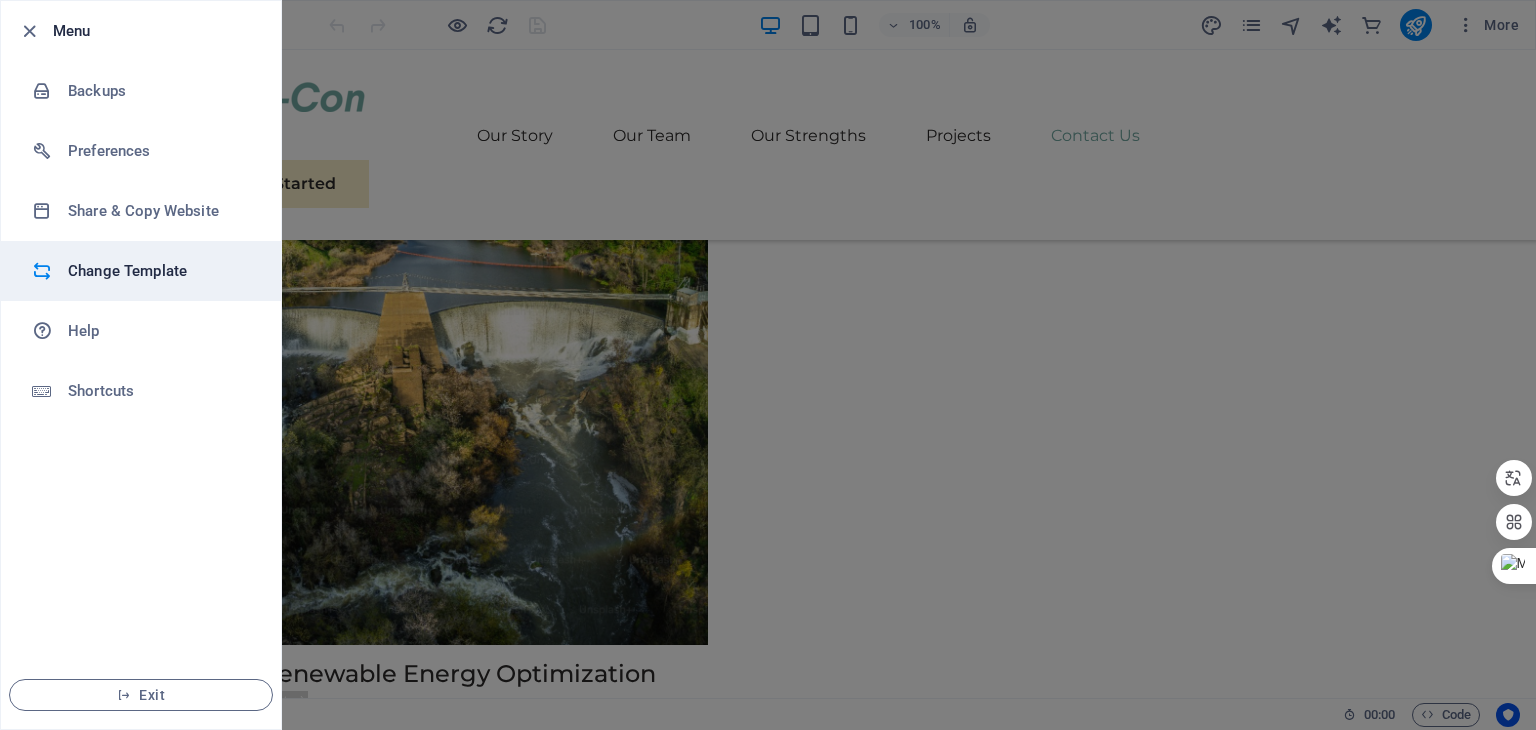 click on "Change Template" at bounding box center [160, 271] 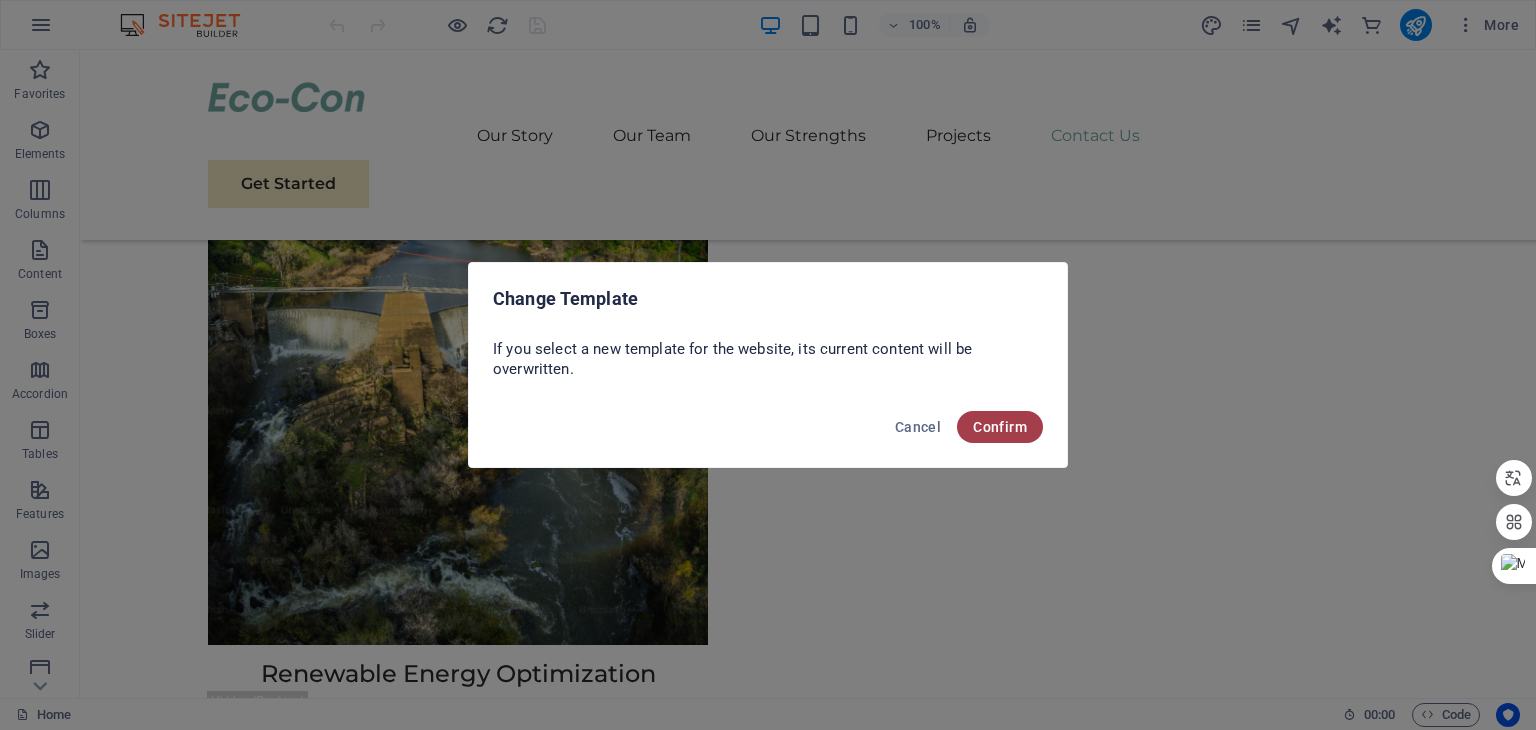 click on "Confirm" at bounding box center [1000, 427] 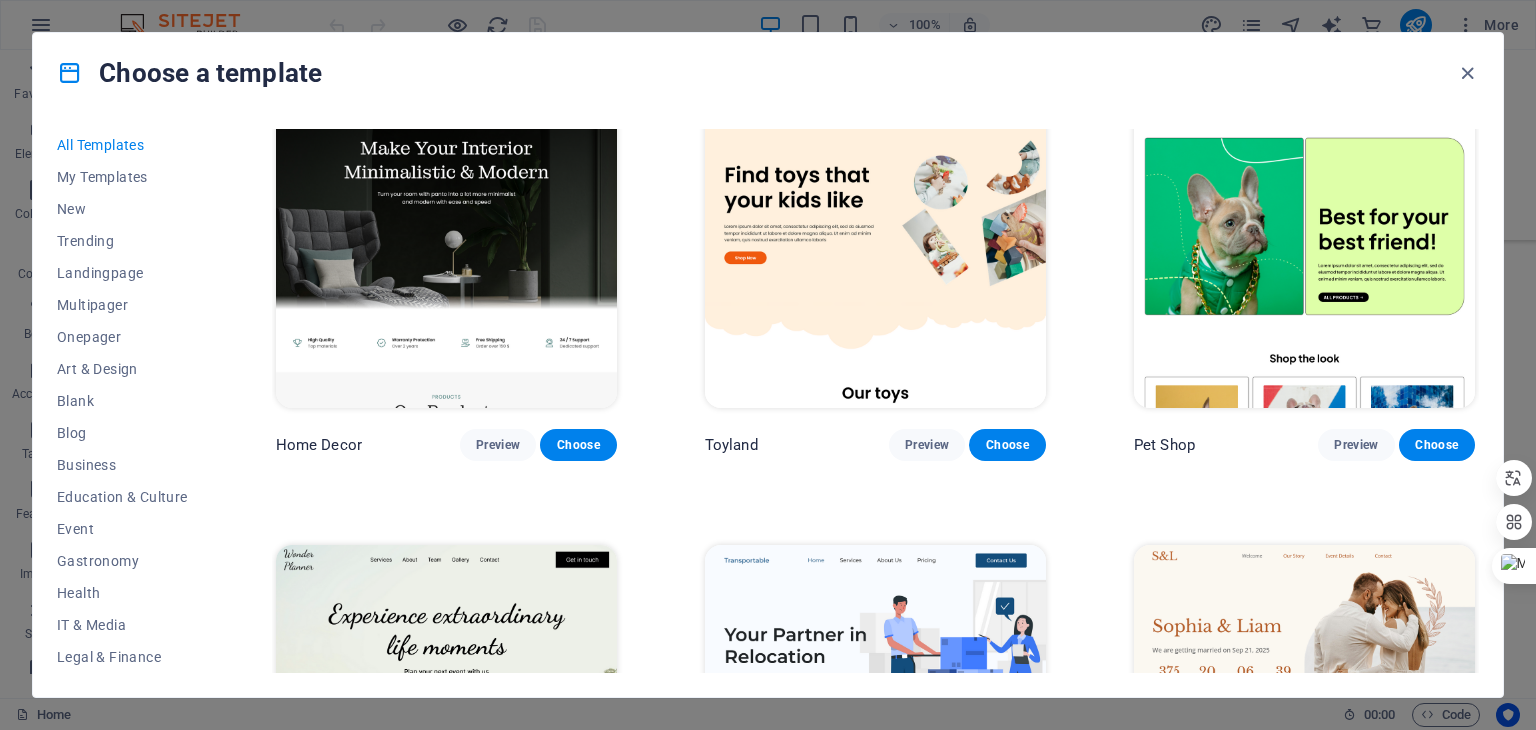 scroll, scrollTop: 900, scrollLeft: 0, axis: vertical 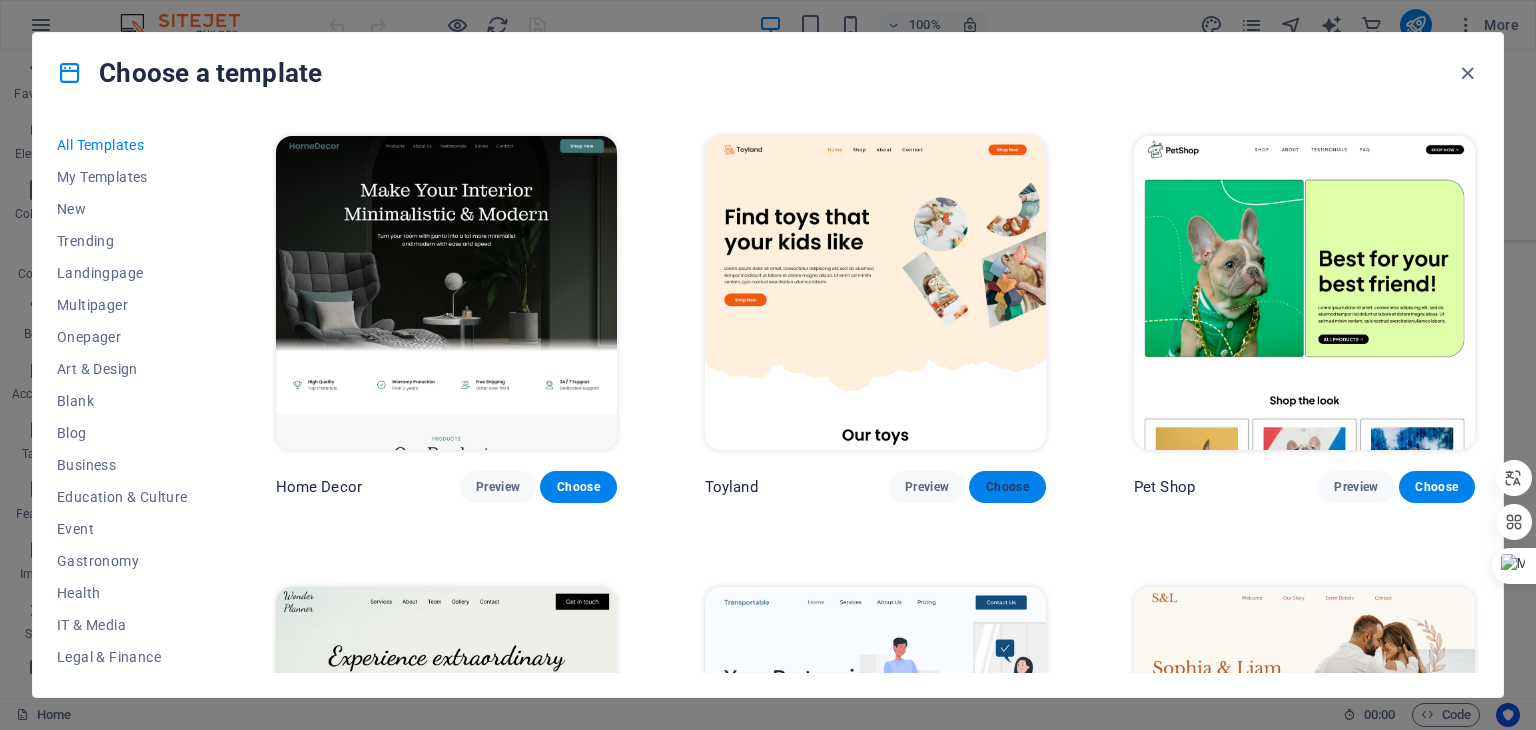 click on "Choose" at bounding box center (1007, 487) 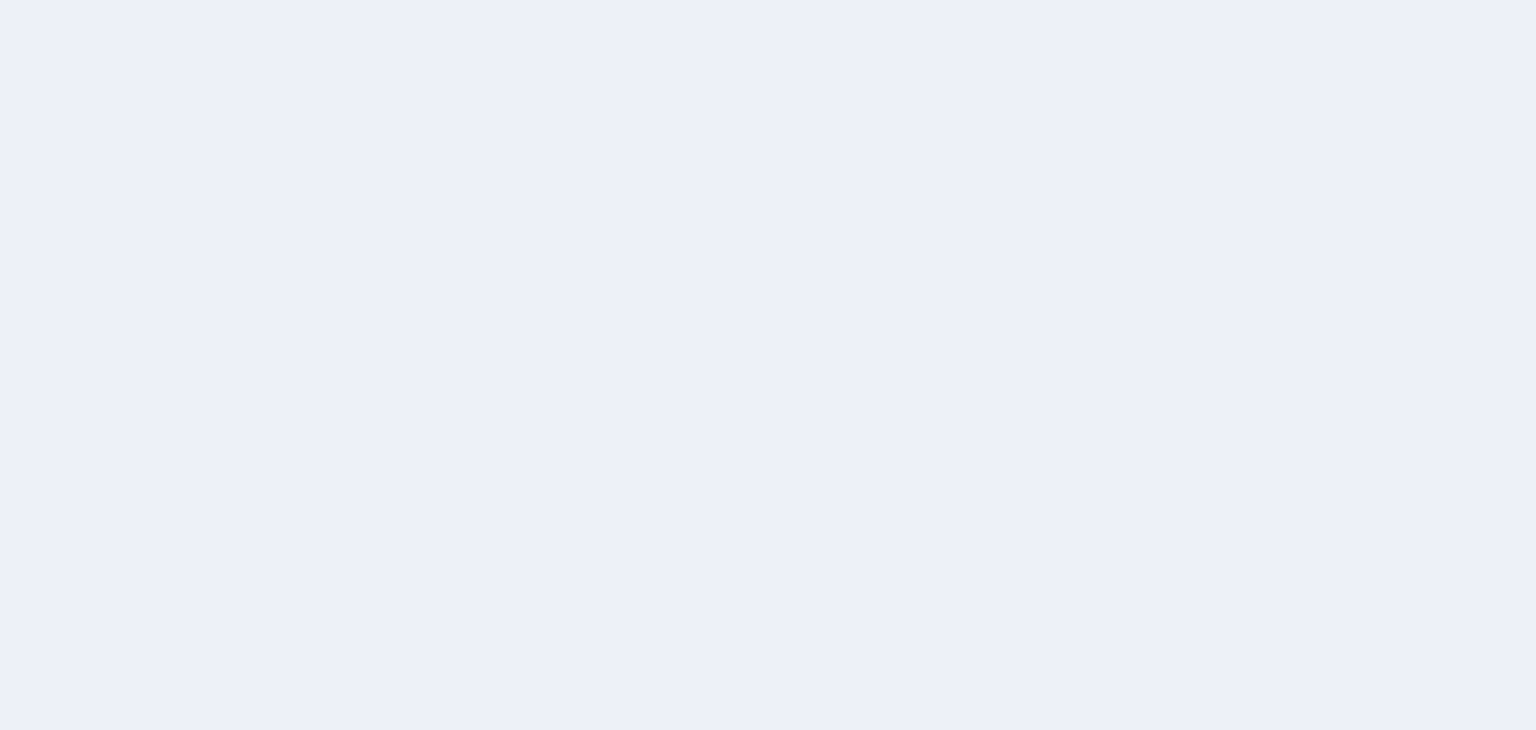 scroll, scrollTop: 0, scrollLeft: 0, axis: both 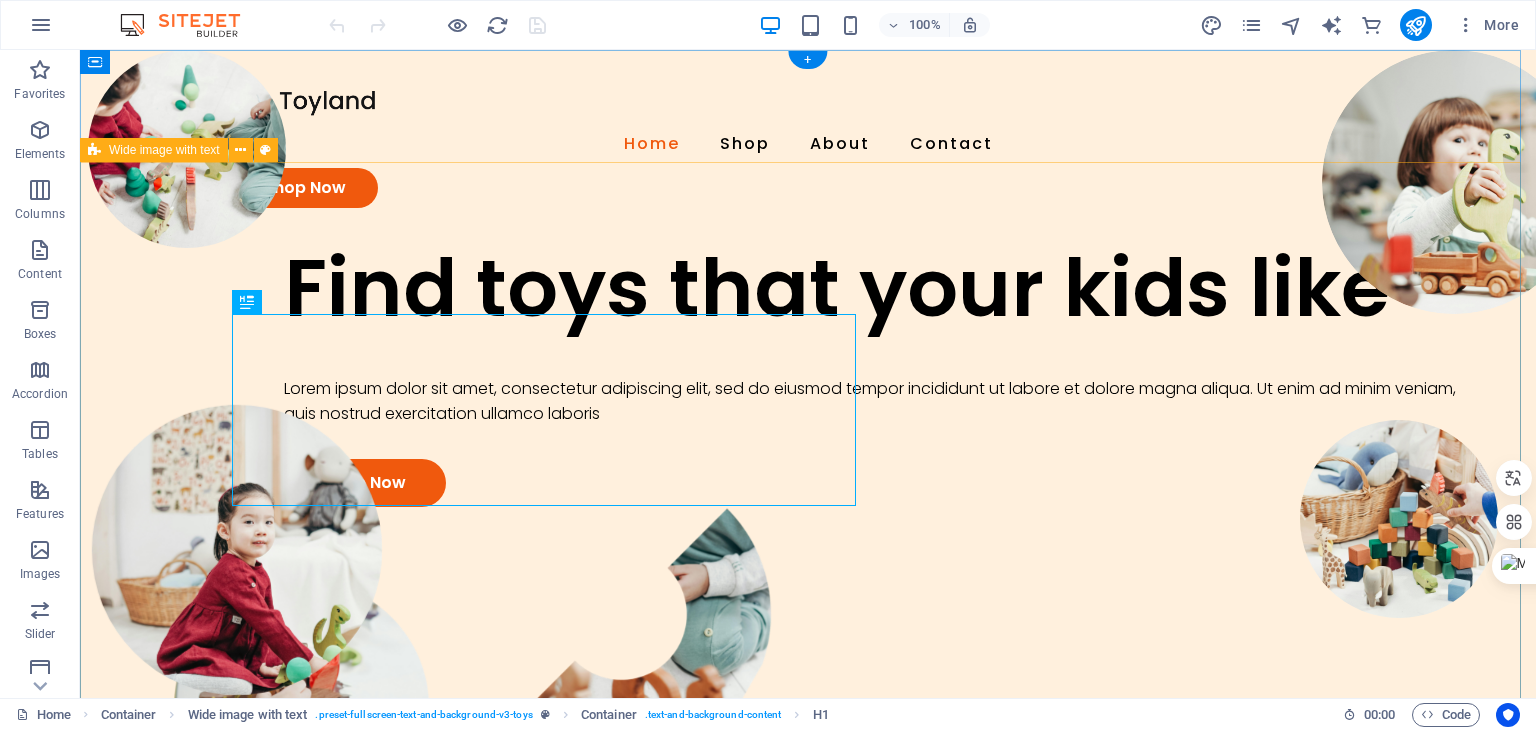 click on "Find toys that your kids like Lorem ipsum dolor sit amet, consectetur adipiscing elit, sed do eiusmod tempor incididunt ut labore et dolore magna aliqua. Ut enim ad minim veniam, quis nostrud exercitation ullamco laboris Shop Now Drop content here or Add elements Paste clipboard" at bounding box center [808, 719] 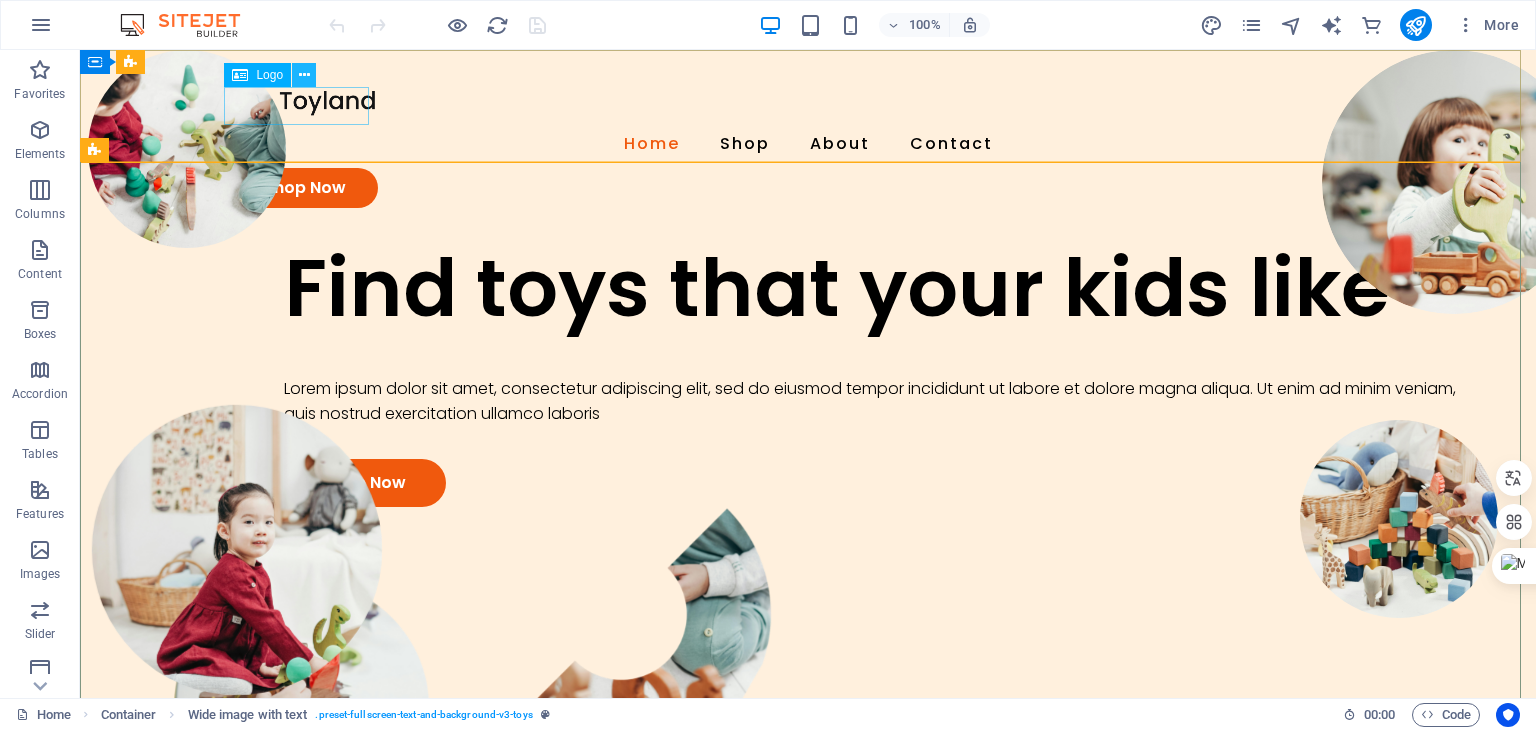 click at bounding box center [304, 75] 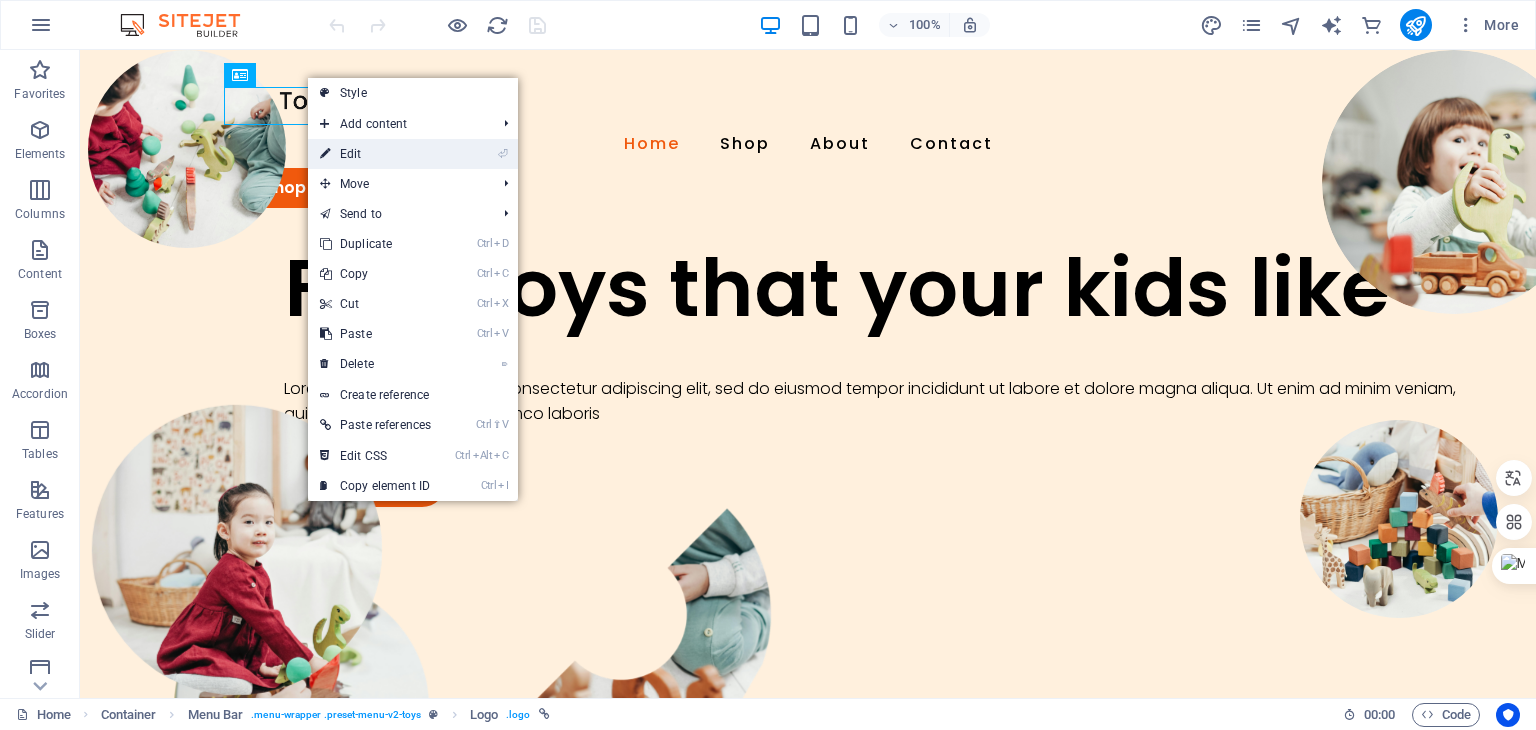 click on "⏎  Edit" at bounding box center (375, 154) 